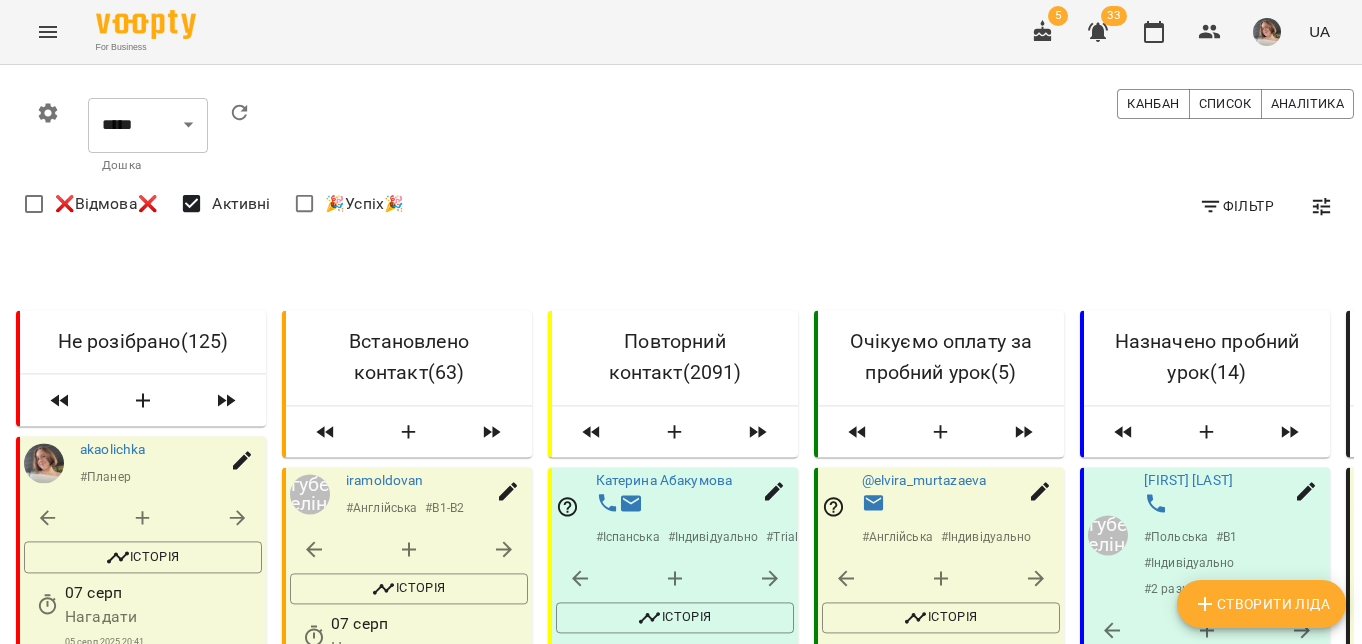 scroll, scrollTop: 0, scrollLeft: 0, axis: both 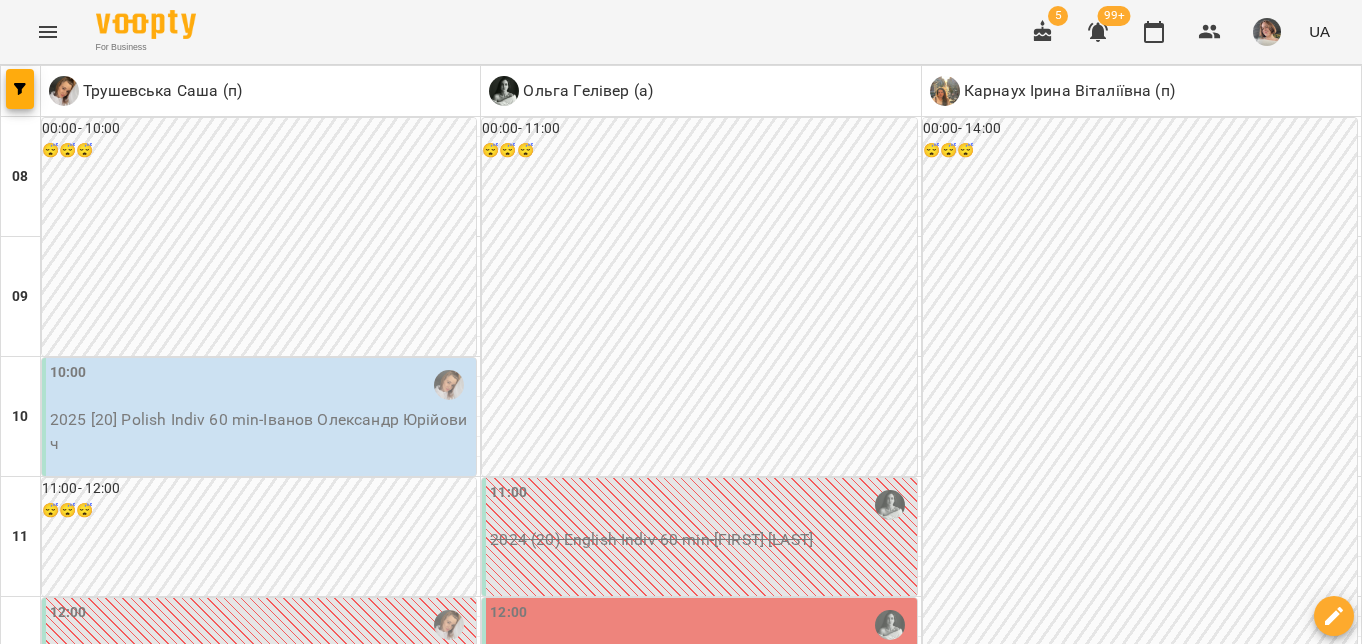 click on "**********" at bounding box center [681, 2008] 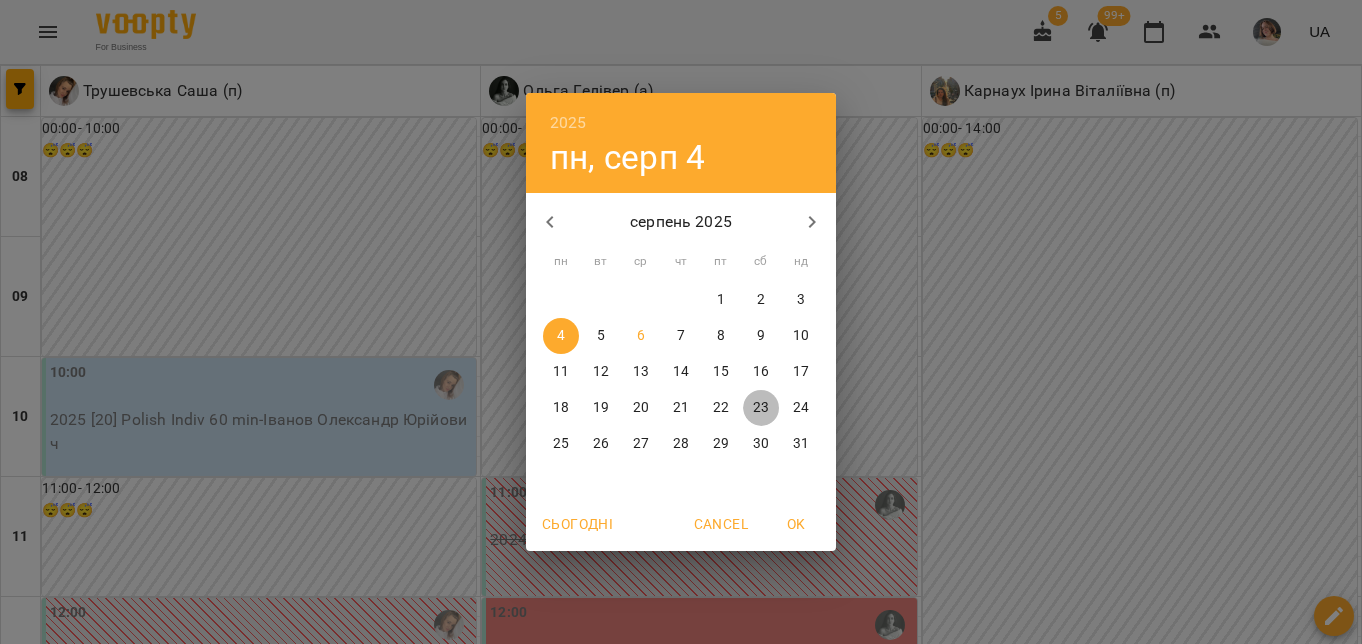 click on "23" at bounding box center (761, 408) 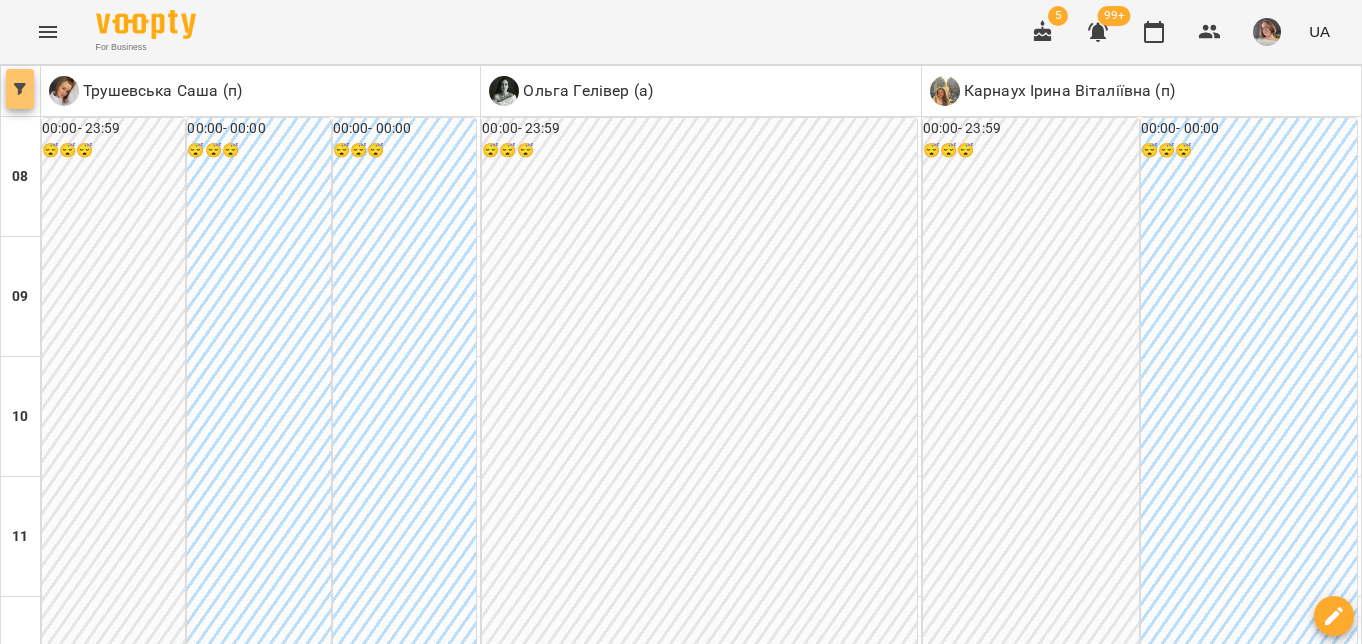 click 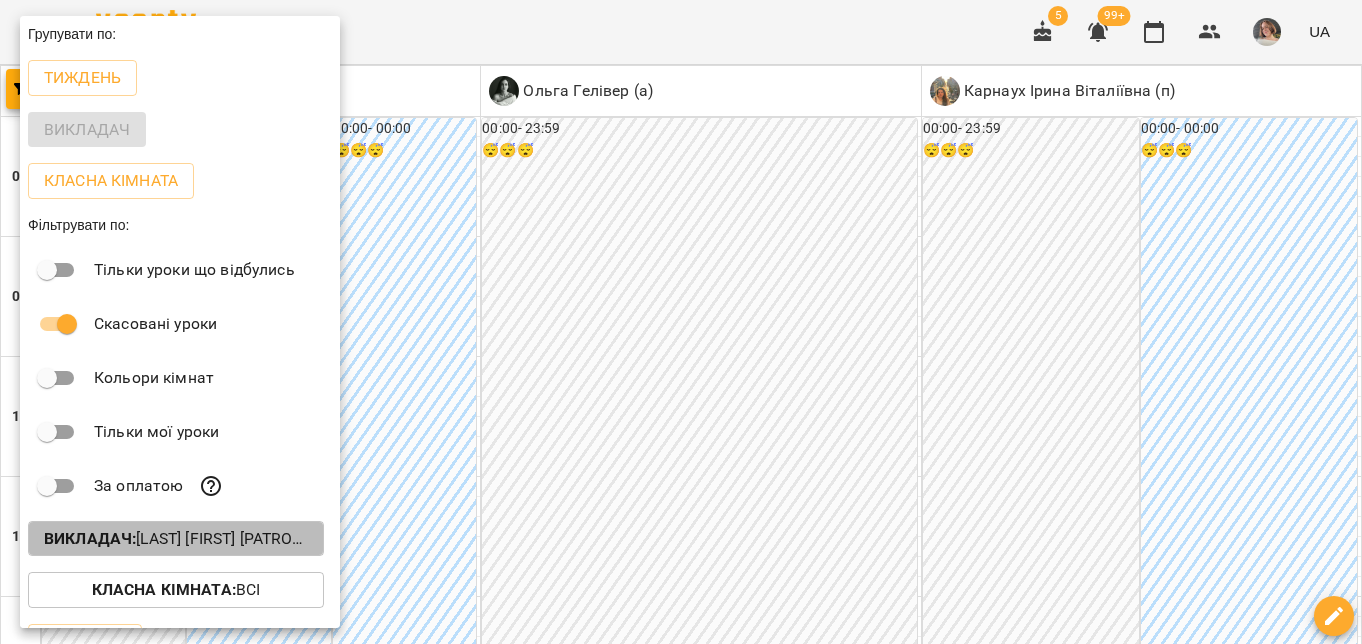 click on "Викладач :" at bounding box center [90, 538] 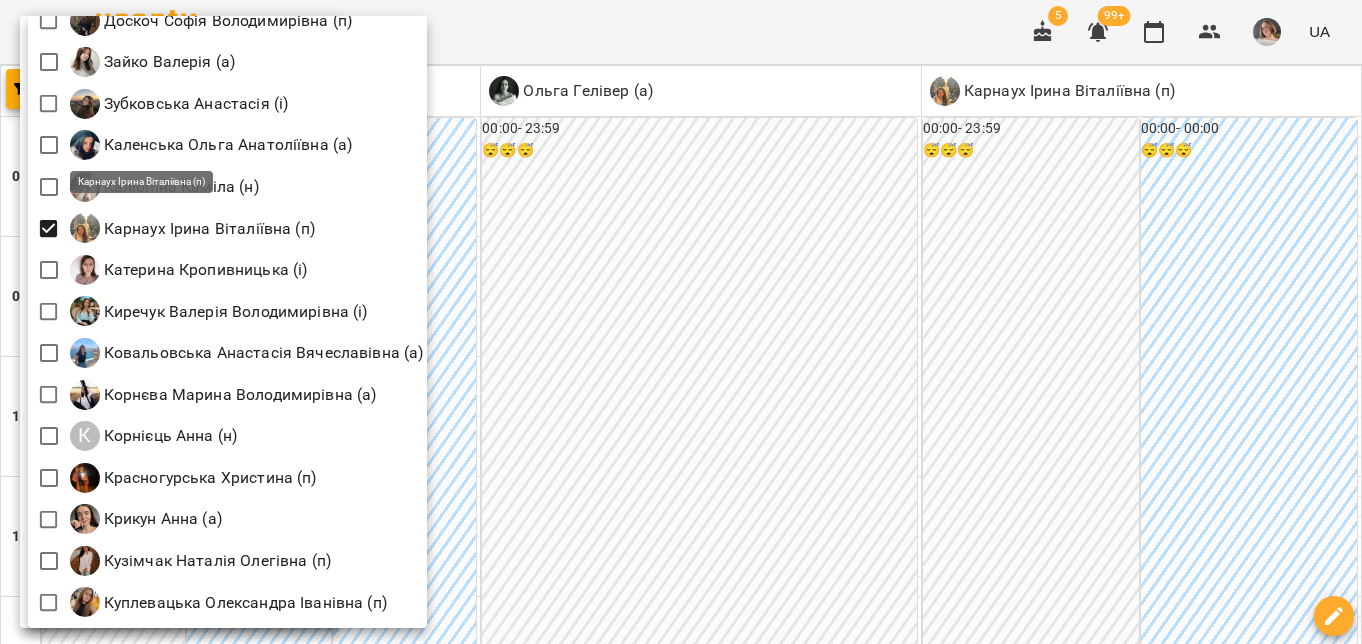 scroll, scrollTop: 1232, scrollLeft: 0, axis: vertical 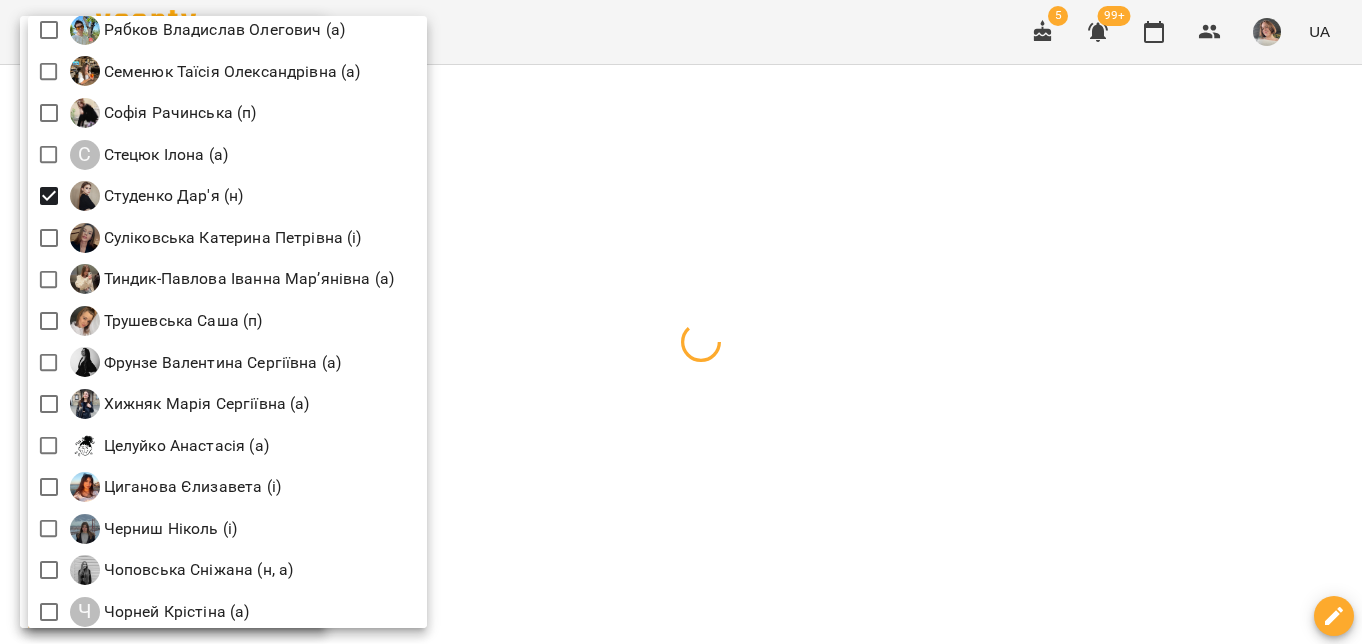 click at bounding box center [681, 322] 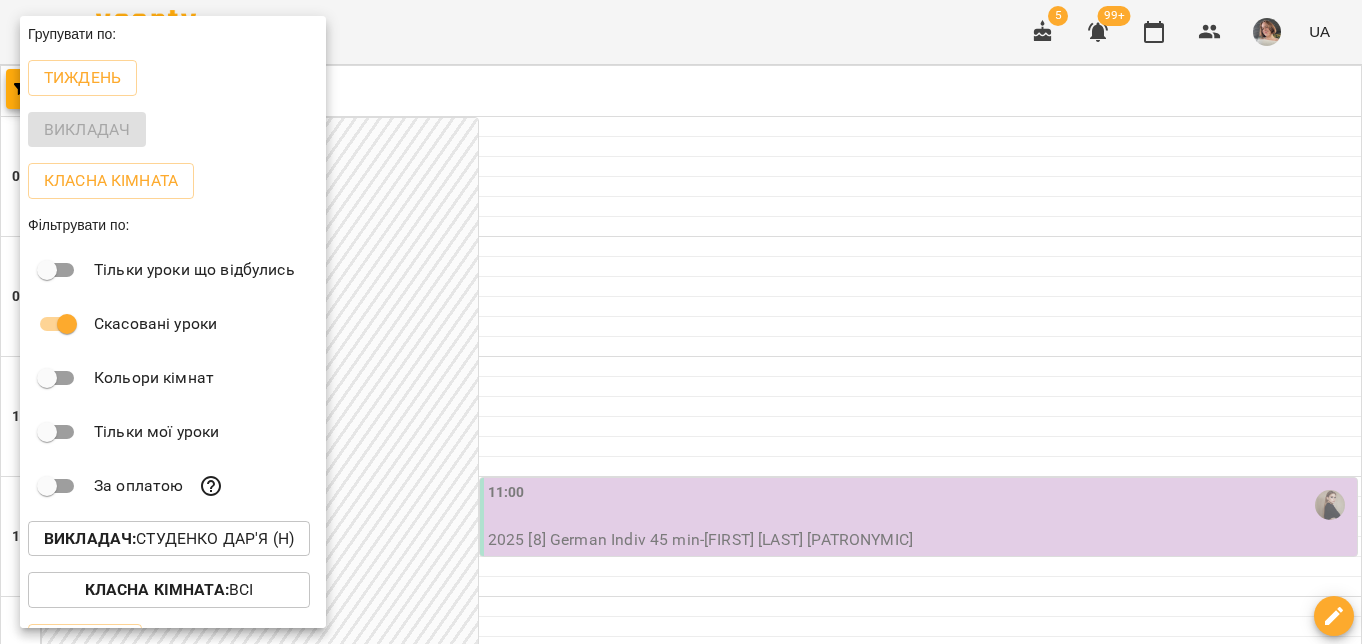 click at bounding box center (681, 322) 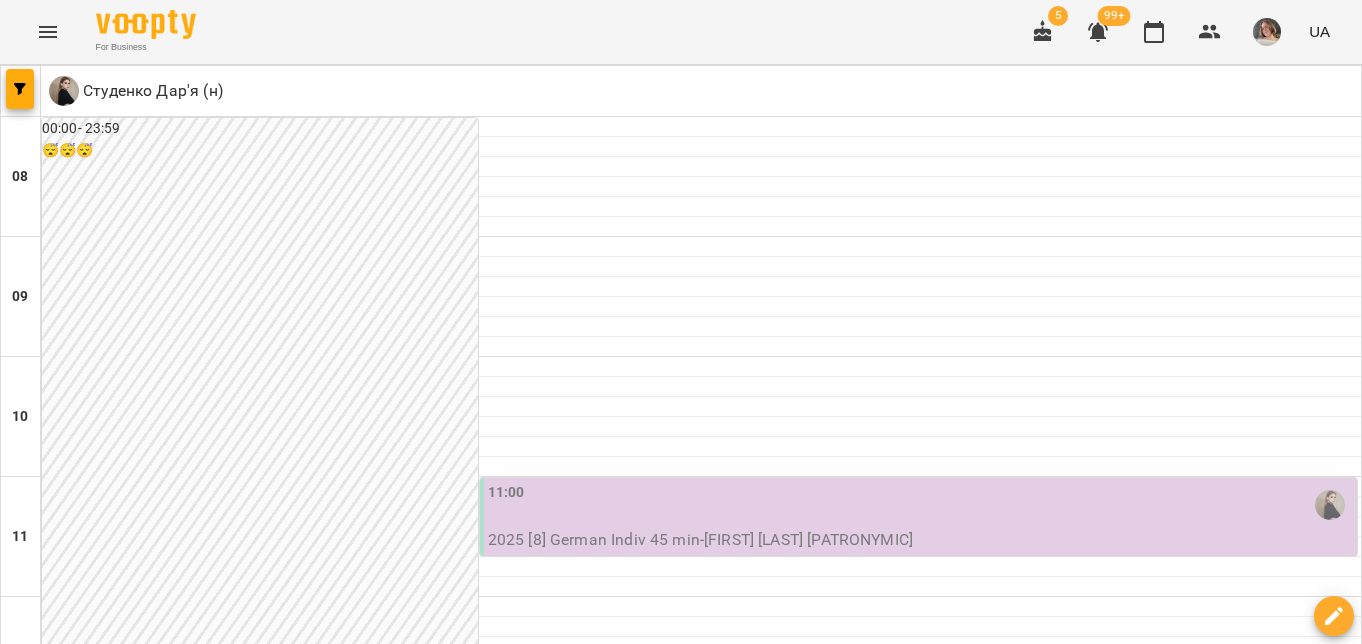 scroll, scrollTop: 261, scrollLeft: 0, axis: vertical 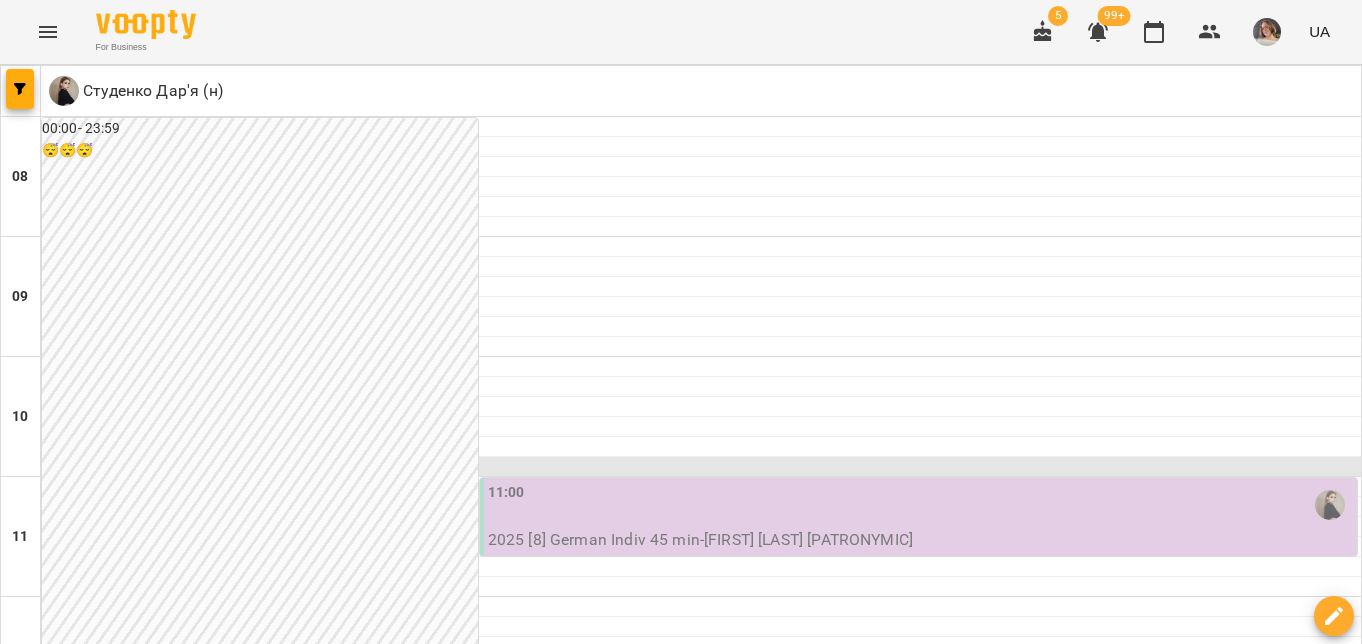 click at bounding box center [701, 467] 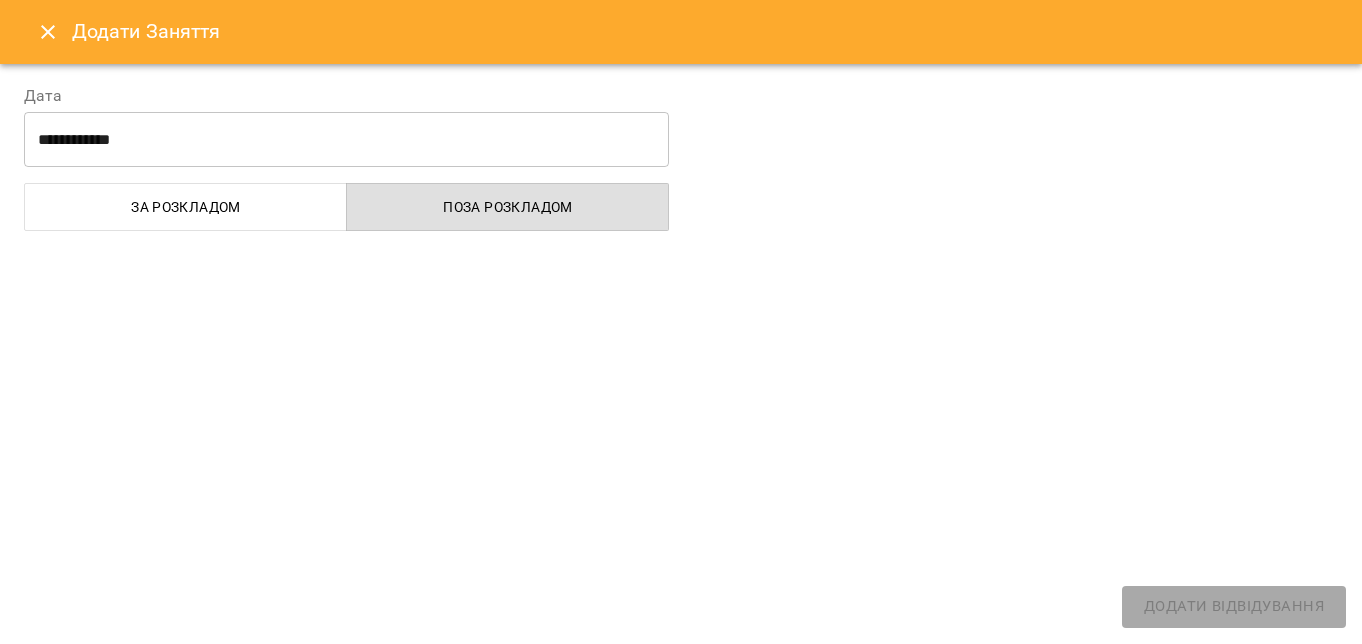 select 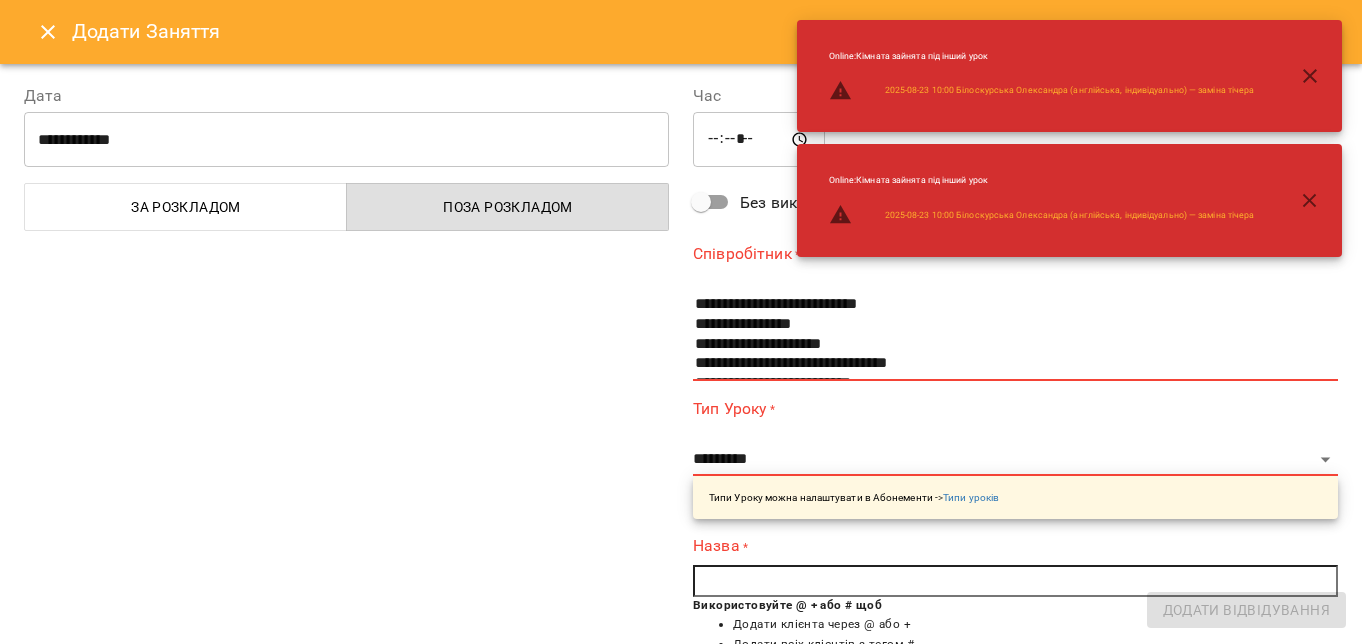 click on "*****" at bounding box center [759, 140] 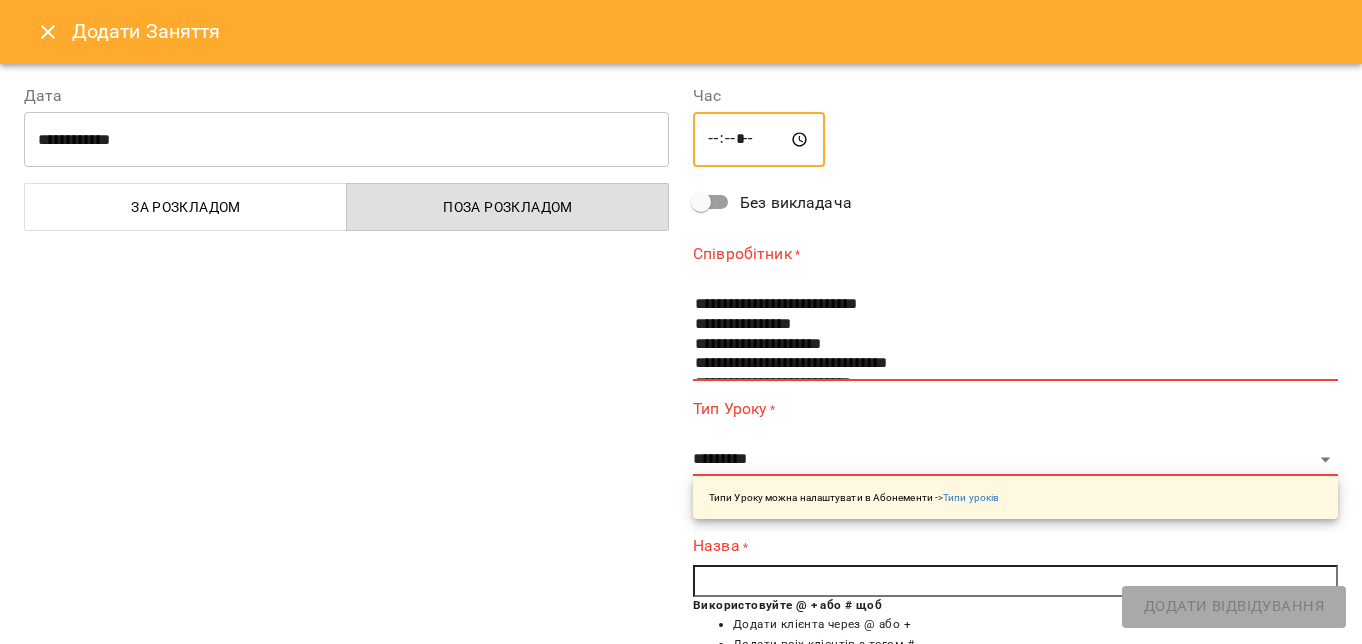 type on "*****" 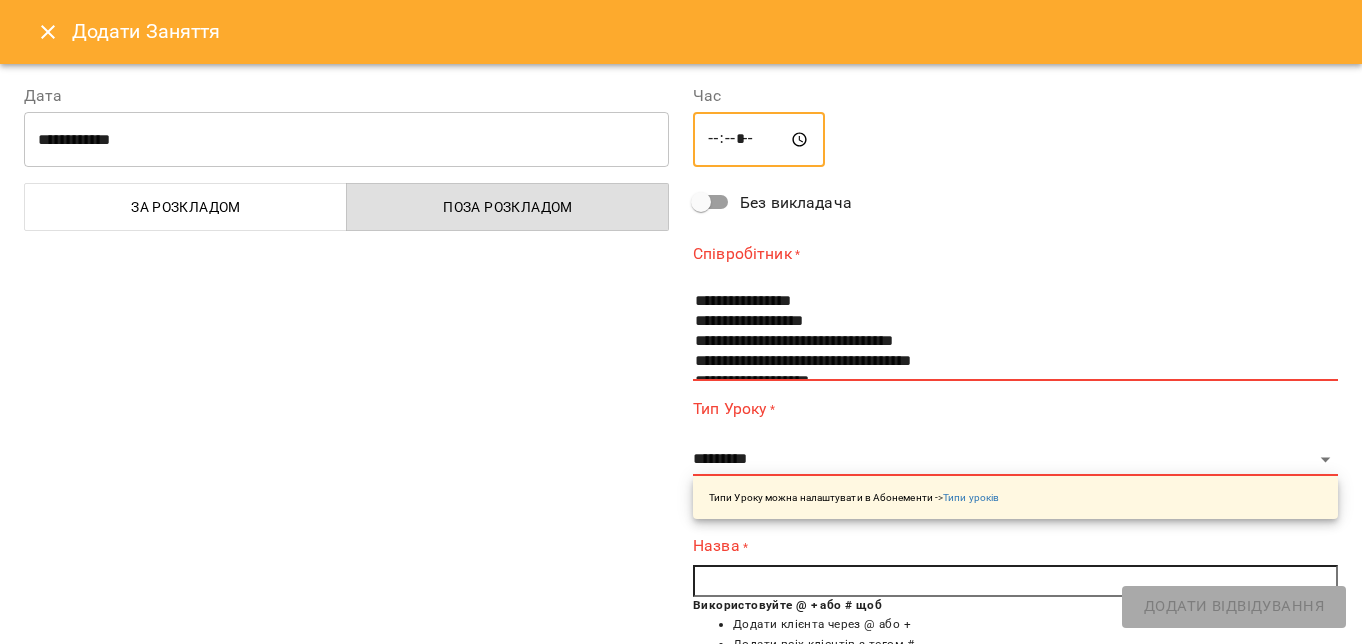 scroll, scrollTop: 1359, scrollLeft: 0, axis: vertical 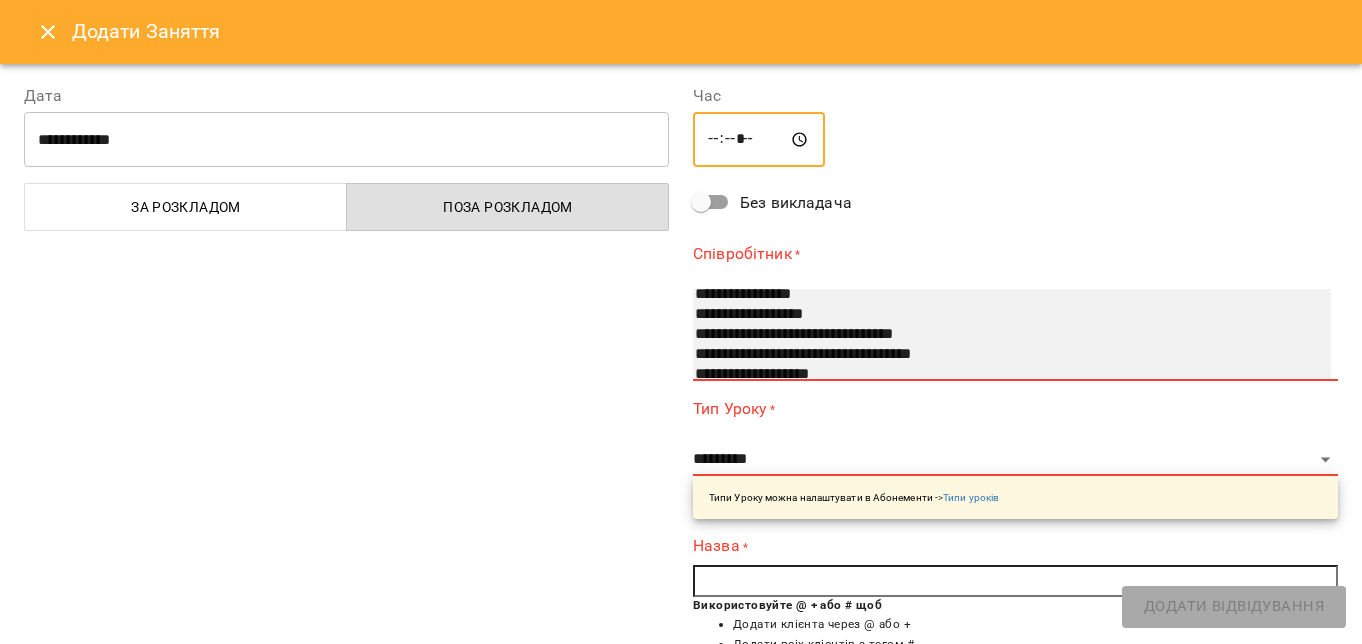 select on "**********" 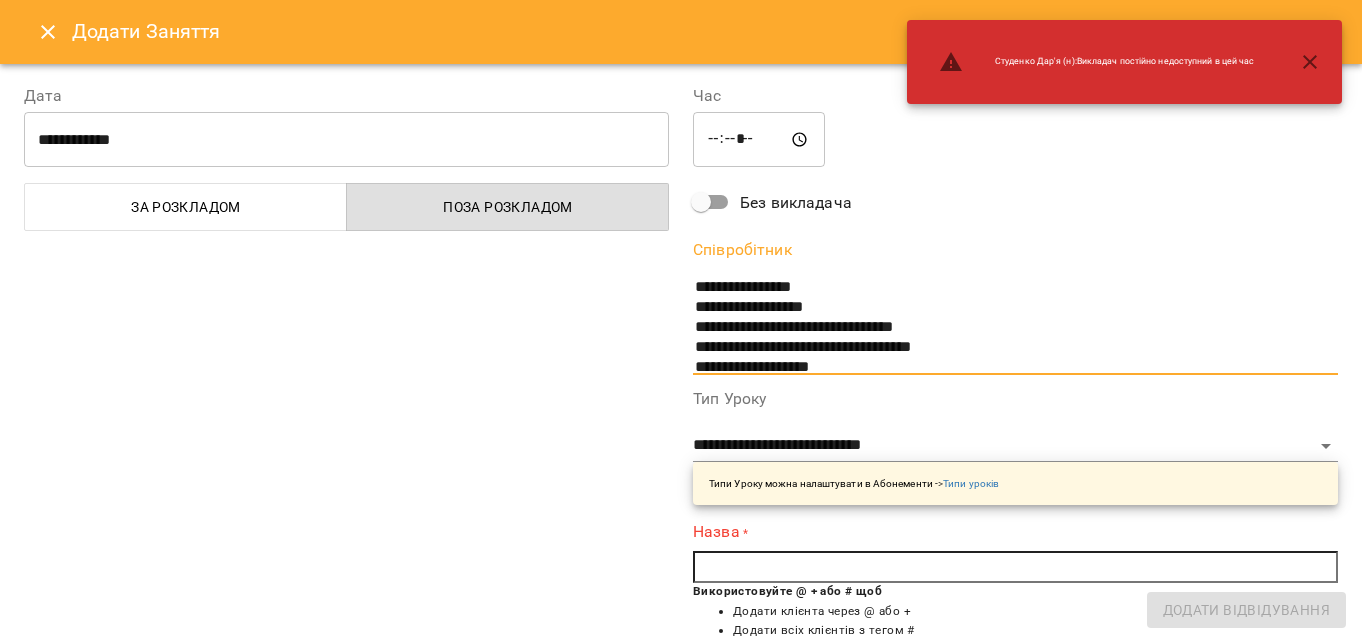 click at bounding box center [1310, 62] 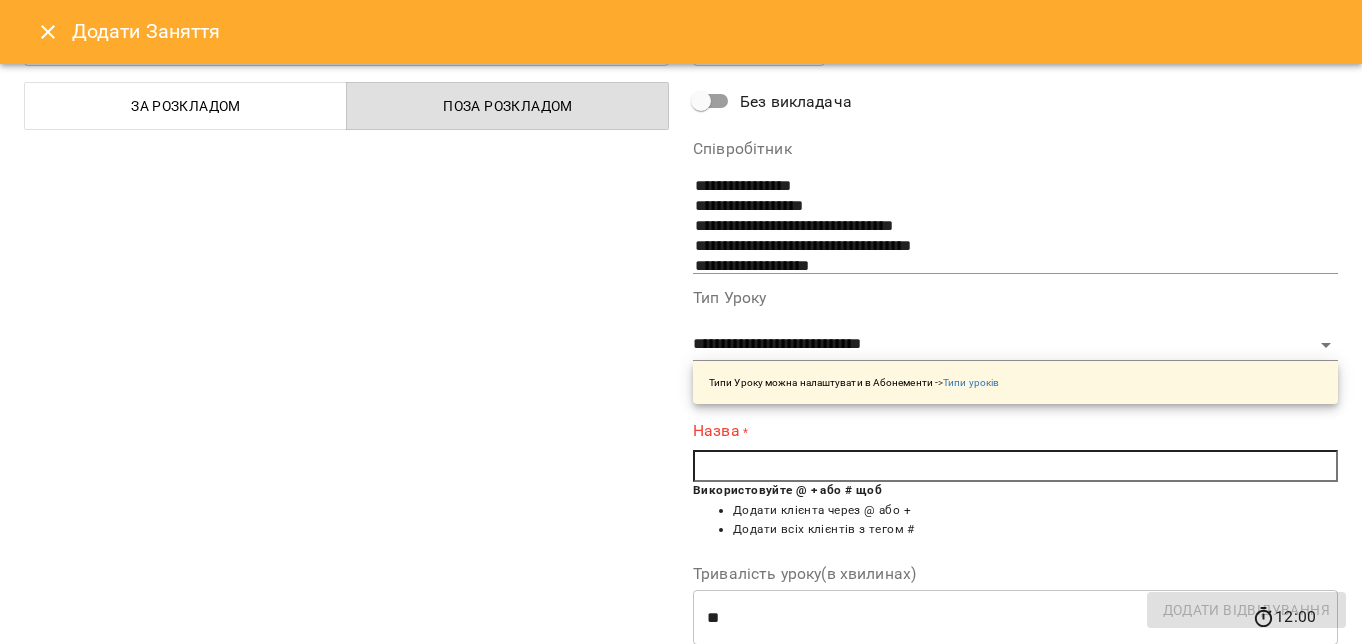 scroll, scrollTop: 102, scrollLeft: 0, axis: vertical 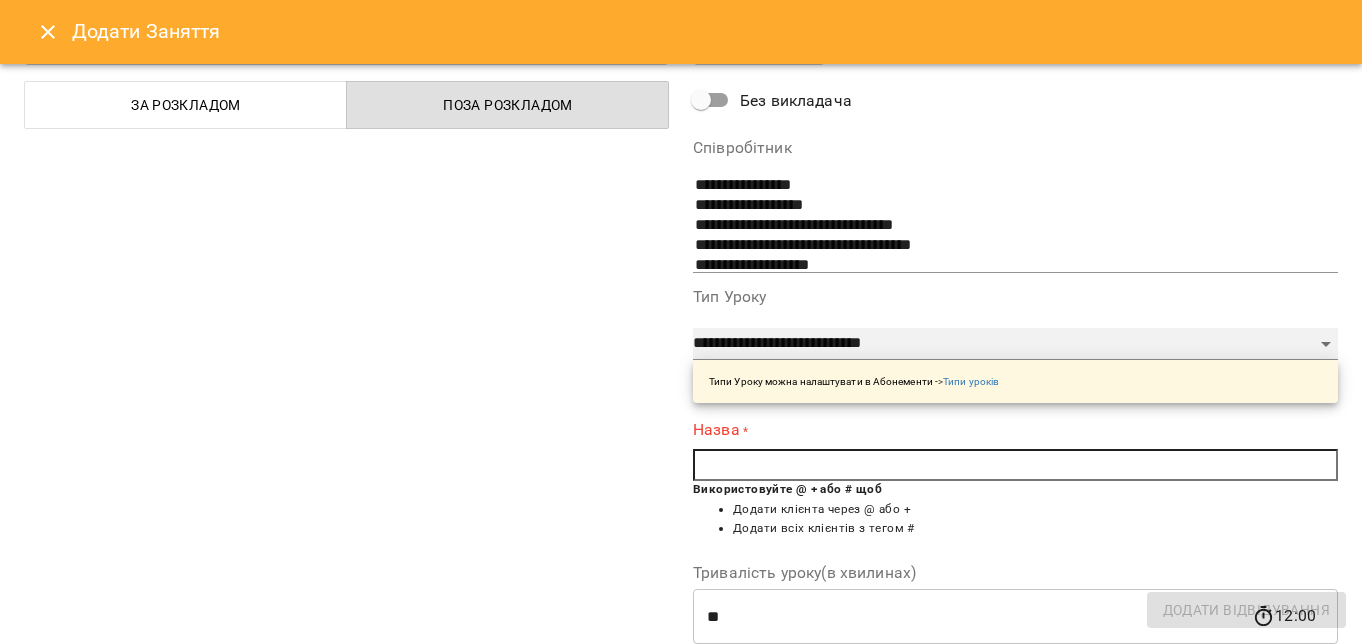 click on "**********" at bounding box center [1015, 344] 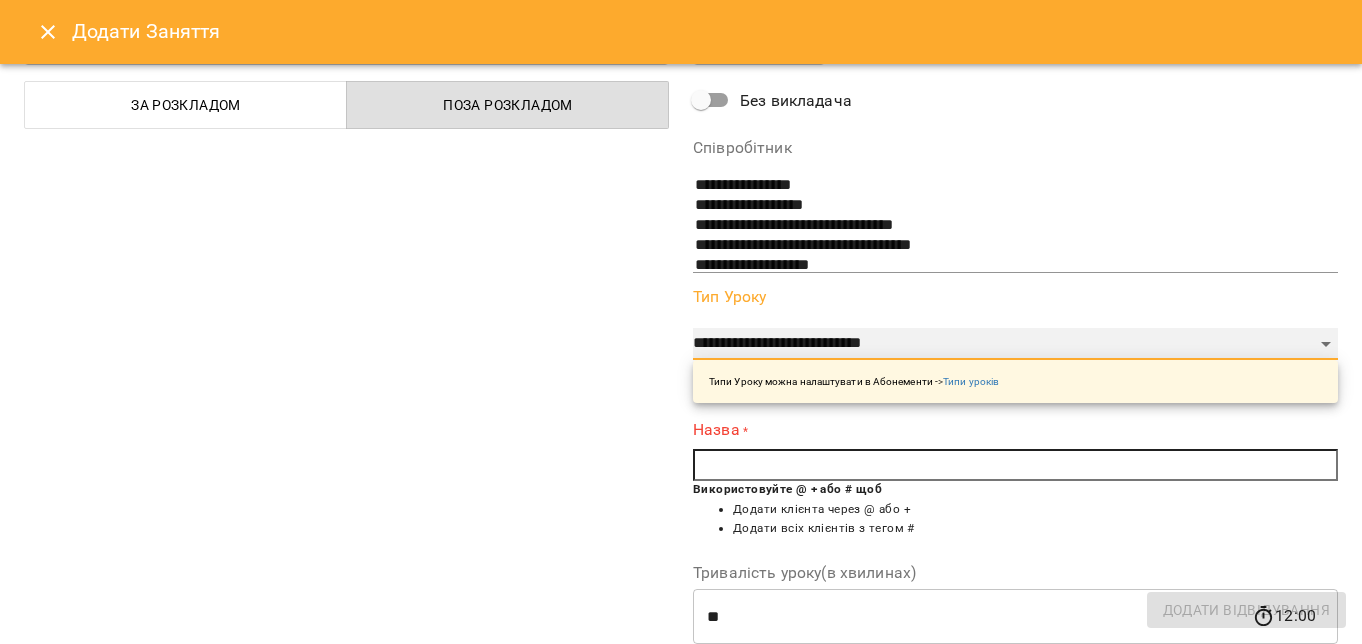 select on "**********" 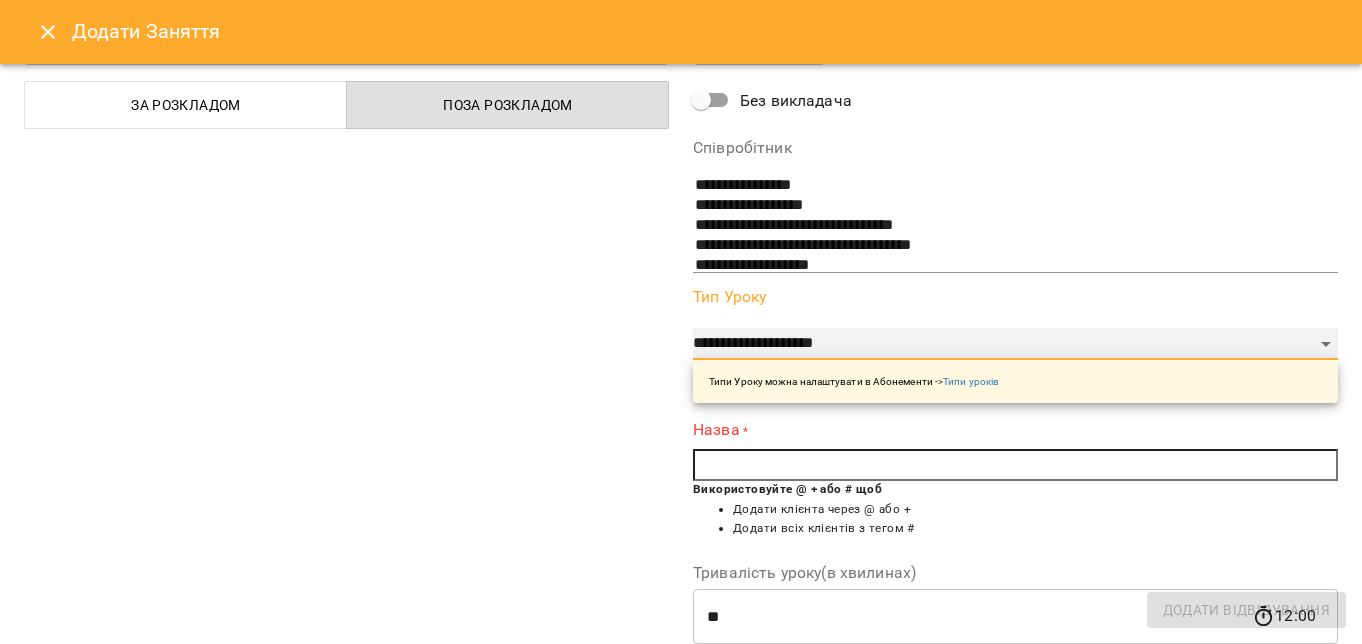 type on "**" 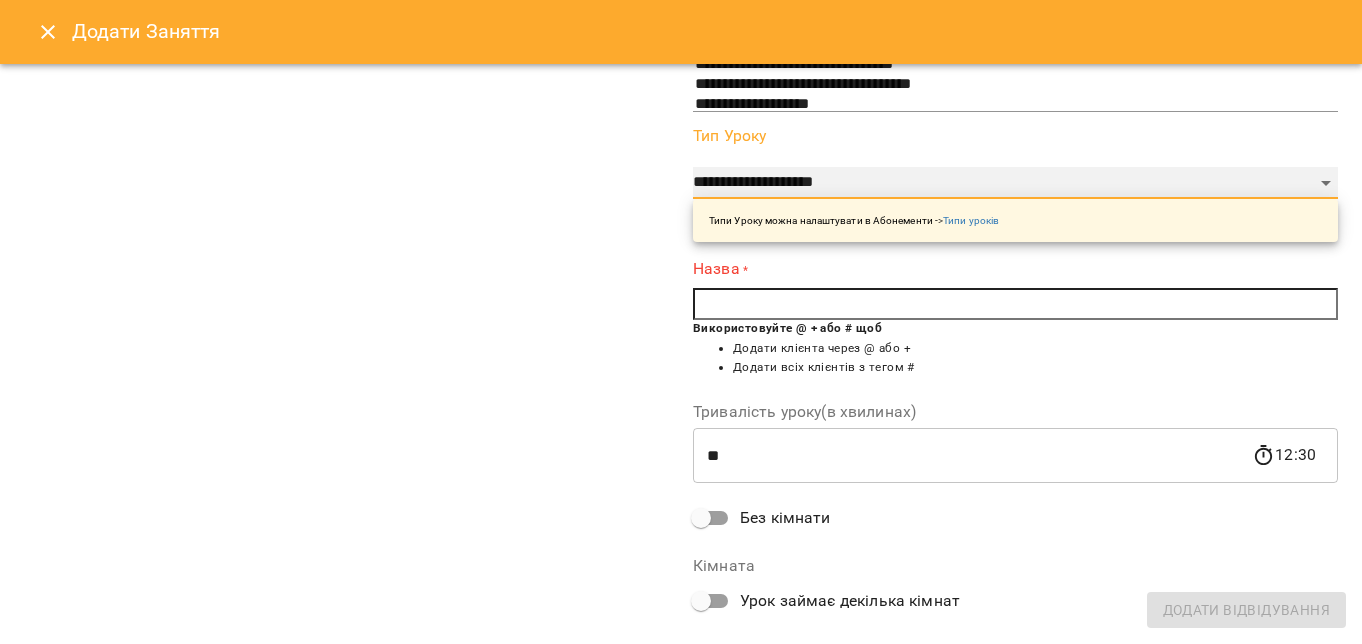 scroll, scrollTop: 261, scrollLeft: 0, axis: vertical 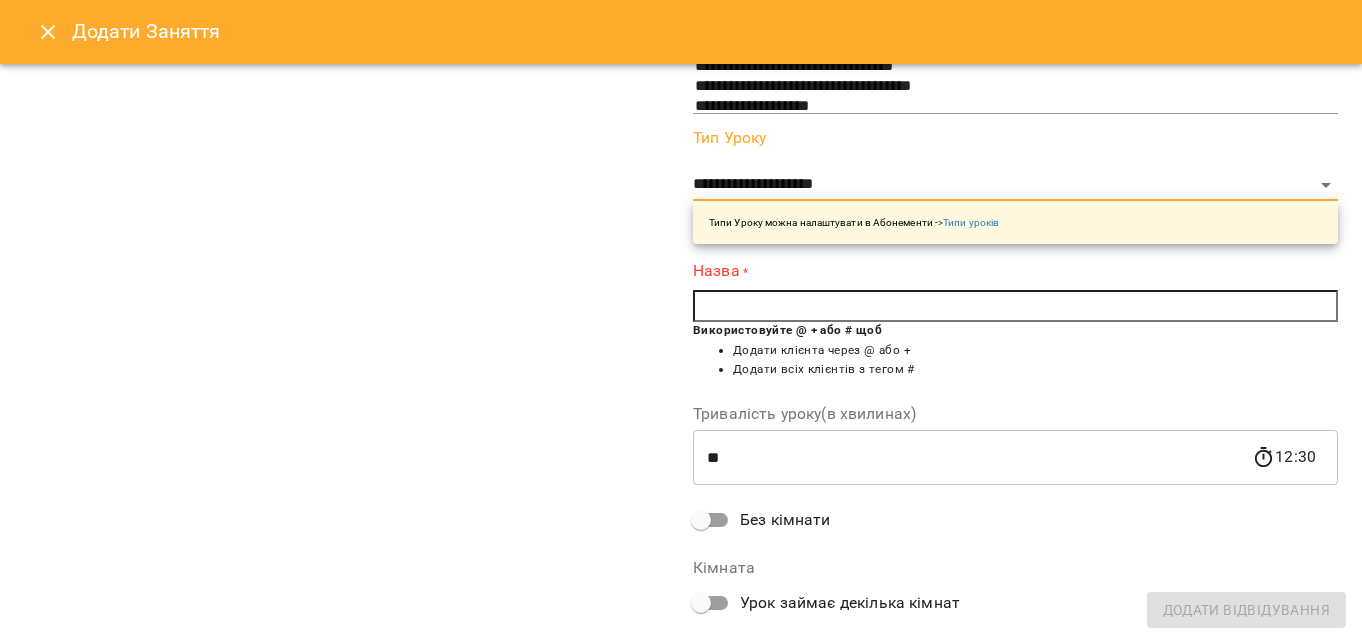 click at bounding box center [1015, 306] 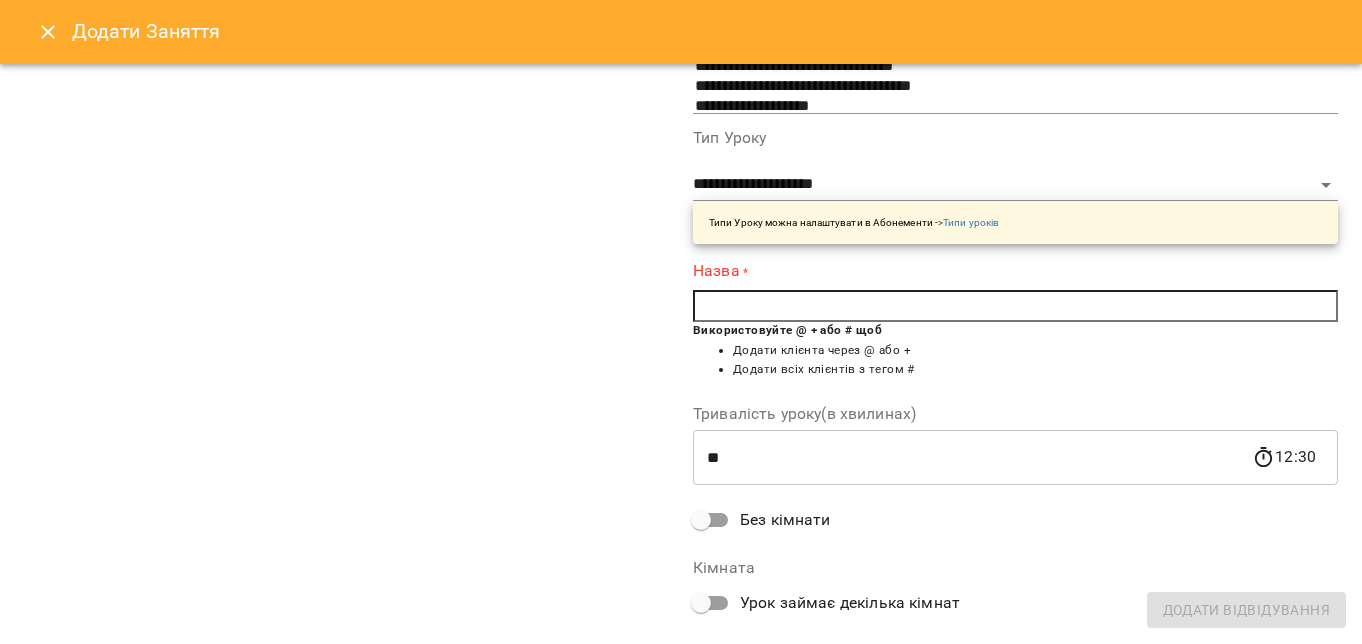 type on "*" 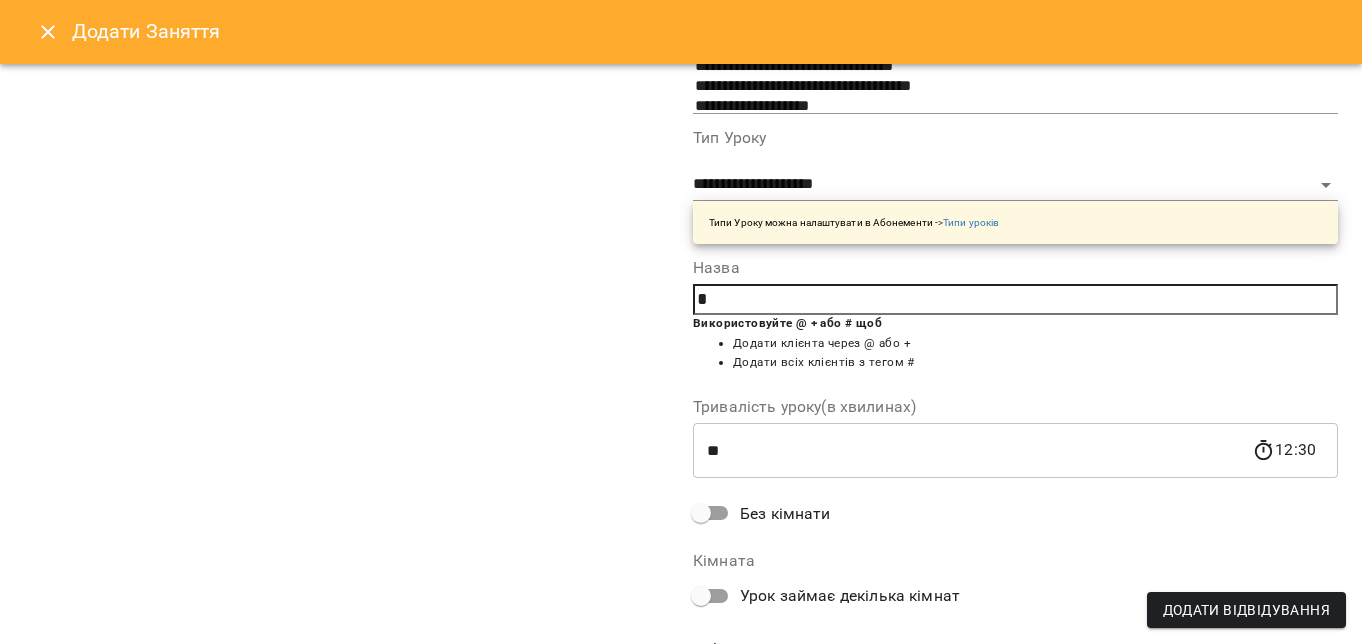 type 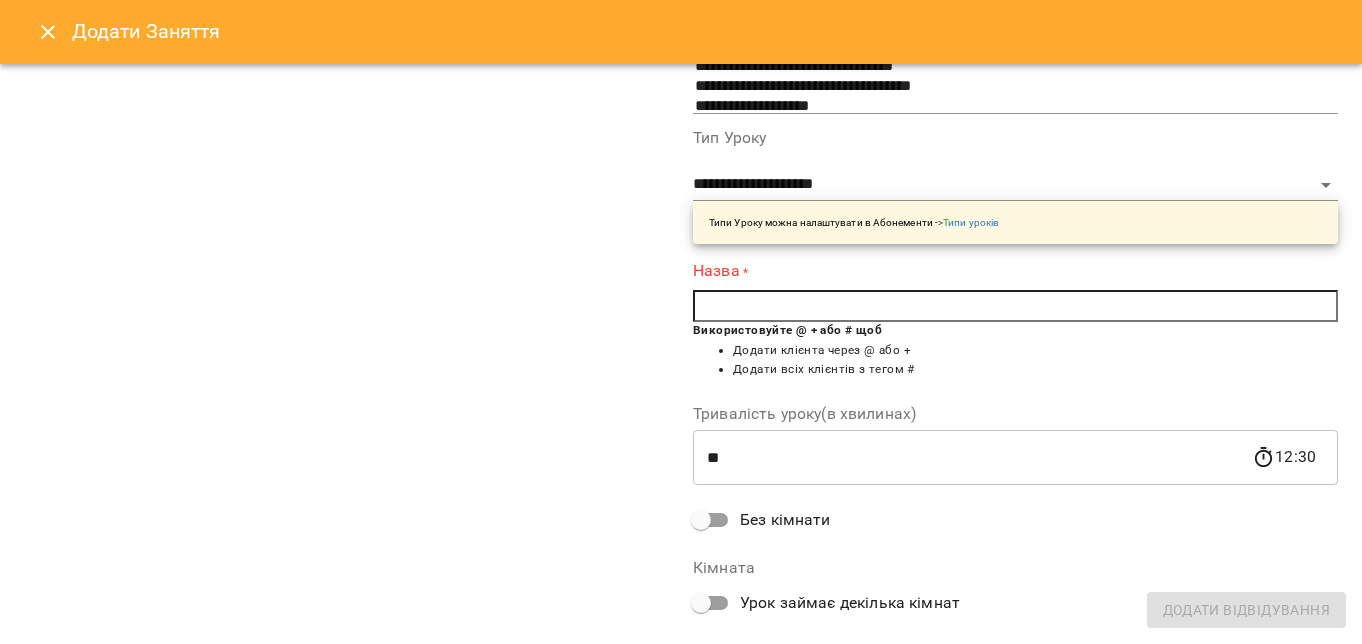 click 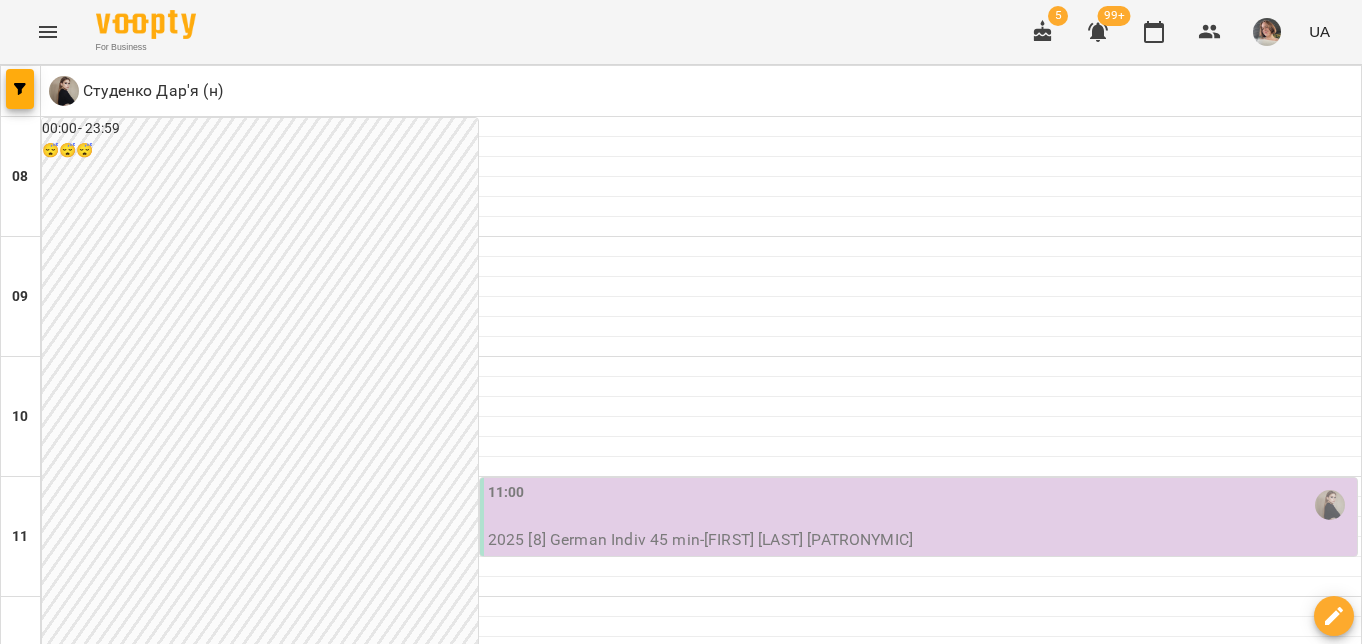 click on "**********" at bounding box center [681, 2008] 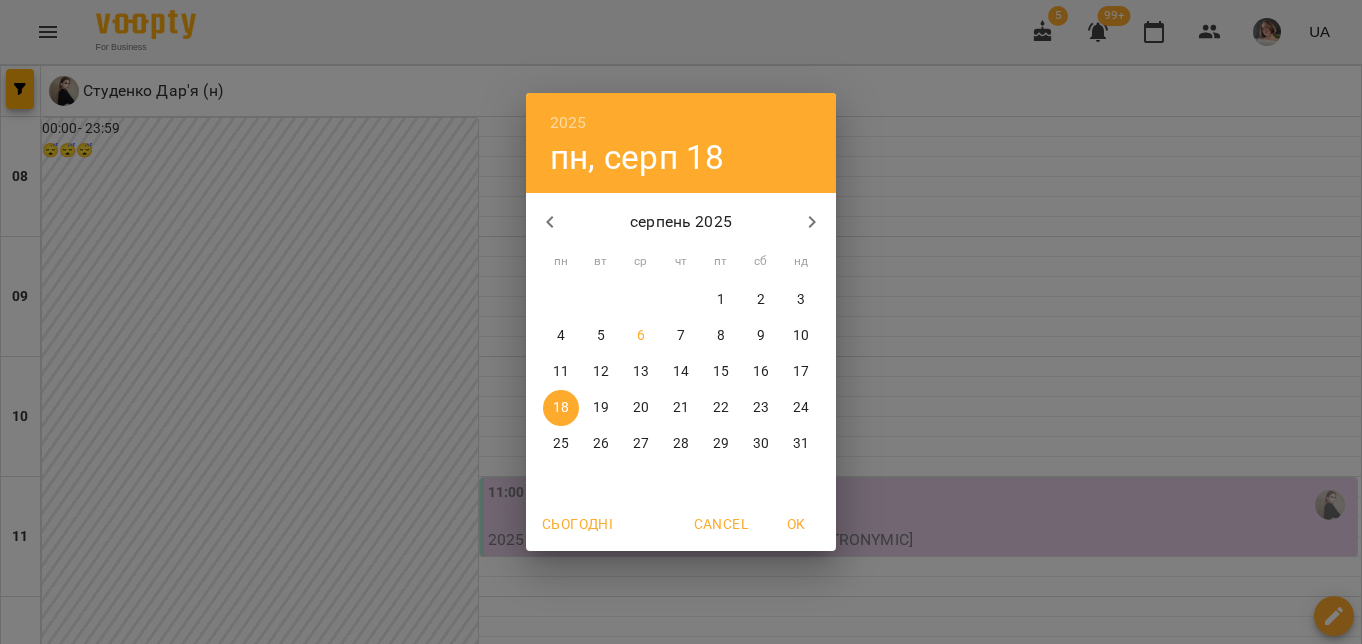 click 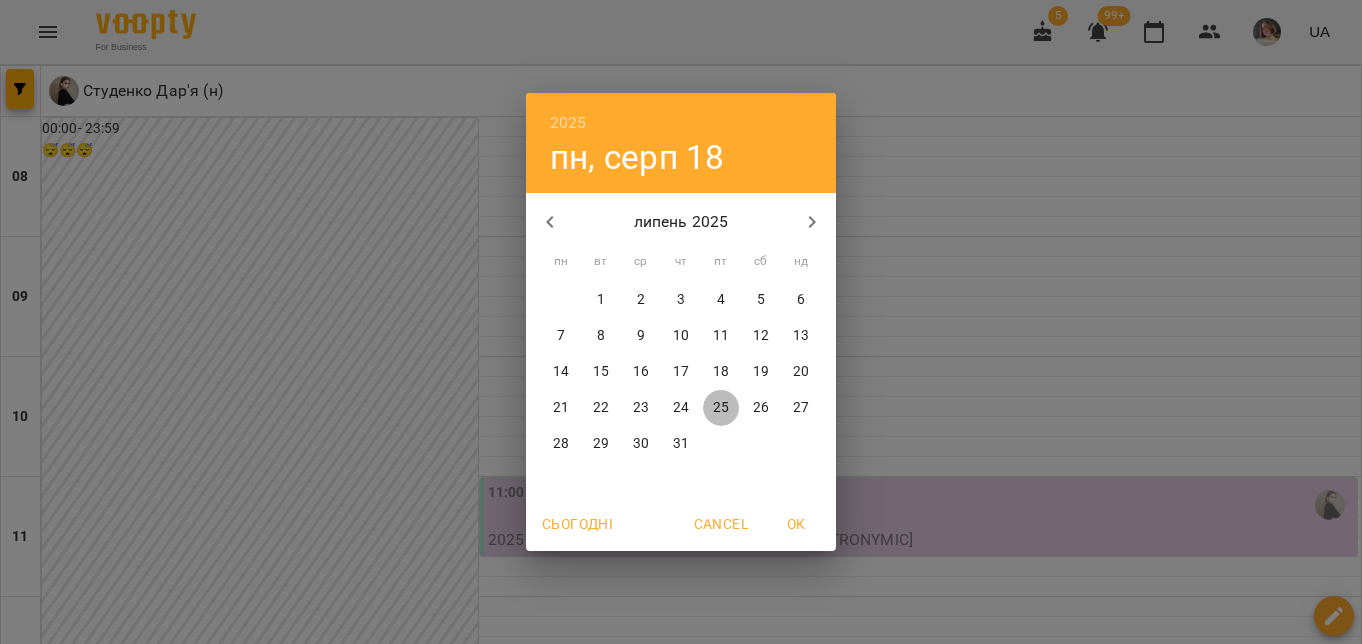 click on "25" at bounding box center (721, 408) 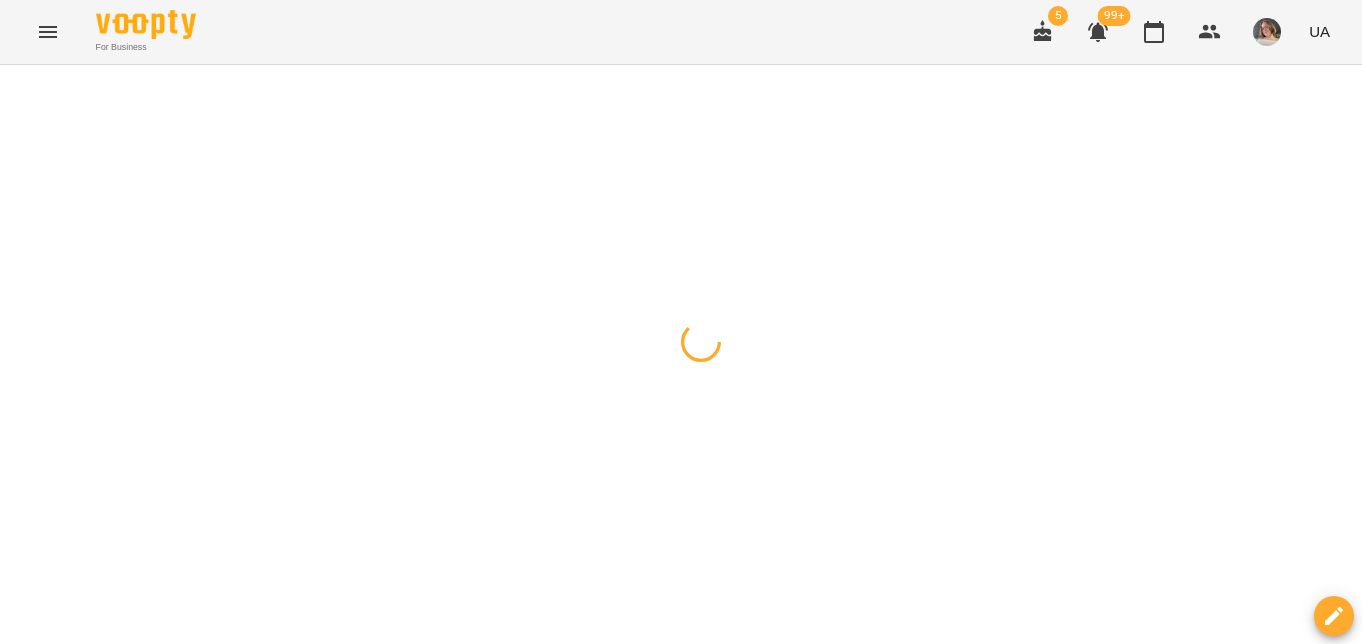click 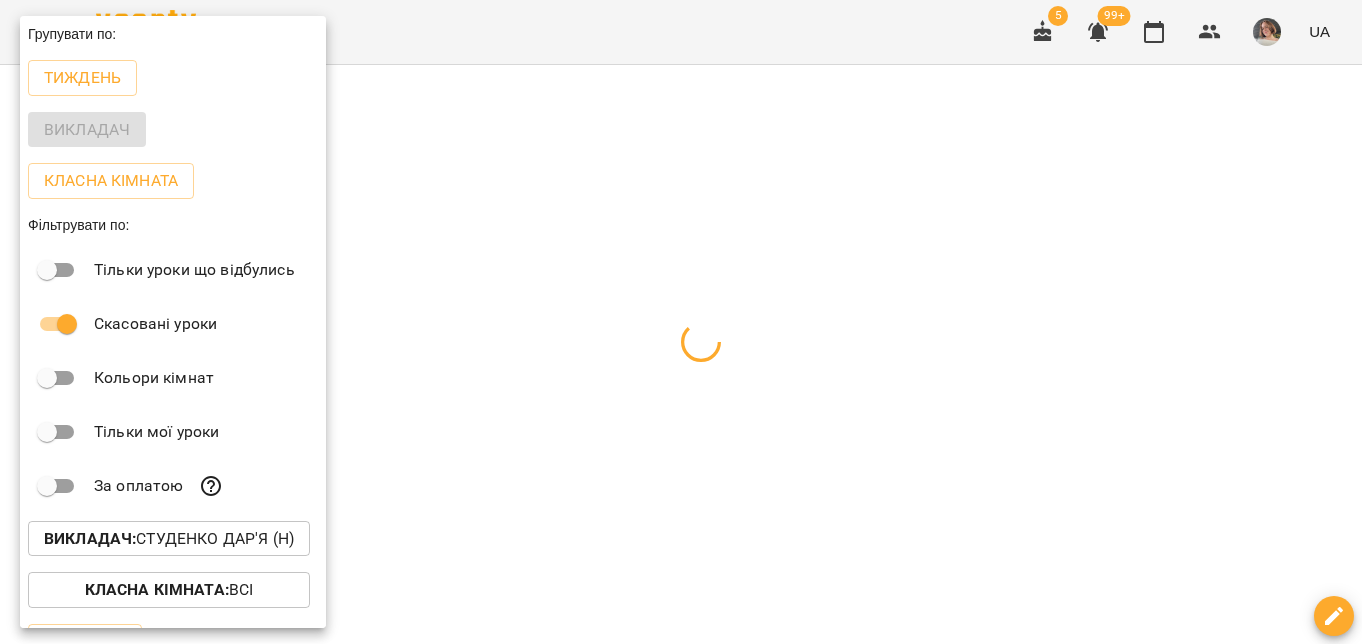 click on "Викладач :" at bounding box center (90, 538) 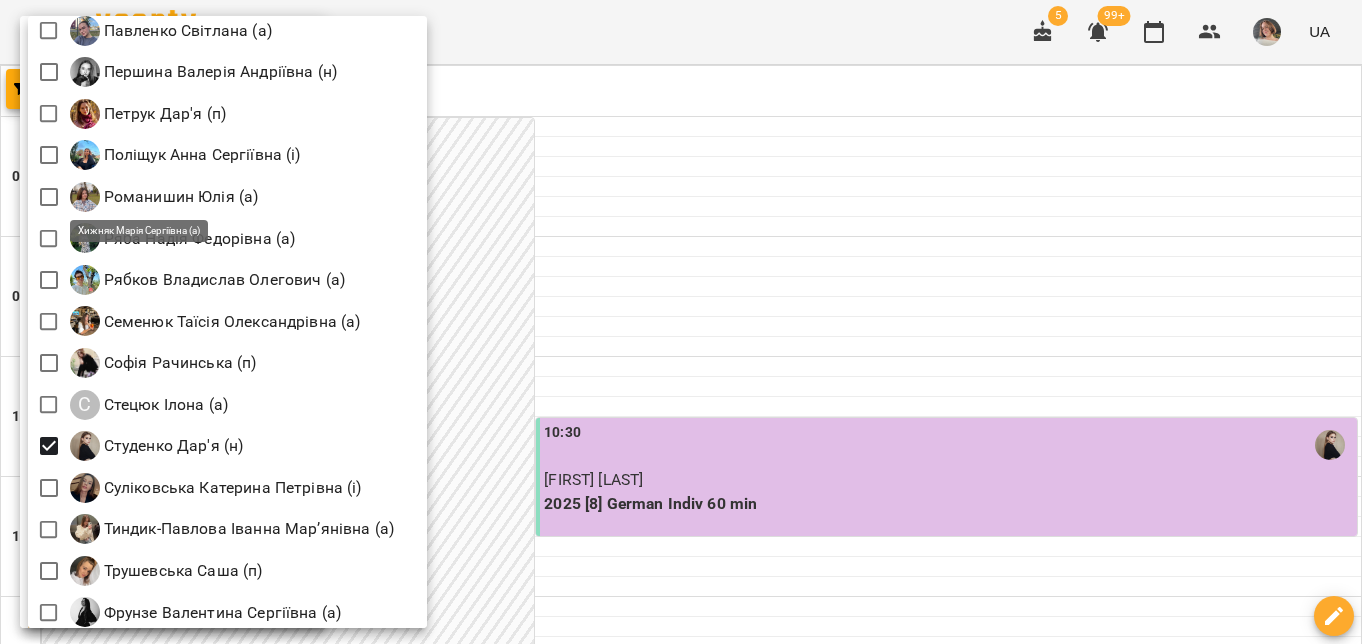 scroll, scrollTop: 2884, scrollLeft: 0, axis: vertical 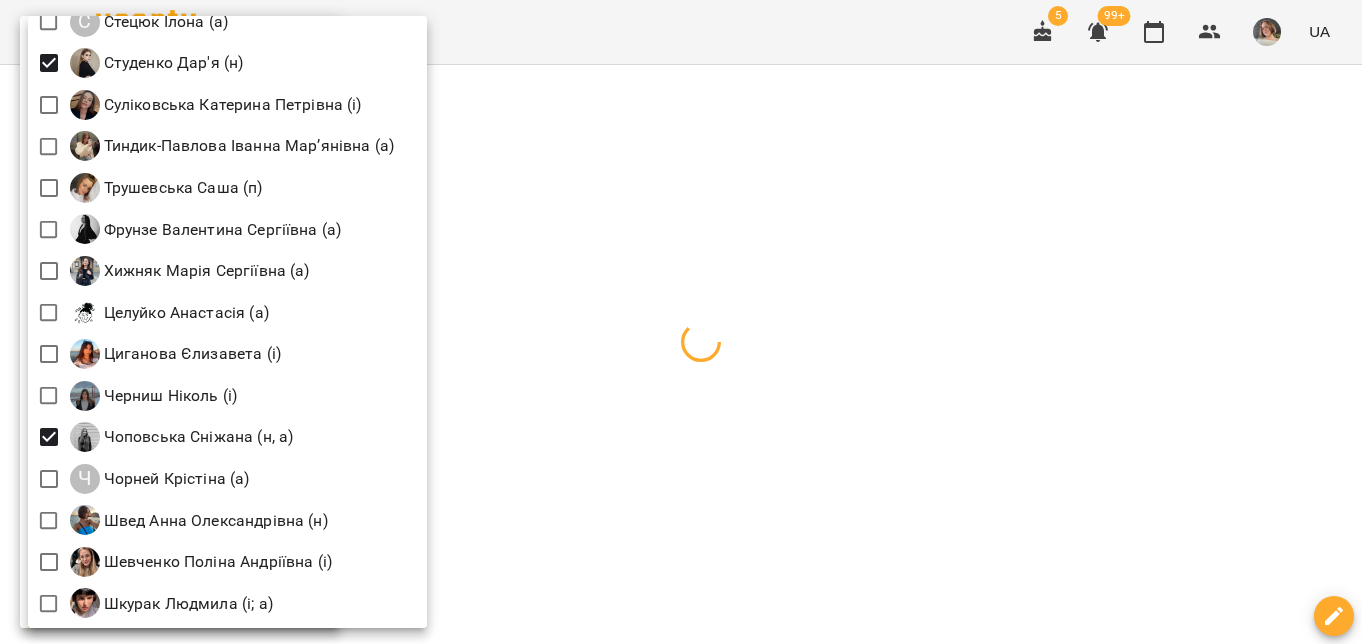 click at bounding box center (681, 322) 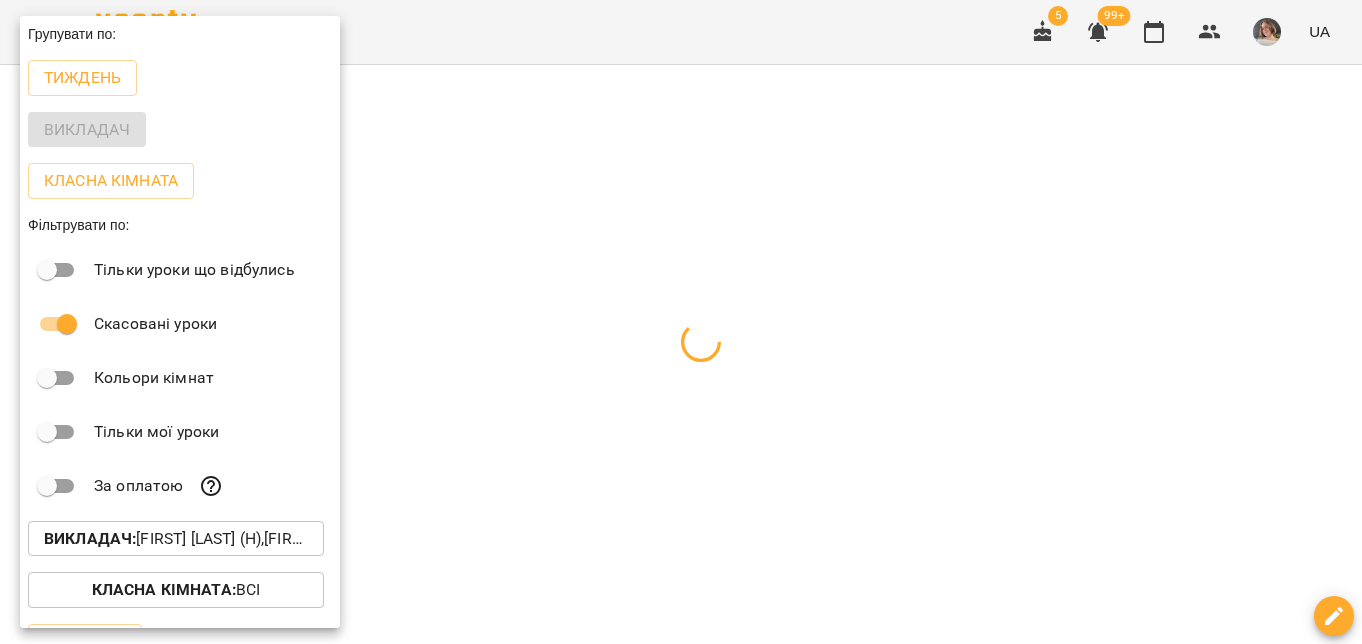 click at bounding box center (681, 322) 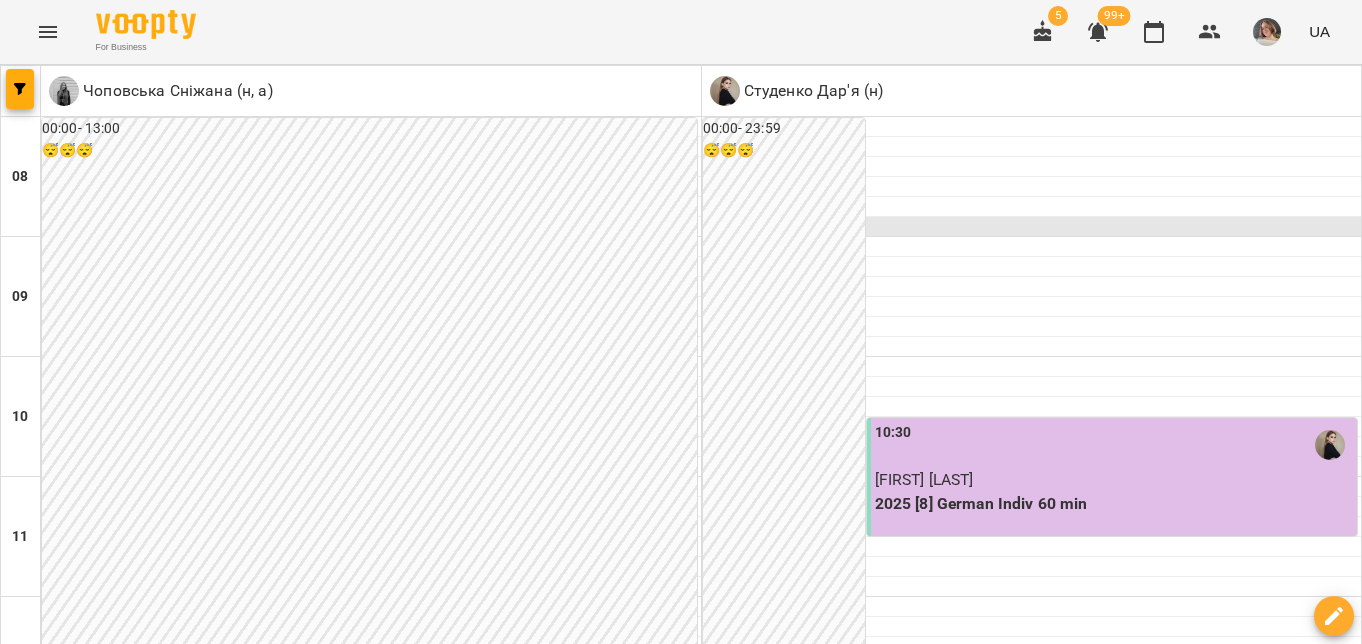 scroll, scrollTop: 1067, scrollLeft: 0, axis: vertical 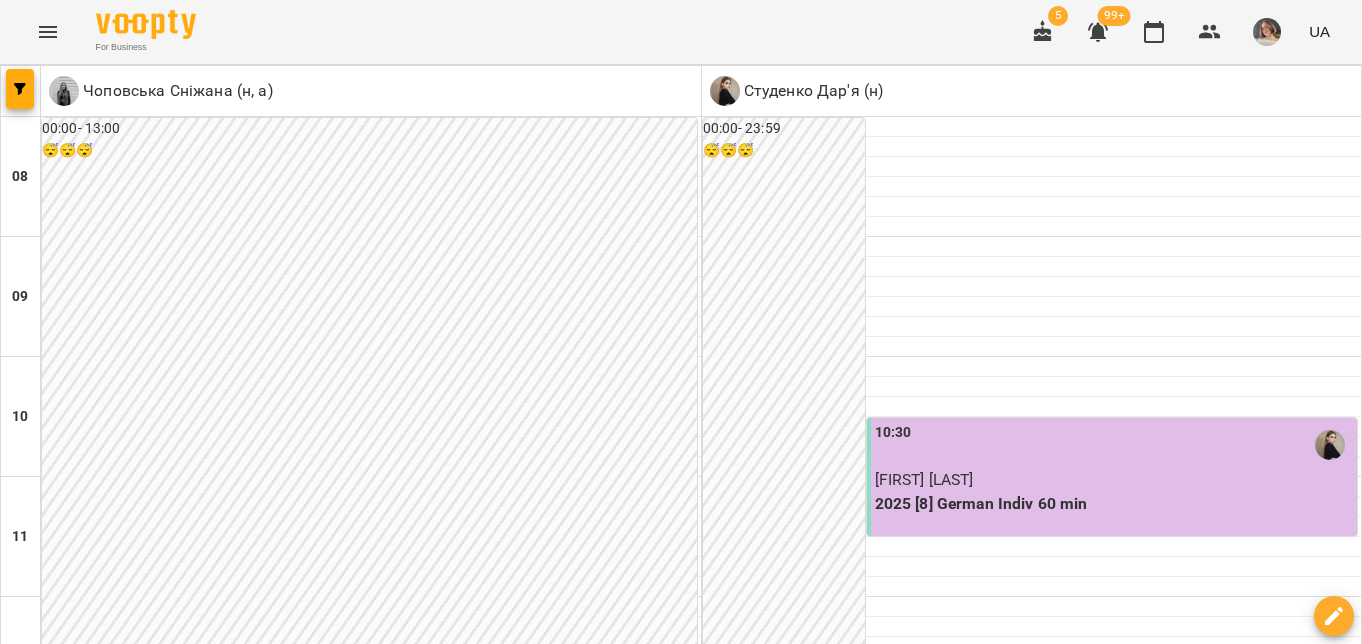 click on "Горячко Зоряна" at bounding box center (467, 1380) 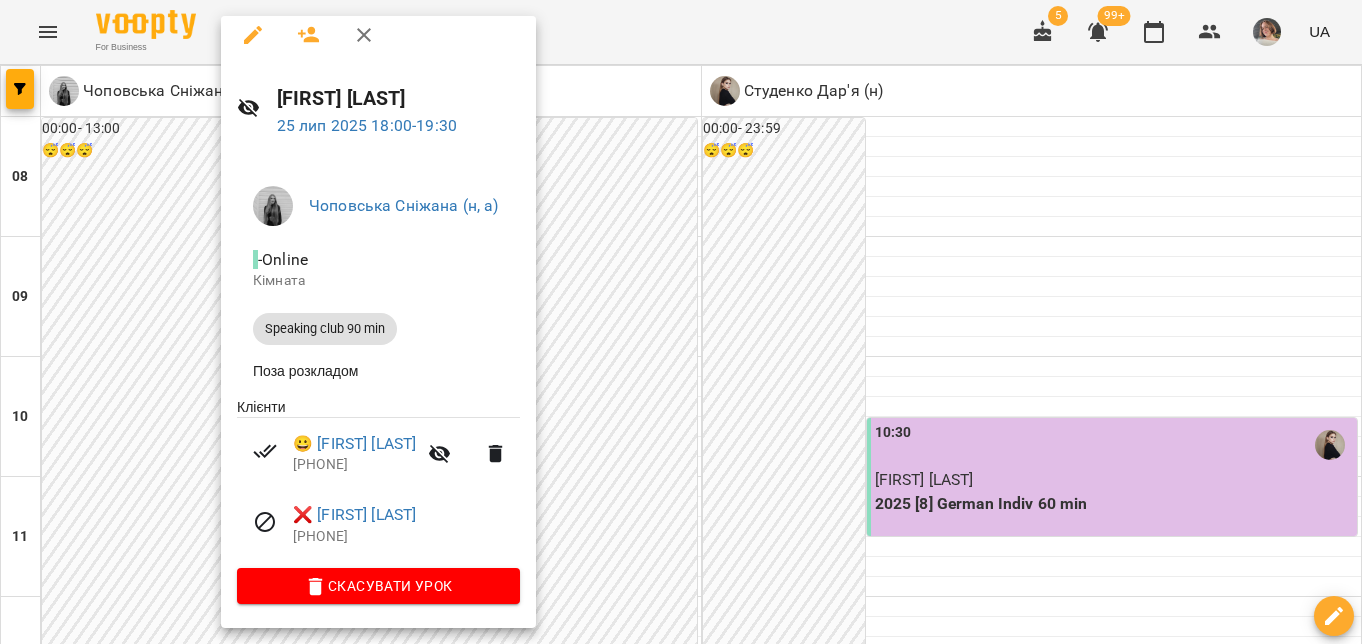 scroll, scrollTop: 0, scrollLeft: 0, axis: both 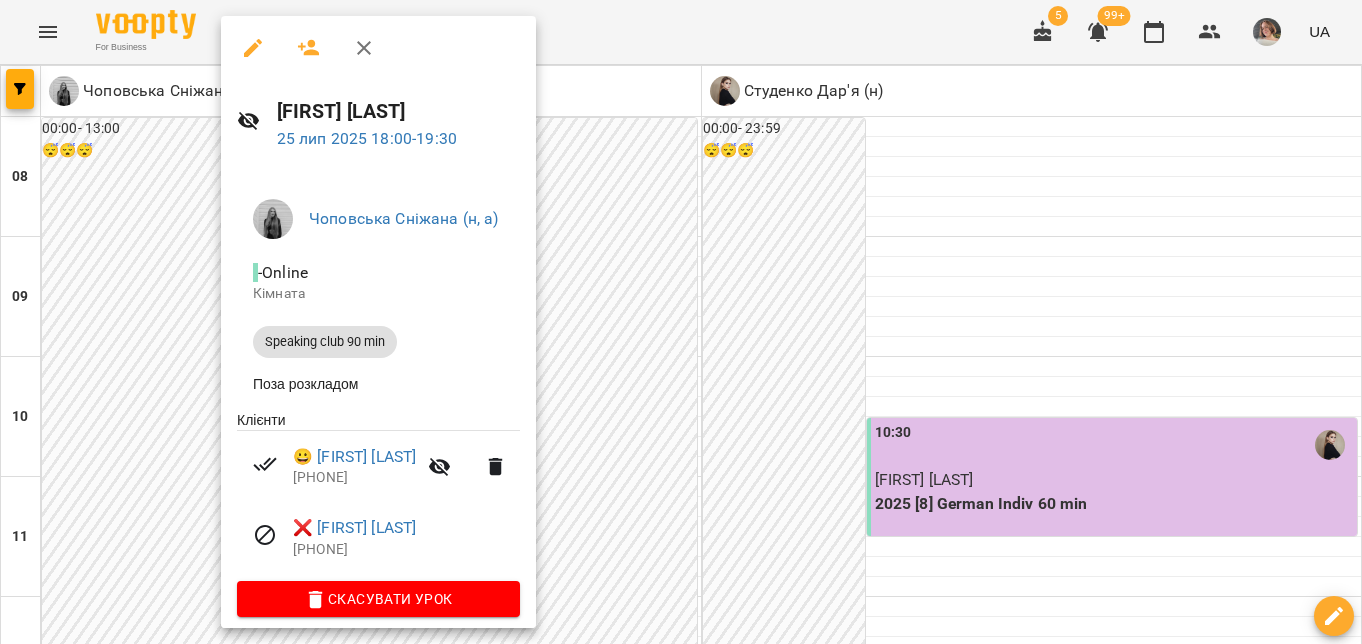 click at bounding box center [681, 322] 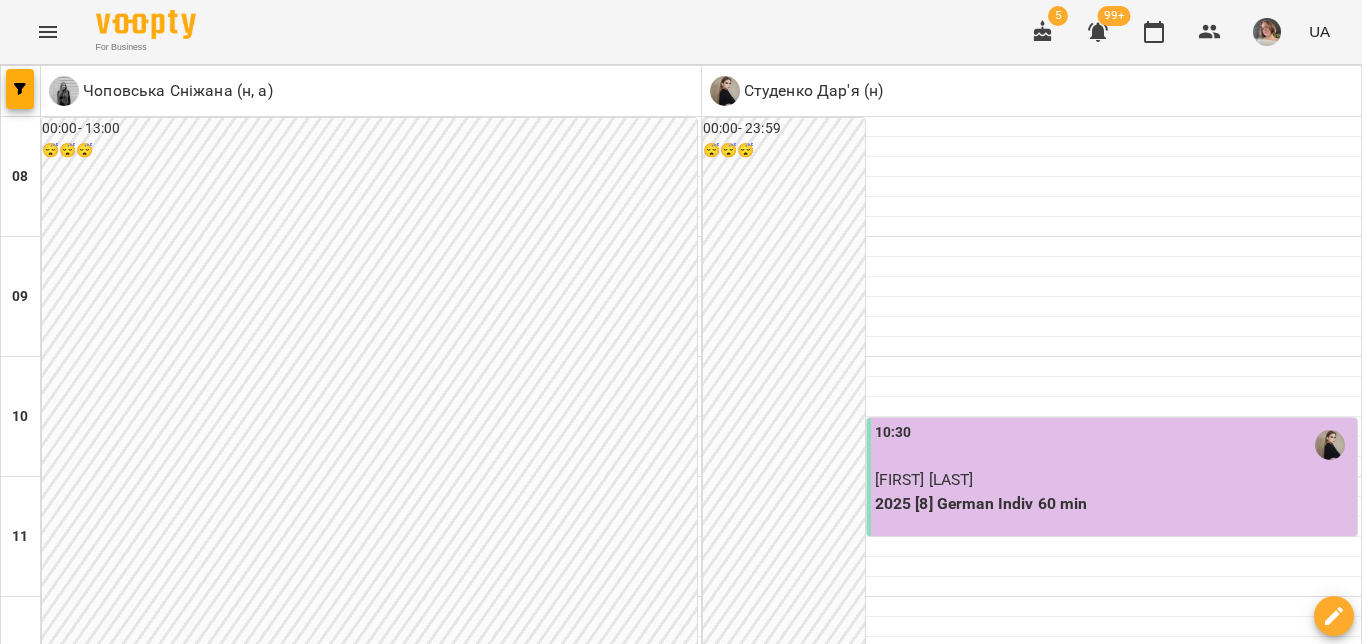 scroll, scrollTop: 766, scrollLeft: 0, axis: vertical 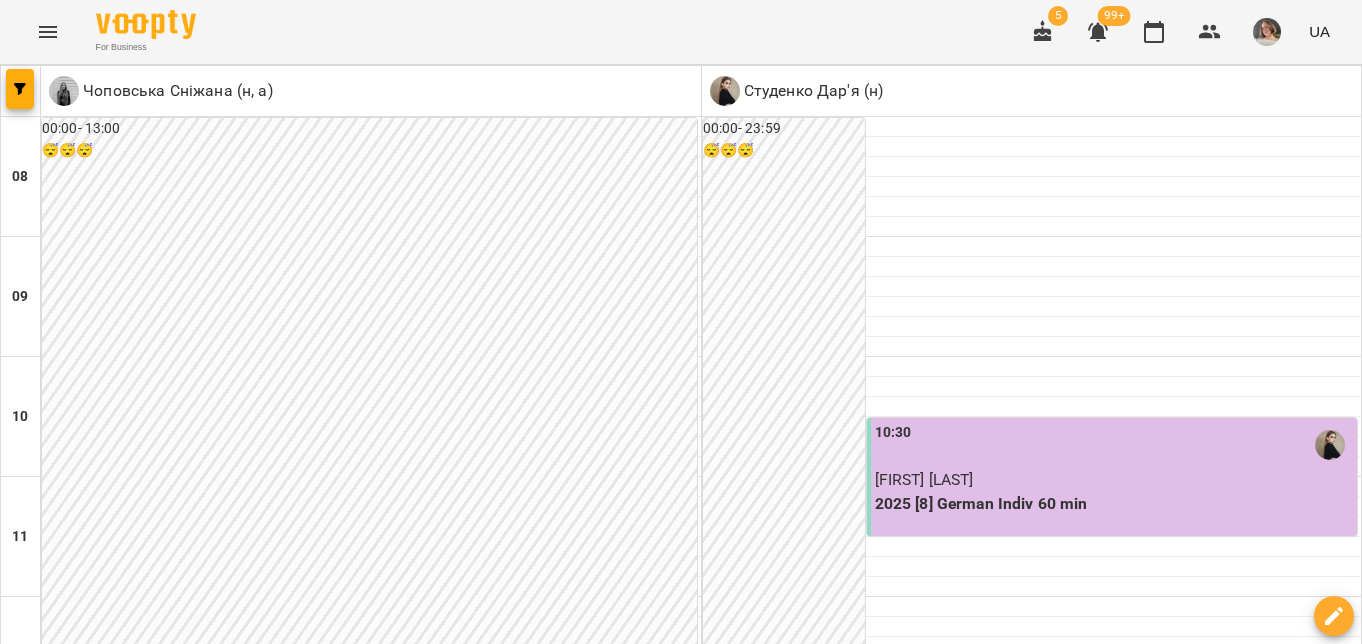 click on "**********" at bounding box center (681, 2008) 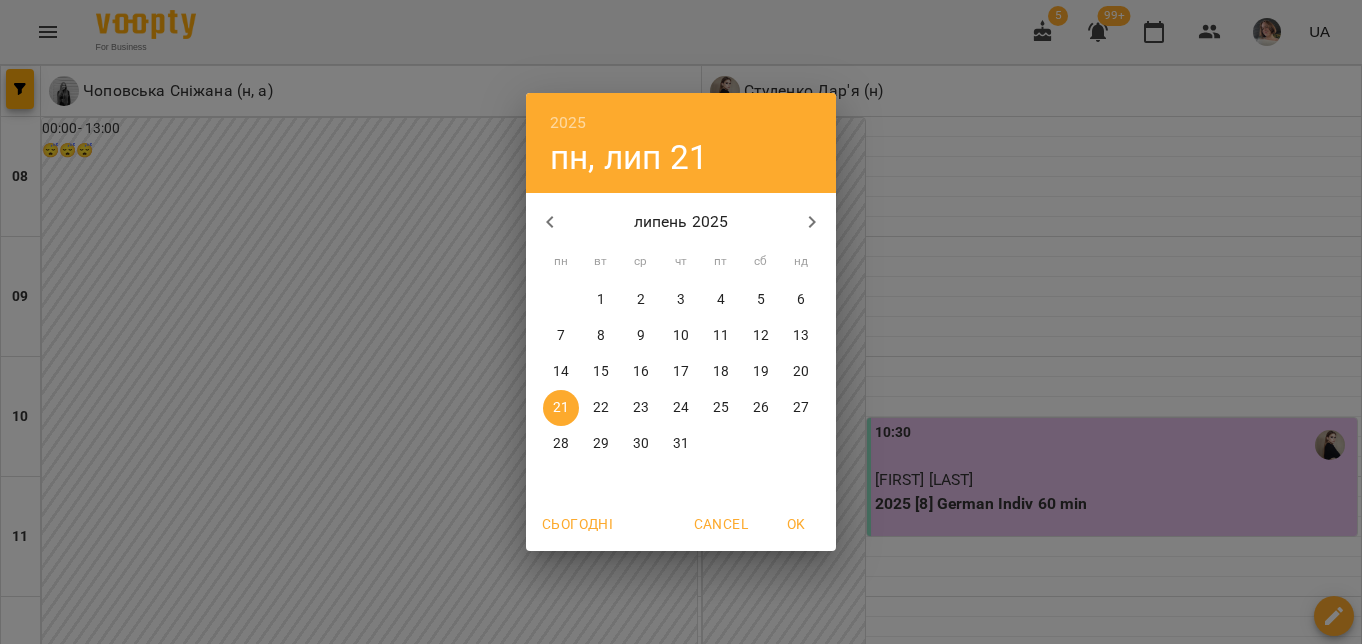 click 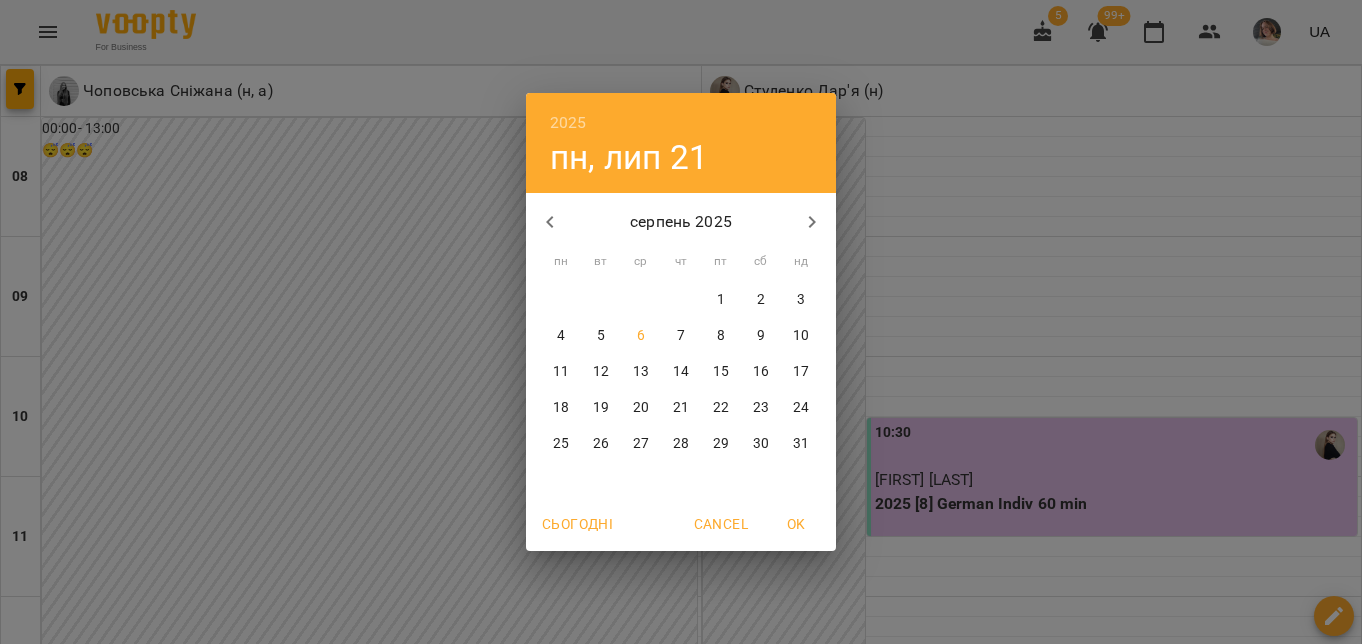 click on "23" at bounding box center [761, 408] 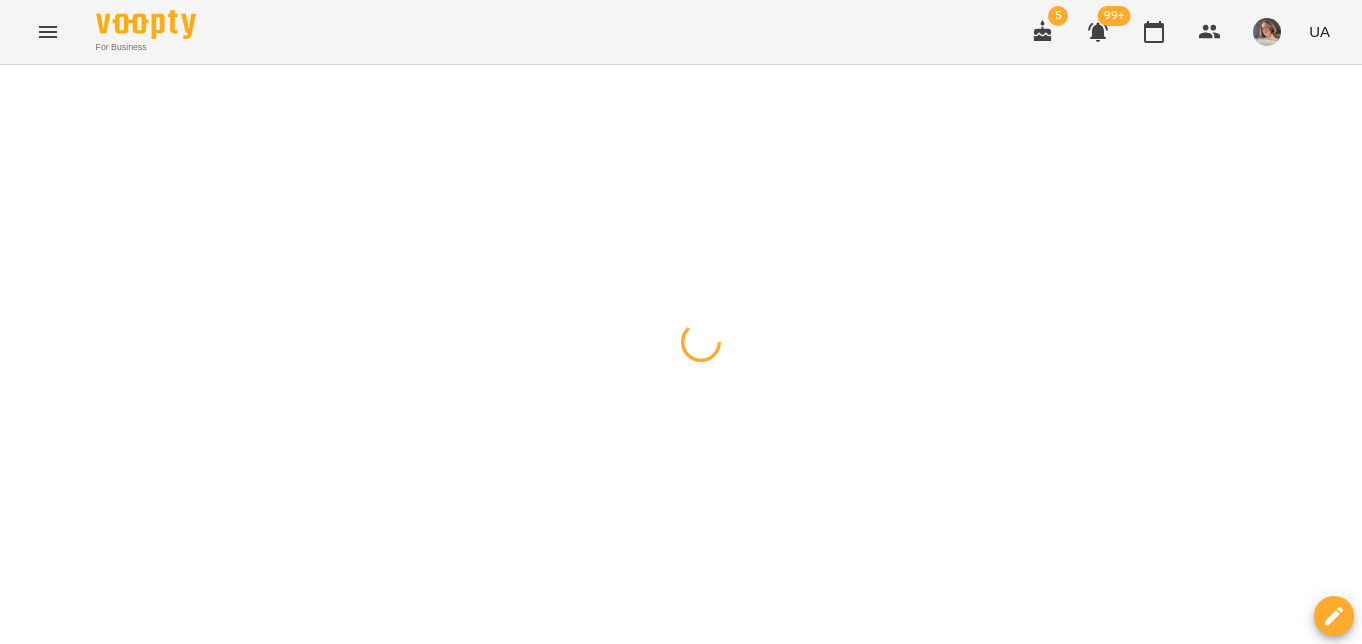click at bounding box center (20, 89) 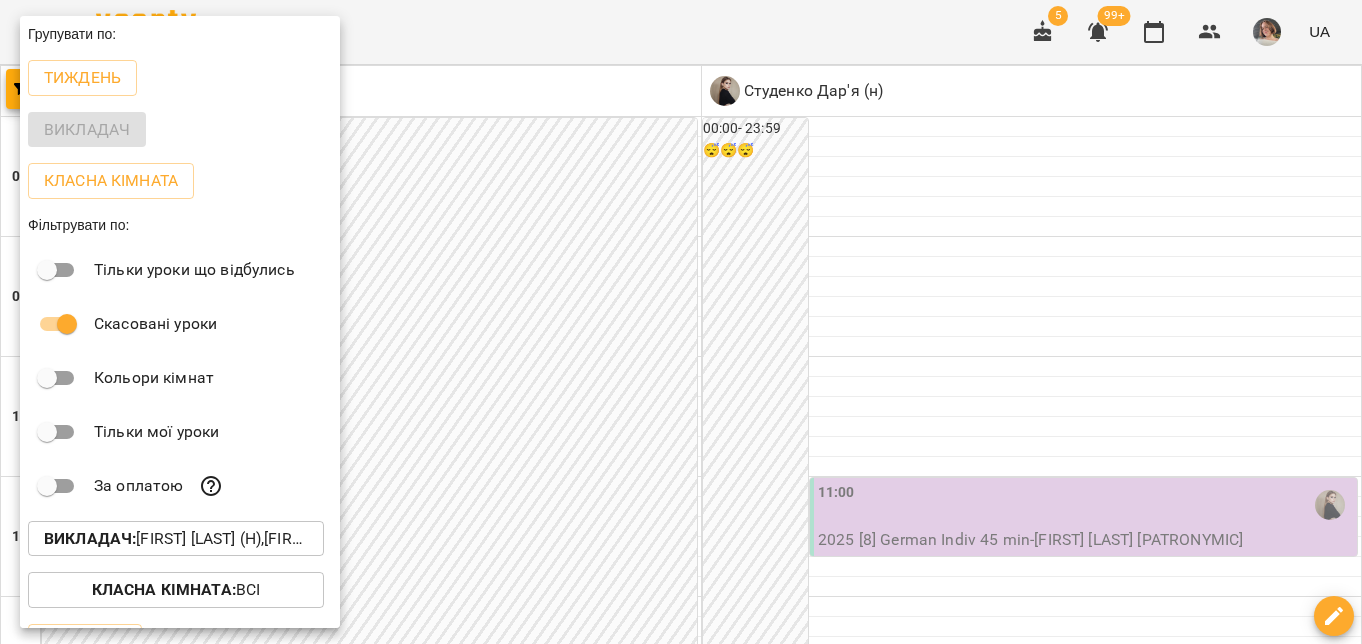 click on "Викладач :  Студенко Дар'я (н),Чоповська Сніжана (н, а)" at bounding box center (176, 539) 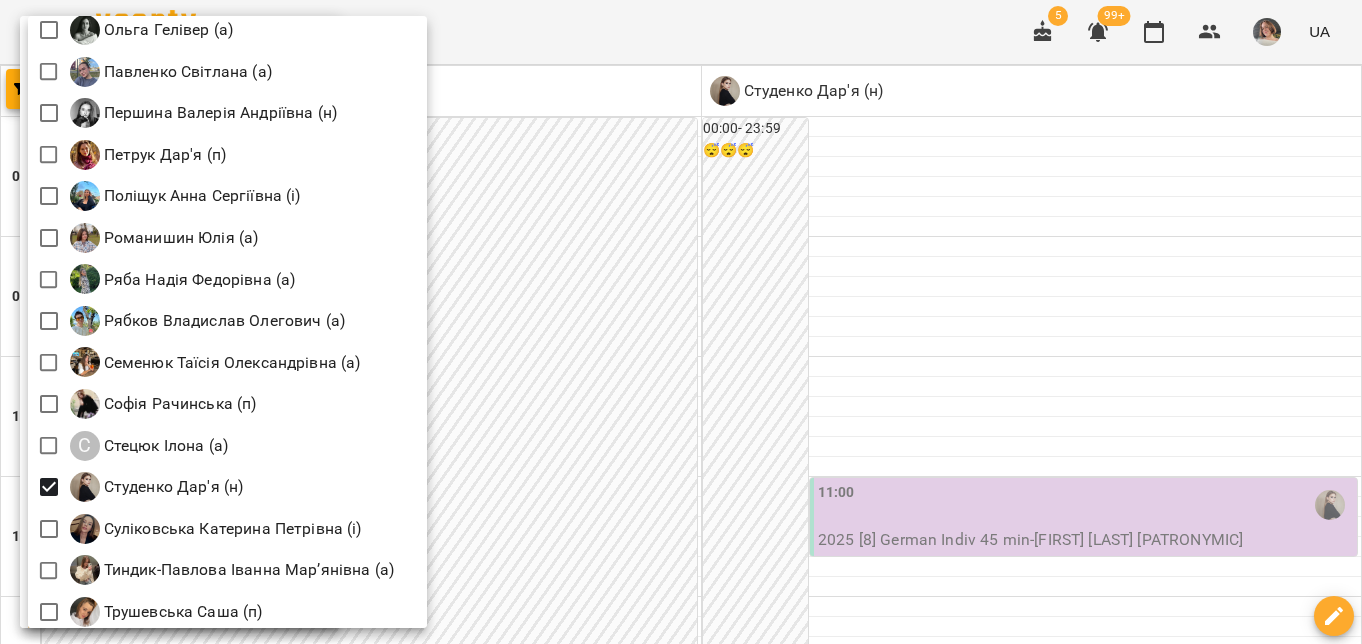 scroll, scrollTop: 2884, scrollLeft: 0, axis: vertical 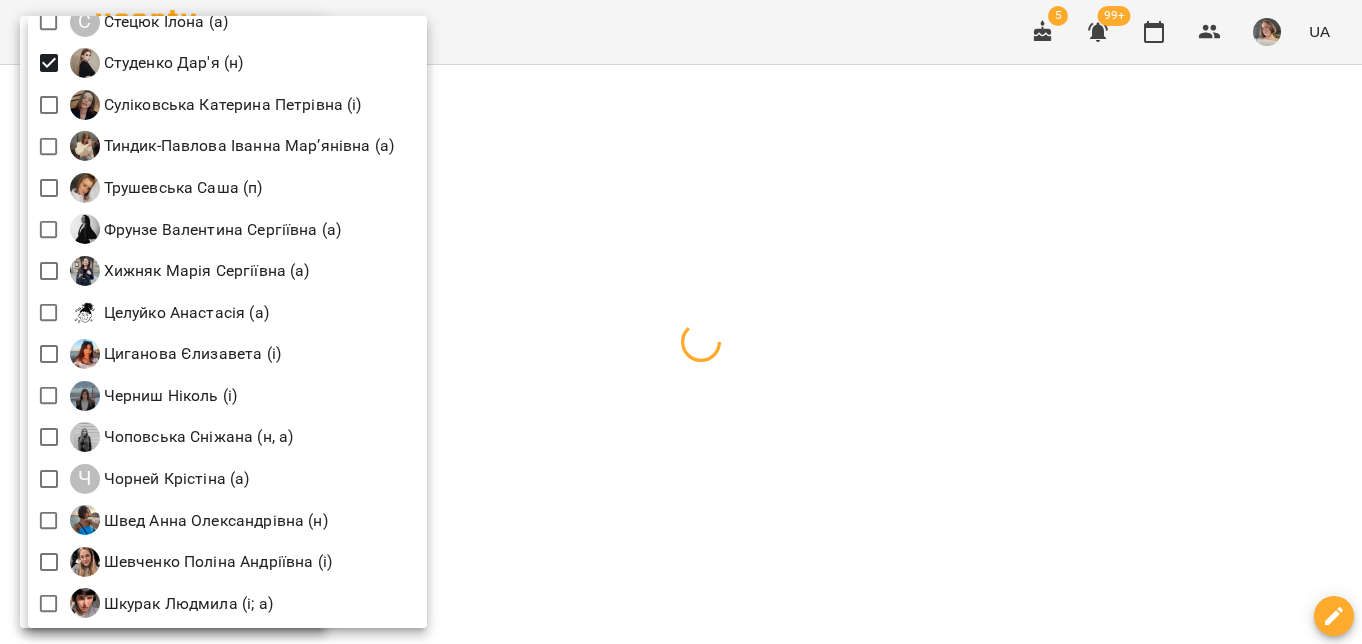 click at bounding box center [681, 322] 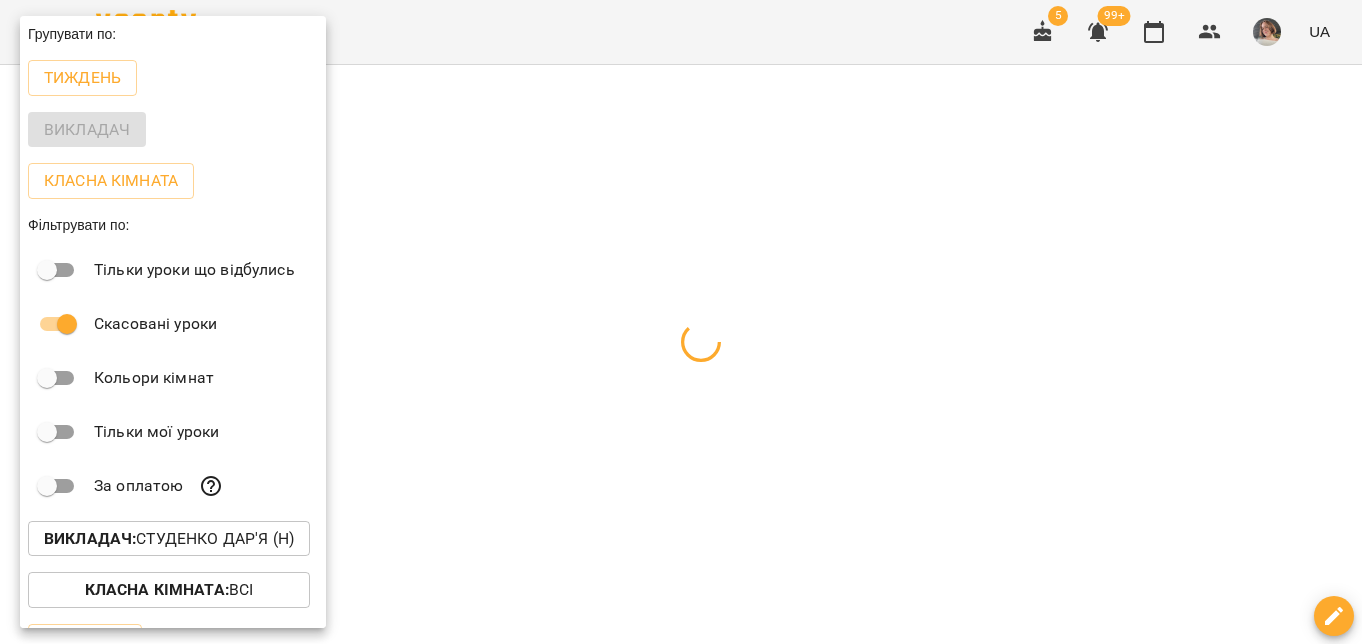 click at bounding box center (681, 322) 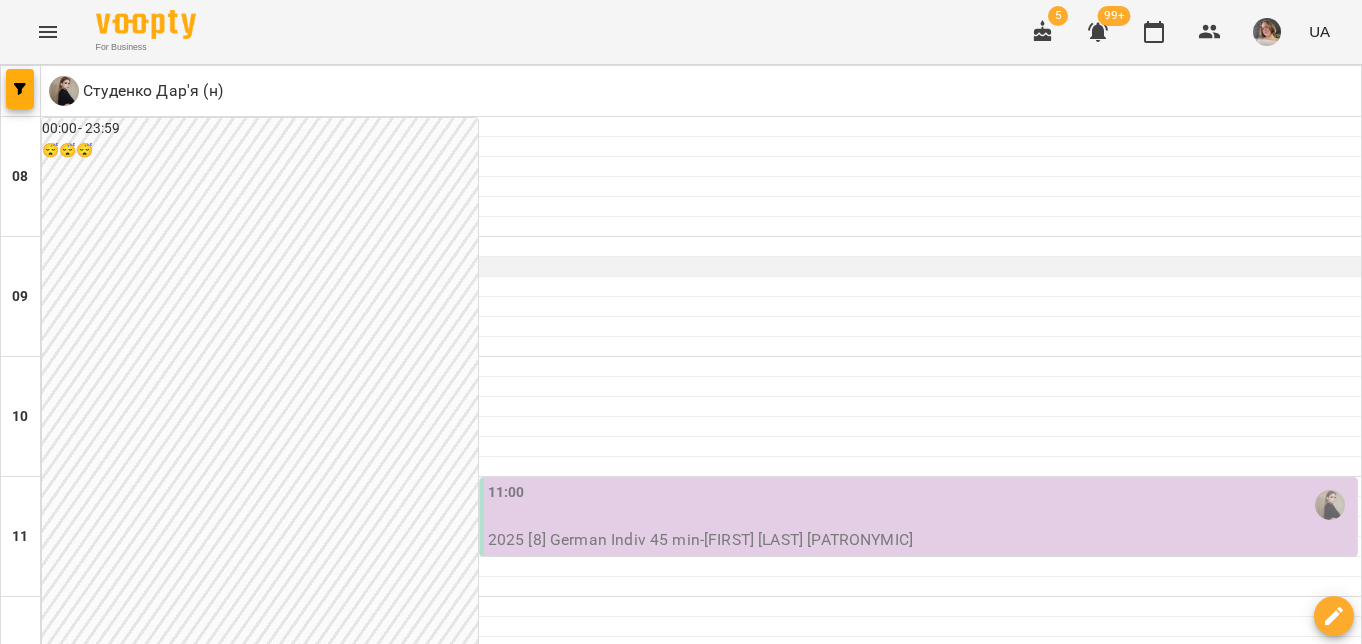 scroll, scrollTop: 120, scrollLeft: 0, axis: vertical 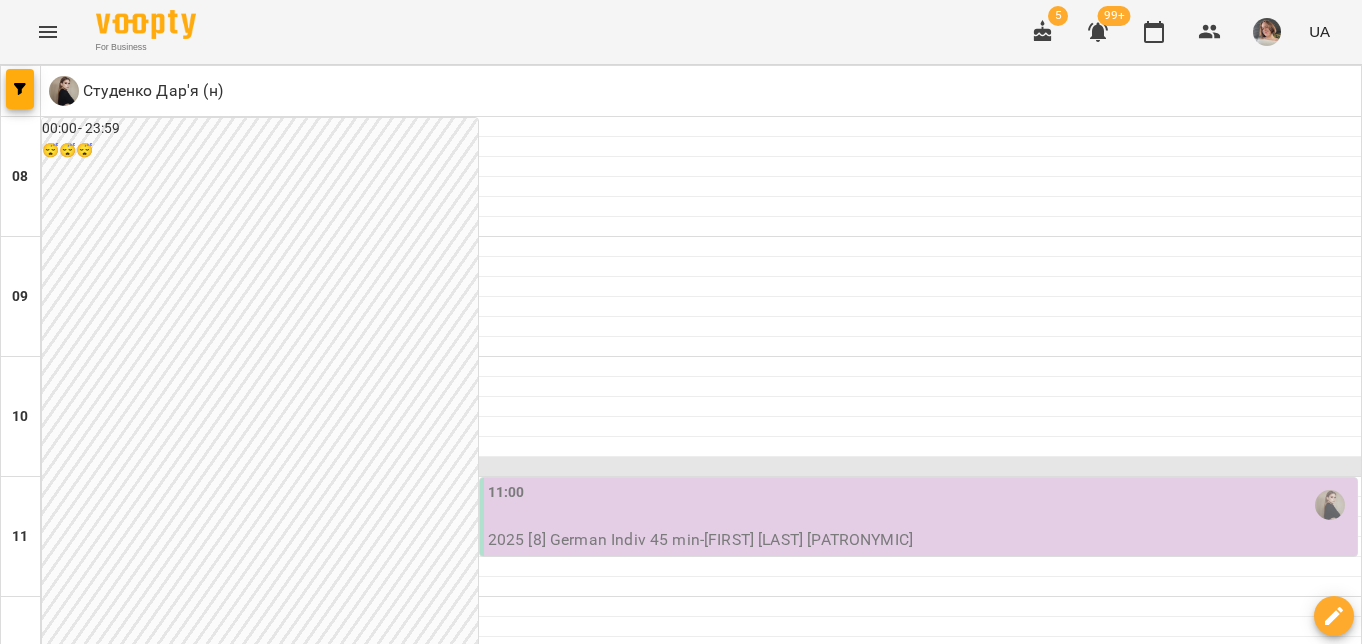 click at bounding box center (701, 467) 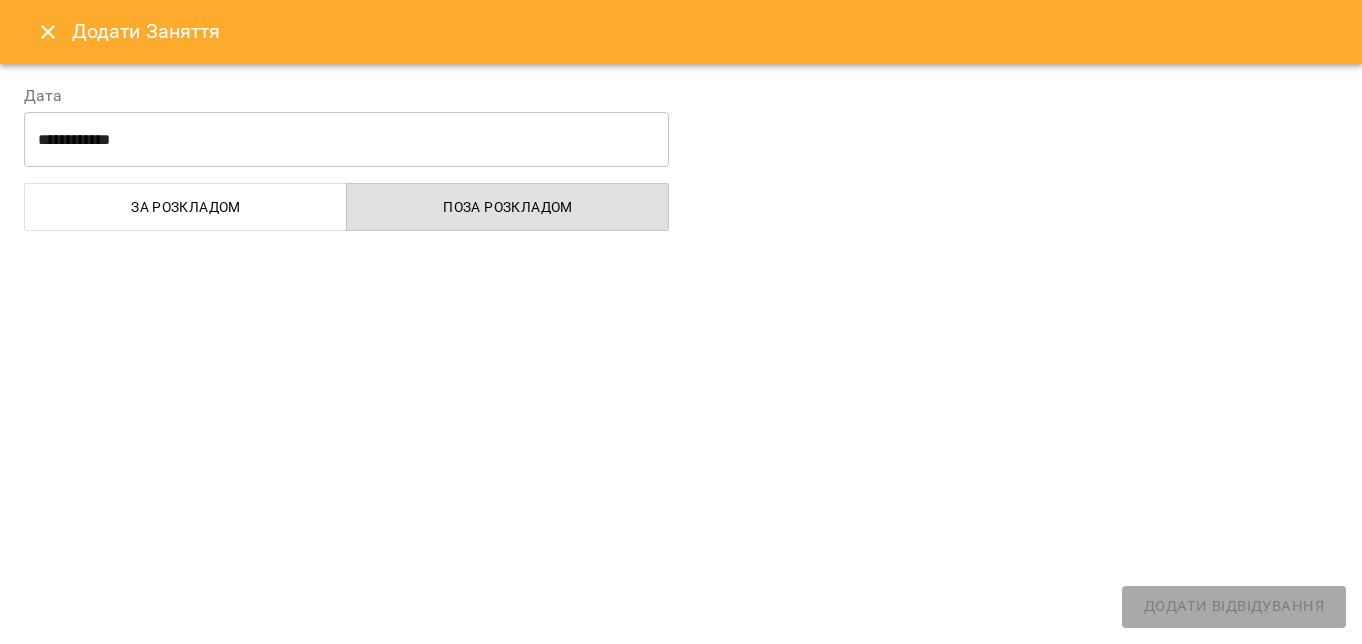 select 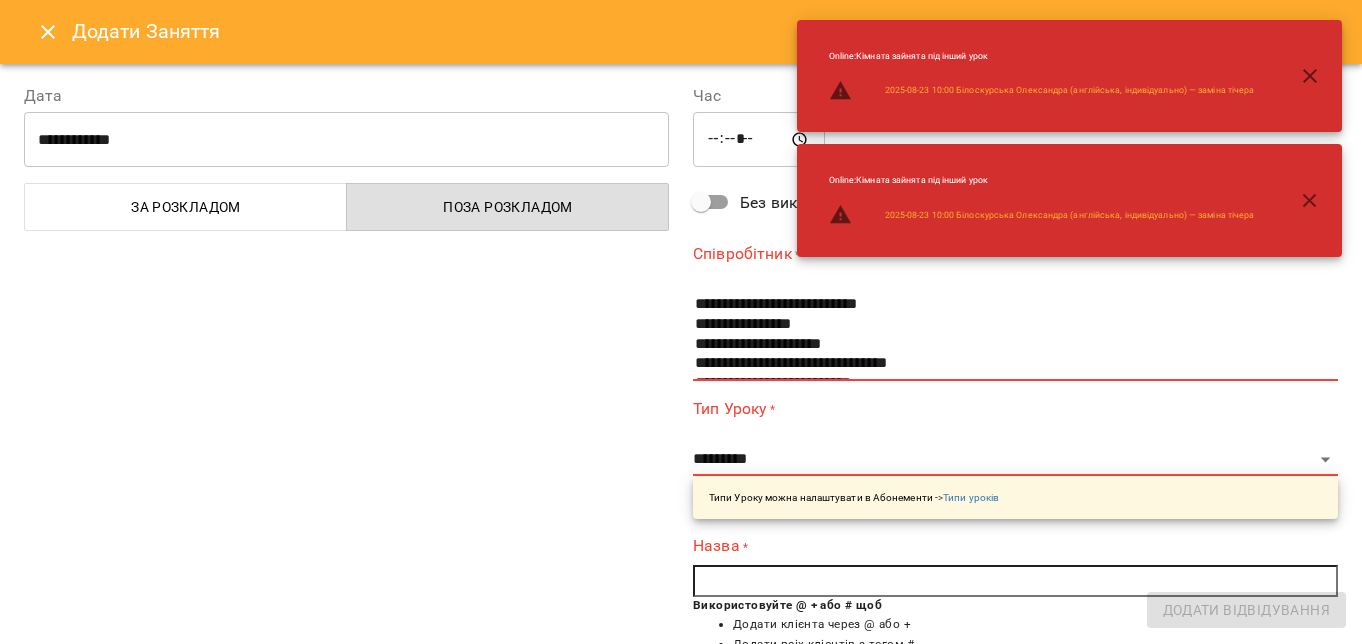 click on "*****" at bounding box center (759, 140) 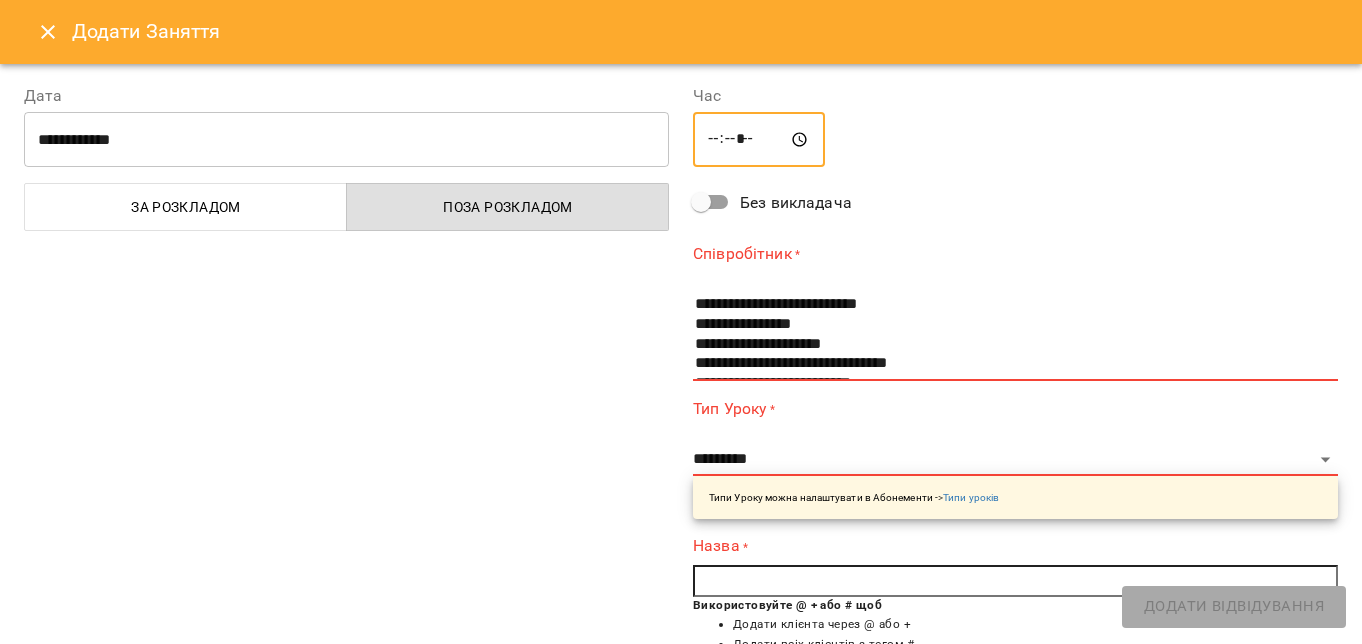 type on "*****" 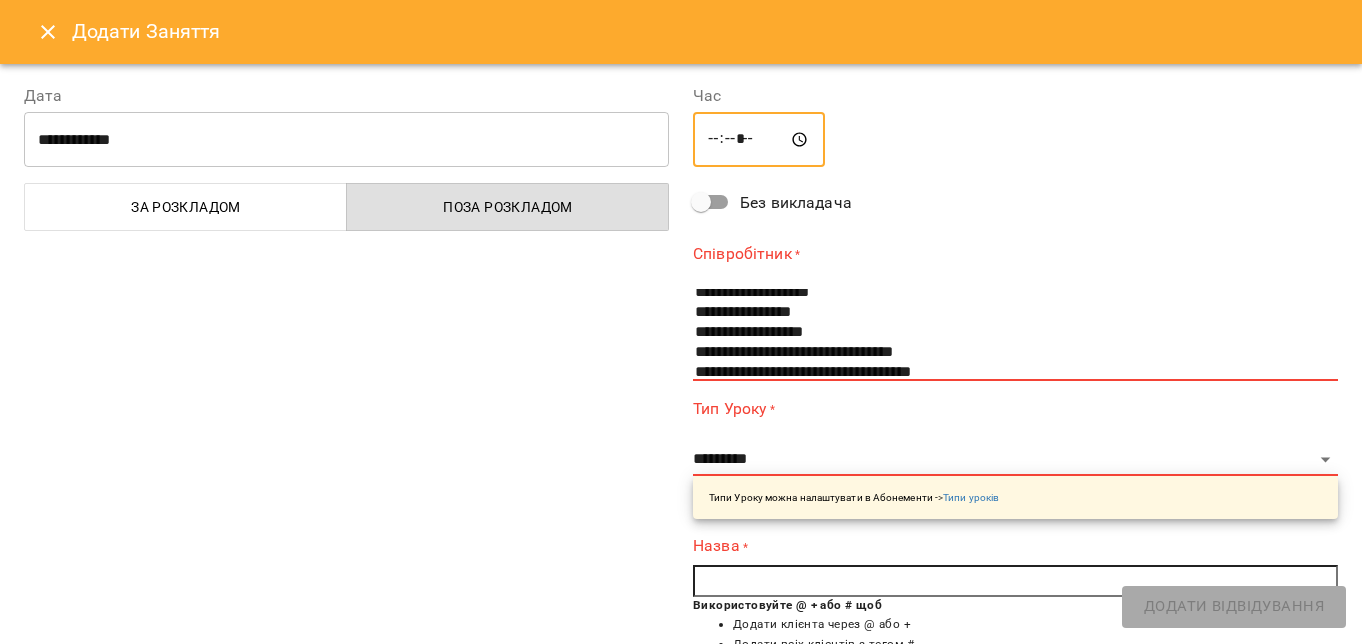 scroll, scrollTop: 1331, scrollLeft: 0, axis: vertical 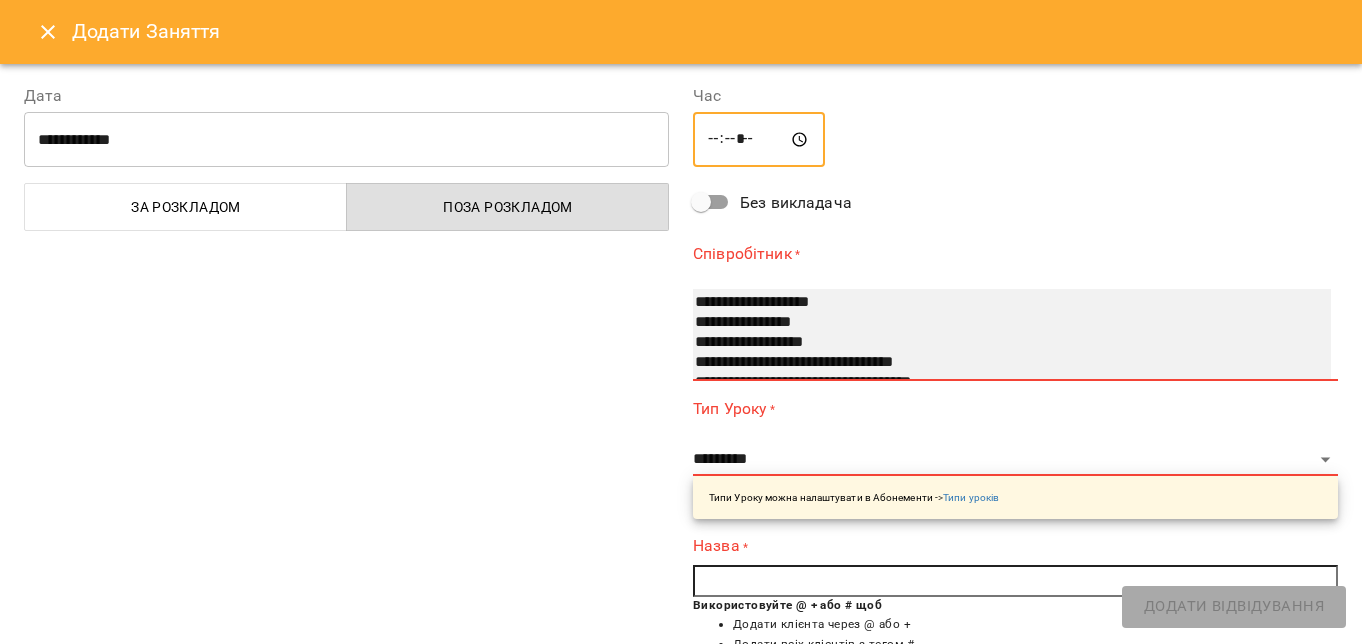 select on "**********" 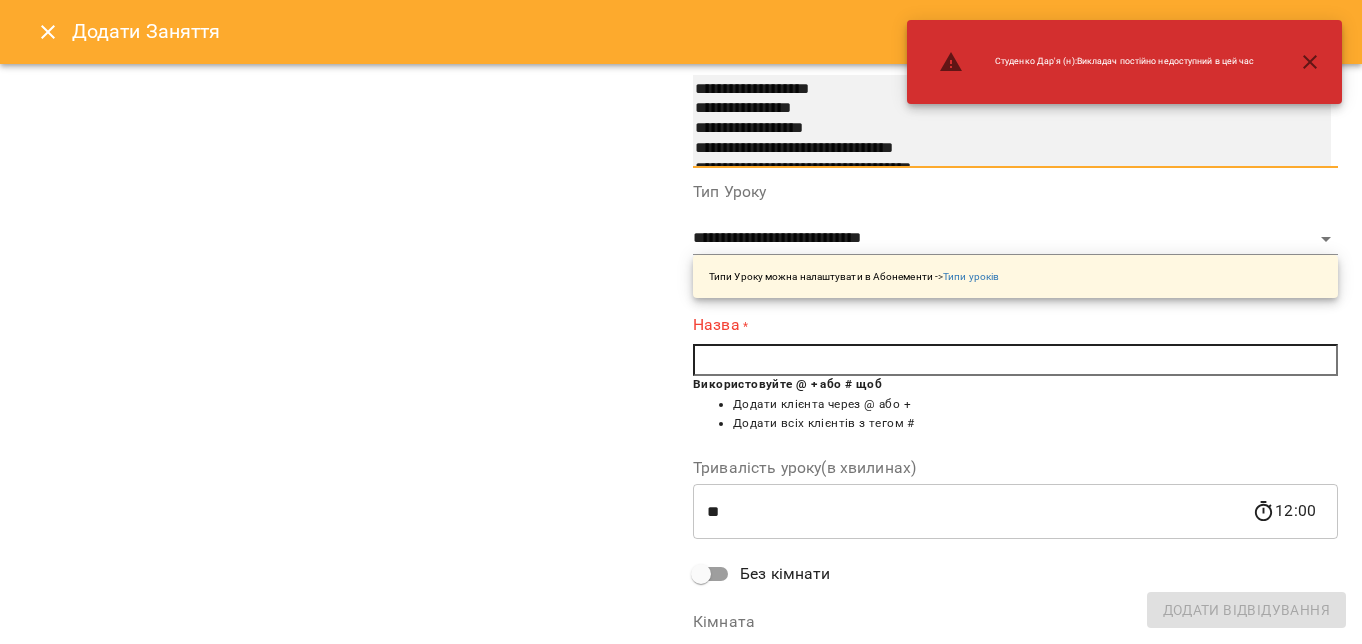 scroll, scrollTop: 217, scrollLeft: 0, axis: vertical 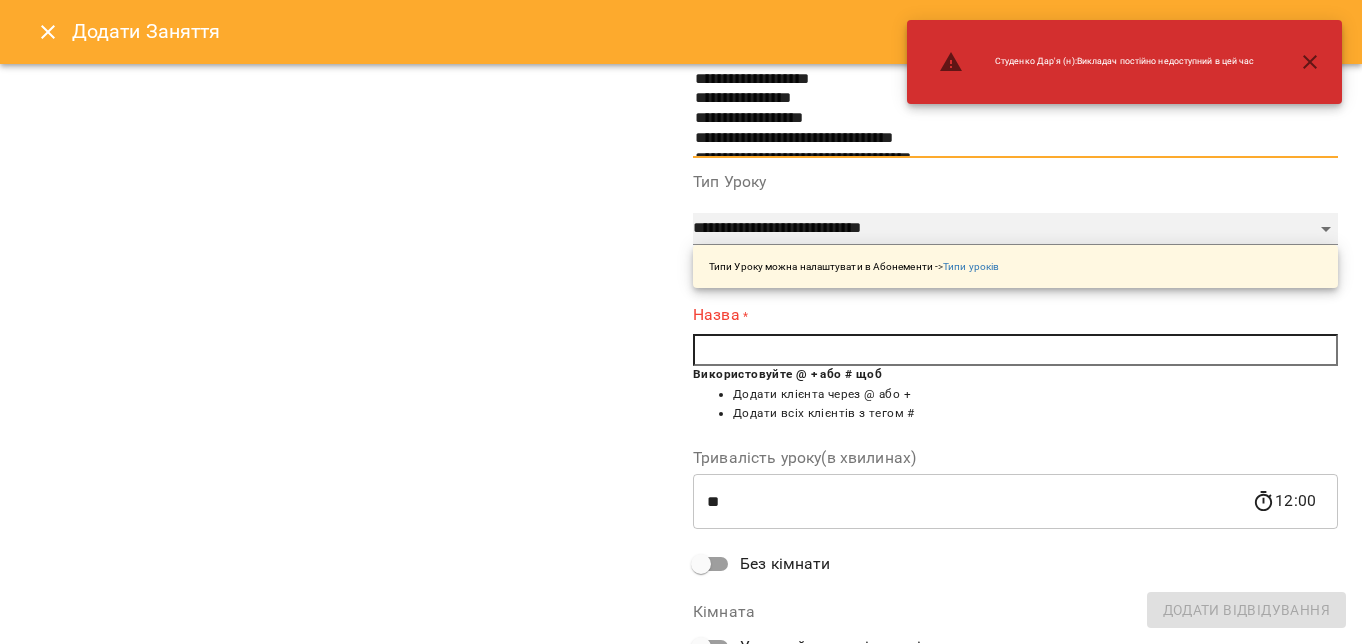 click on "**********" at bounding box center [1015, 229] 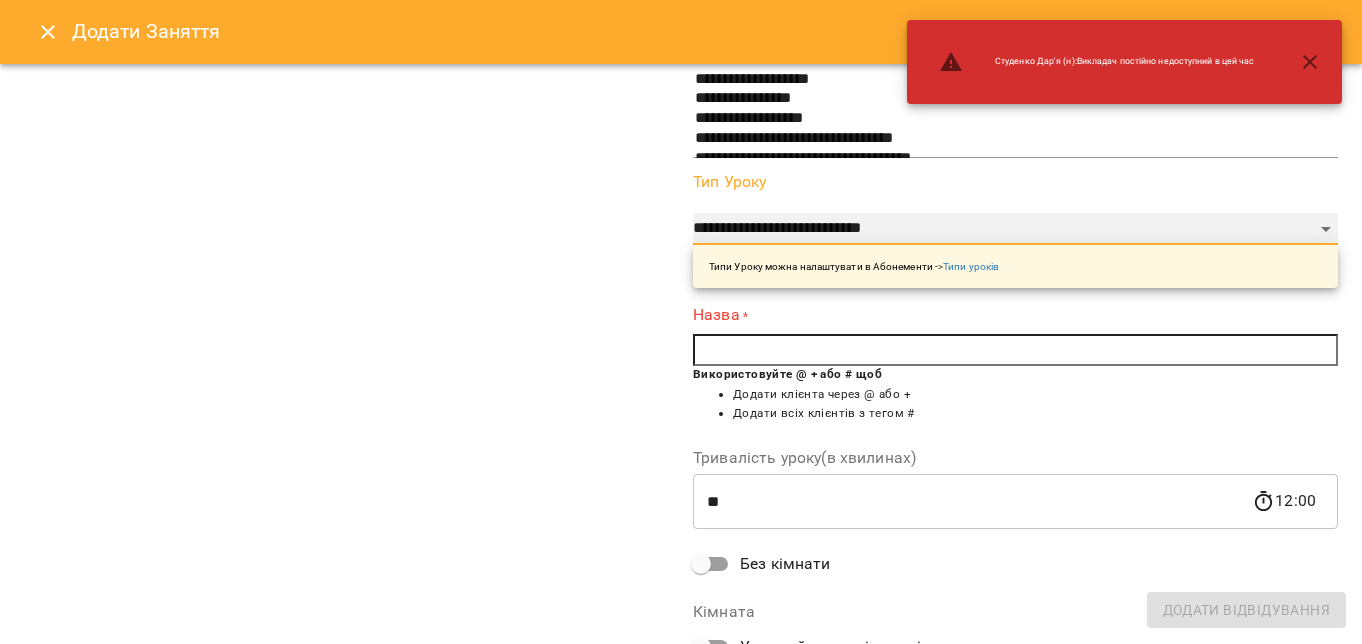 select on "**********" 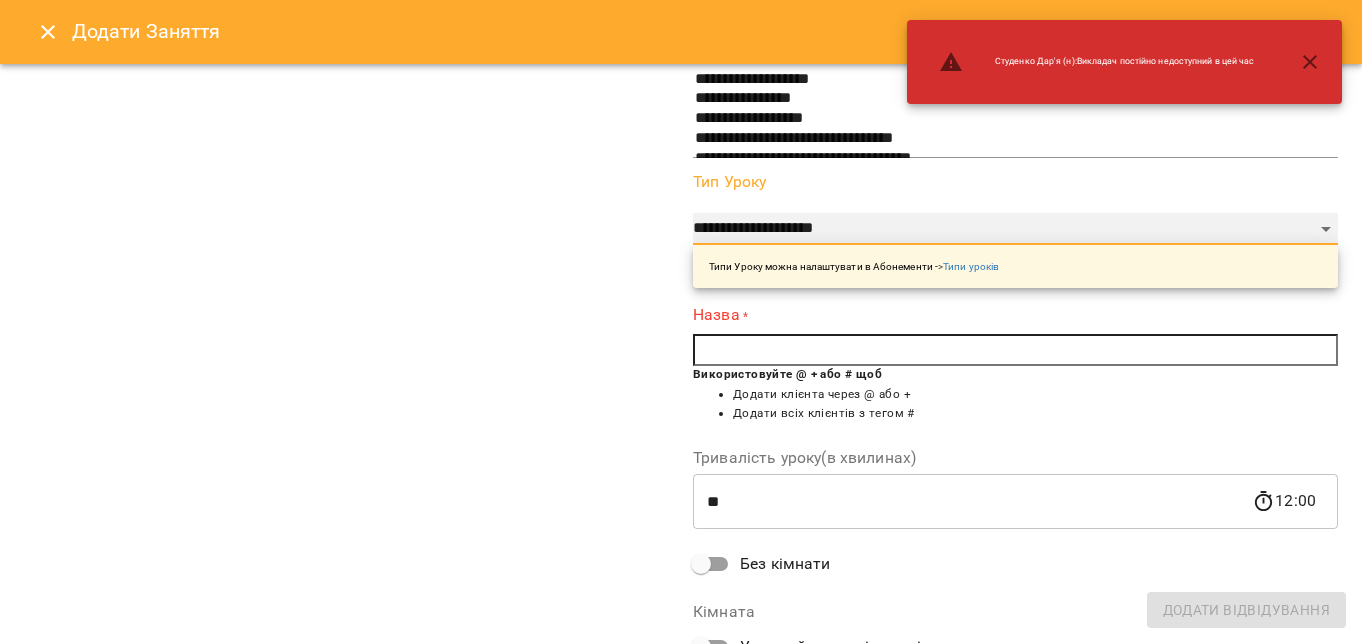 type on "**" 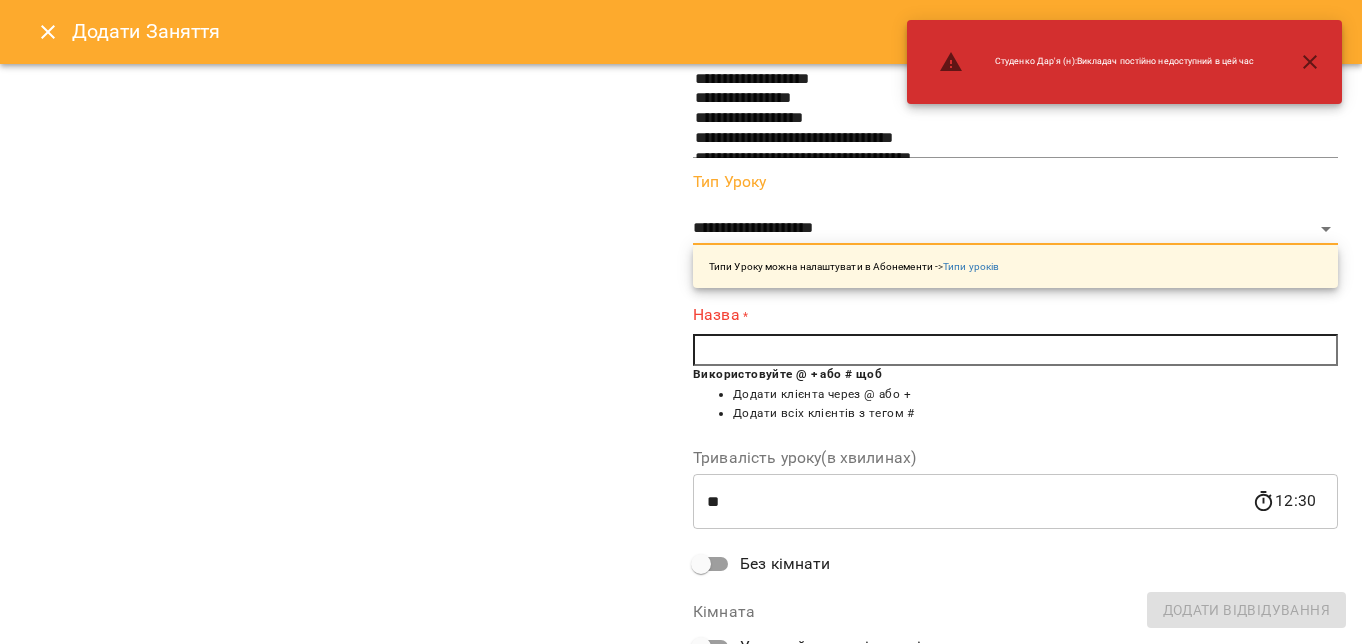 click at bounding box center (1015, 350) 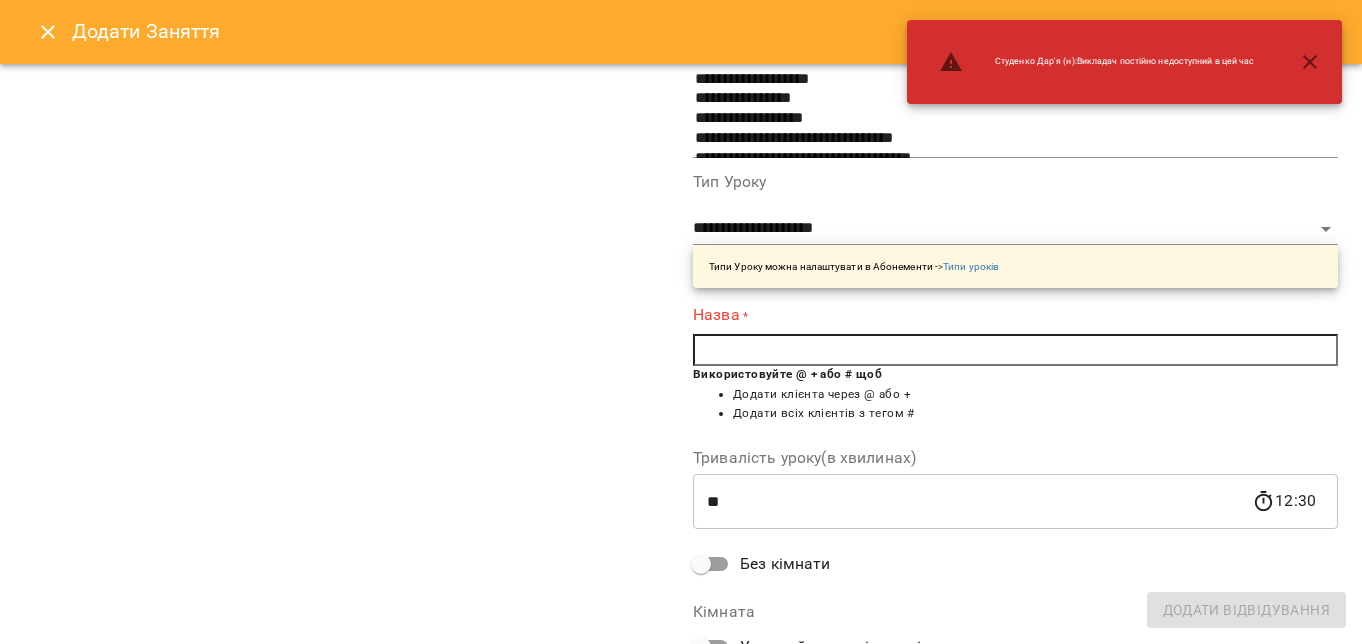 type on "*" 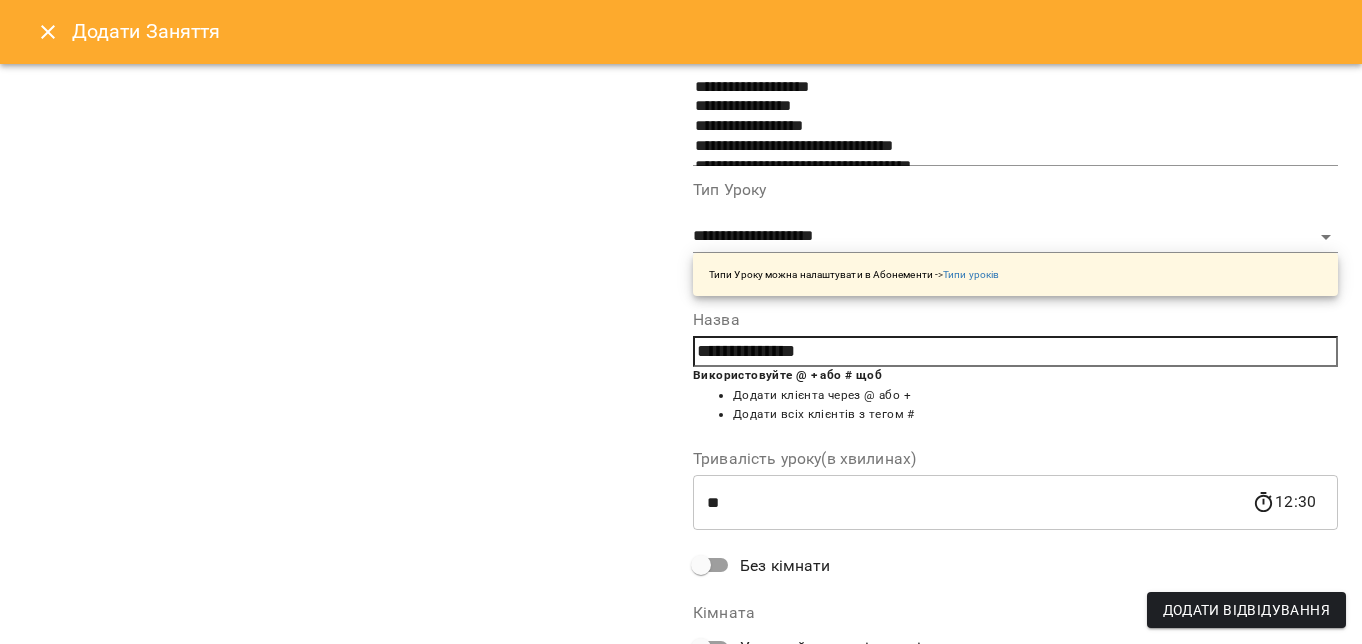 scroll, scrollTop: 352, scrollLeft: 0, axis: vertical 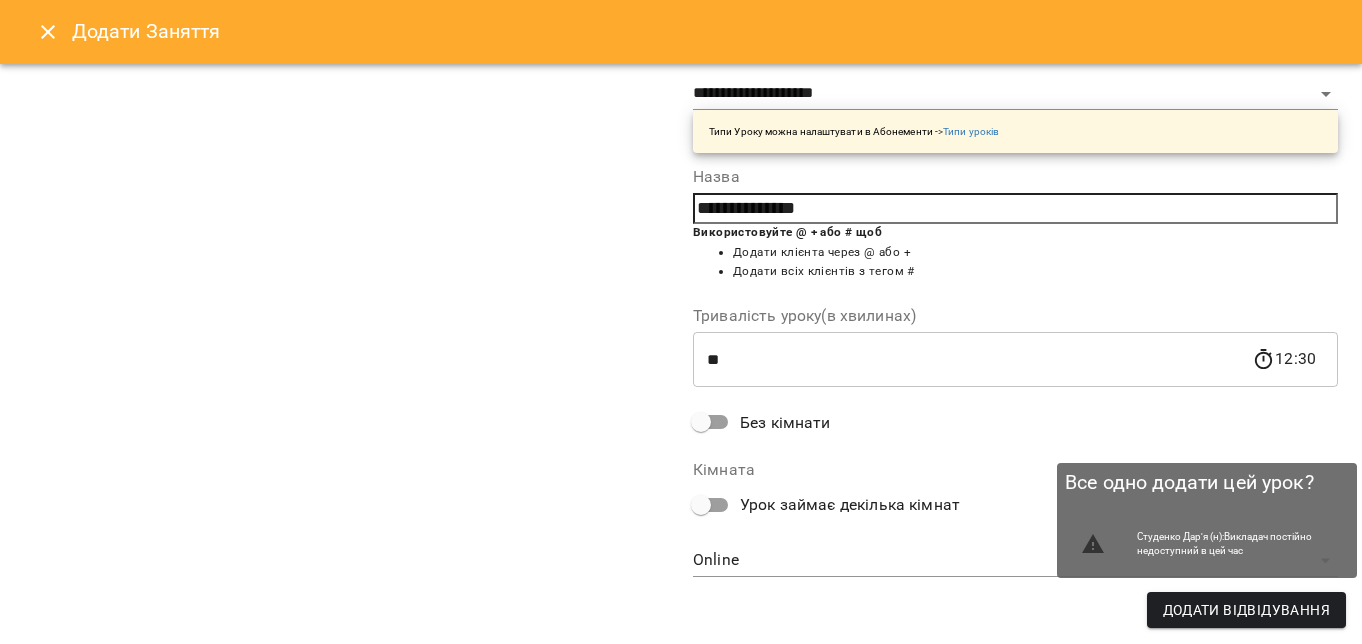 type on "**********" 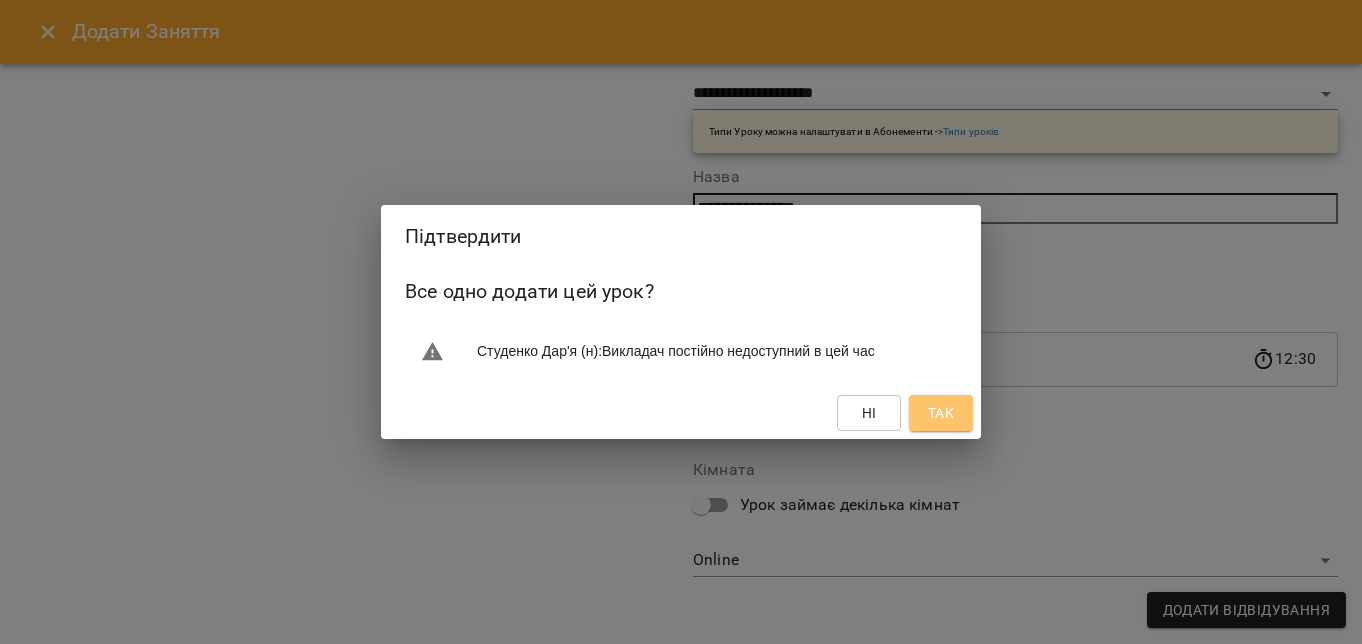 click on "Так" at bounding box center (941, 413) 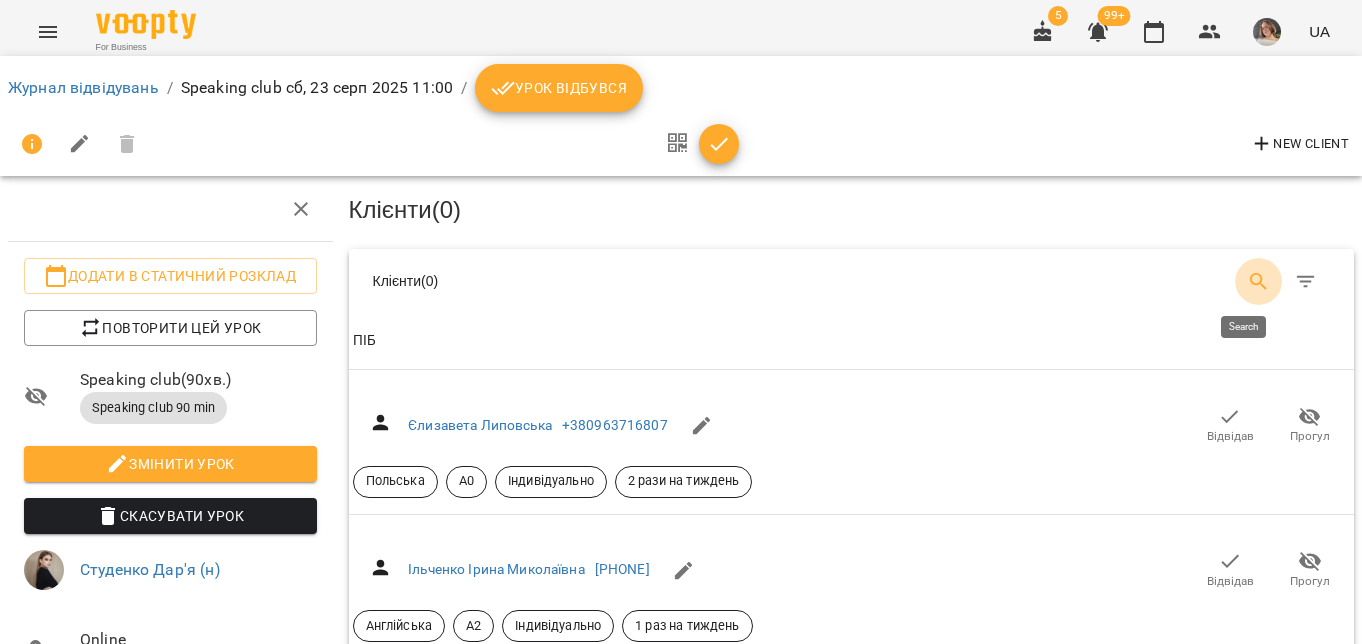 click 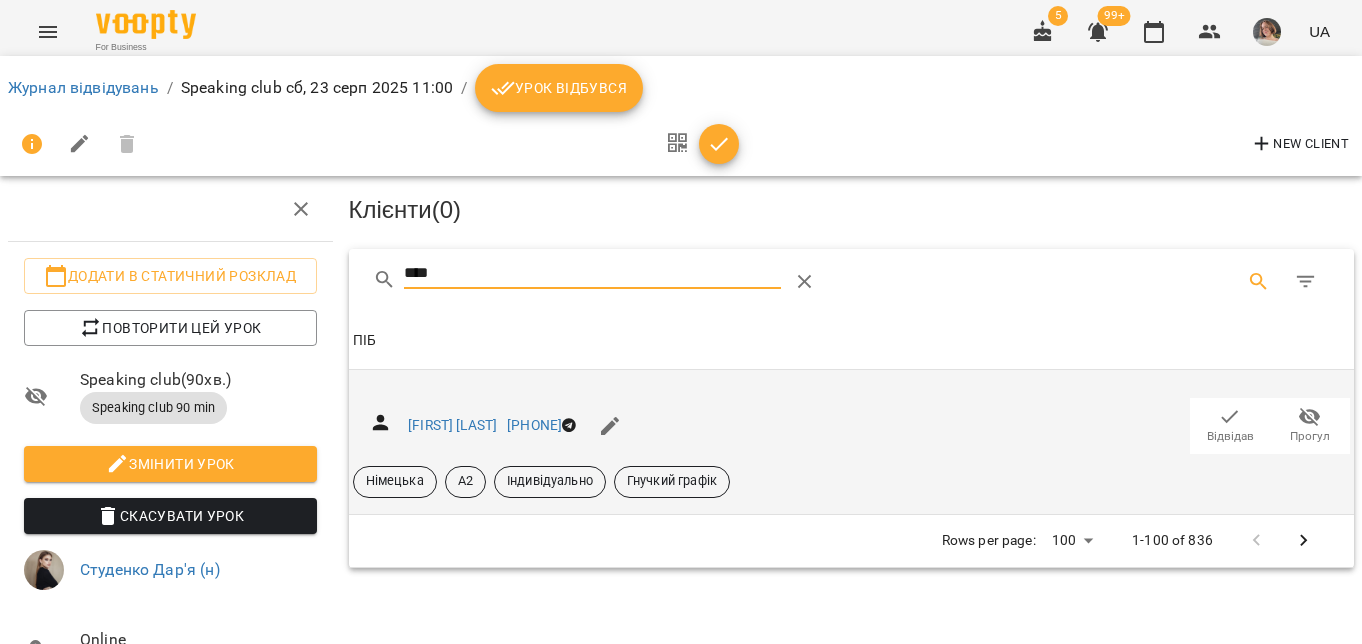 type on "****" 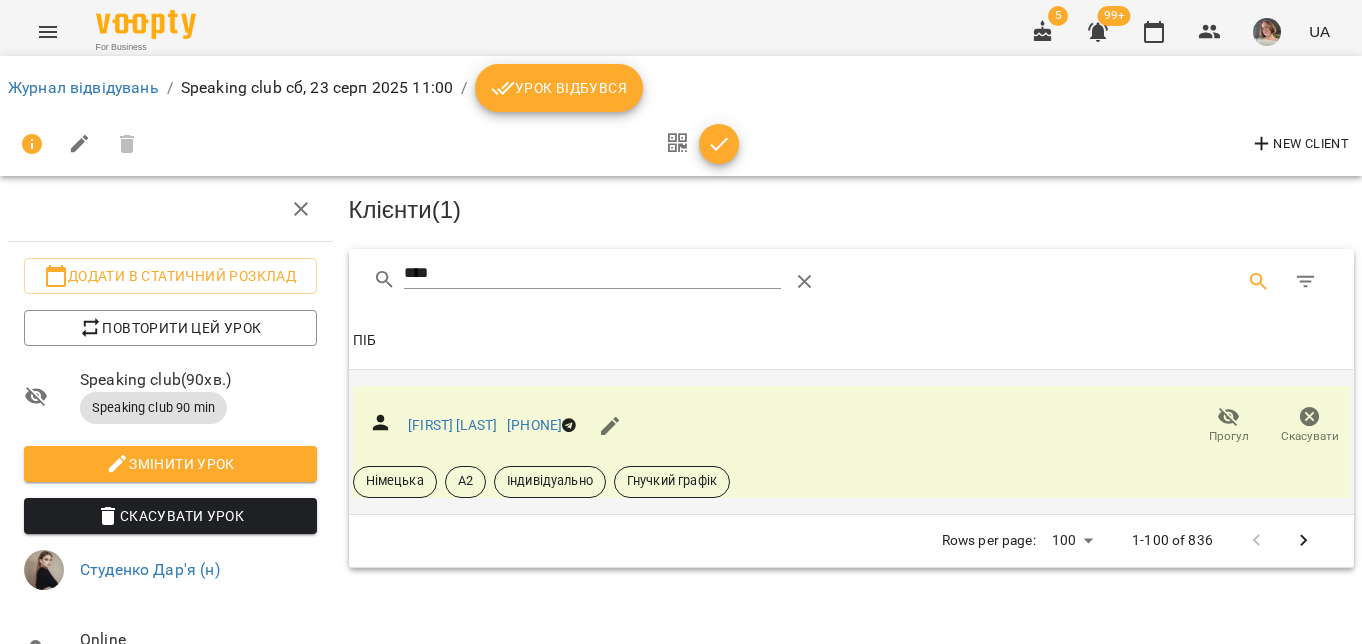 click 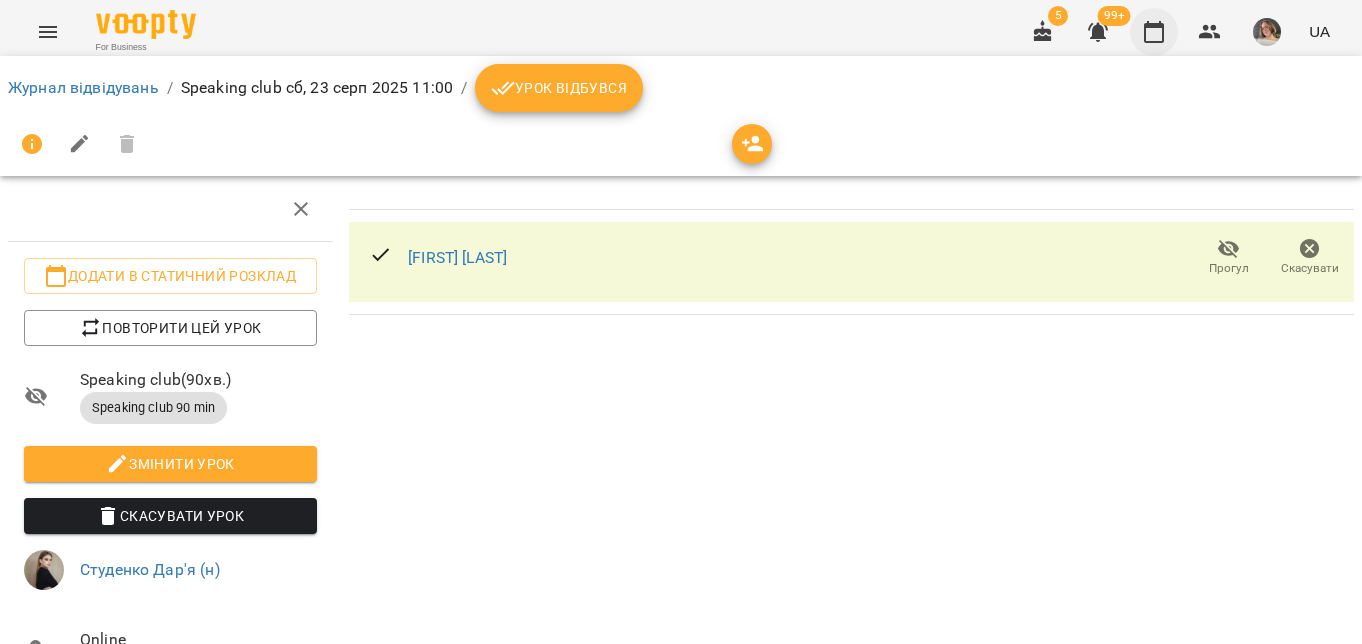 click 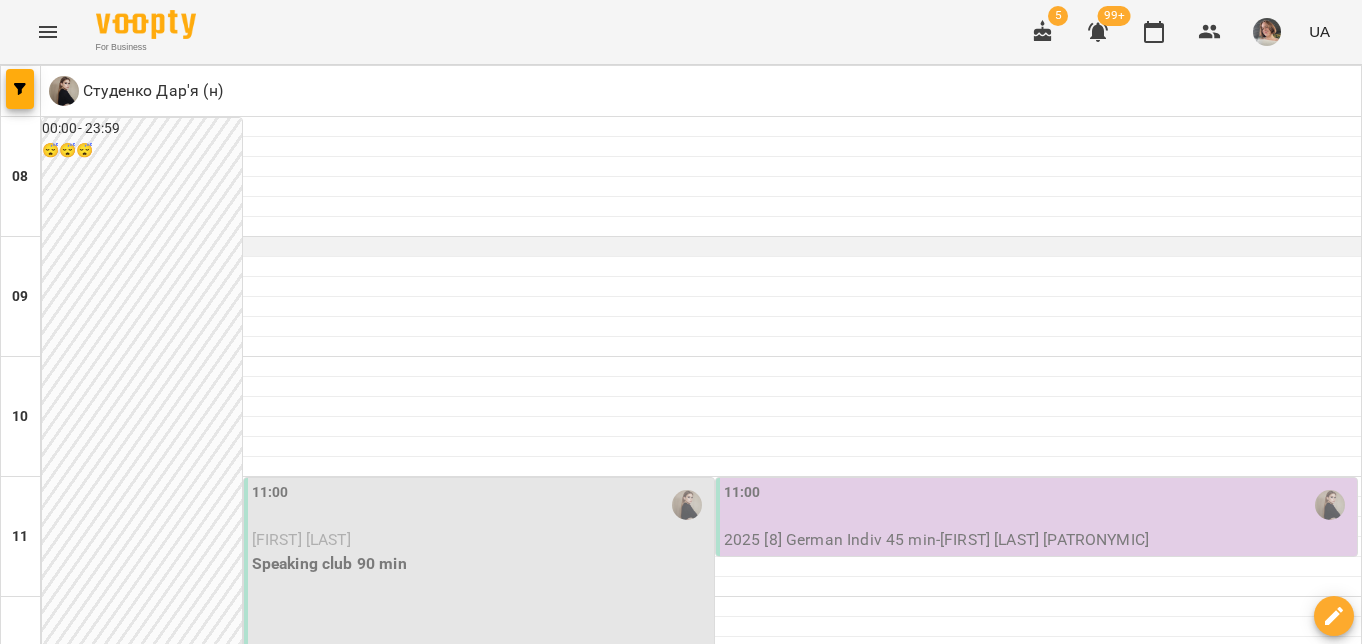 scroll, scrollTop: 287, scrollLeft: 0, axis: vertical 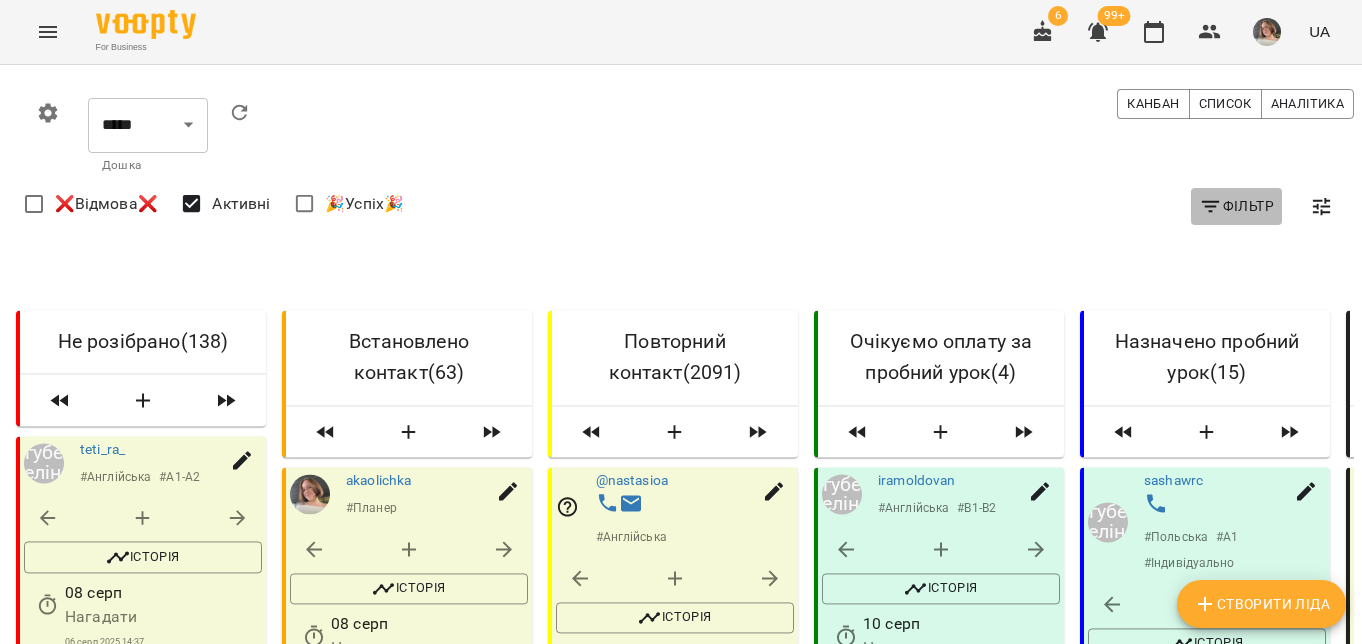 click on "Фільтр" at bounding box center (1236, 206) 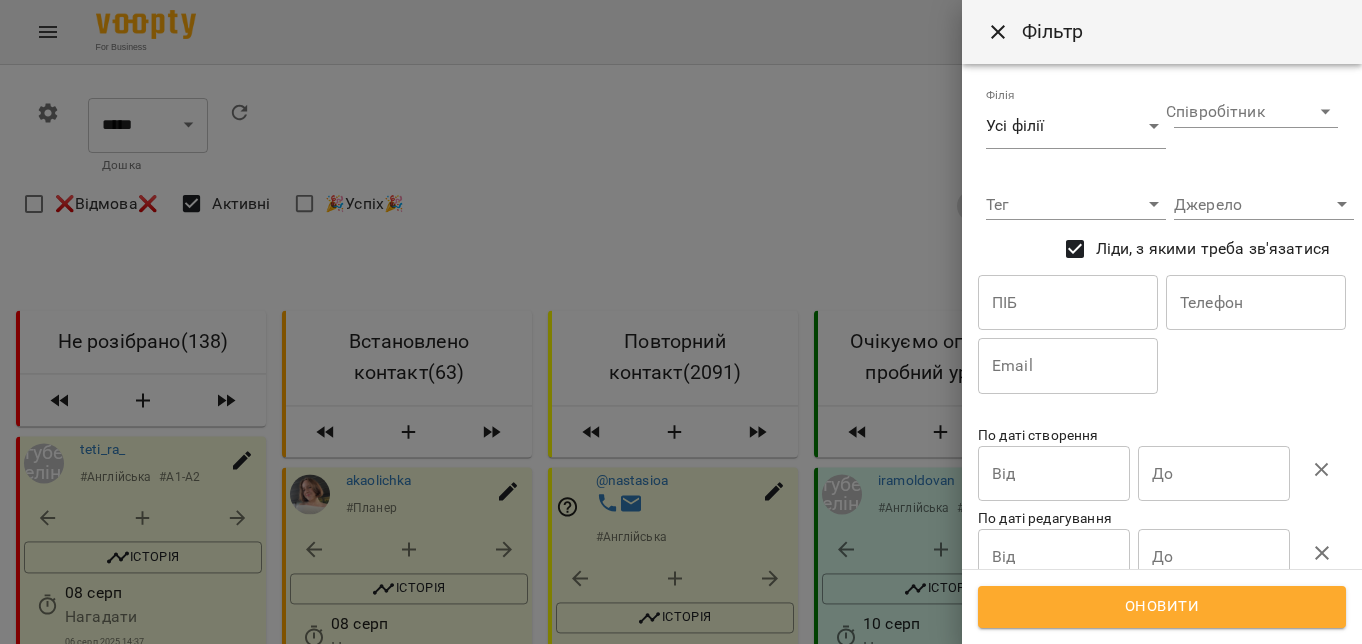 click on "Оновити" at bounding box center [1162, 607] 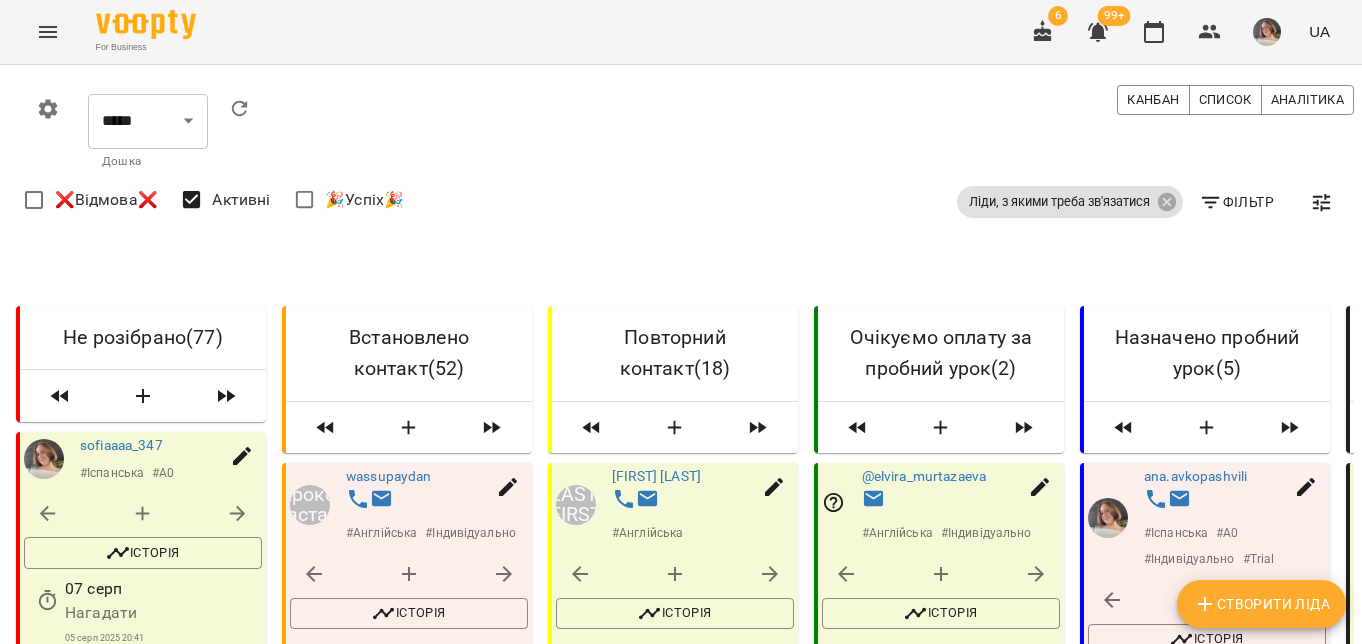 scroll, scrollTop: 273, scrollLeft: 0, axis: vertical 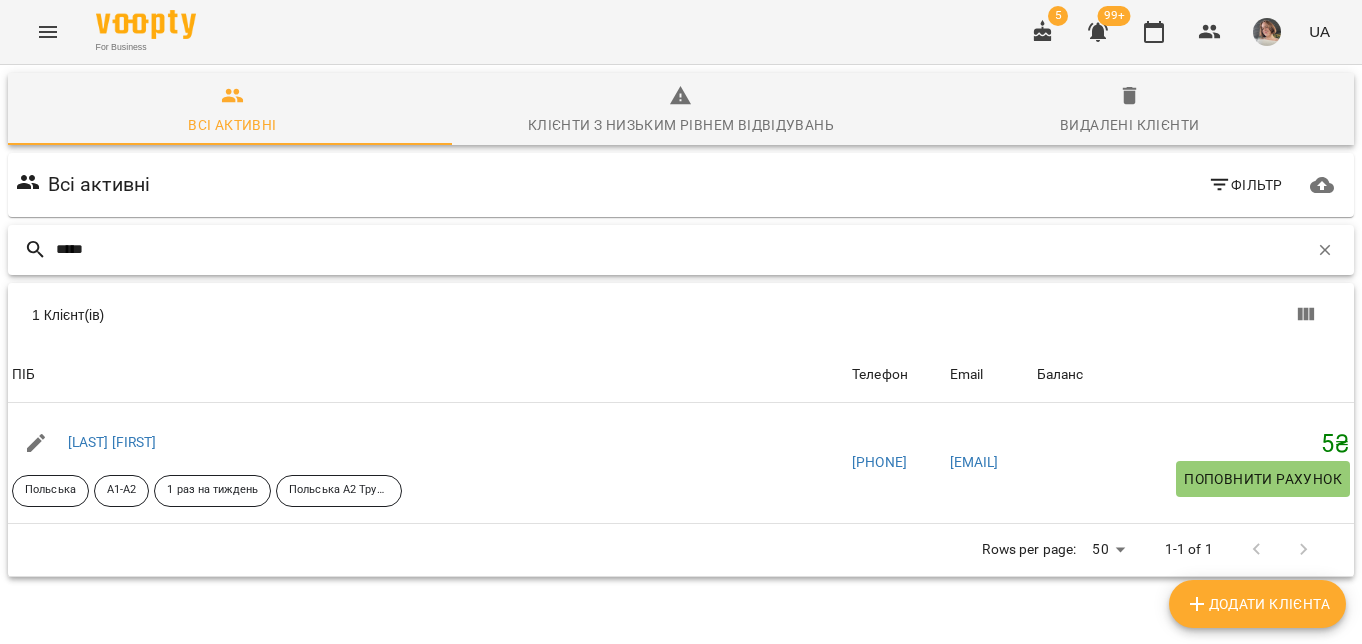 click on "*****" at bounding box center [681, 250] 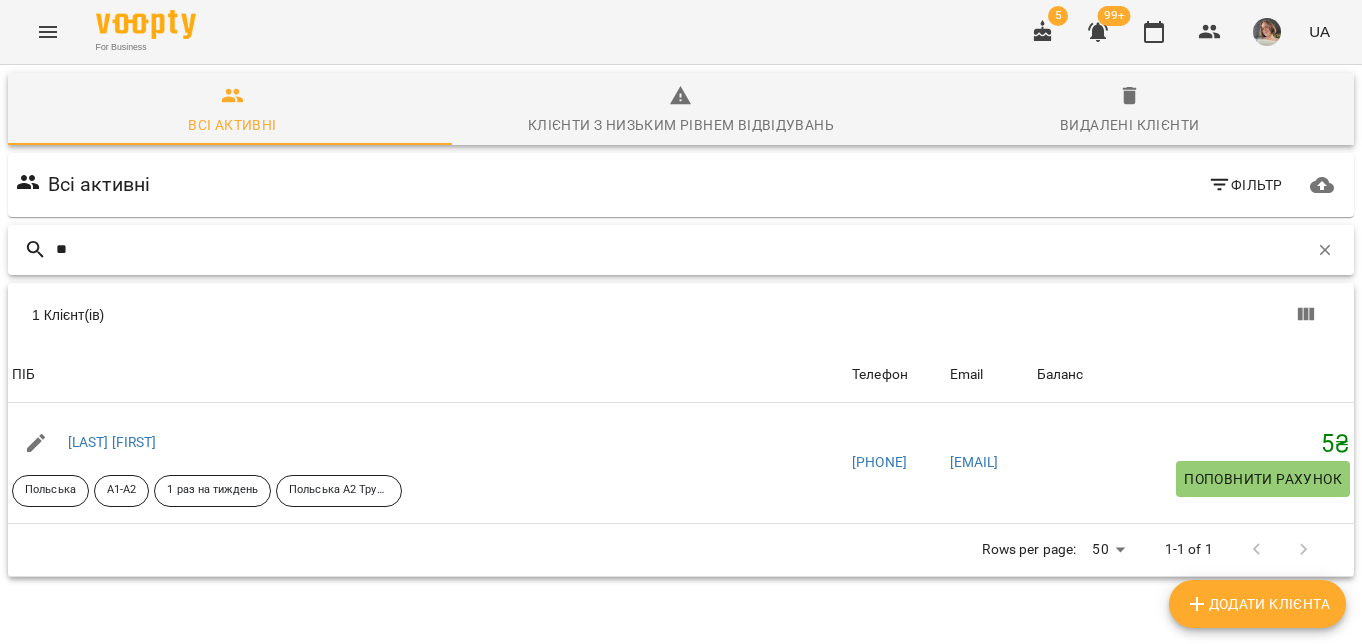 type on "*" 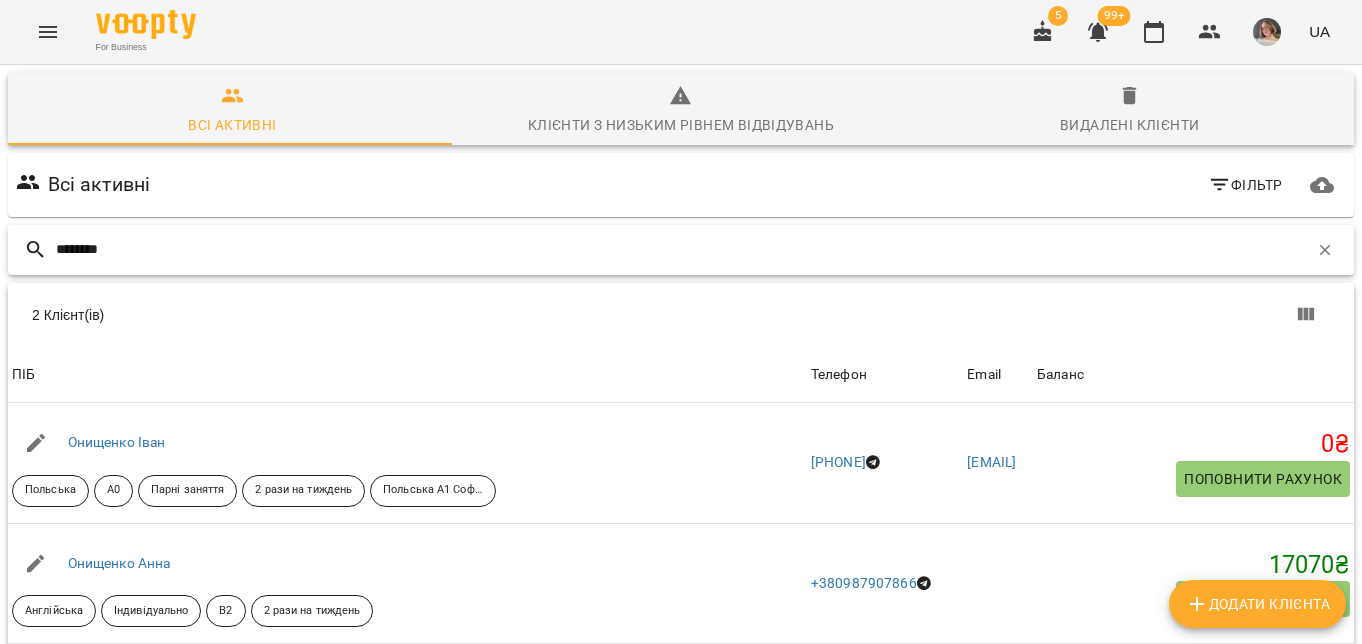 scroll, scrollTop: 123, scrollLeft: 0, axis: vertical 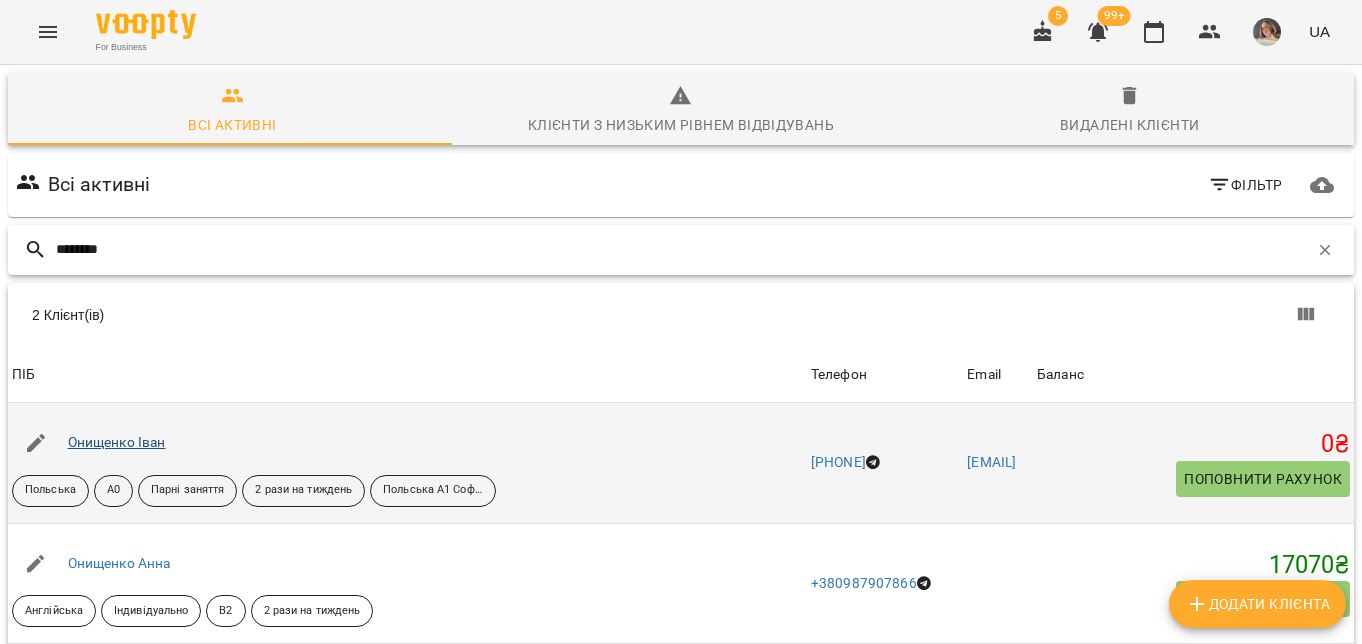 type on "********" 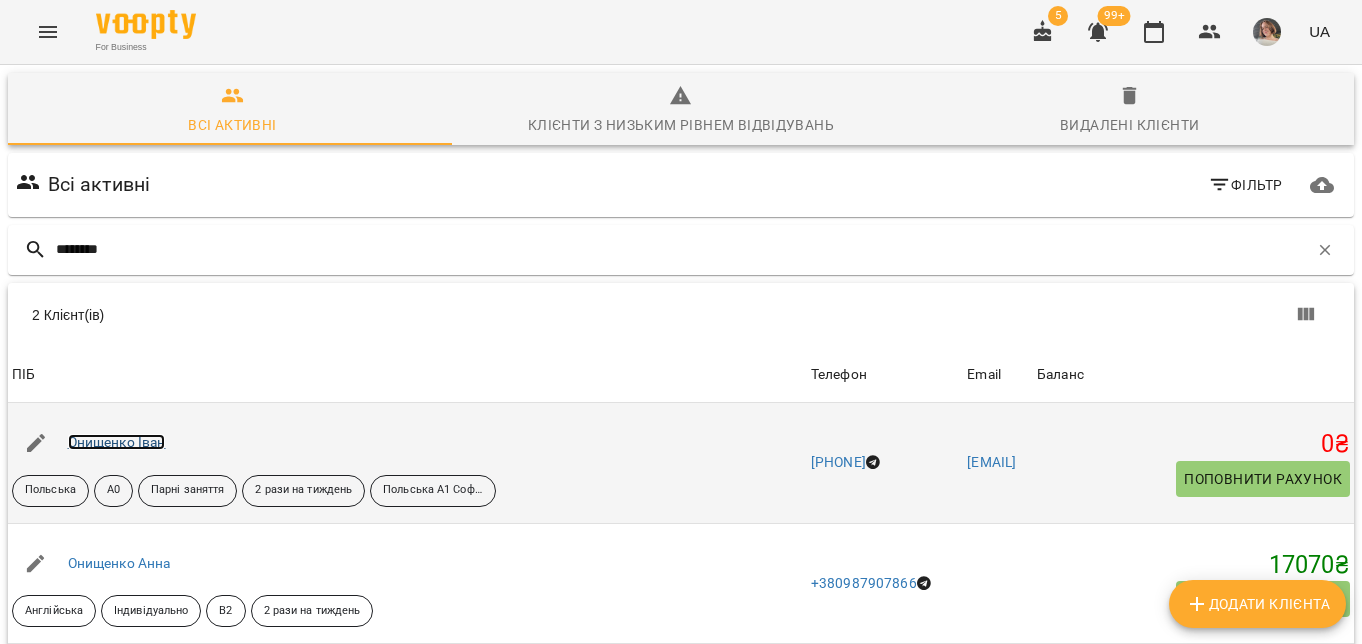 click on "Онищенко Іван" at bounding box center (117, 442) 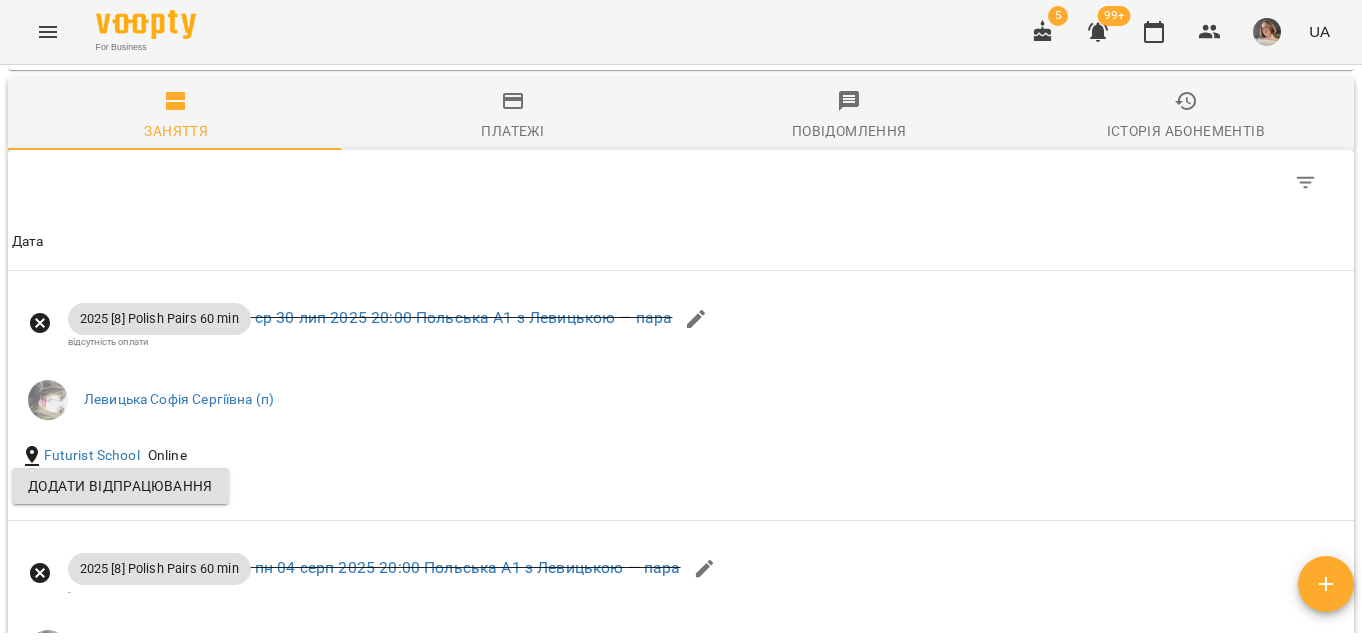 scroll, scrollTop: 1768, scrollLeft: 0, axis: vertical 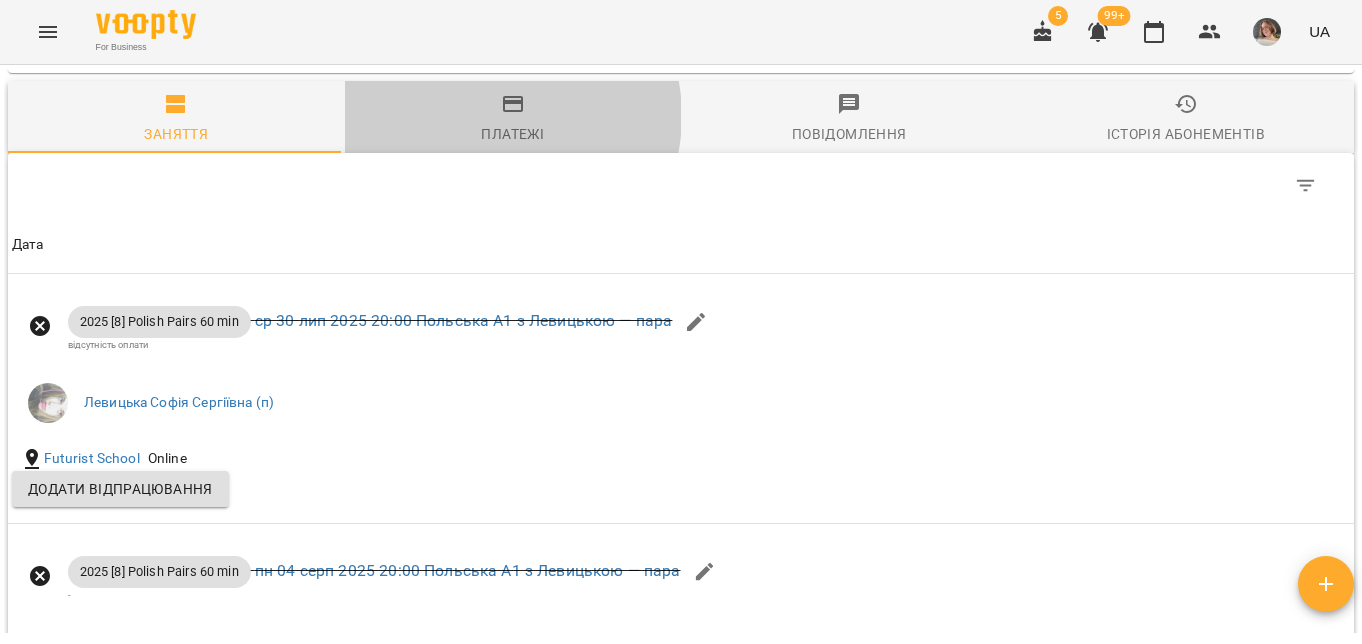 click on "Платежі" at bounding box center [513, 119] 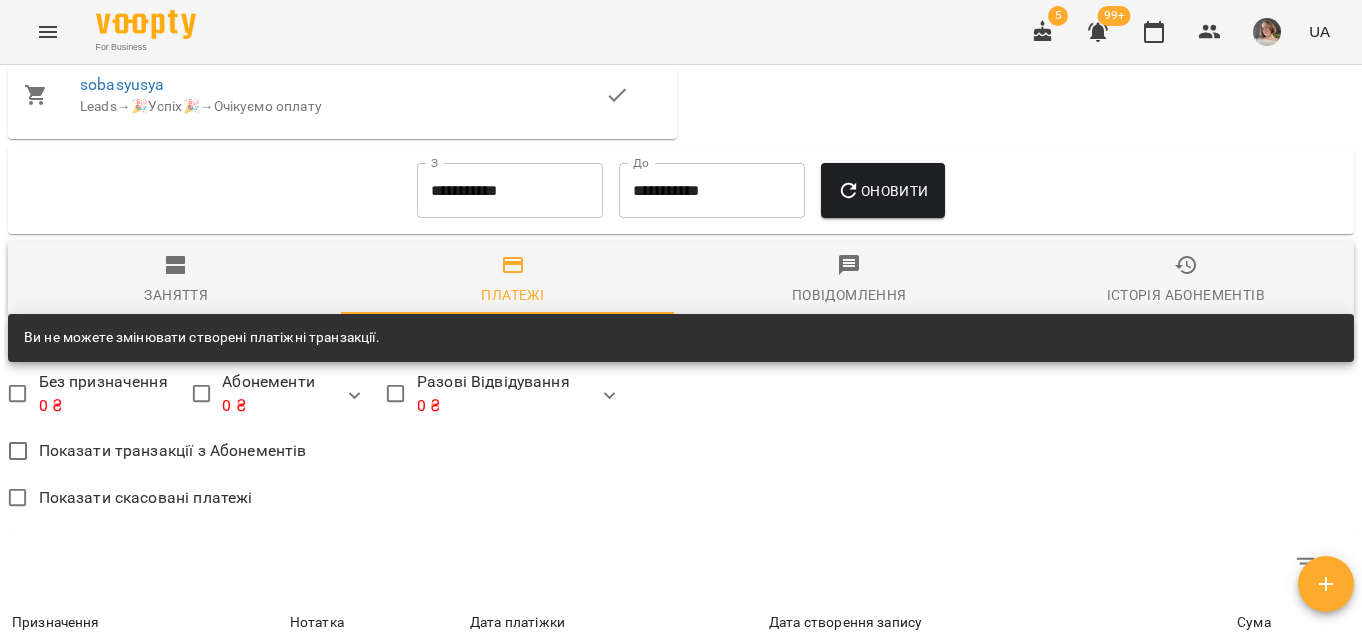 scroll, scrollTop: 1768, scrollLeft: 0, axis: vertical 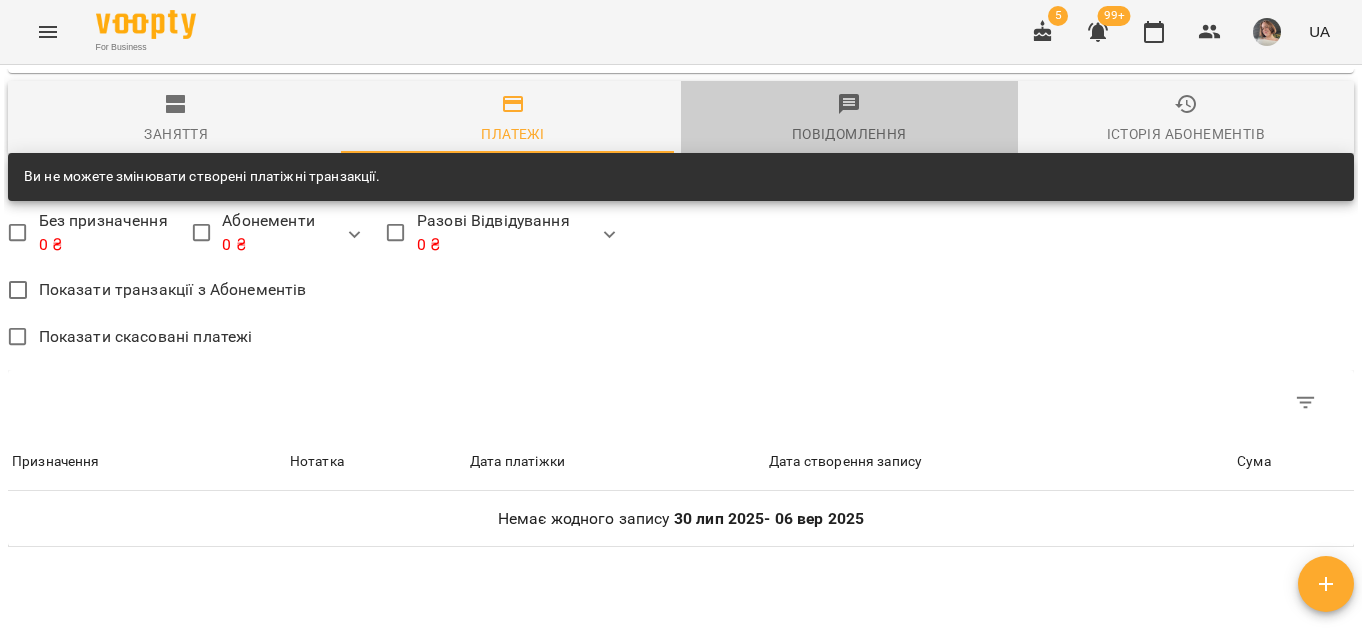 click on "Повідомлення" at bounding box center (849, 134) 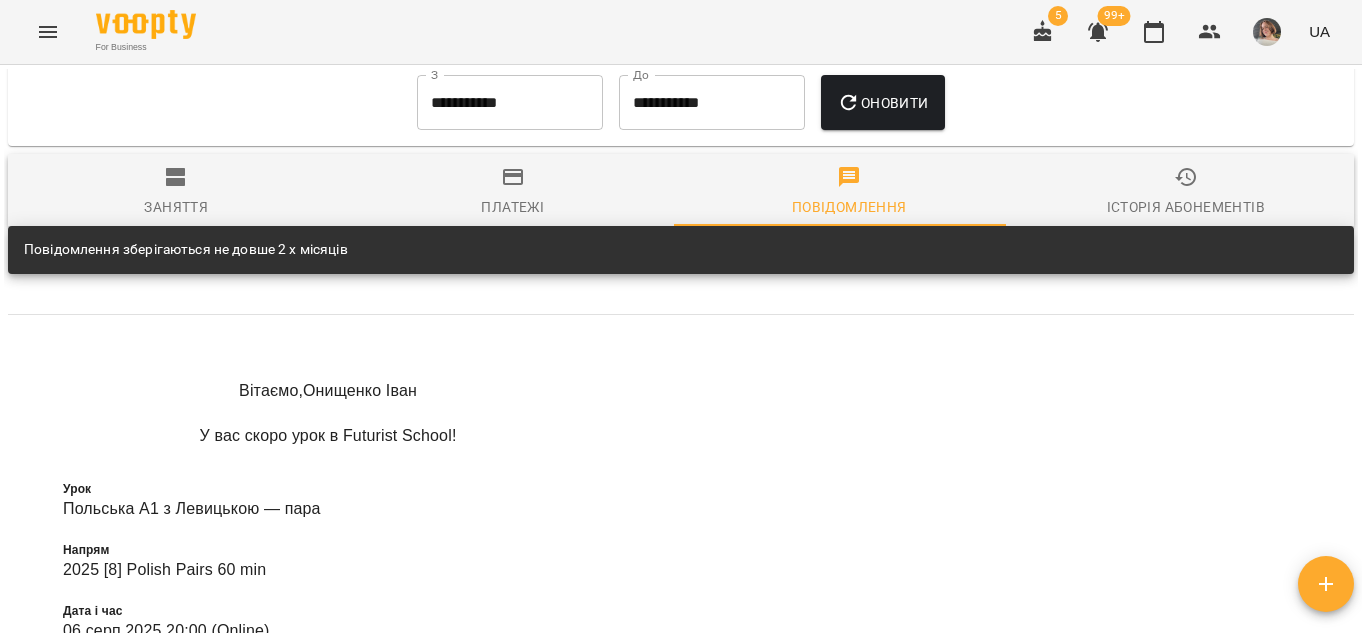 scroll, scrollTop: 1768, scrollLeft: 0, axis: vertical 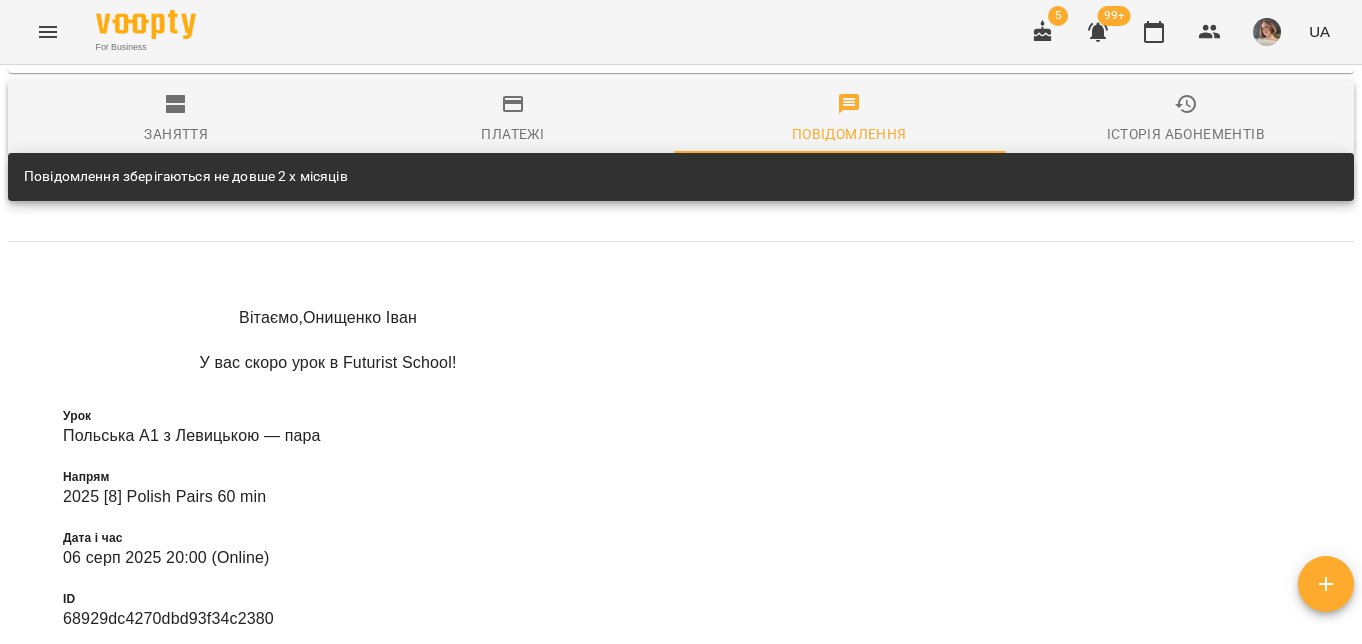 click 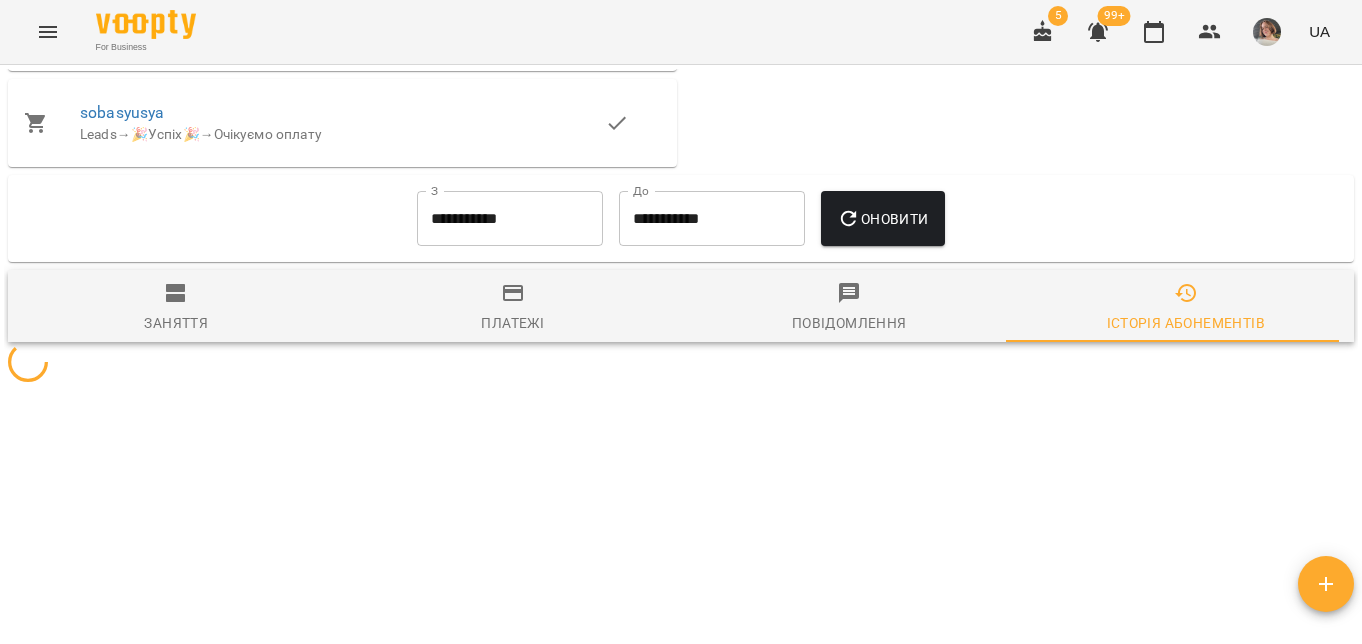 scroll, scrollTop: 1741, scrollLeft: 0, axis: vertical 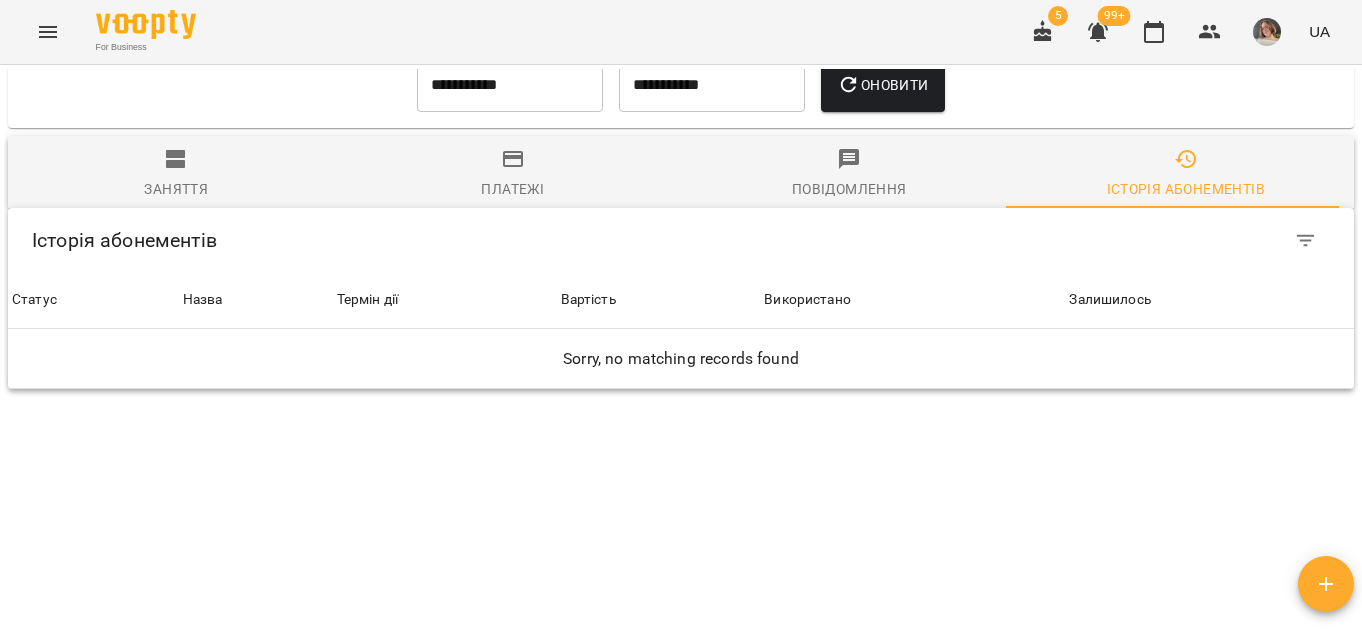 click on "Заняття" at bounding box center (176, 189) 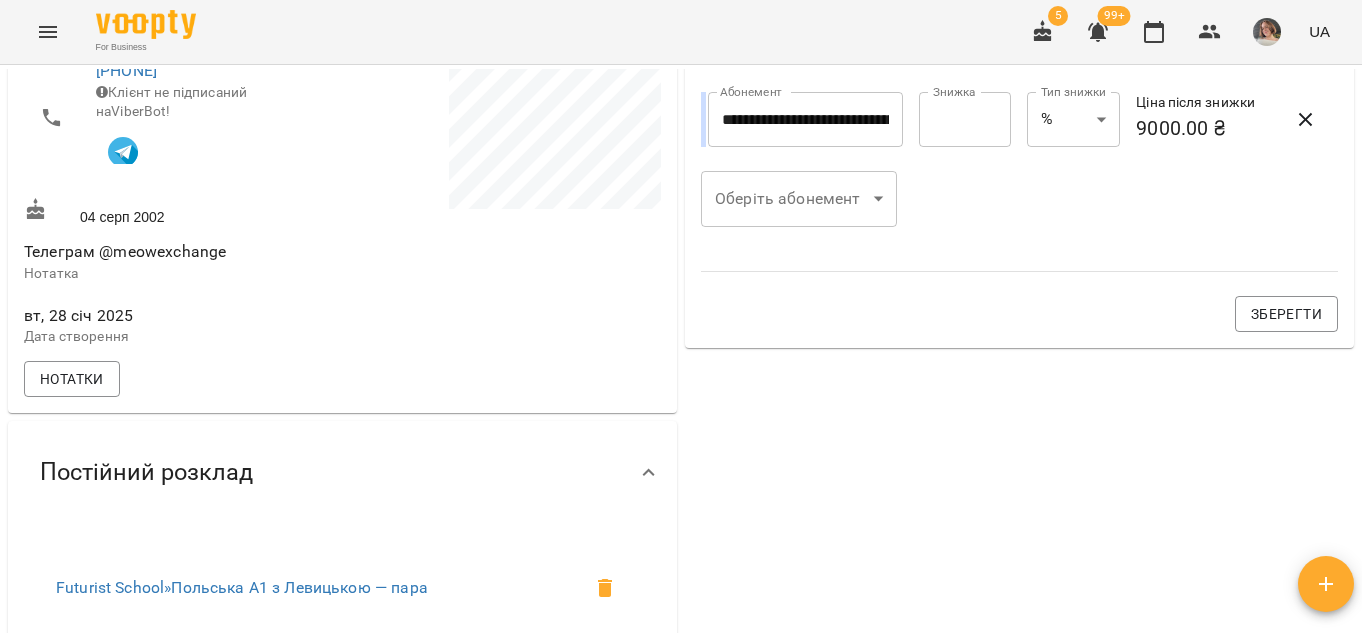 scroll, scrollTop: 648, scrollLeft: 0, axis: vertical 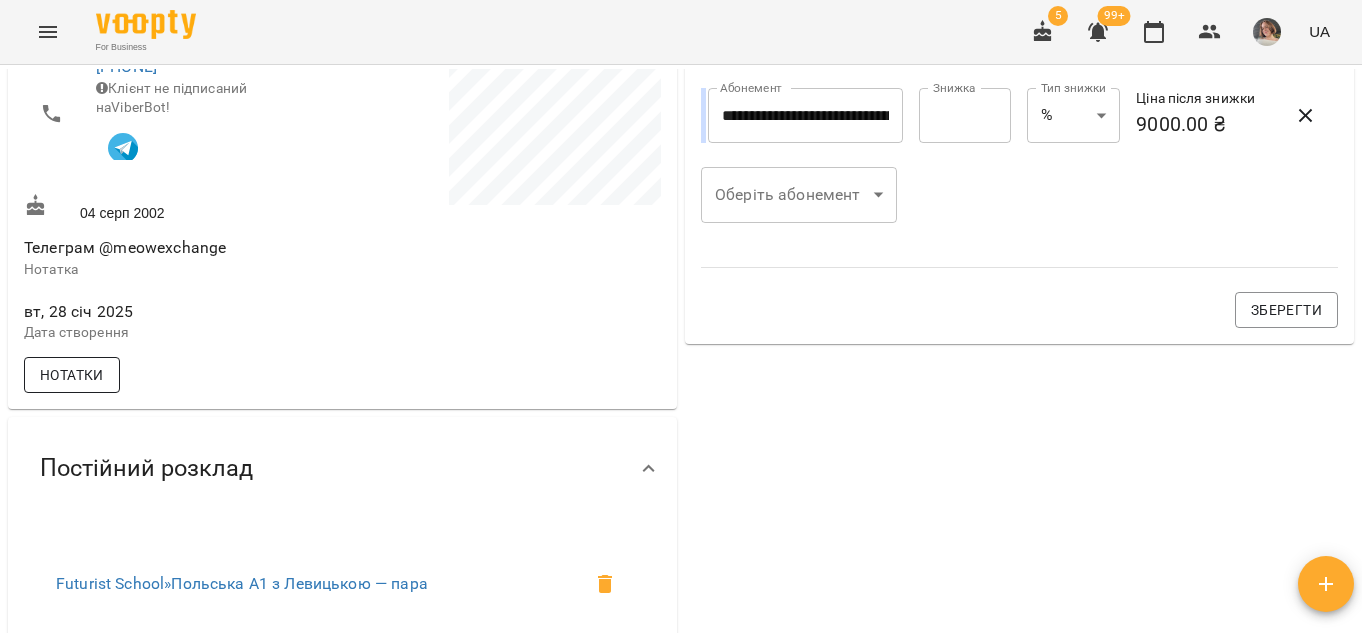 click on "Нотатки" at bounding box center [72, 375] 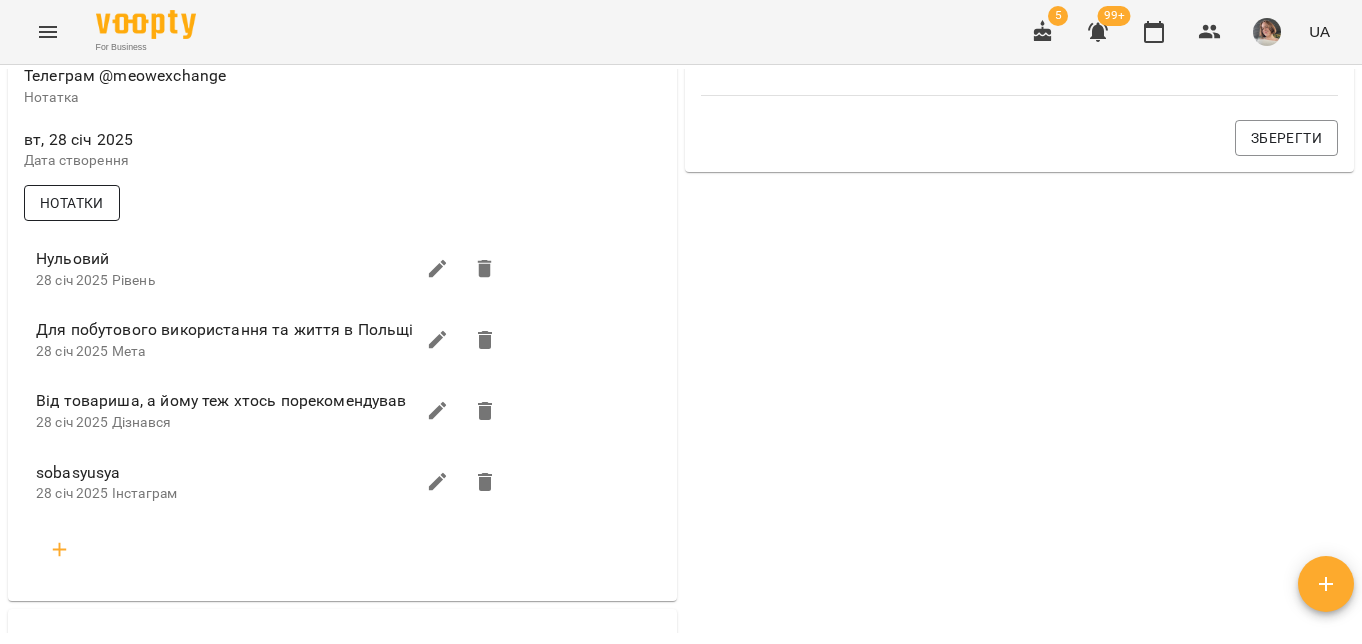 scroll, scrollTop: 827, scrollLeft: 0, axis: vertical 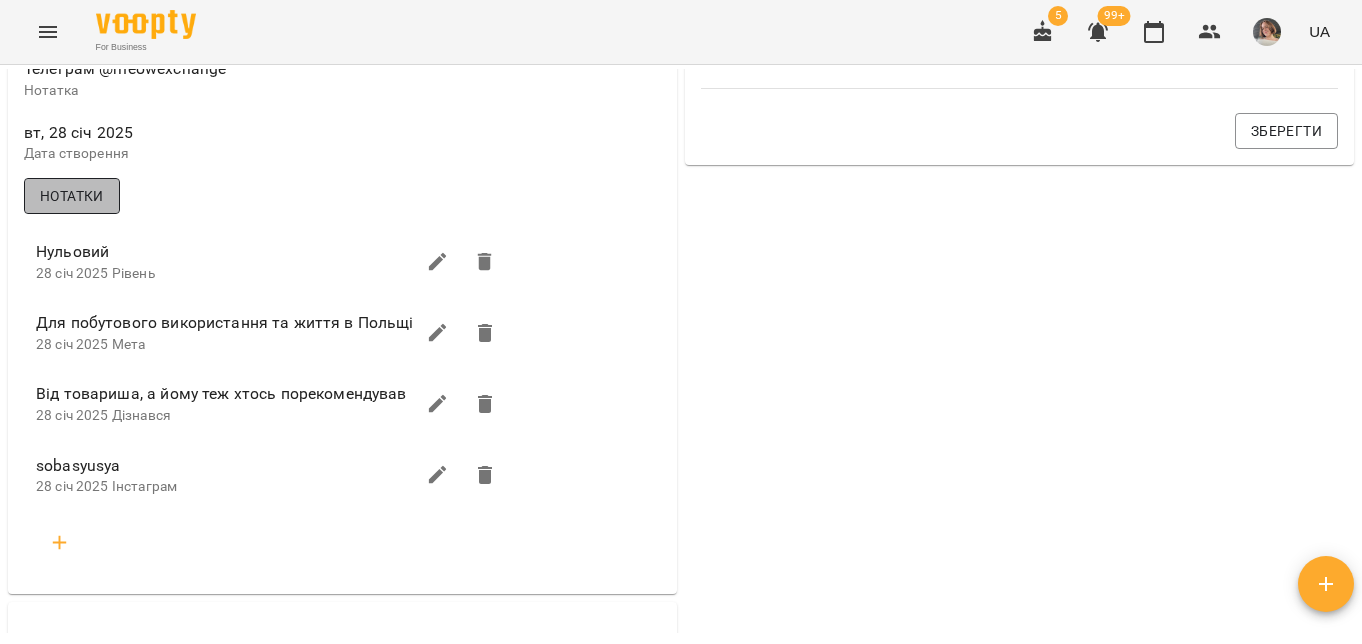 click on "Нотатки" at bounding box center [72, 196] 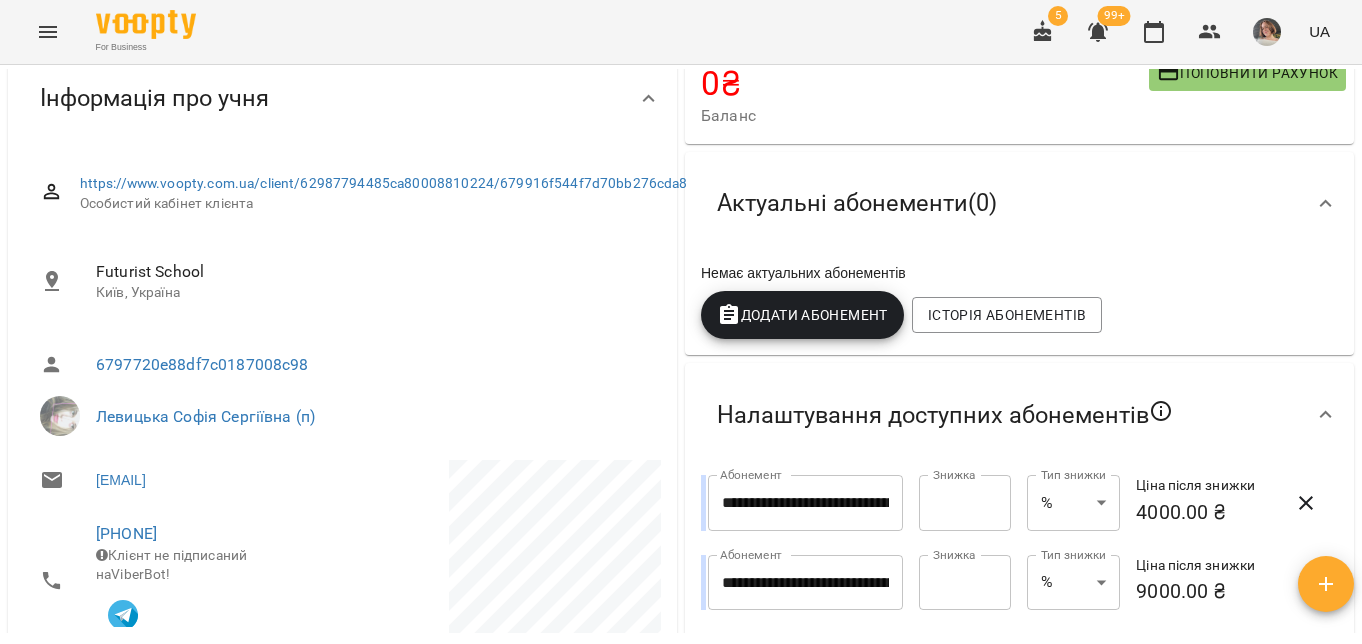 scroll, scrollTop: 0, scrollLeft: 0, axis: both 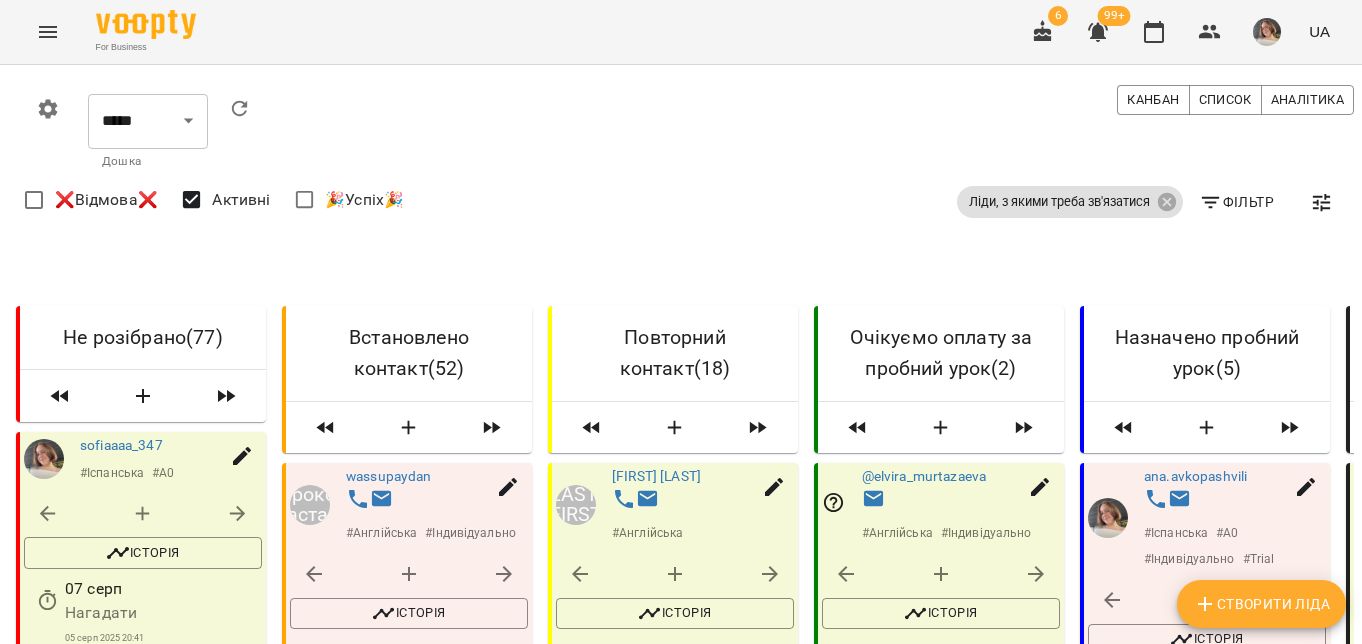 click on "Завантажити ще" at bounding box center [673, 3612] 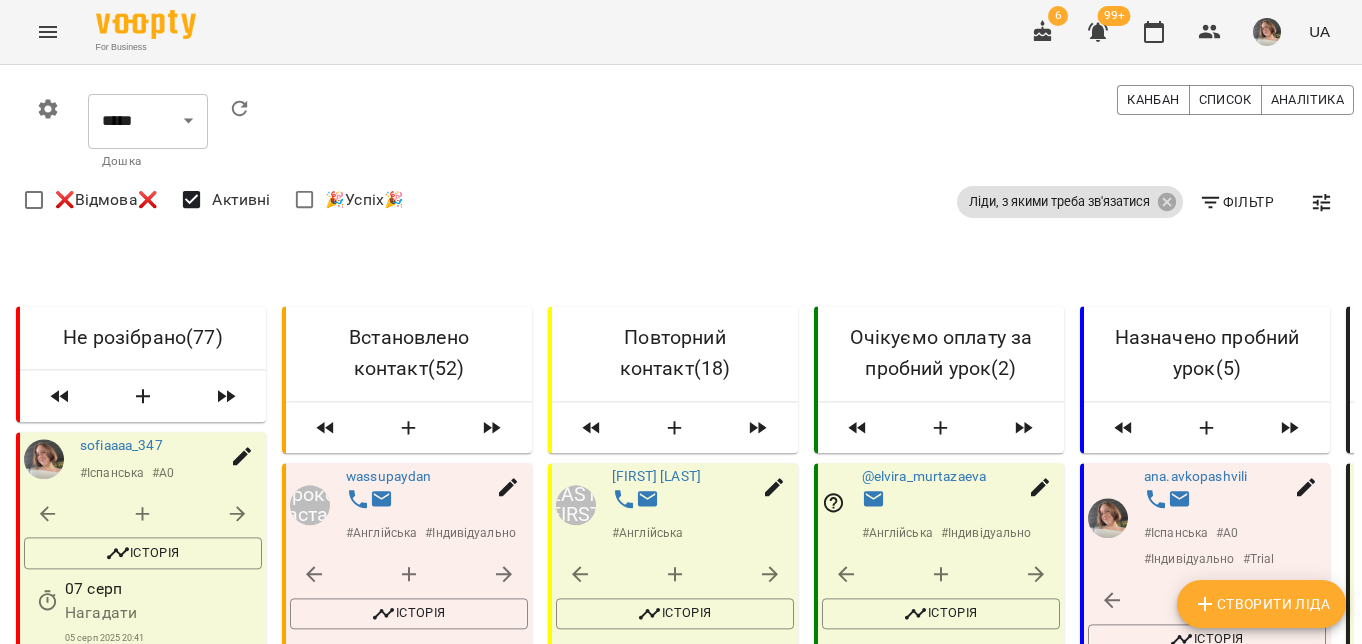 scroll, scrollTop: 5613, scrollLeft: 0, axis: vertical 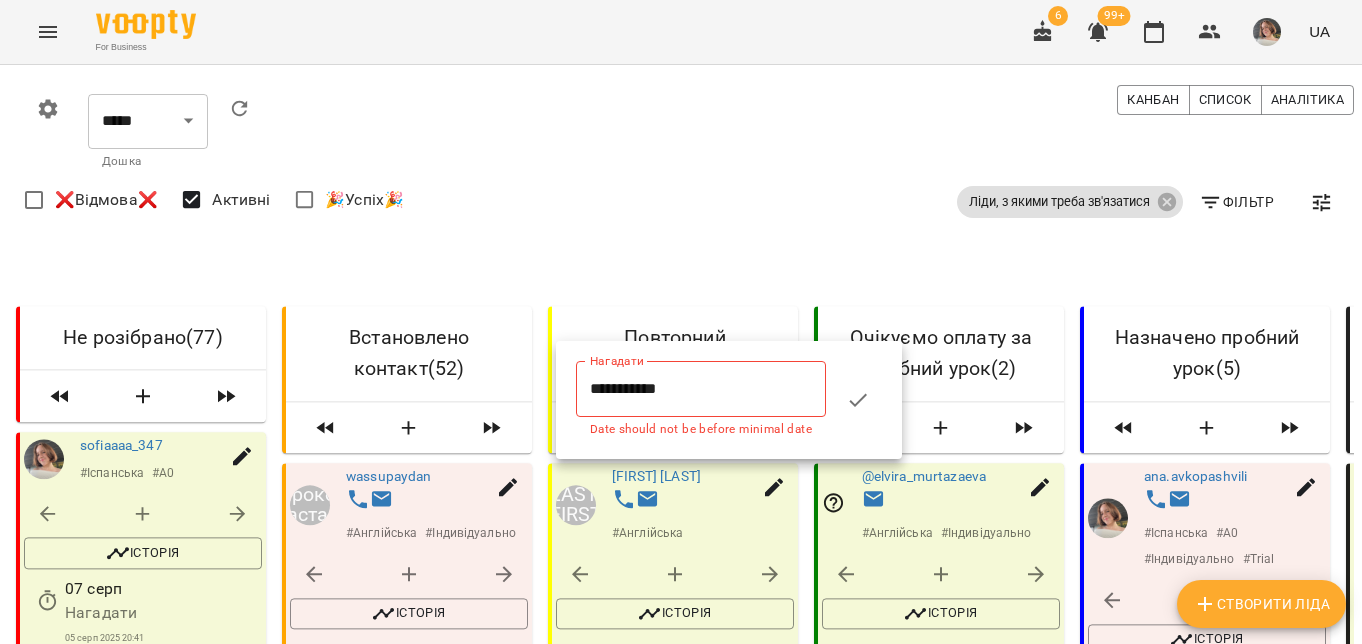 click on "**********" at bounding box center [701, 389] 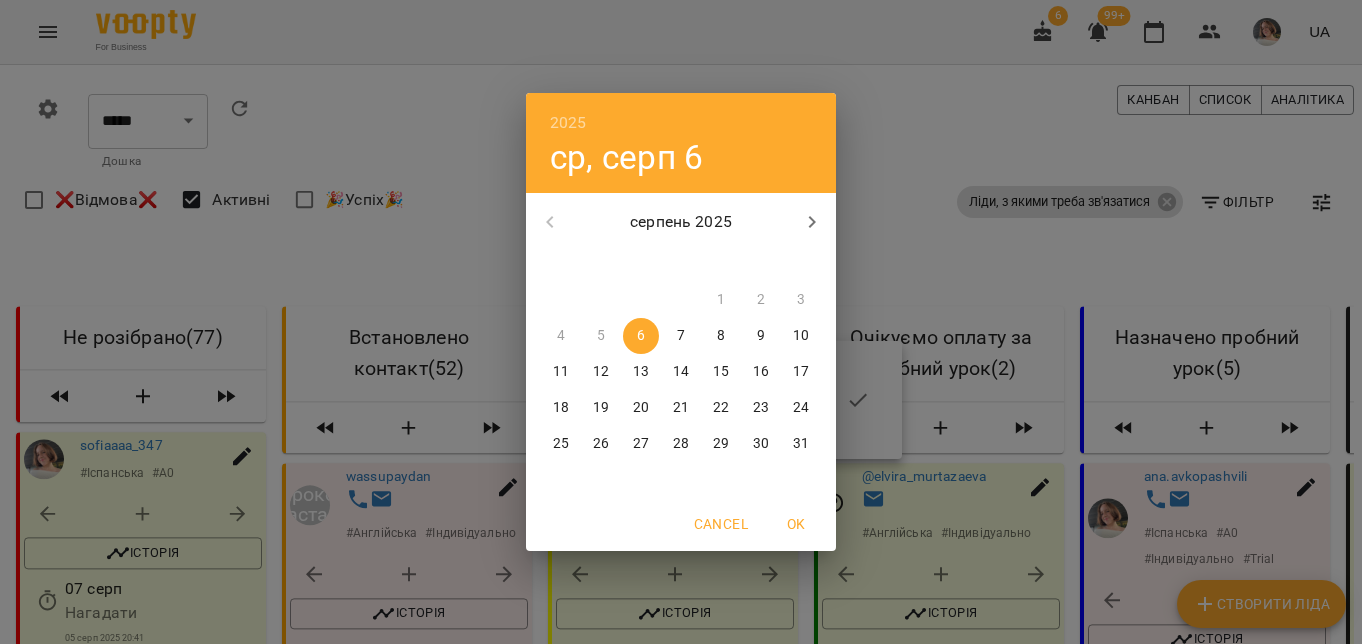click on "11" at bounding box center [561, 372] 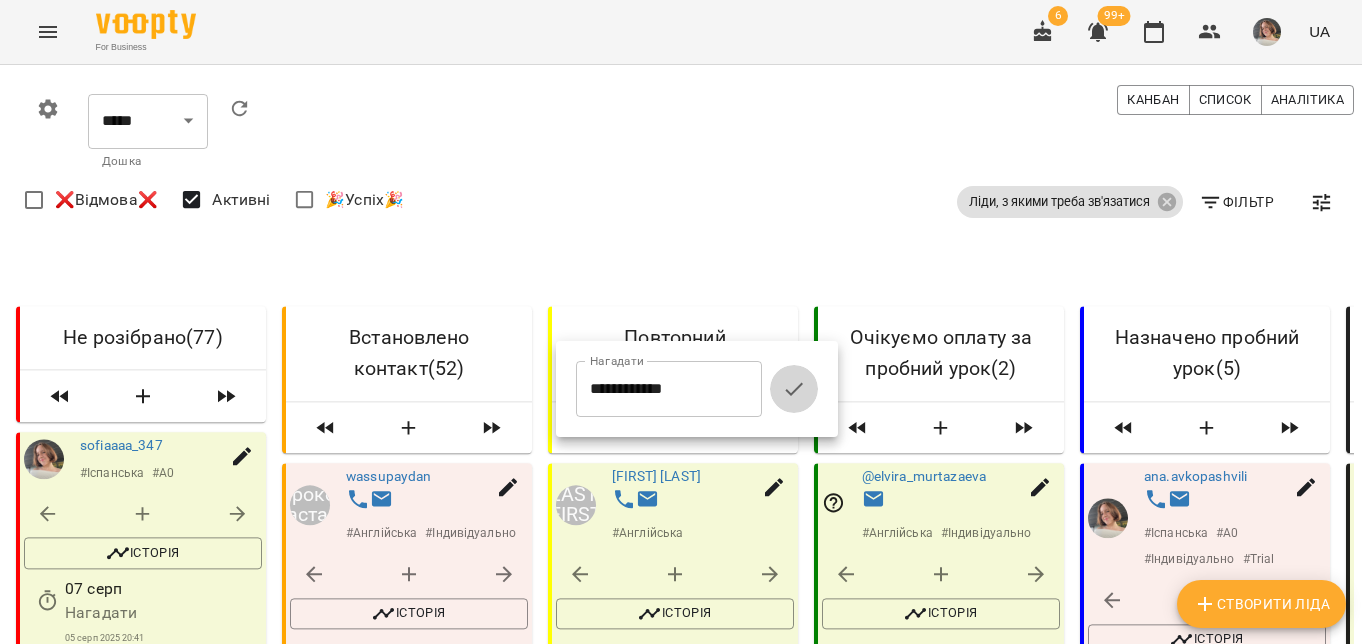 click at bounding box center [794, 389] 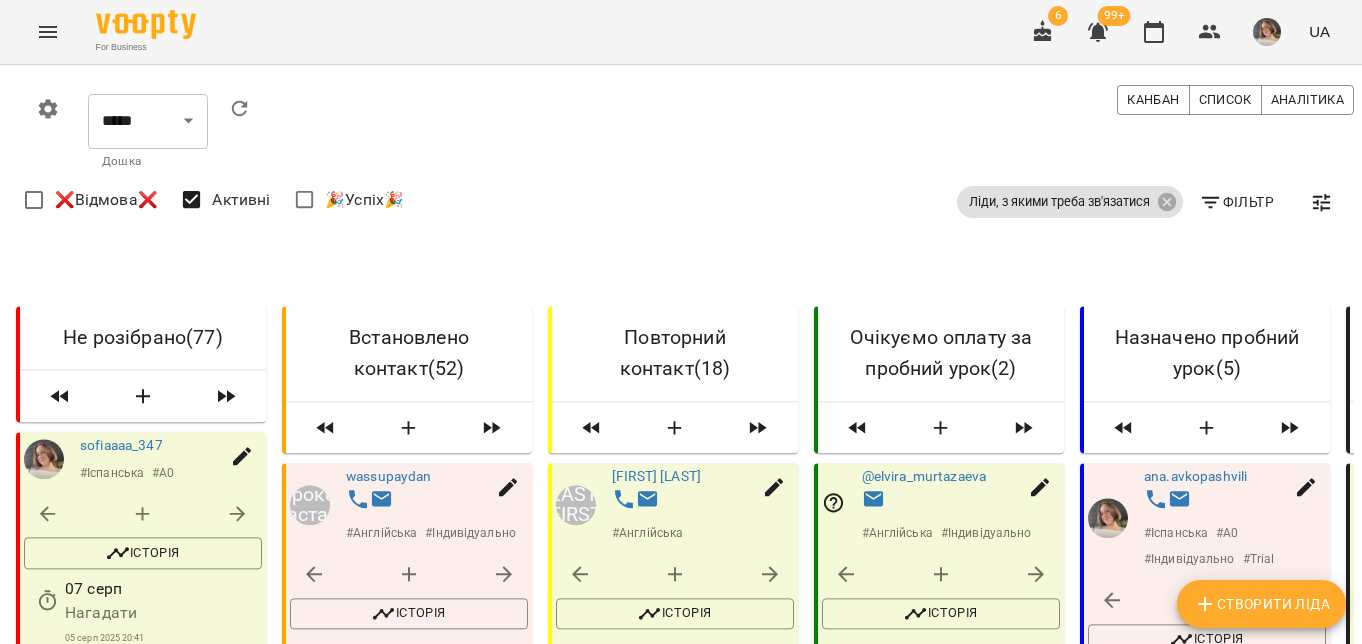 scroll, scrollTop: 5369, scrollLeft: 0, axis: vertical 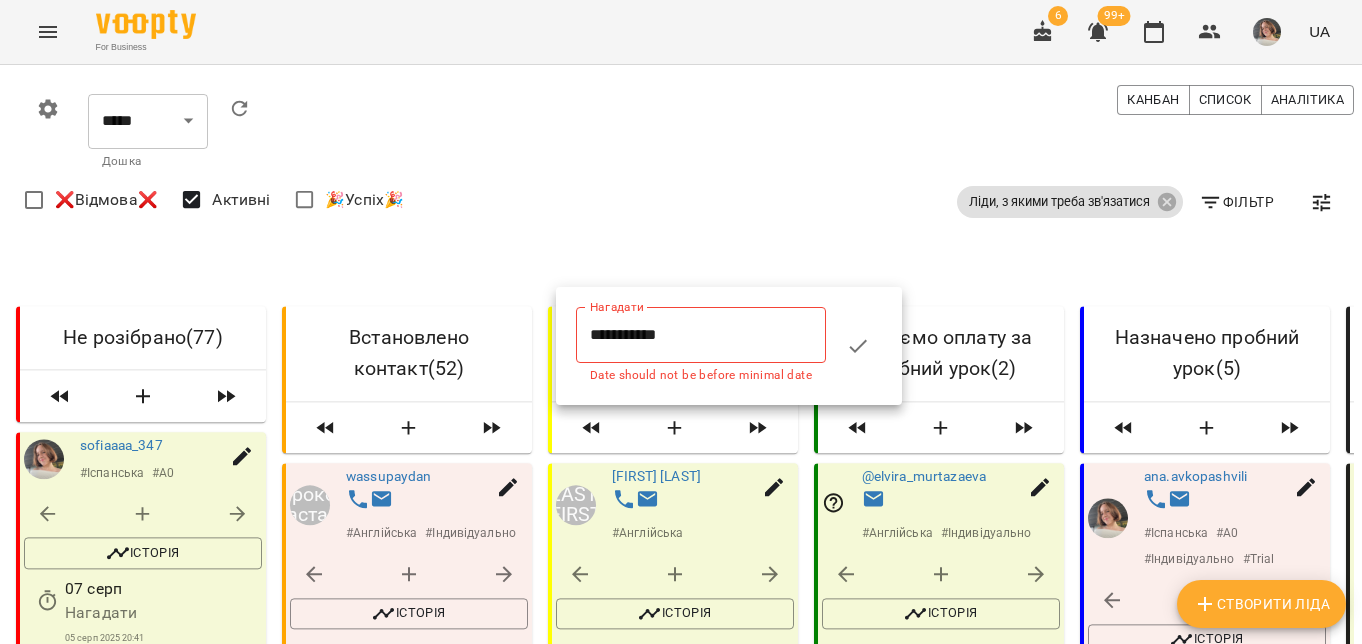 click on "**********" at bounding box center [701, 335] 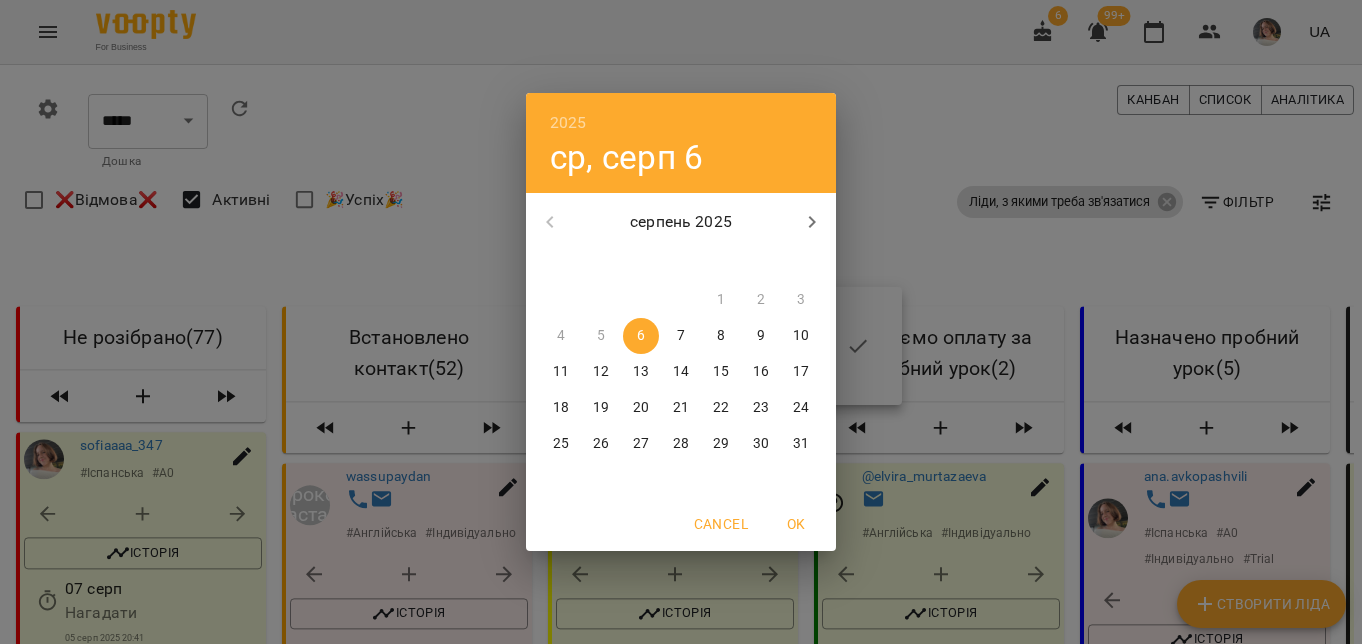 click on "11" at bounding box center (561, 372) 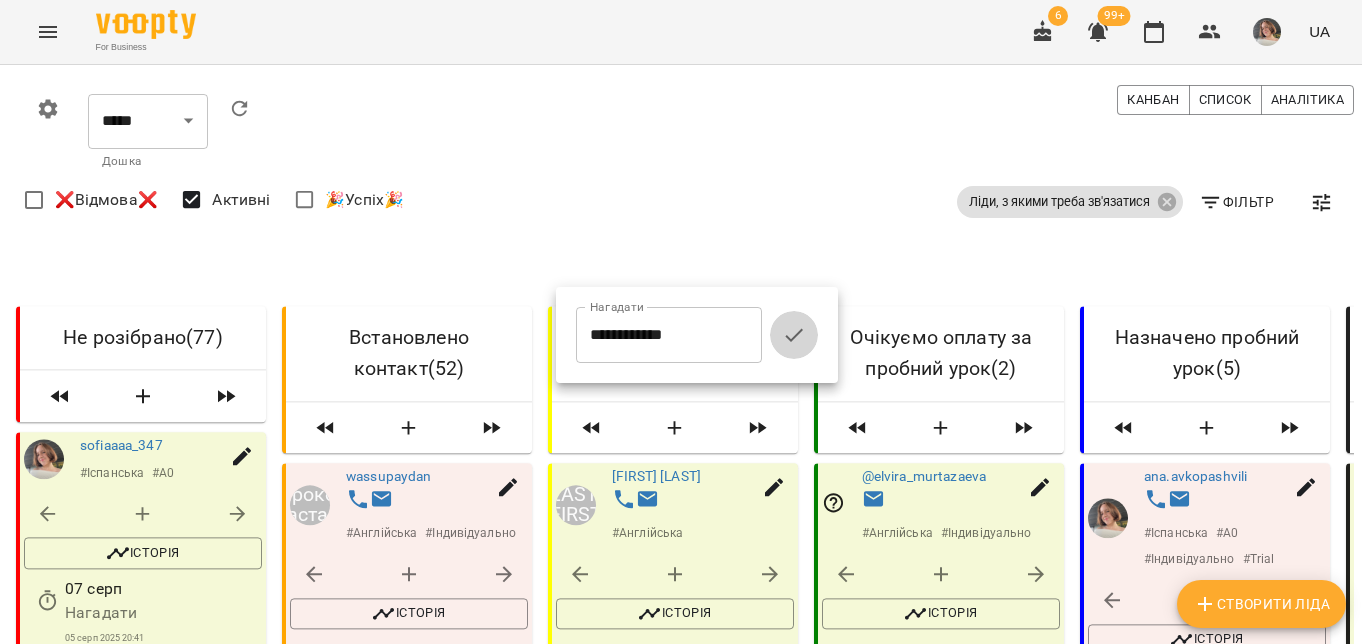 click at bounding box center (794, 335) 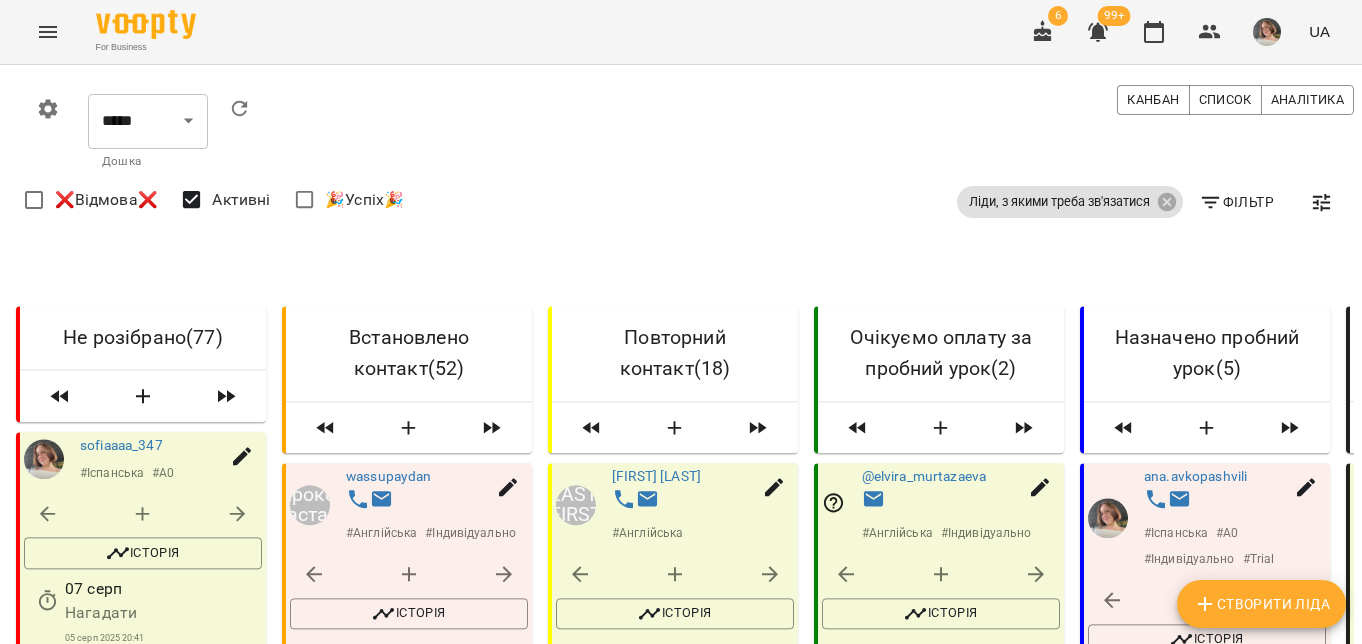scroll, scrollTop: 5081, scrollLeft: 0, axis: vertical 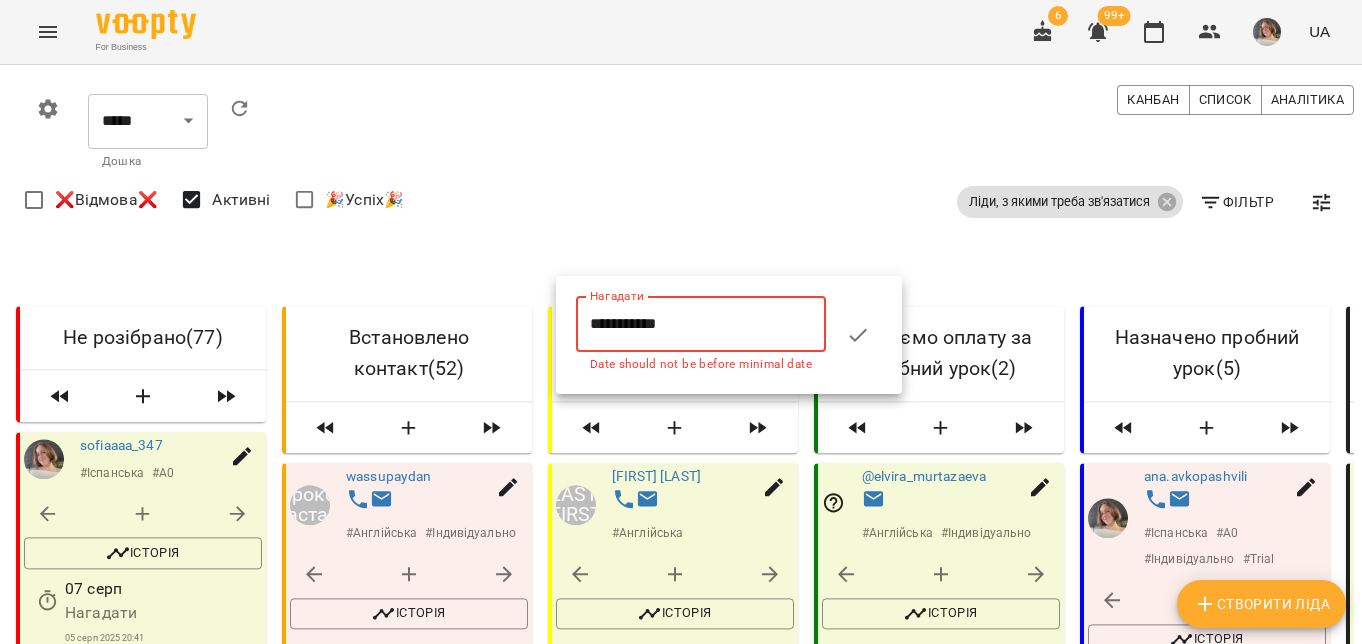 click on "**********" at bounding box center [701, 324] 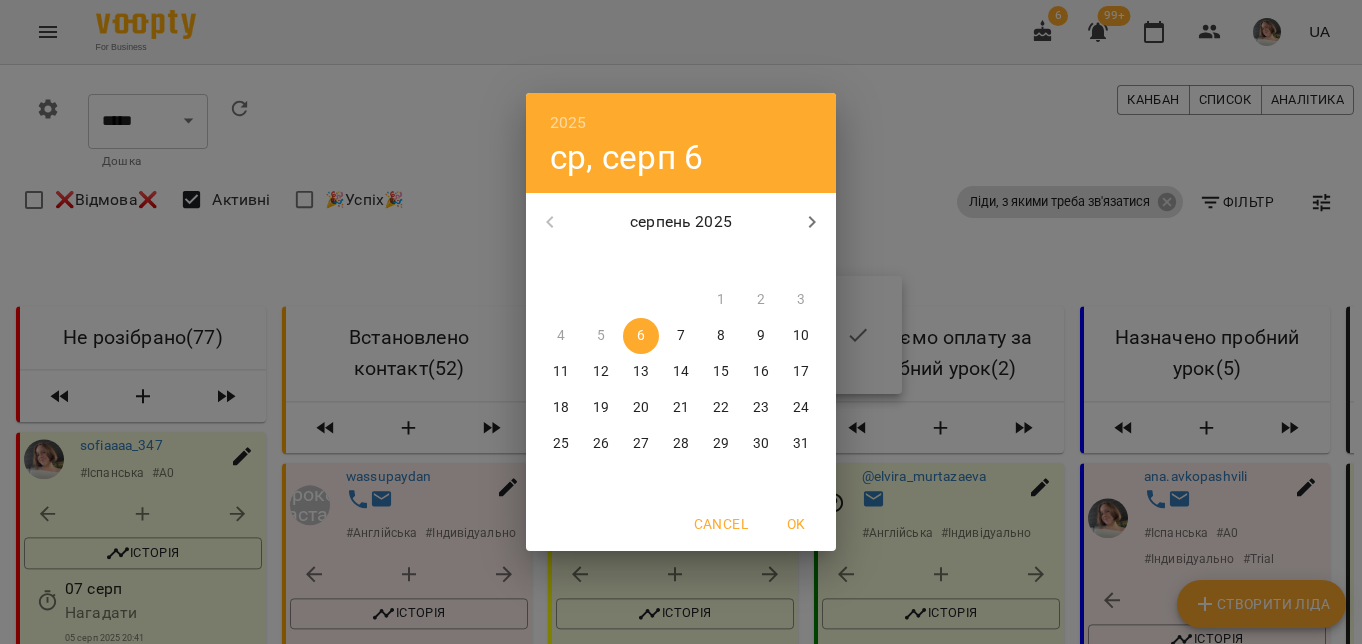 click on "11" at bounding box center [561, 372] 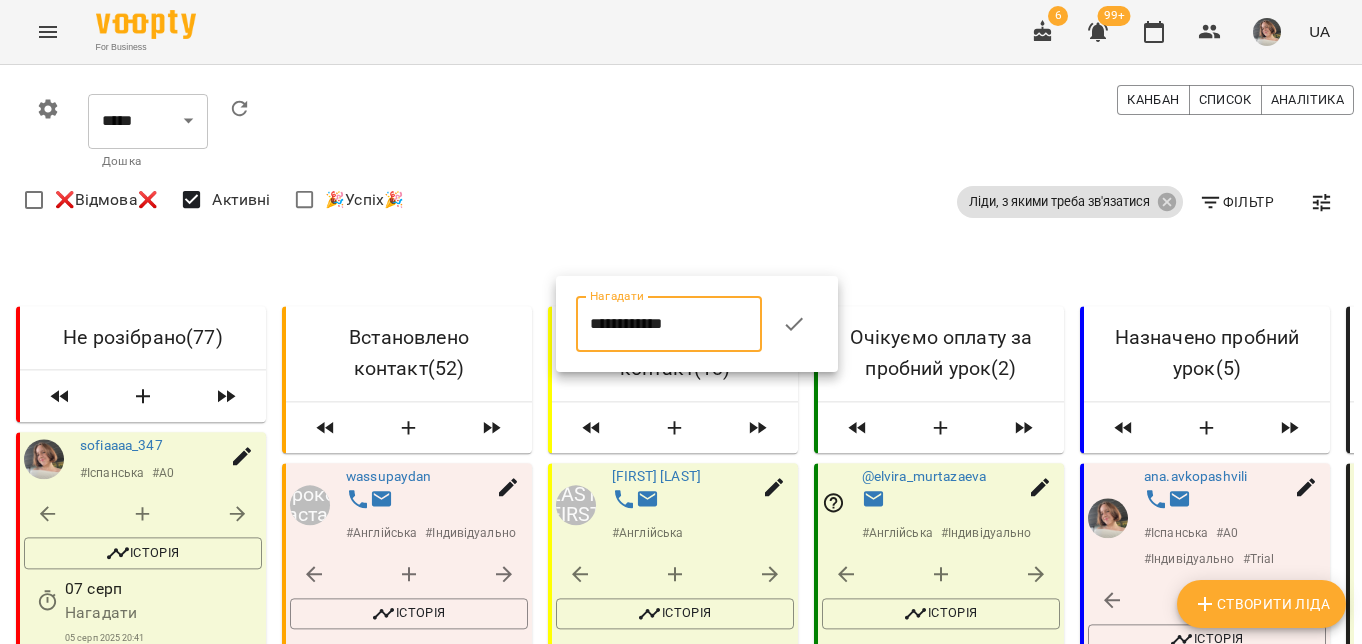 click 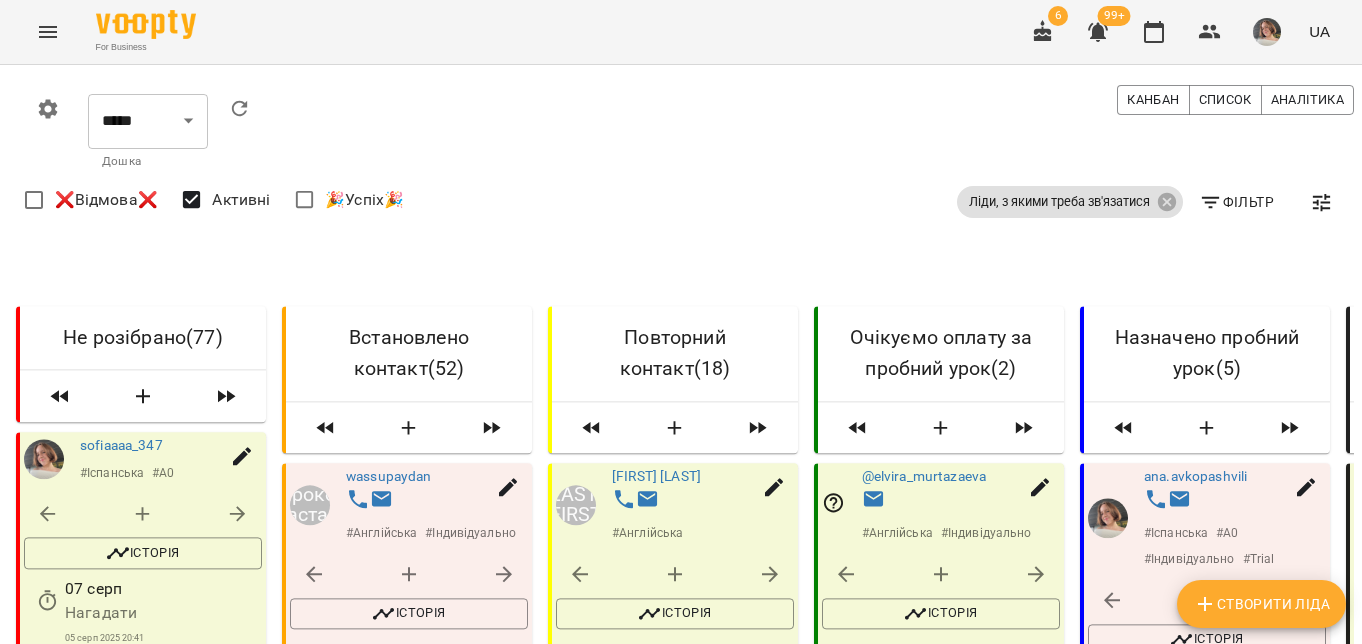 scroll, scrollTop: 4756, scrollLeft: 0, axis: vertical 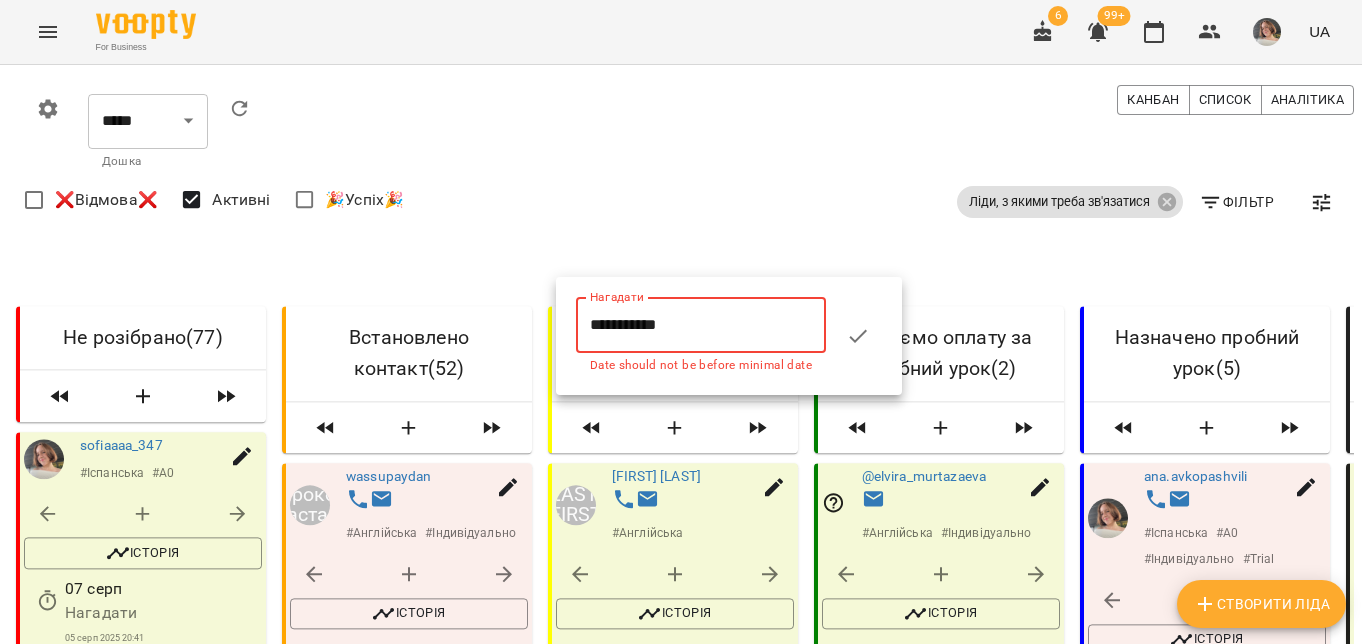 click on "**********" at bounding box center [701, 325] 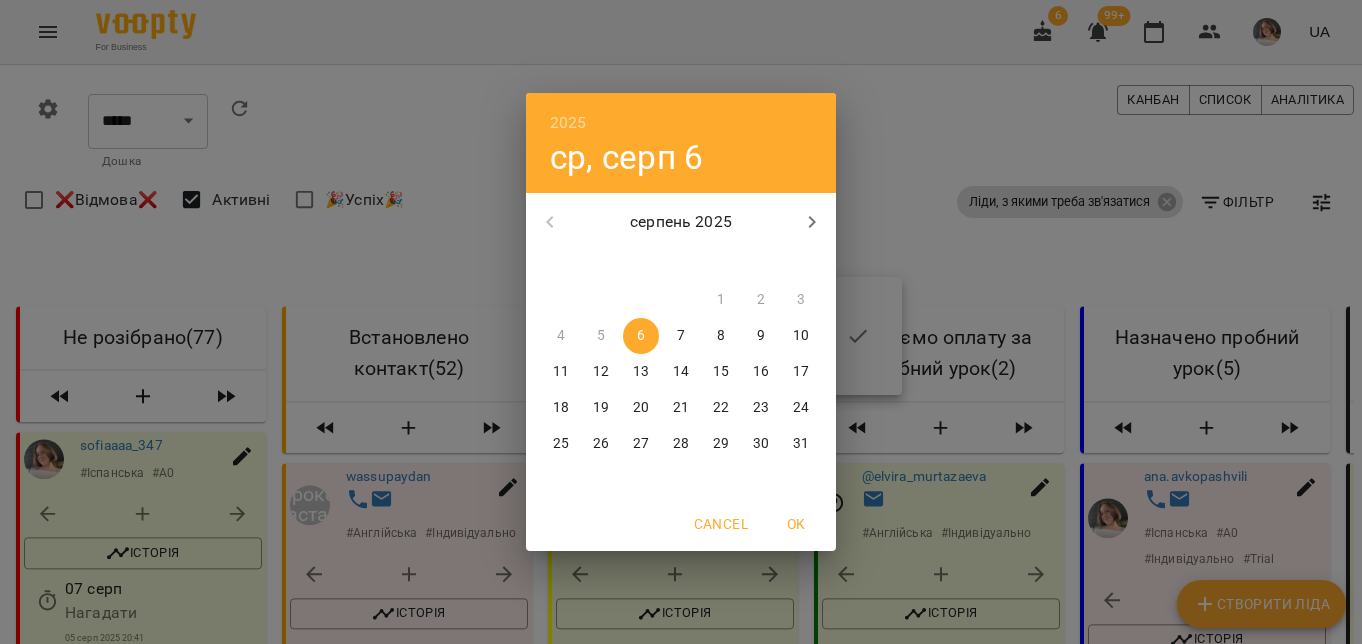 click on "11" at bounding box center [561, 372] 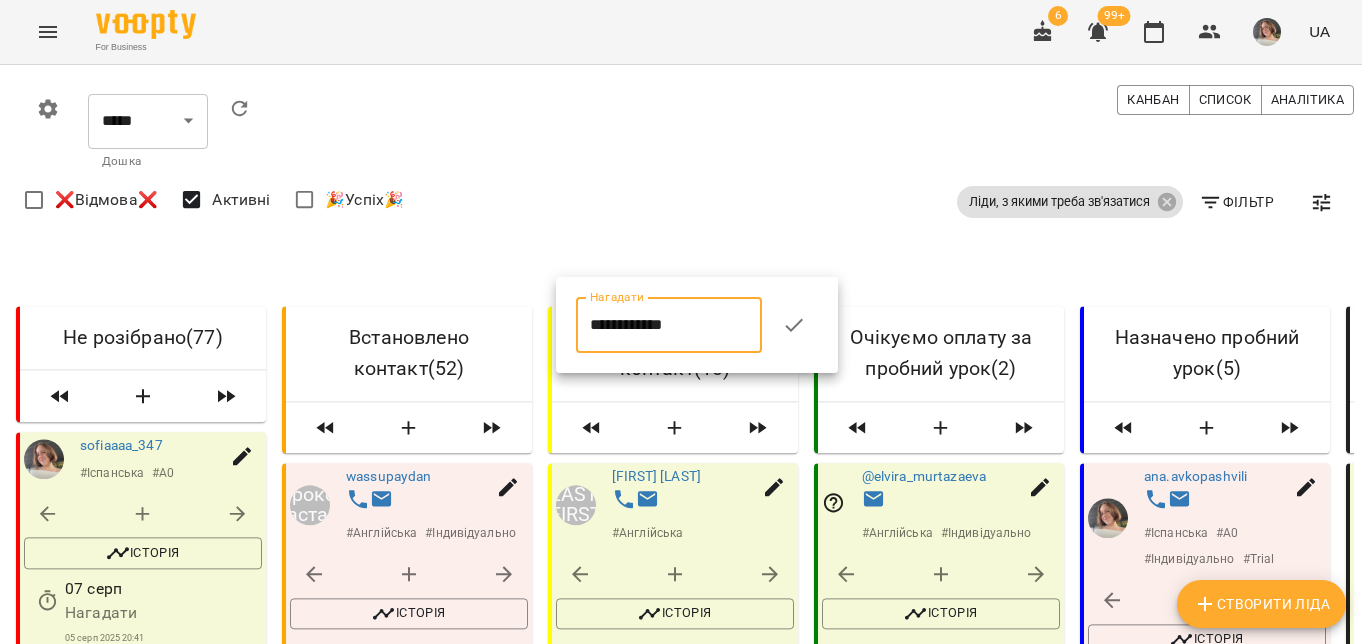 click 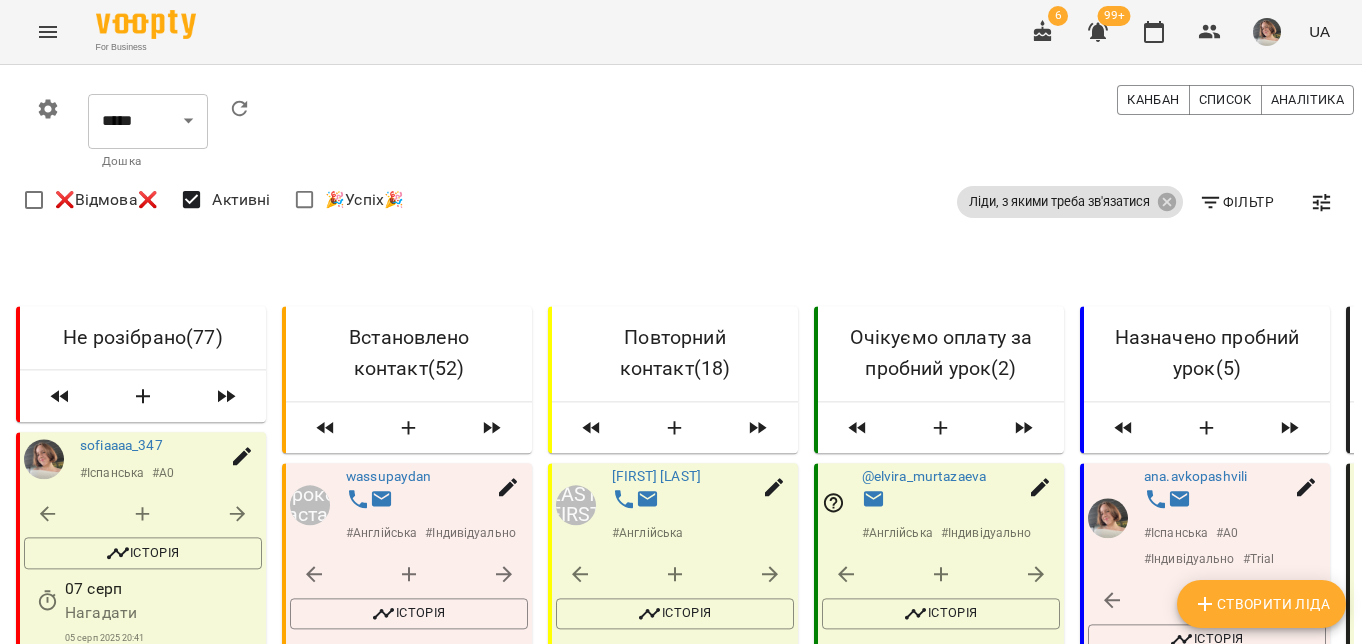 scroll, scrollTop: 4376, scrollLeft: 0, axis: vertical 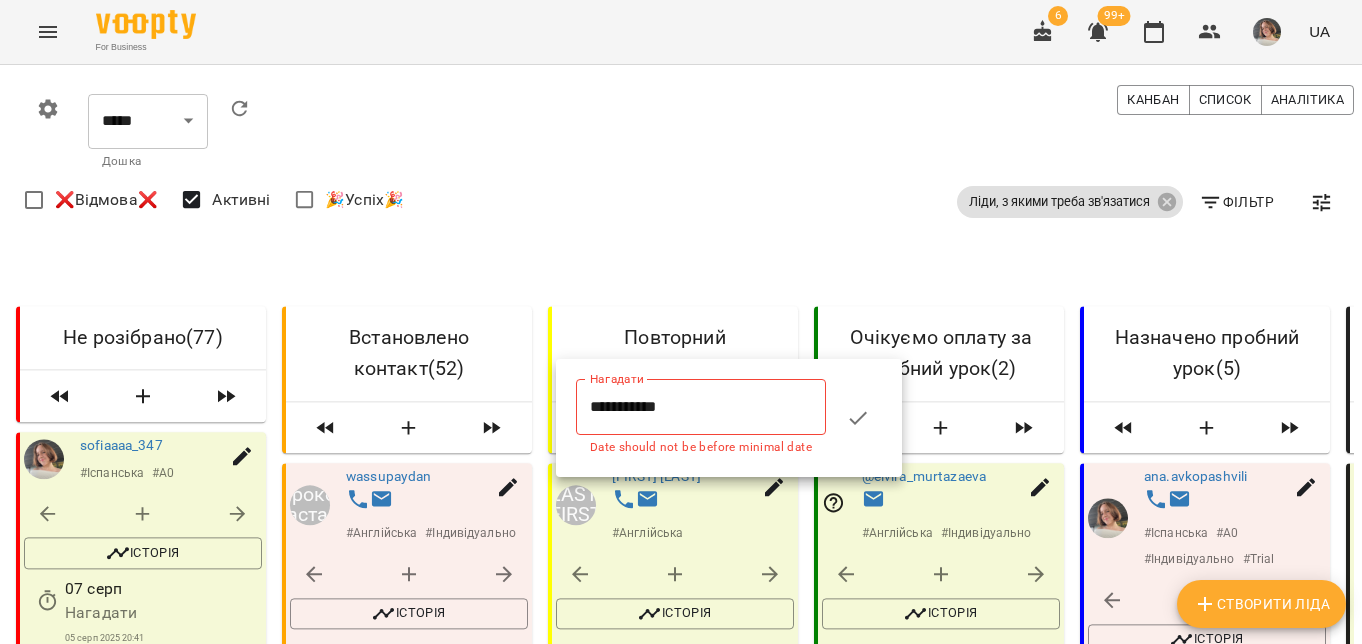 click on "**********" at bounding box center [701, 407] 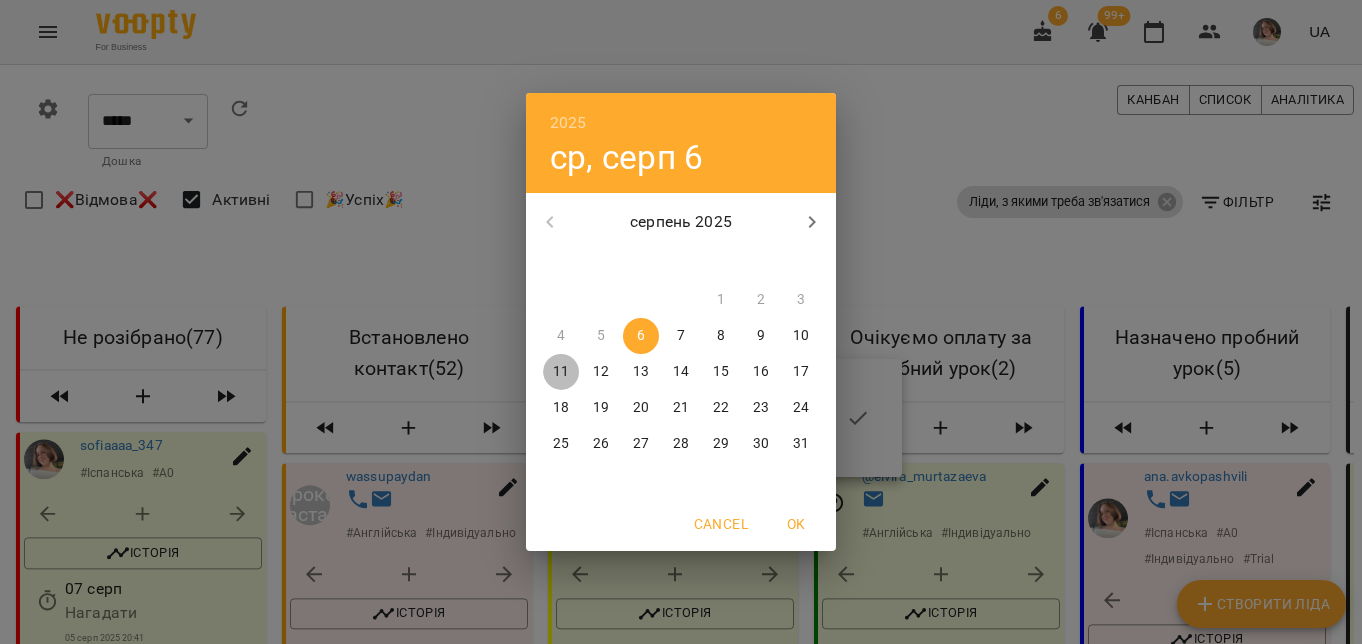click on "11" at bounding box center (561, 372) 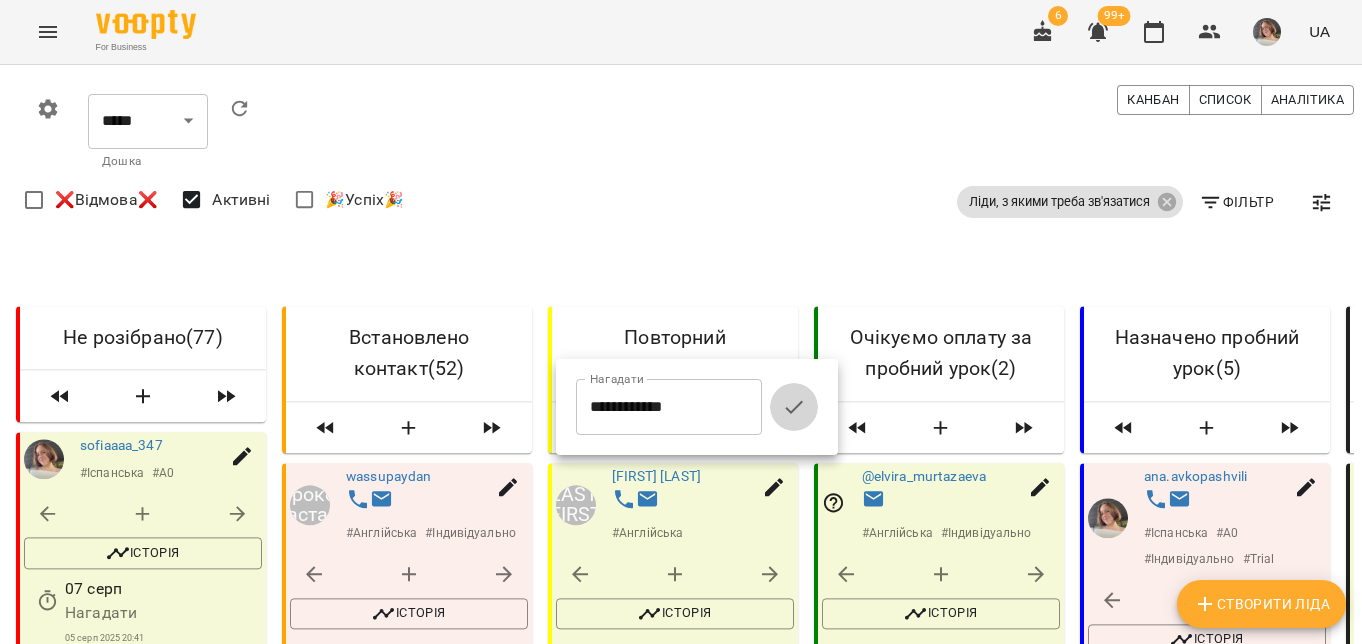 click 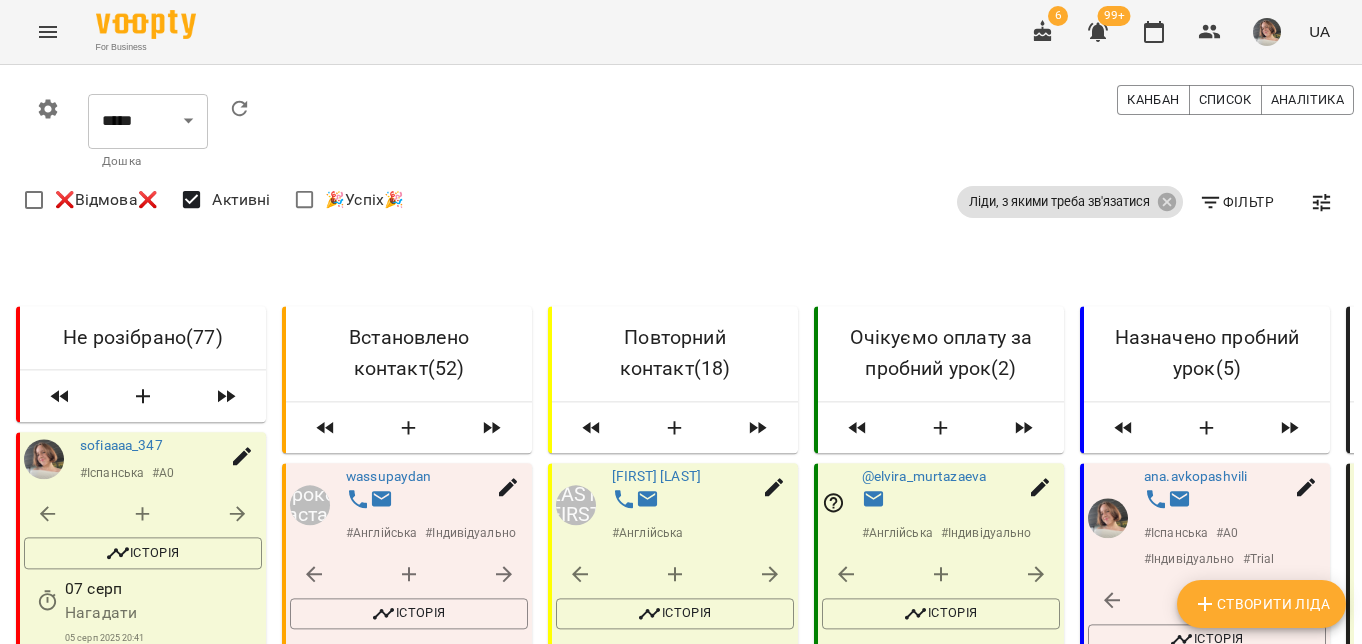 scroll, scrollTop: 4072, scrollLeft: 0, axis: vertical 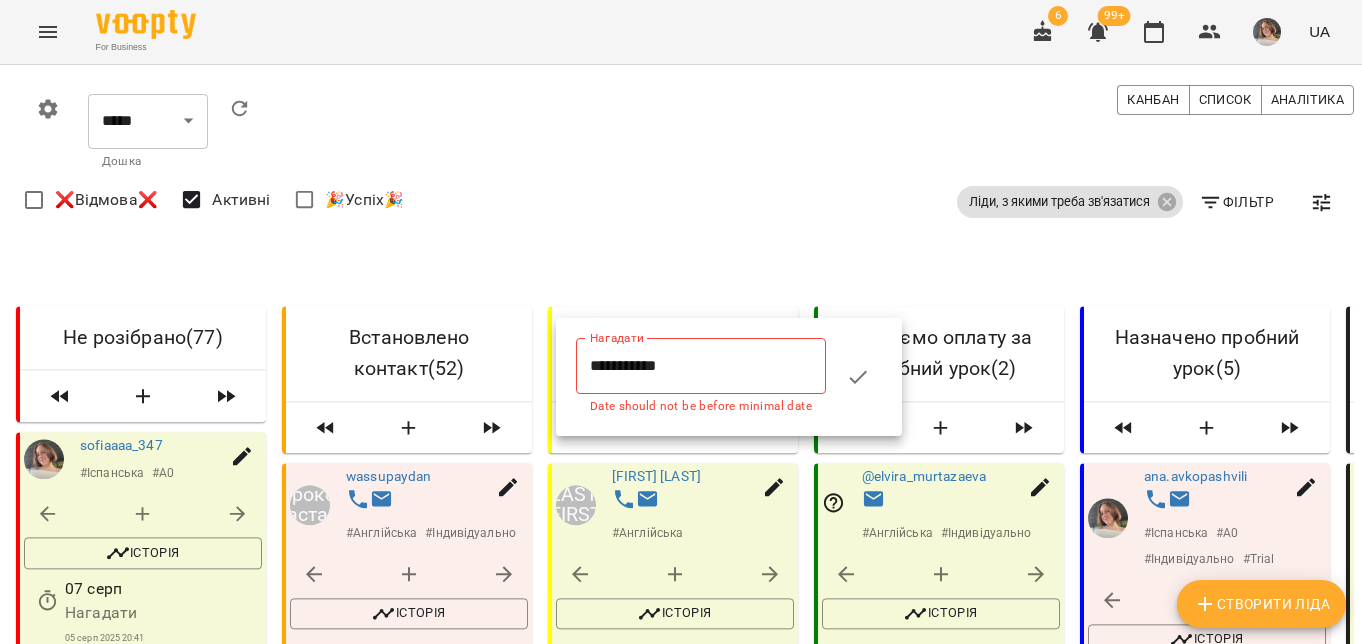 click on "**********" at bounding box center [701, 366] 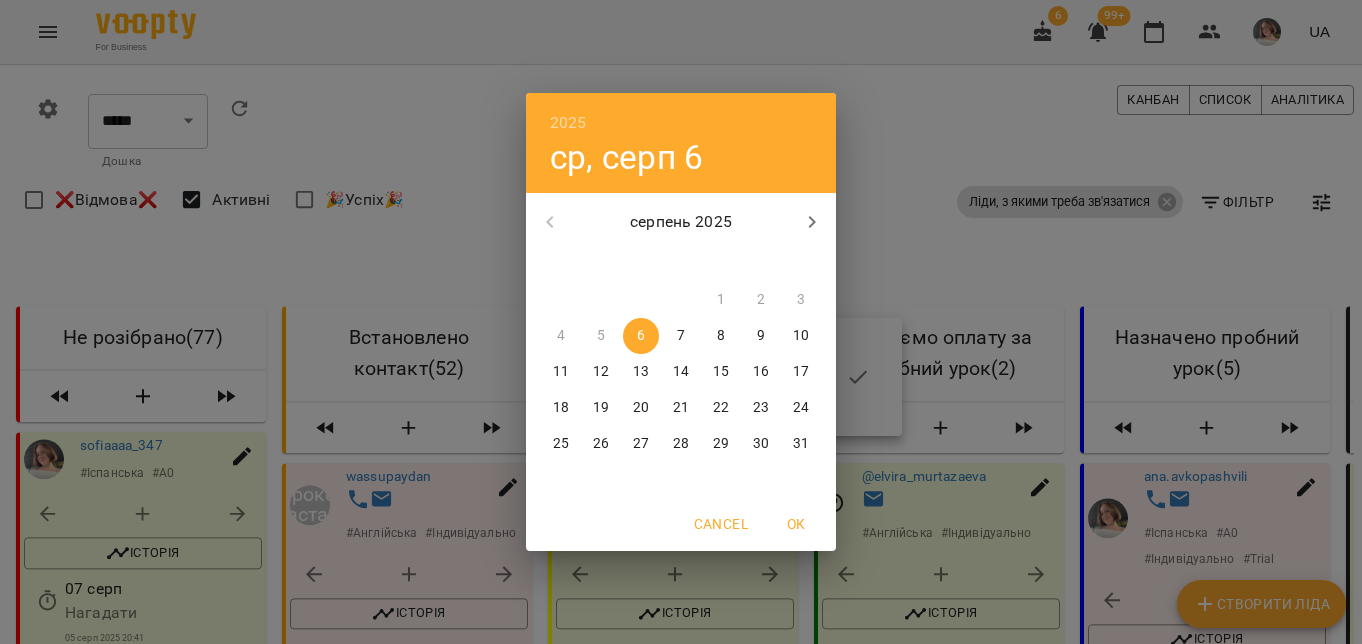 click on "11" at bounding box center [561, 372] 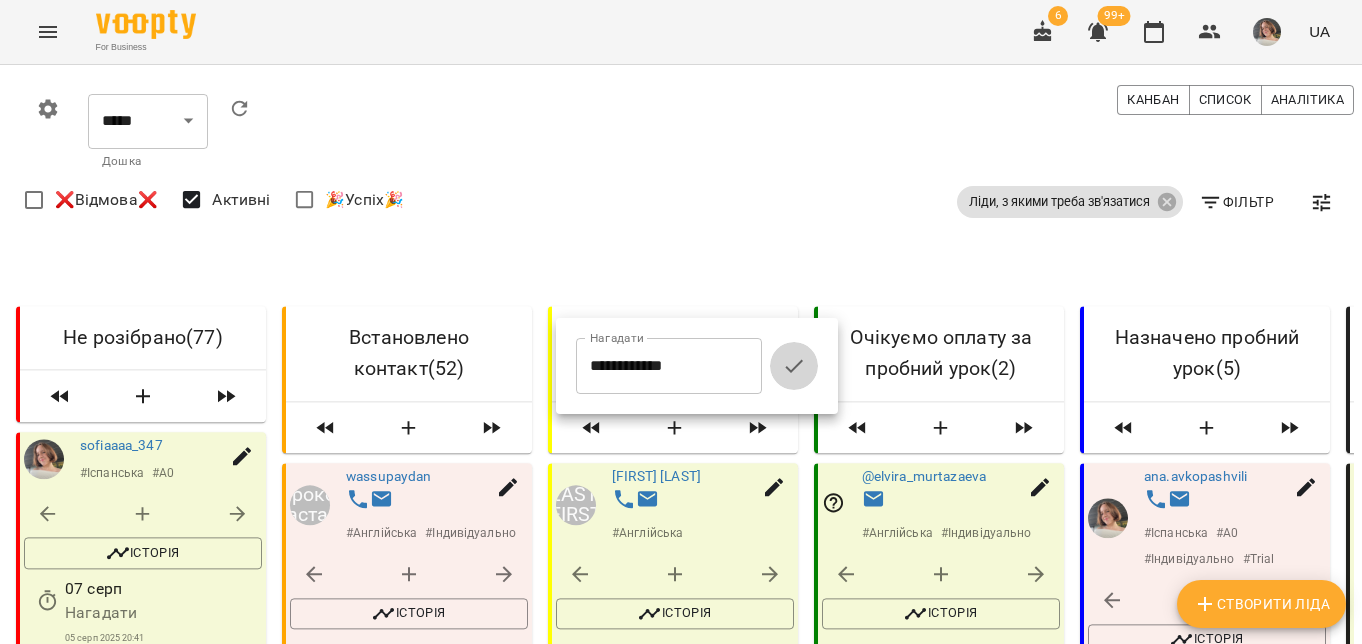 click 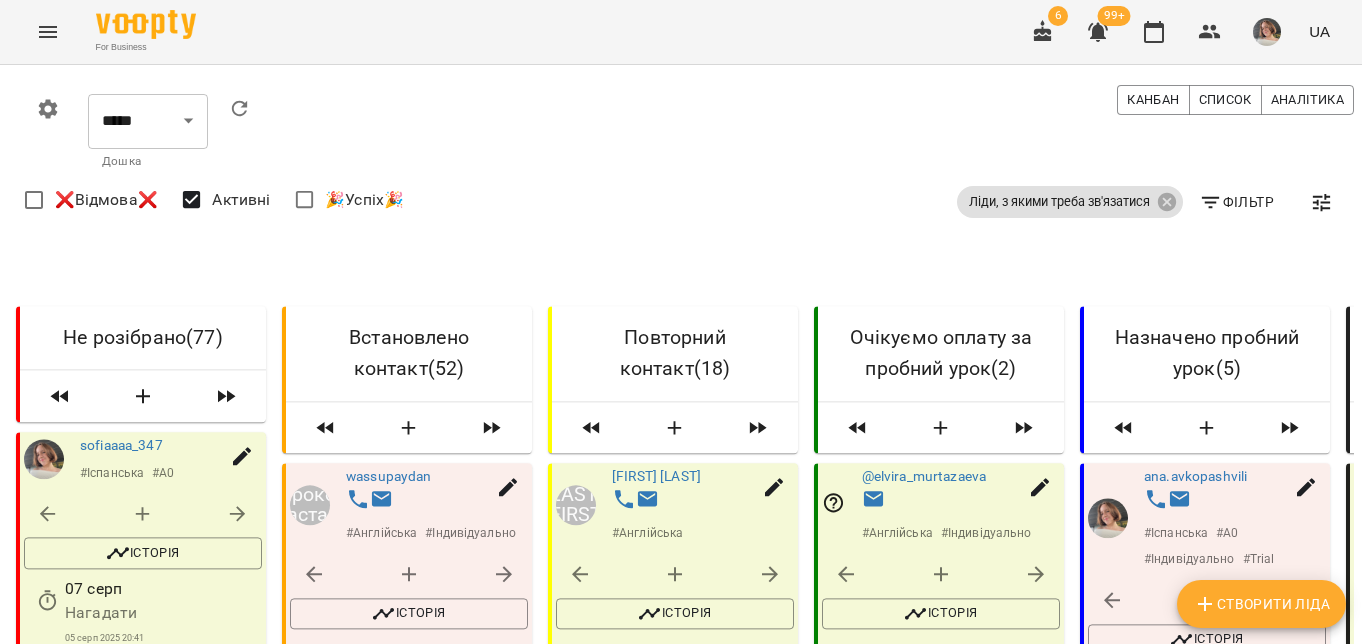scroll, scrollTop: 3751, scrollLeft: 0, axis: vertical 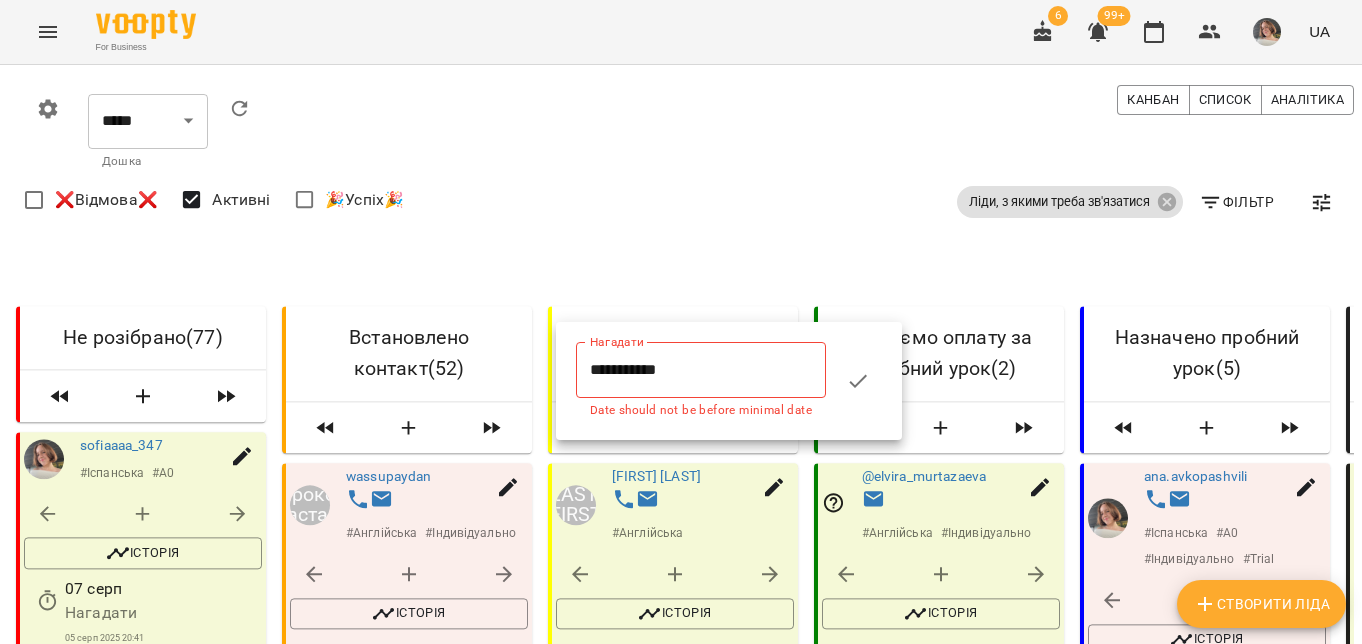 click on "**********" at bounding box center (701, 370) 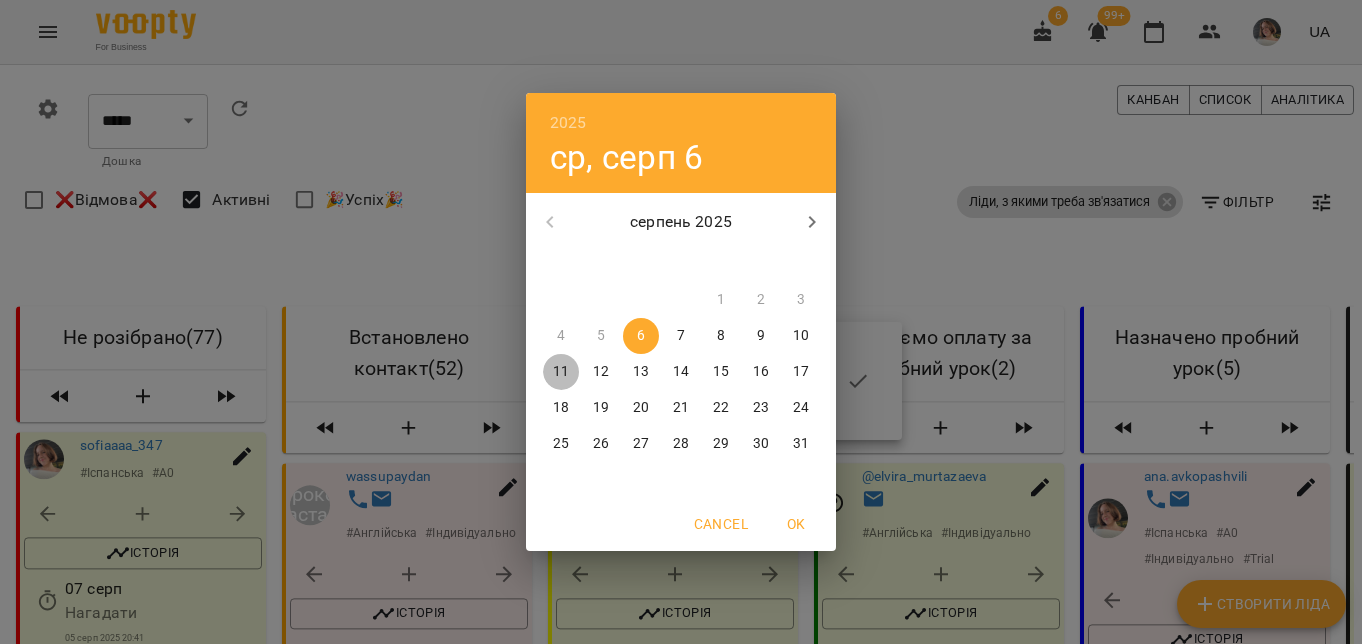 click on "11" at bounding box center [561, 372] 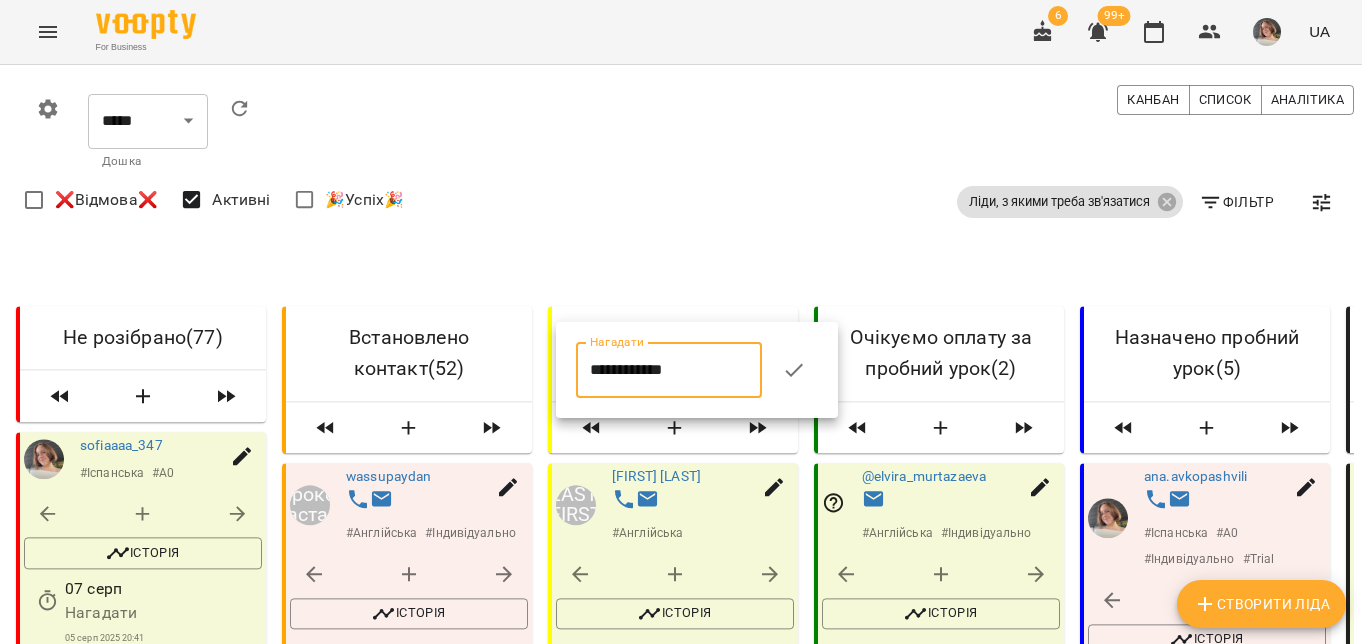 click 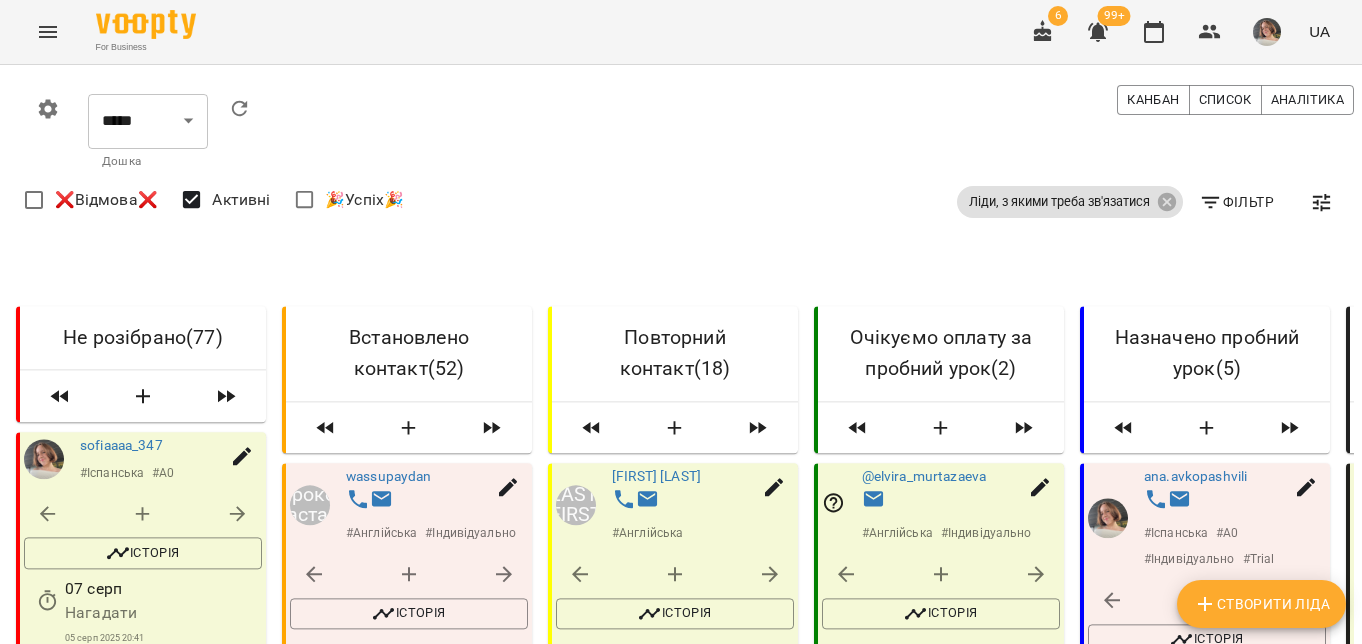 scroll, scrollTop: 0, scrollLeft: 0, axis: both 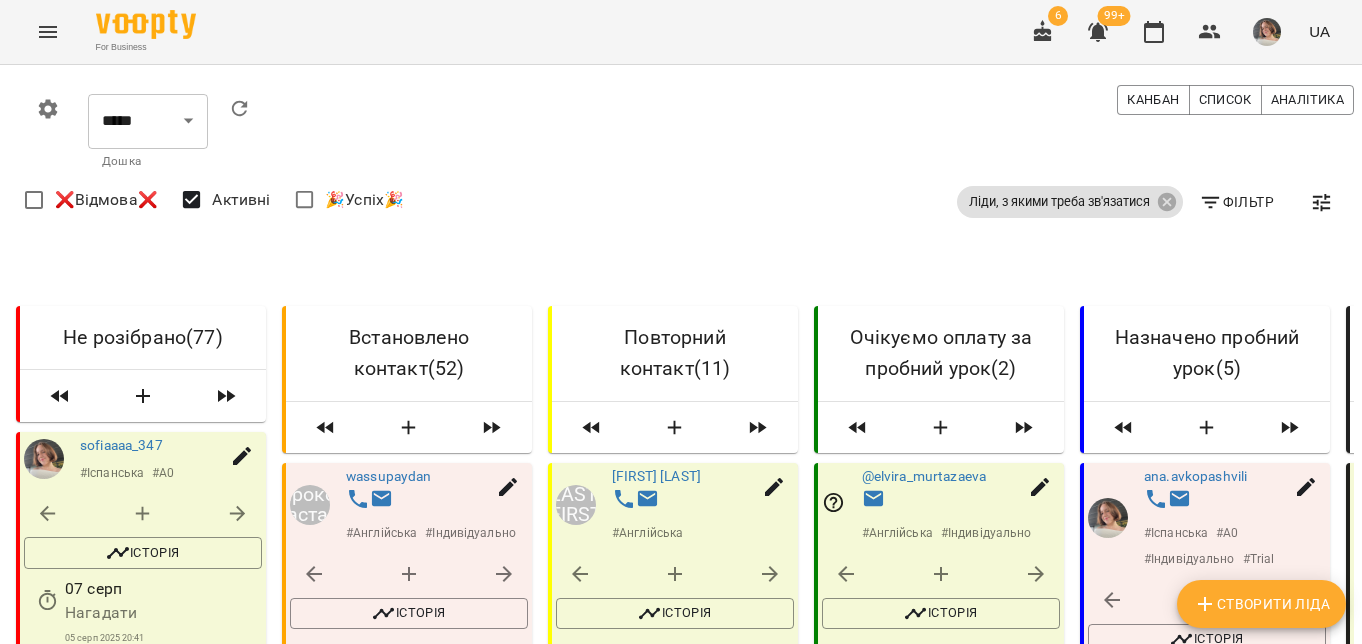 click on "Завантажити ще" at bounding box center [673, 3612] 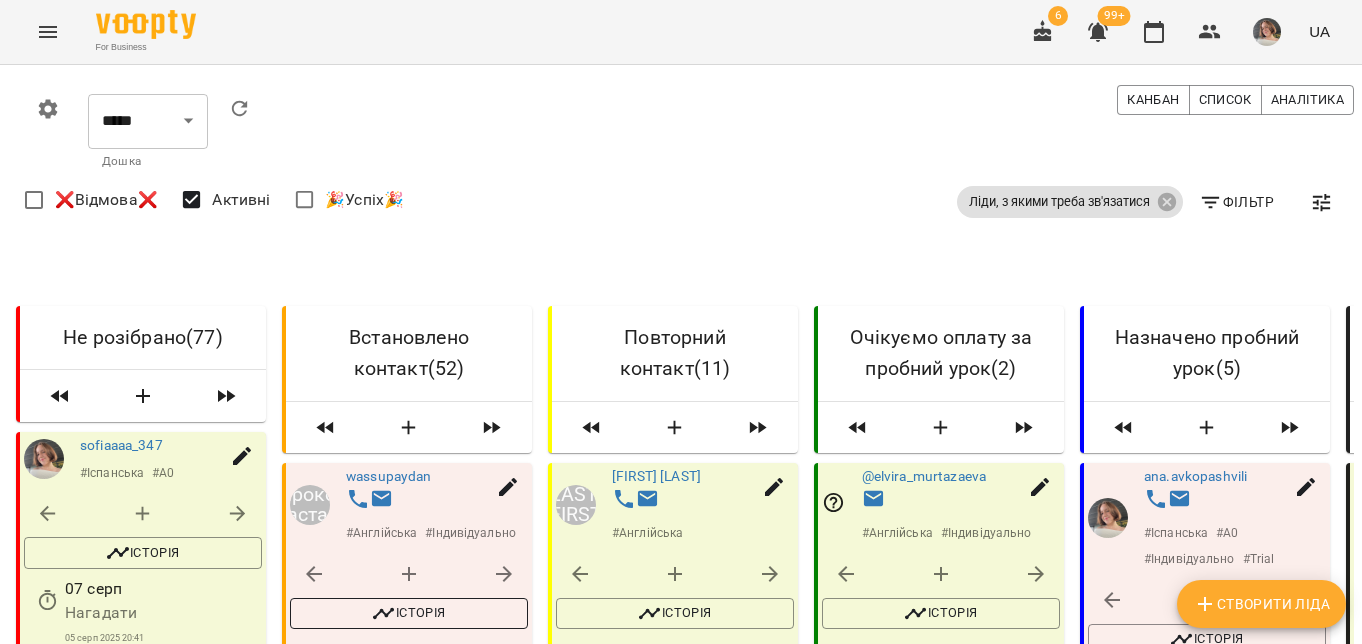 scroll, scrollTop: 474, scrollLeft: 0, axis: vertical 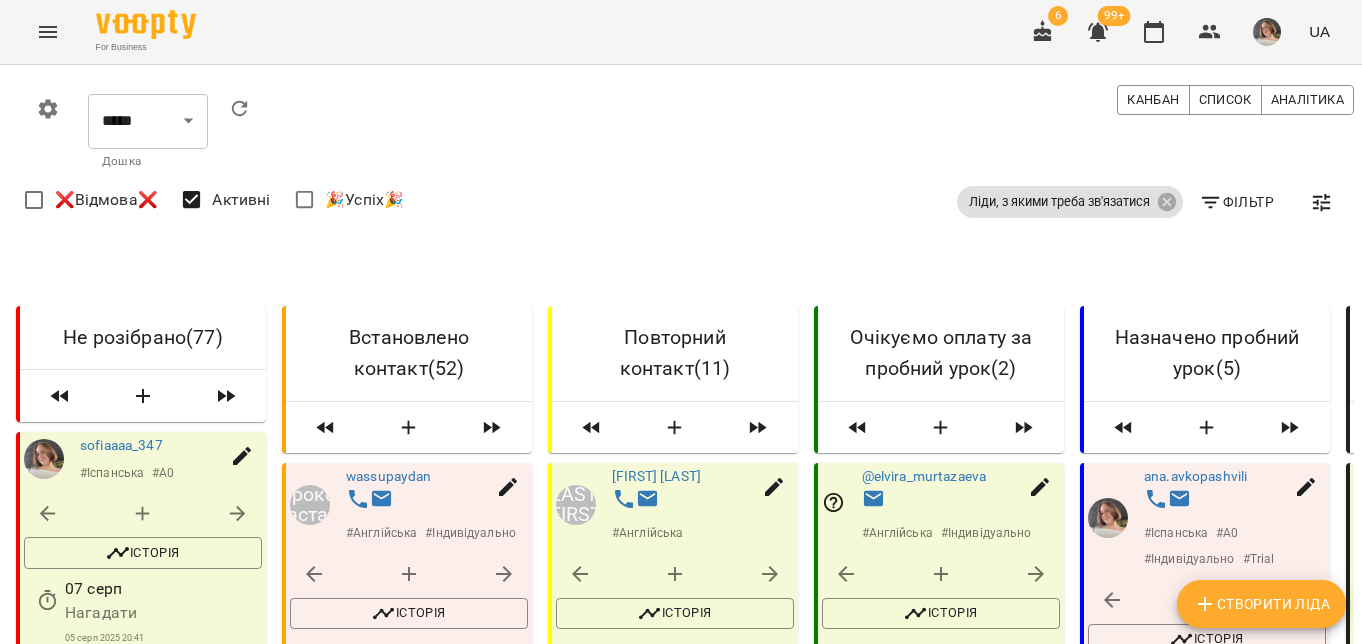 click at bounding box center [314, 661] 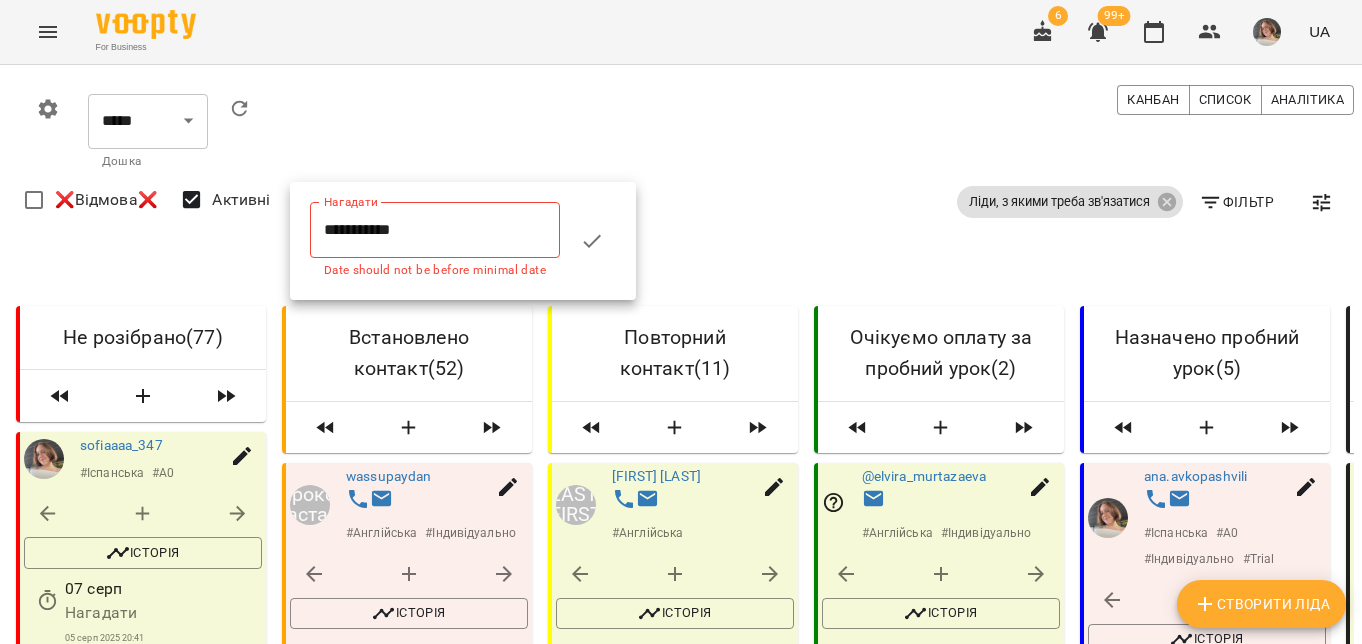 click on "Date should not be before minimal date" at bounding box center [435, 271] 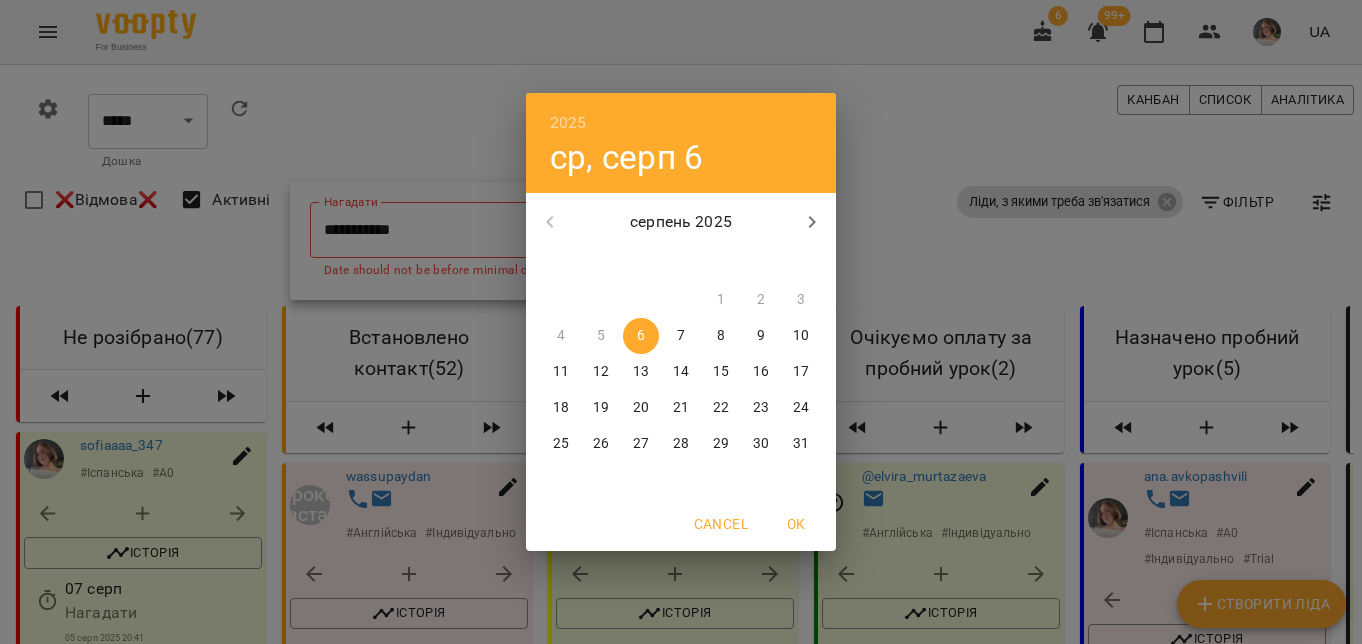 click on "13" at bounding box center (641, 372) 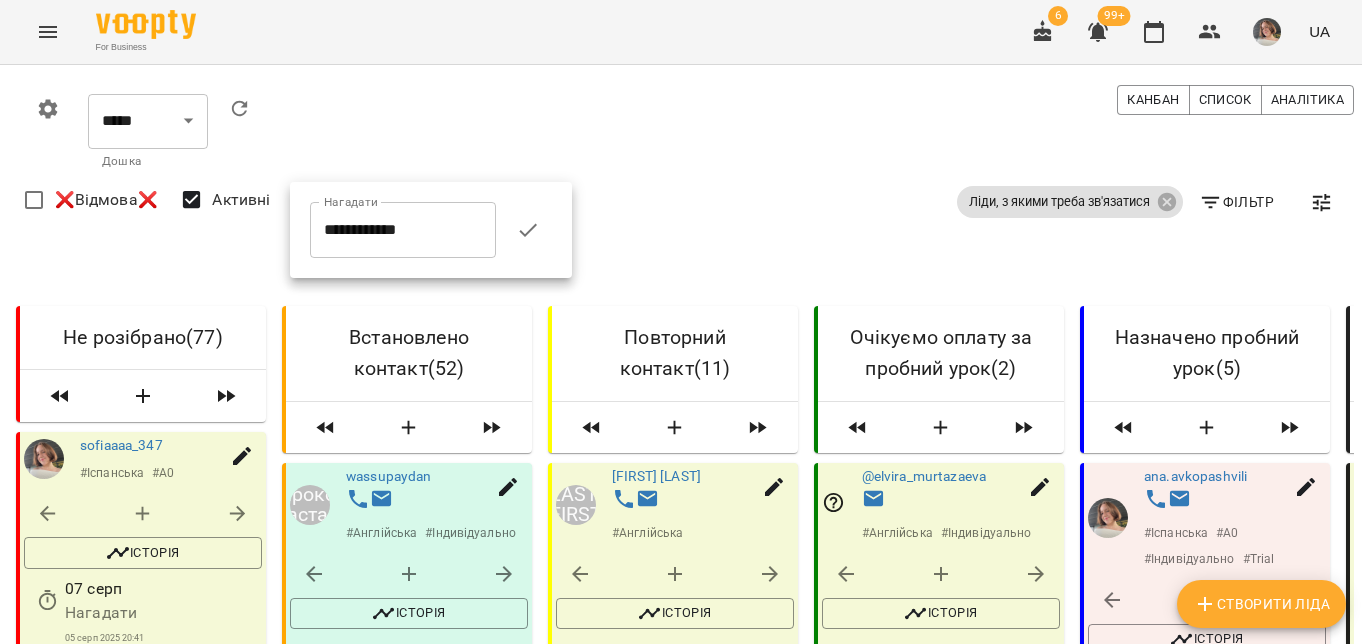 click at bounding box center (528, 230) 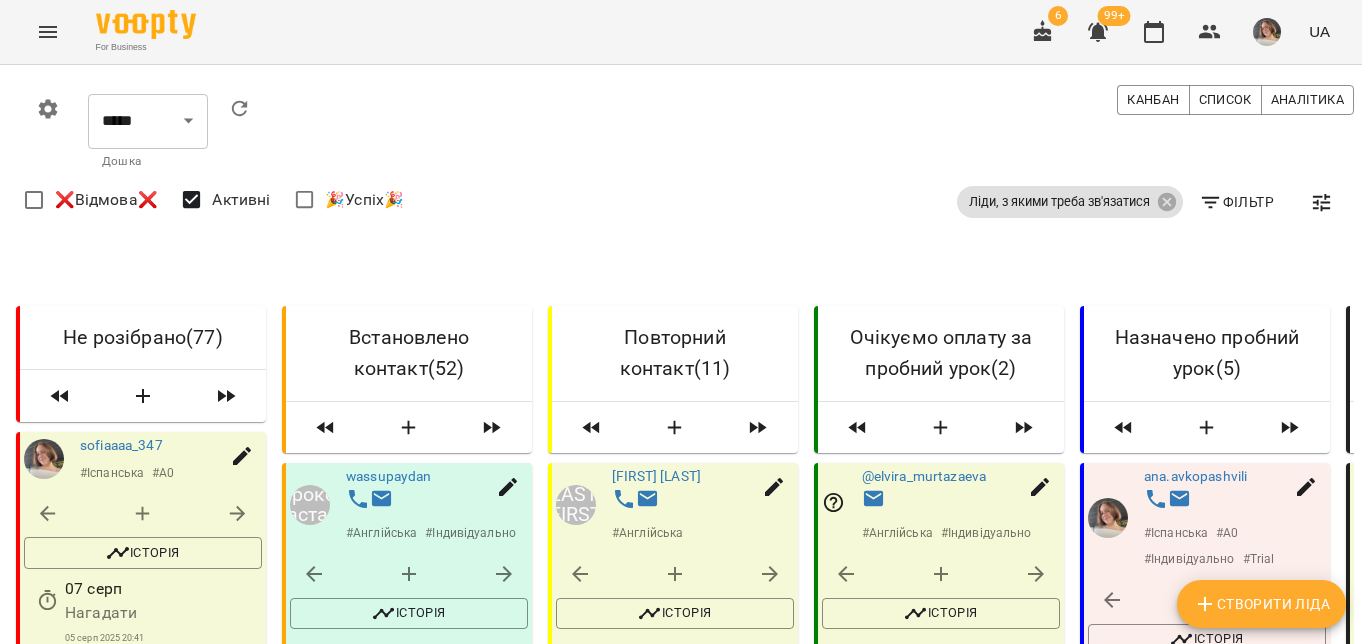 scroll, scrollTop: 755, scrollLeft: 0, axis: vertical 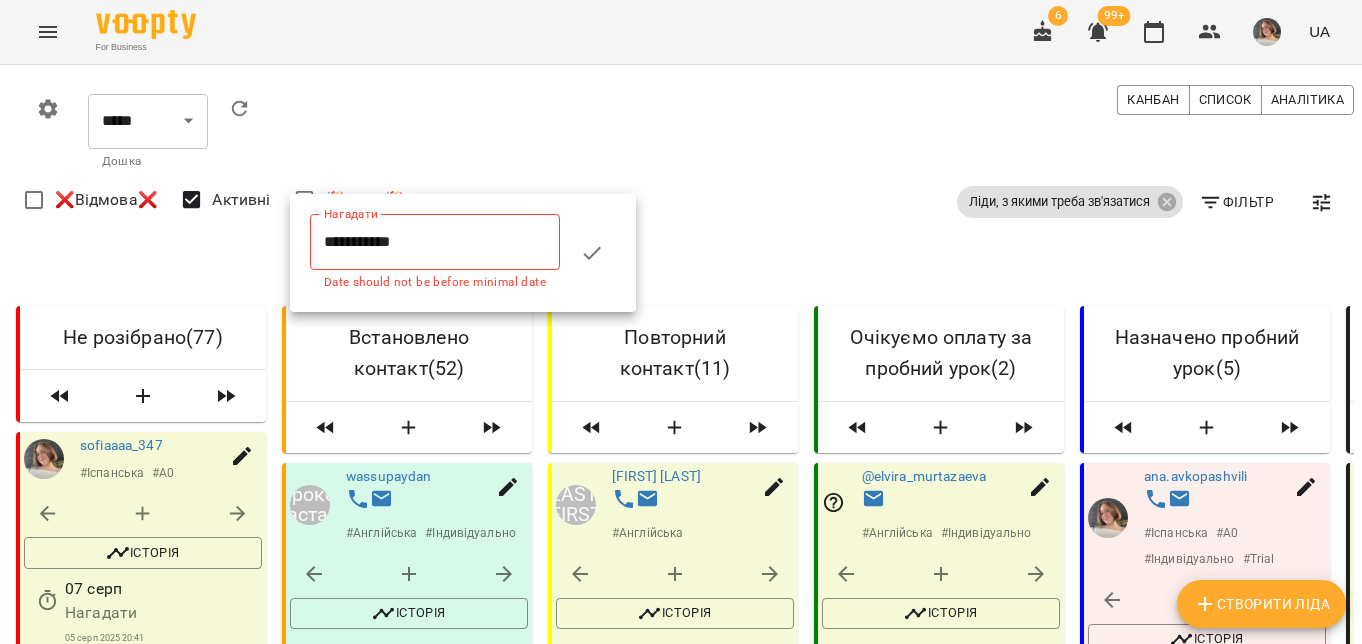 click on "**********" at bounding box center [435, 242] 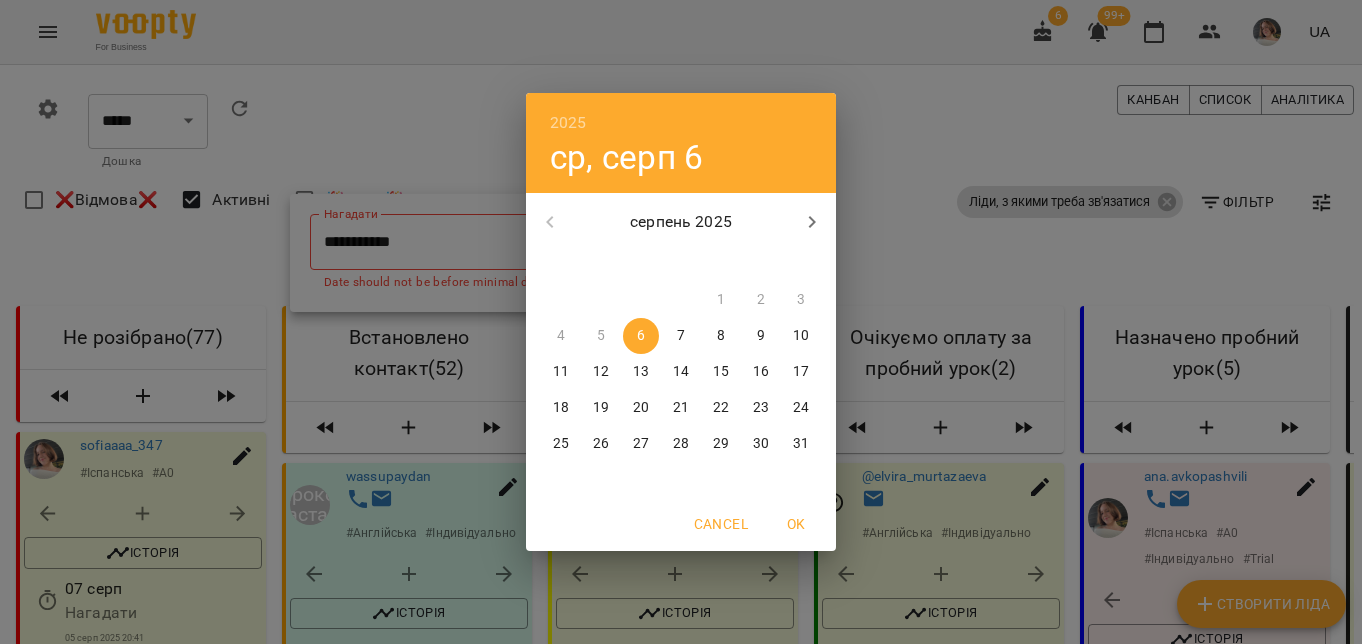 click on "13" at bounding box center [641, 372] 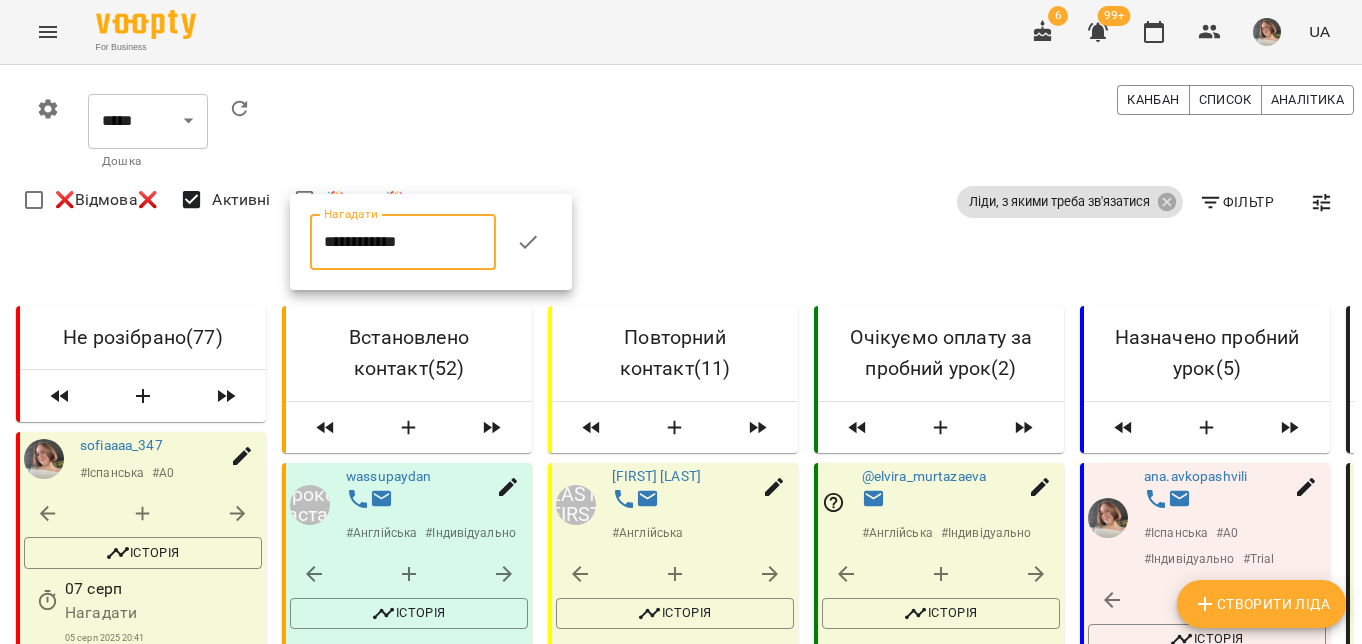 click 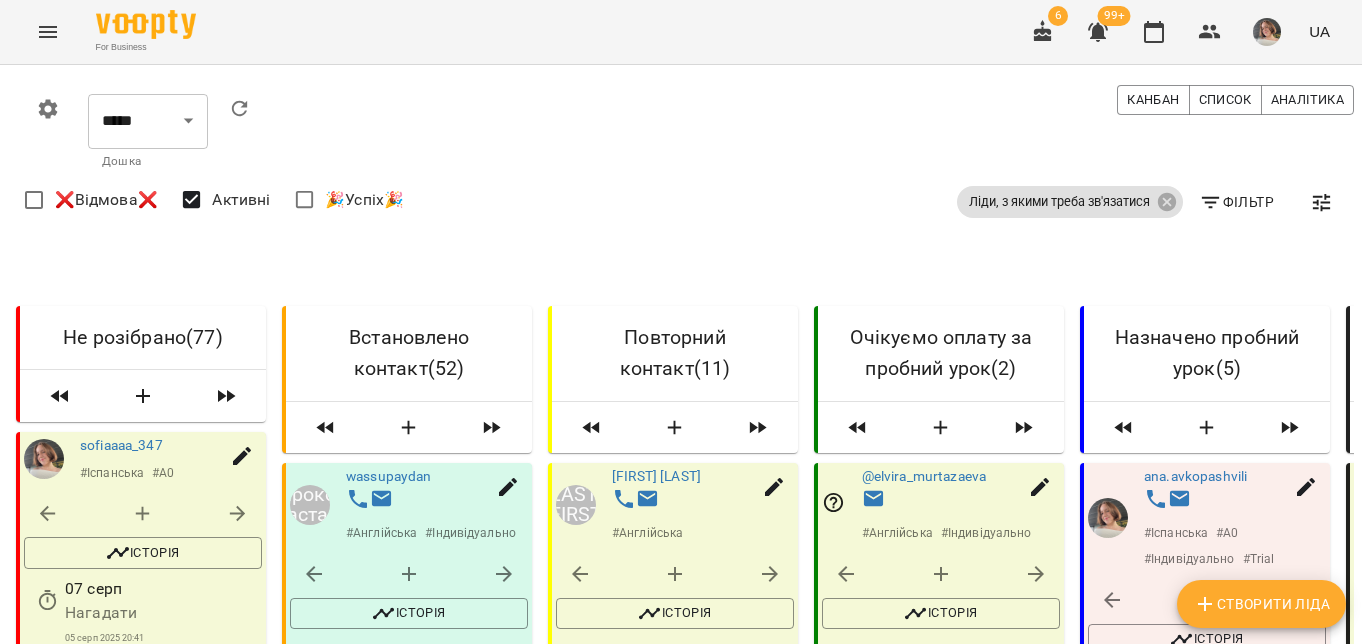scroll, scrollTop: 1117, scrollLeft: 0, axis: vertical 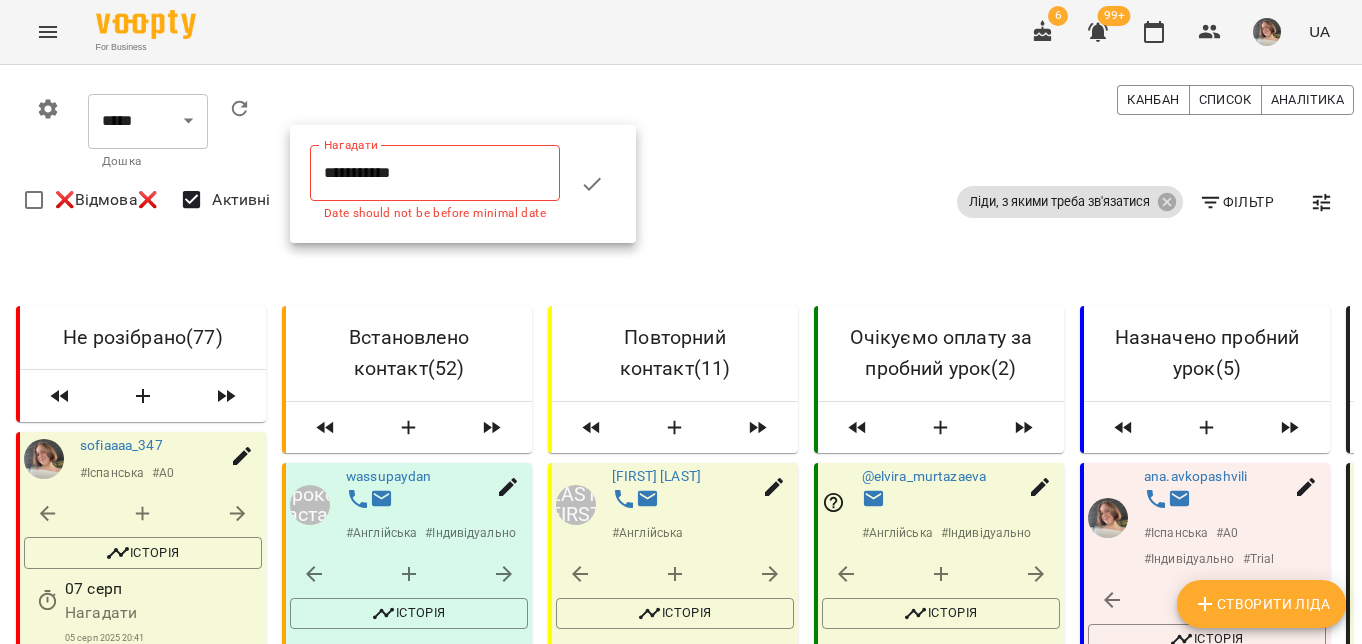 click on "**********" at bounding box center (435, 173) 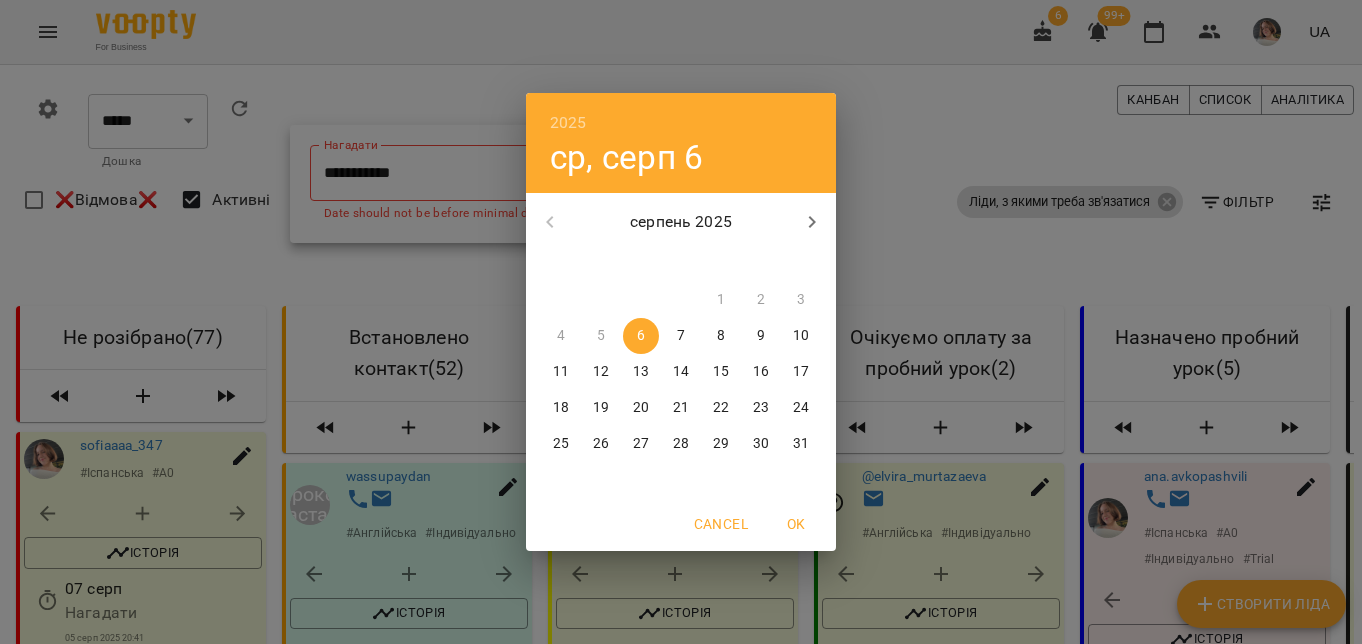 click on "13" at bounding box center (641, 372) 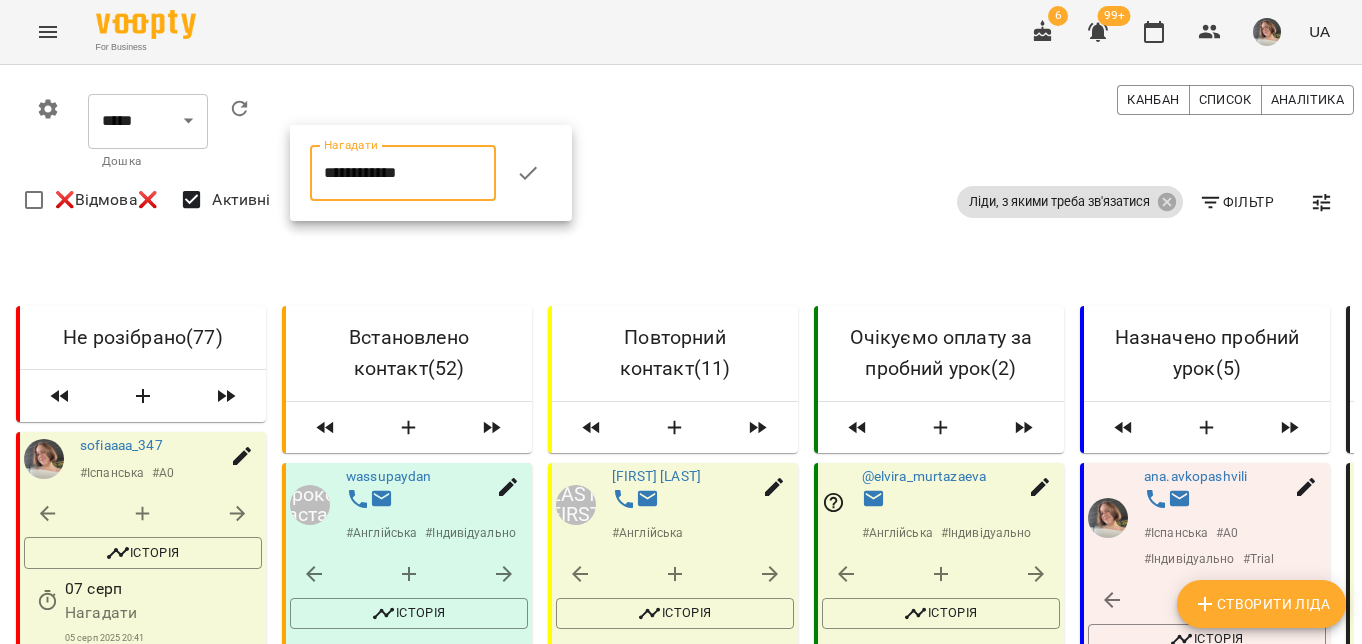 click 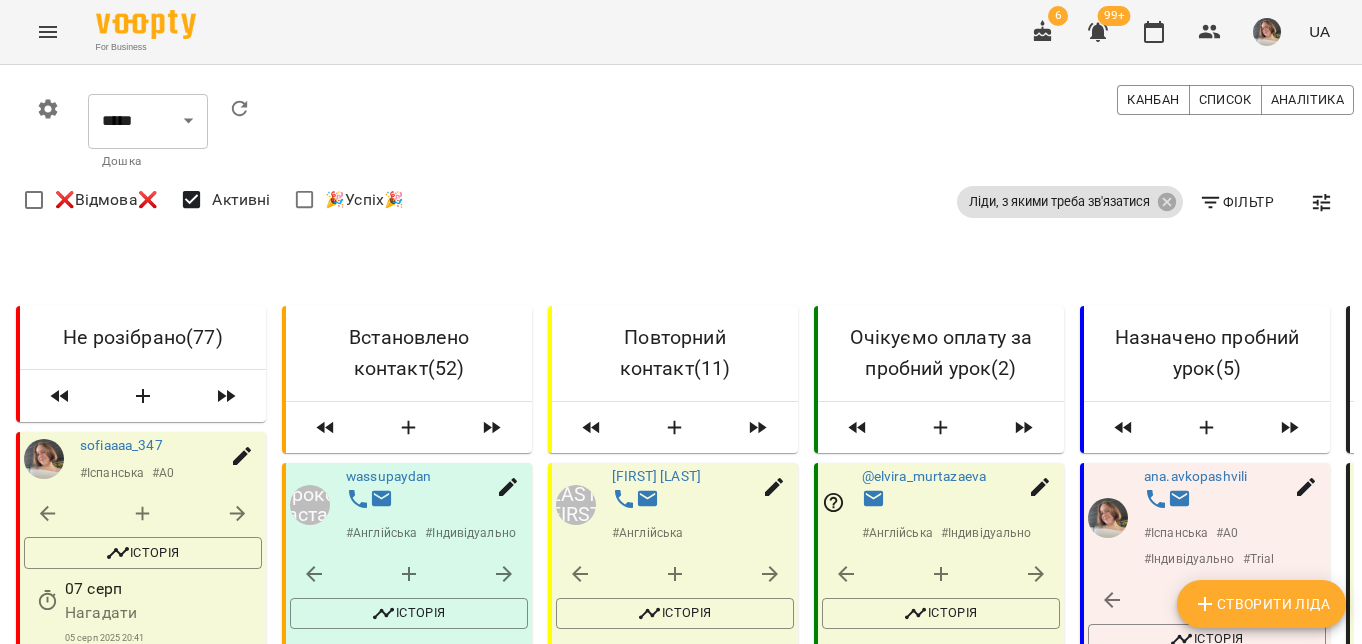 scroll, scrollTop: 1194, scrollLeft: 0, axis: vertical 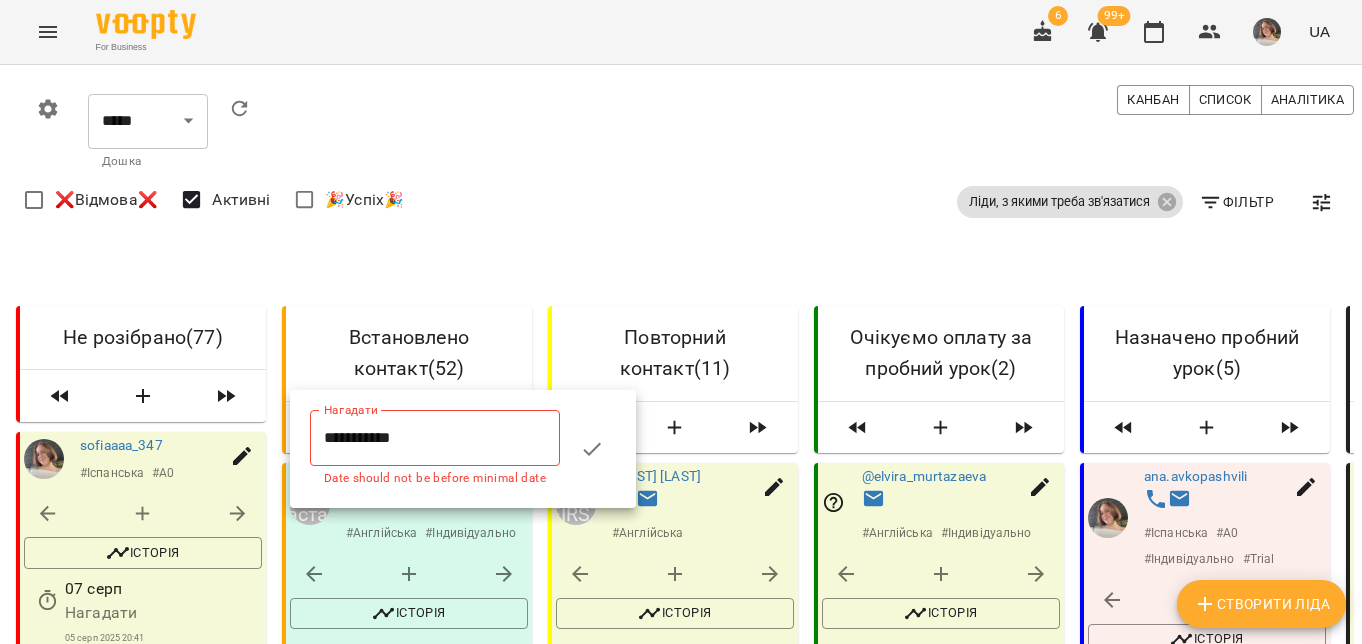 click on "**********" at bounding box center (435, 438) 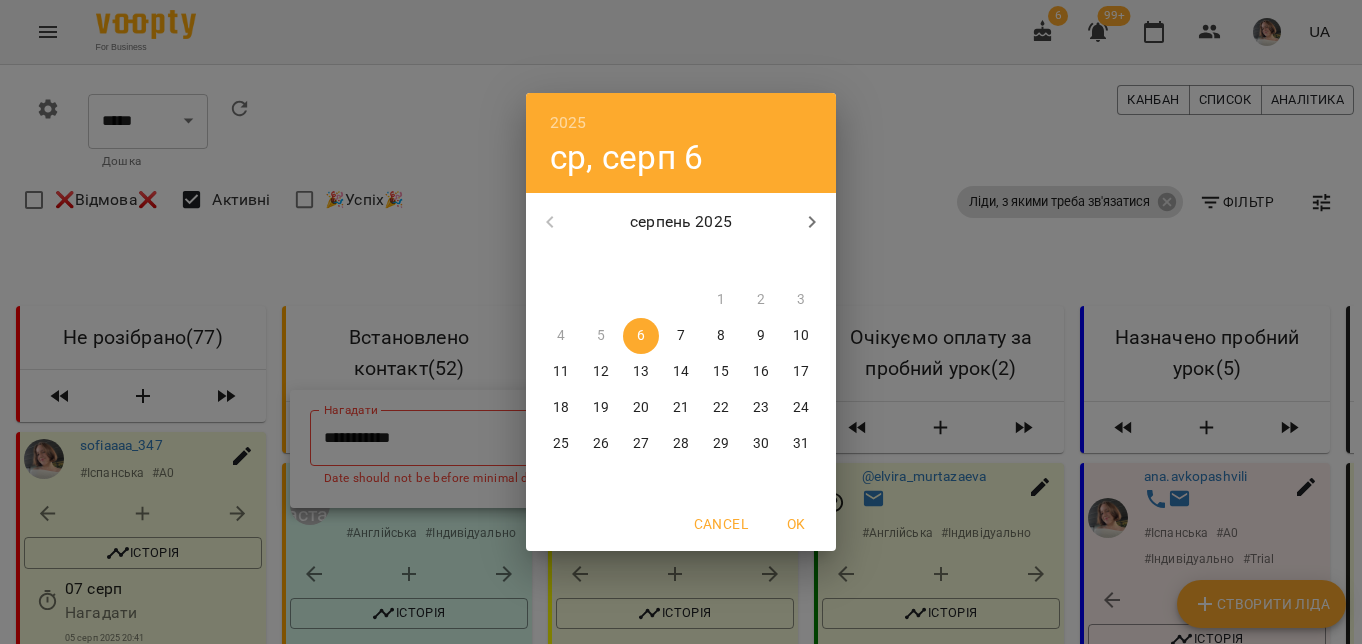 click on "13" at bounding box center [641, 372] 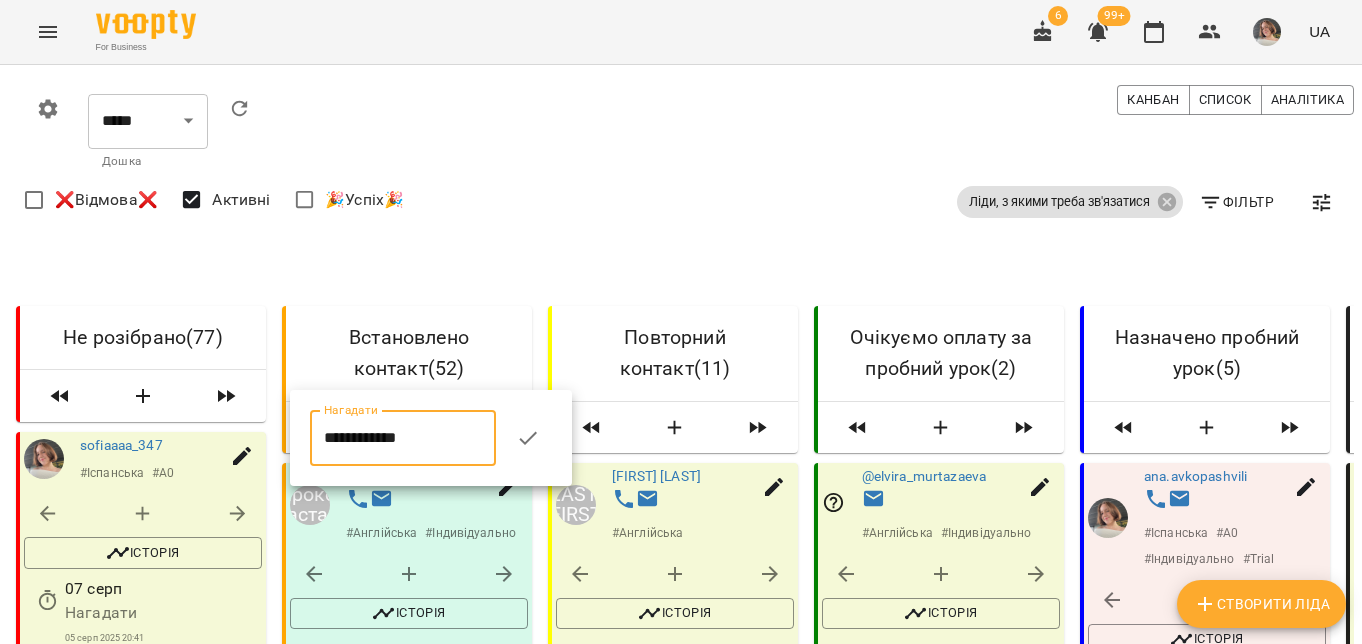 click 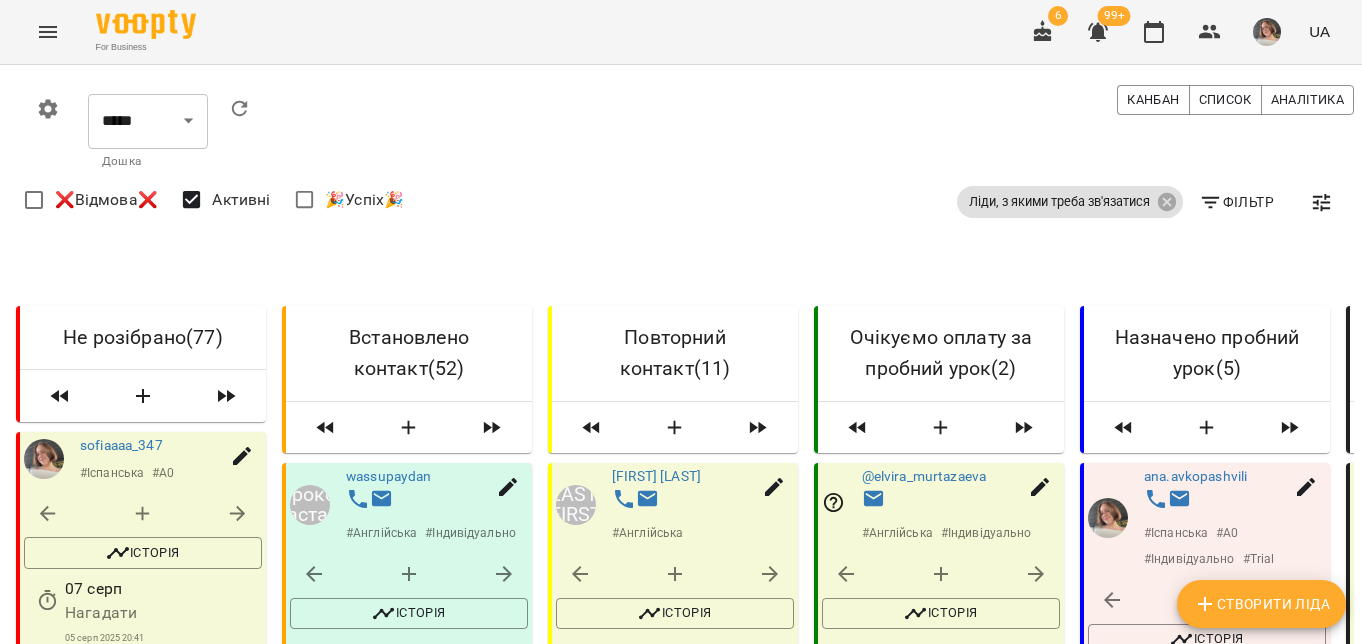 scroll, scrollTop: 1637, scrollLeft: 0, axis: vertical 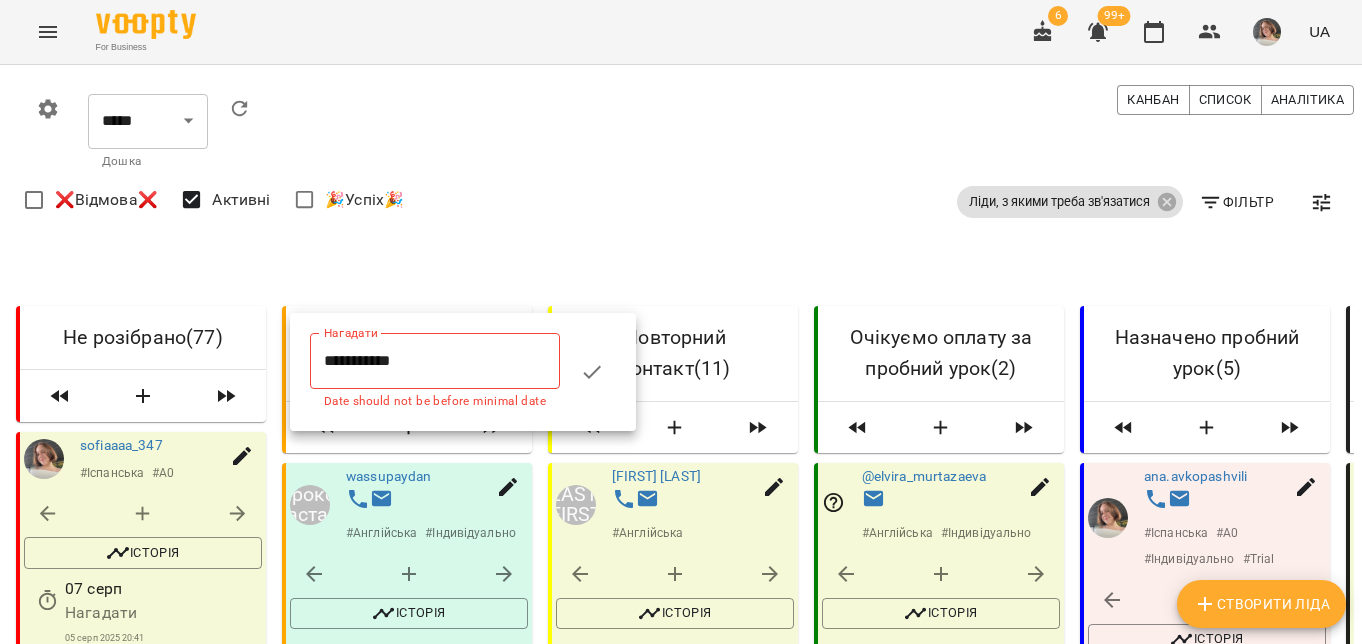 click on "**********" at bounding box center [435, 361] 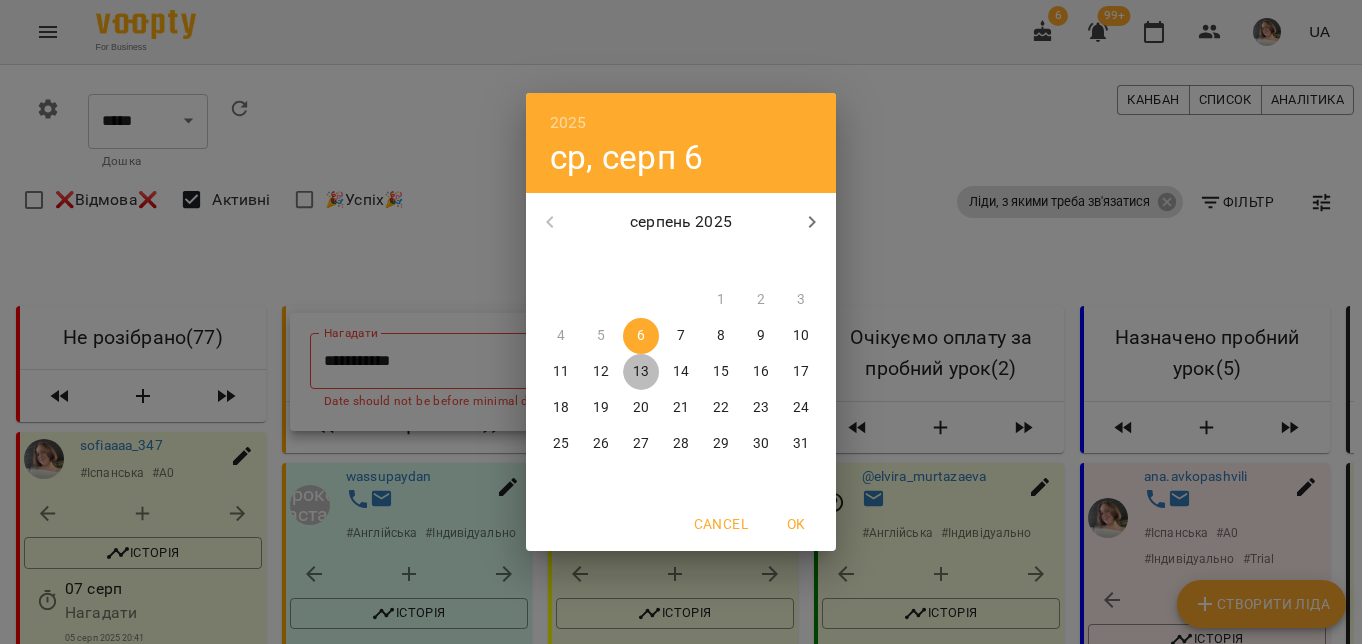 click on "13" at bounding box center [641, 372] 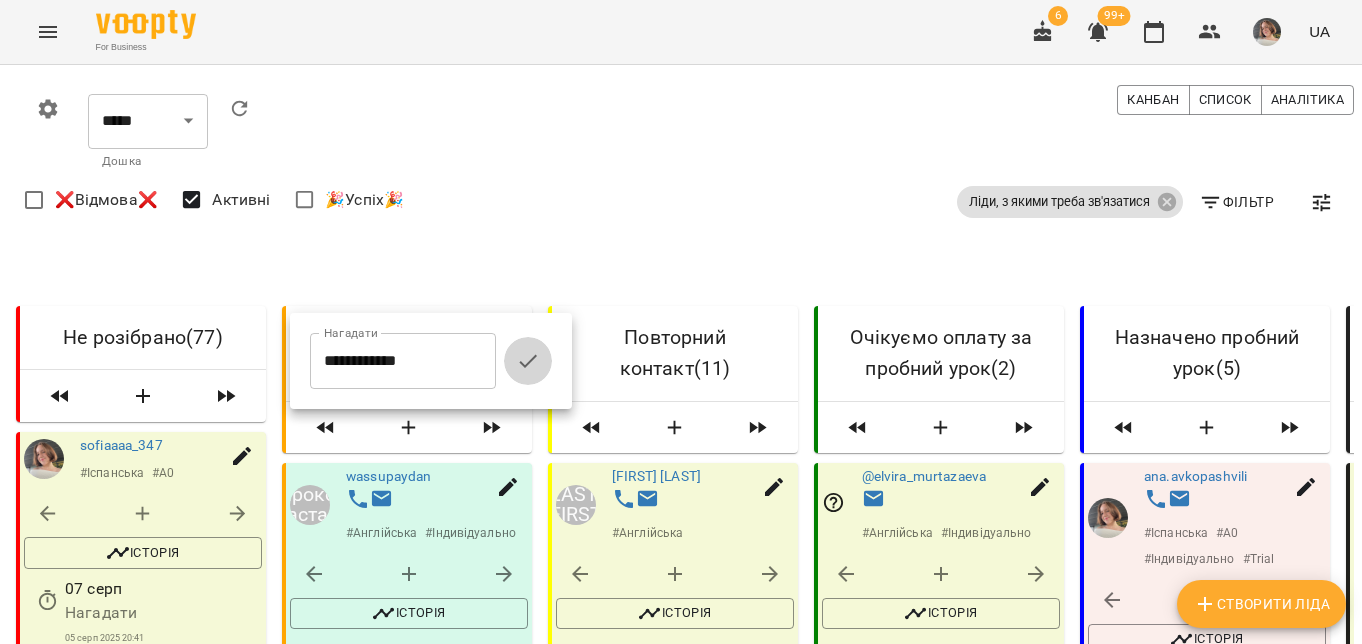 click at bounding box center (528, 361) 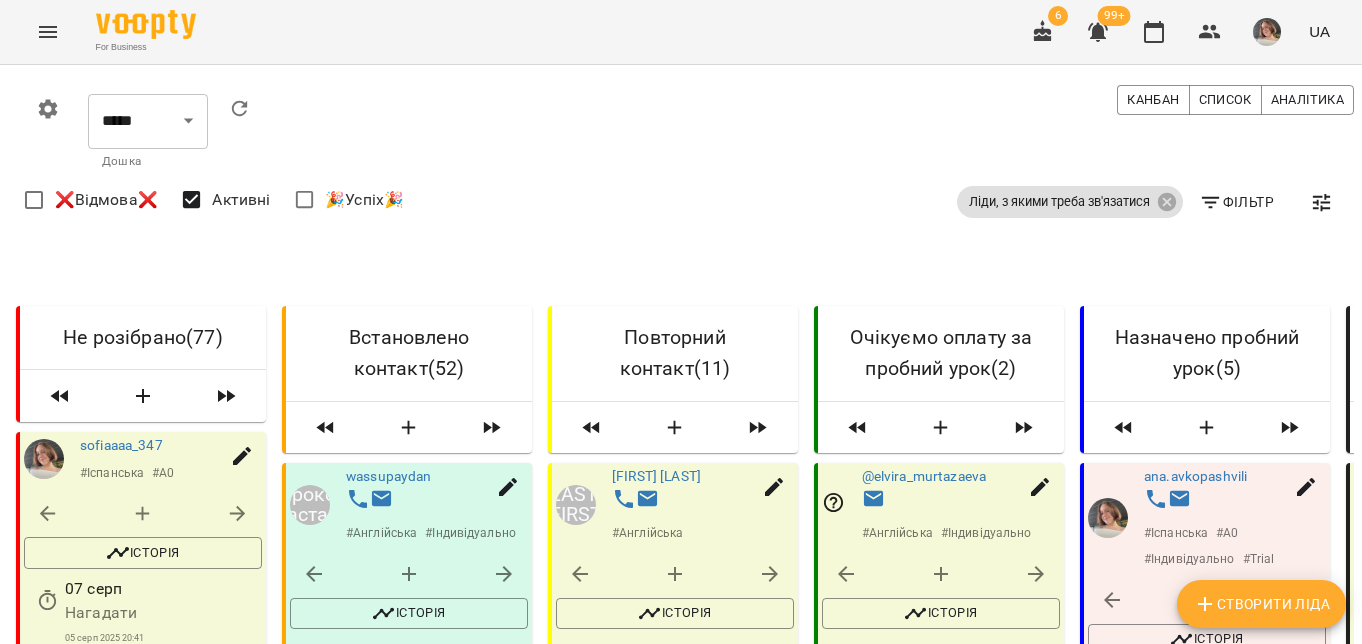 scroll, scrollTop: 2014, scrollLeft: 0, axis: vertical 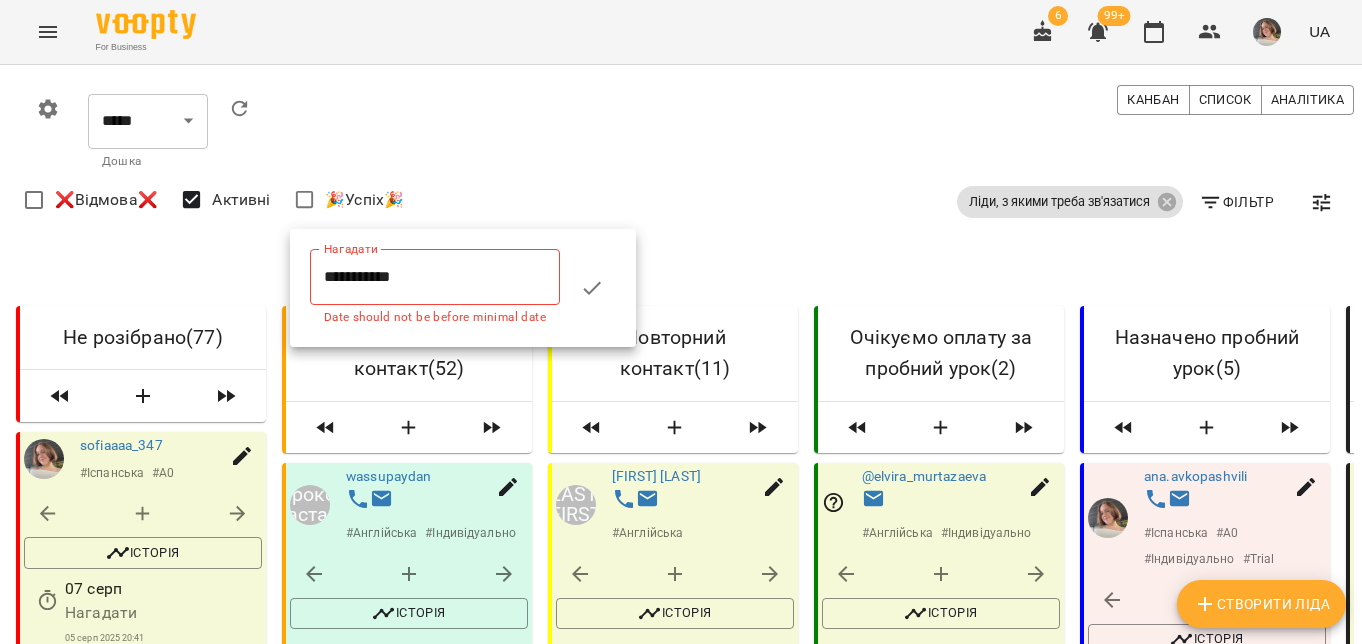 click on "**********" at bounding box center (435, 277) 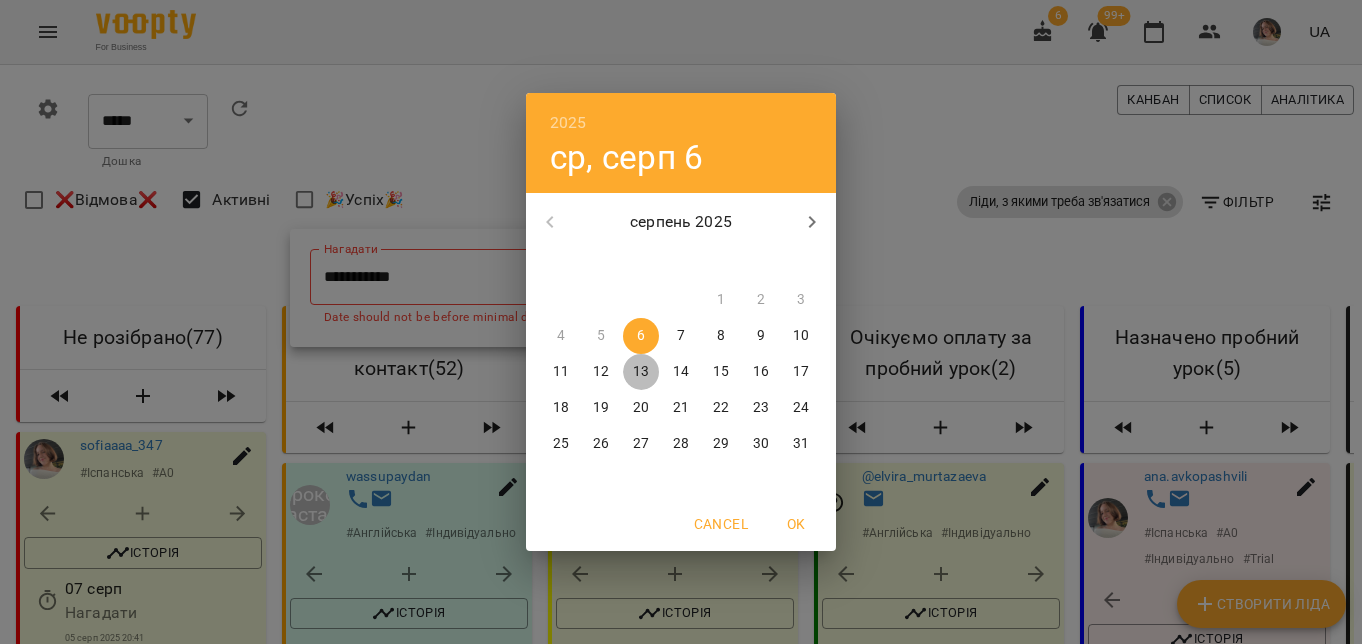 click on "13" at bounding box center (641, 372) 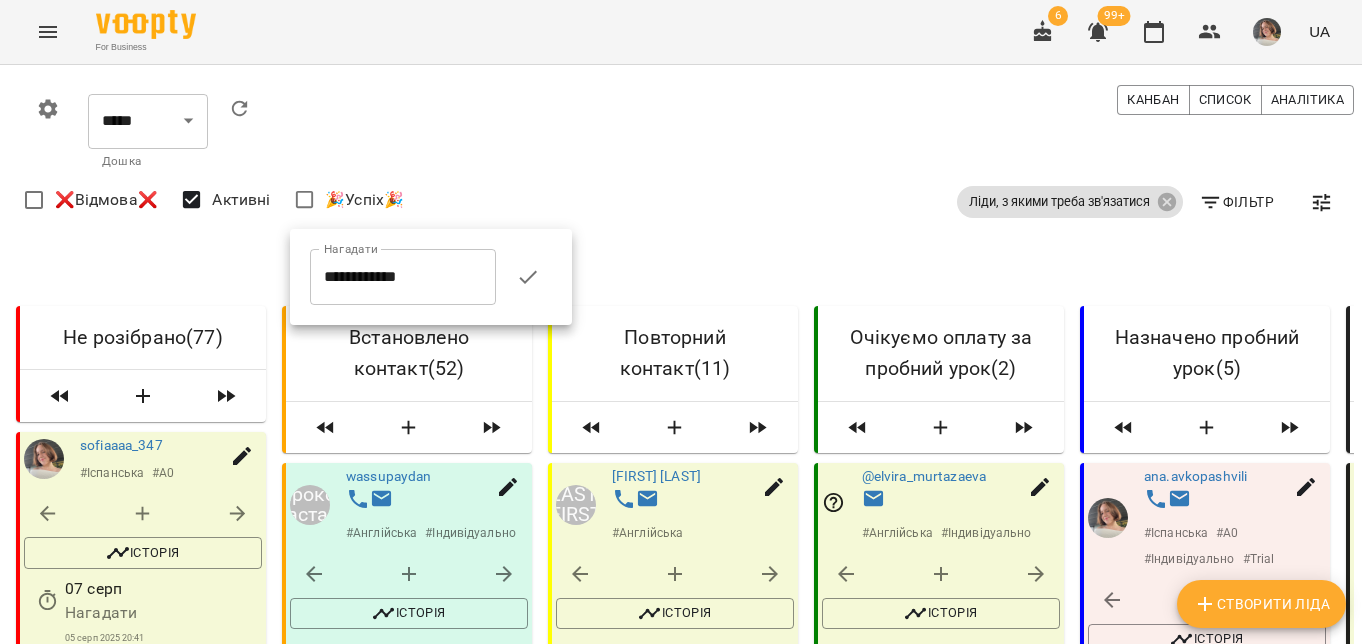 click at bounding box center [528, 277] 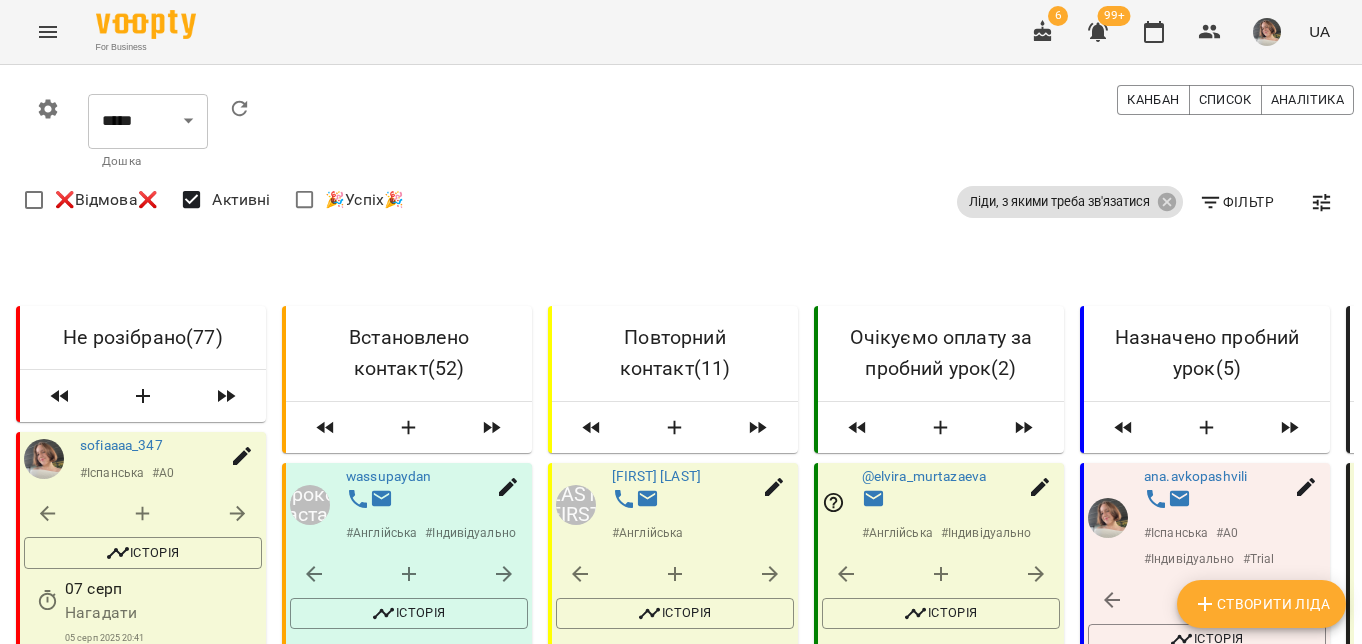 scroll, scrollTop: 2325, scrollLeft: 0, axis: vertical 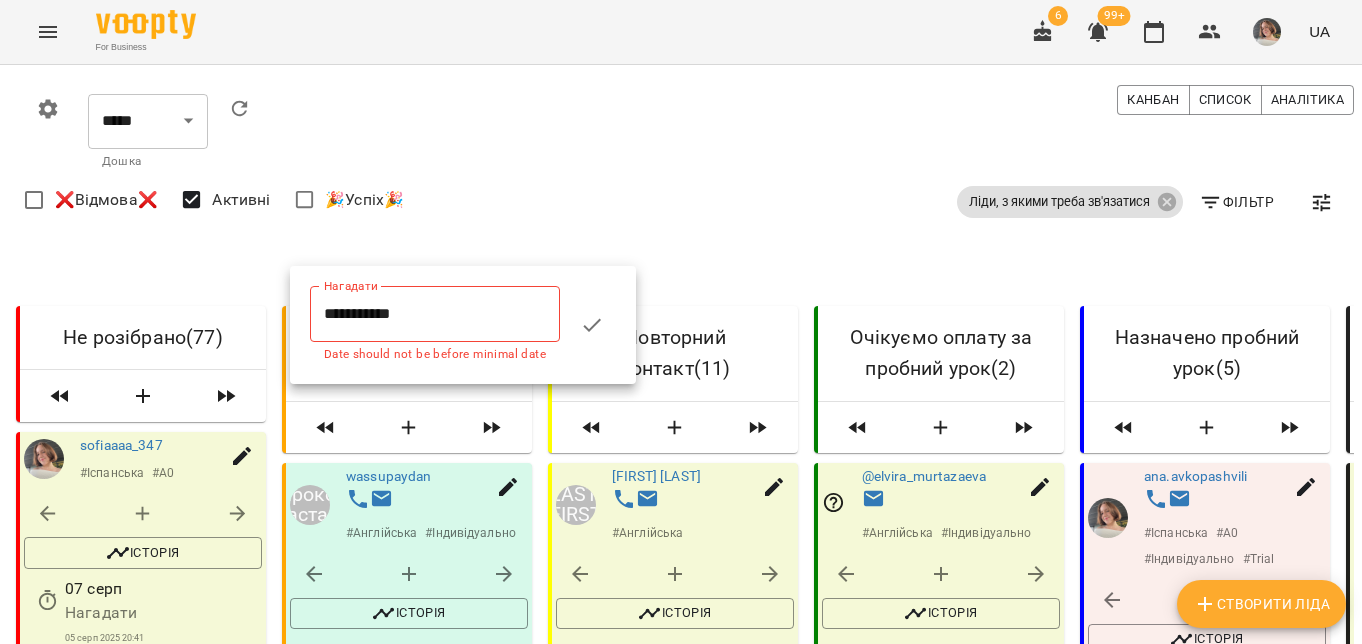 click on "**********" at bounding box center [435, 314] 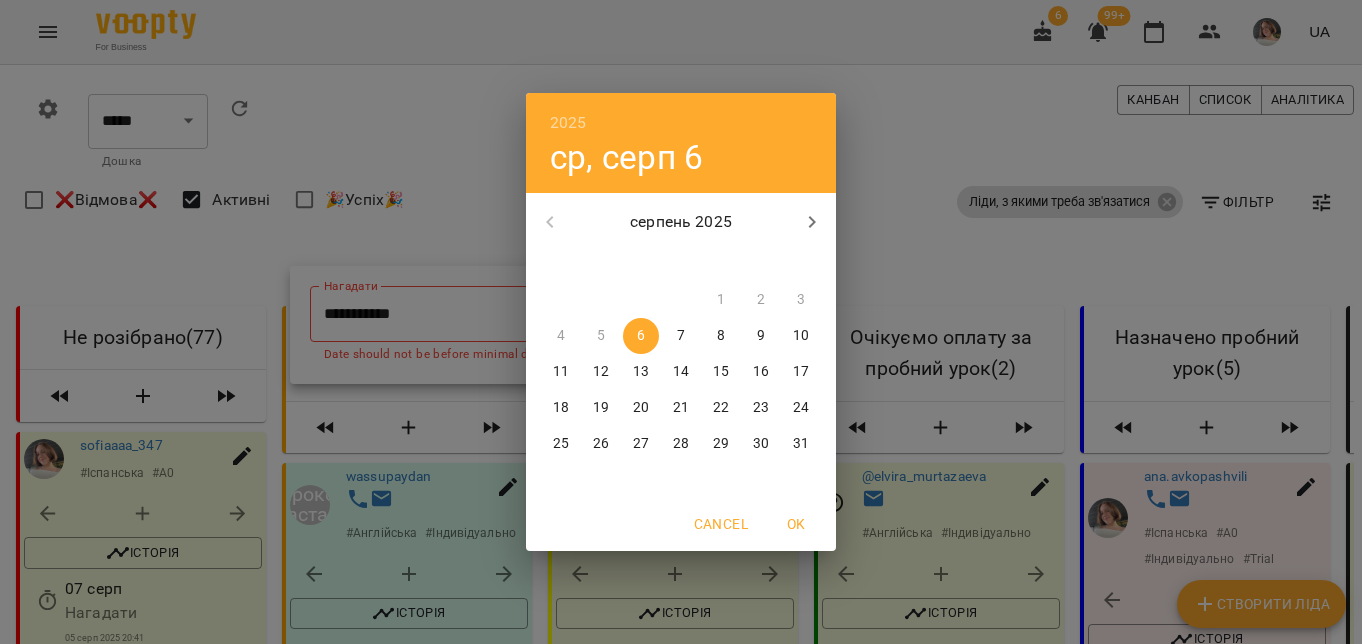 click on "13" at bounding box center [641, 372] 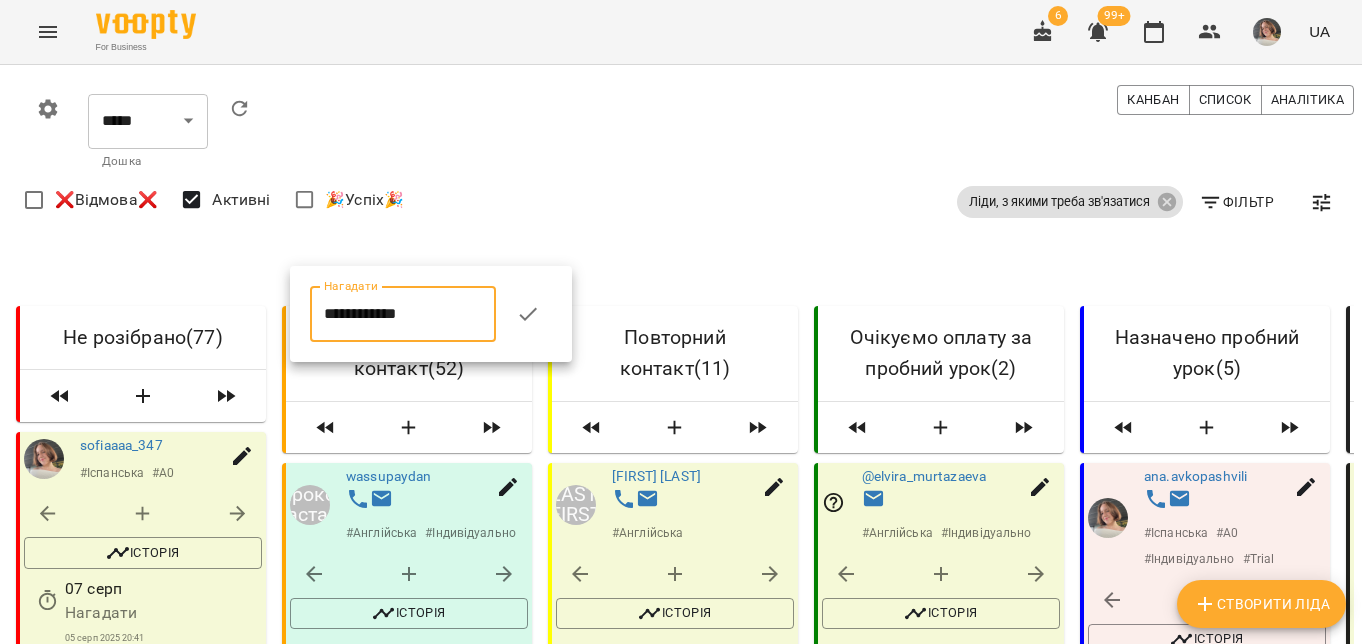 click 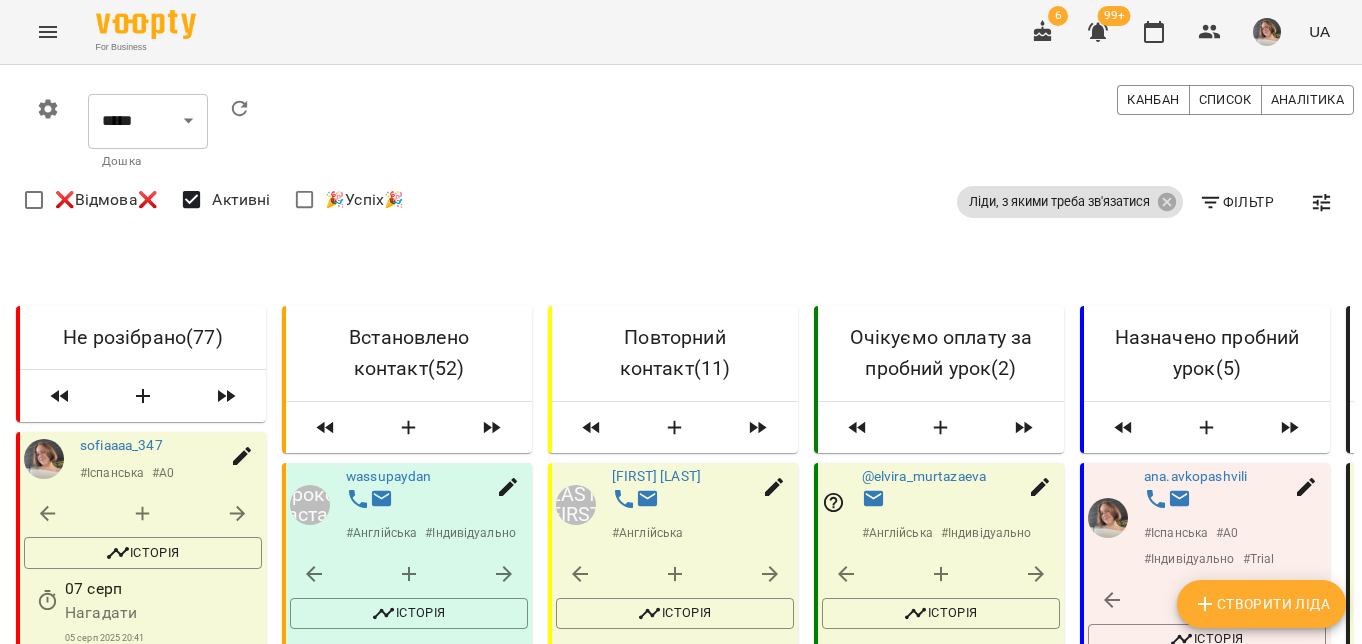 scroll, scrollTop: 2692, scrollLeft: 0, axis: vertical 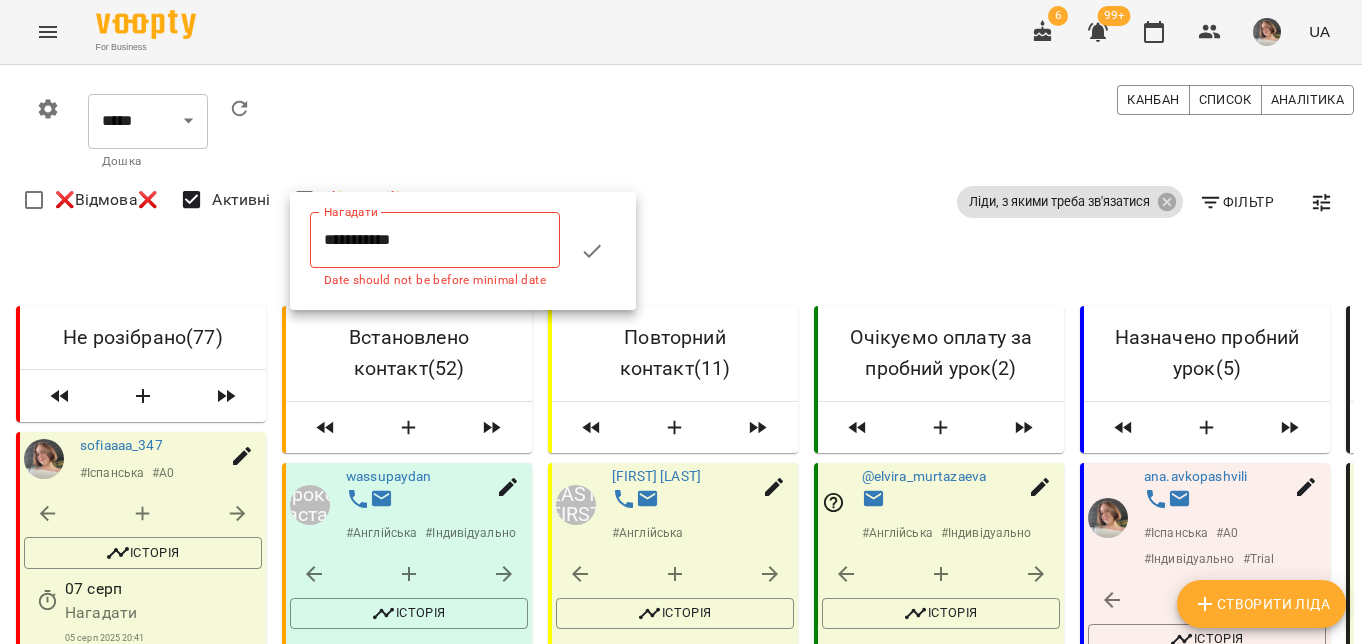 click on "**********" at bounding box center [435, 240] 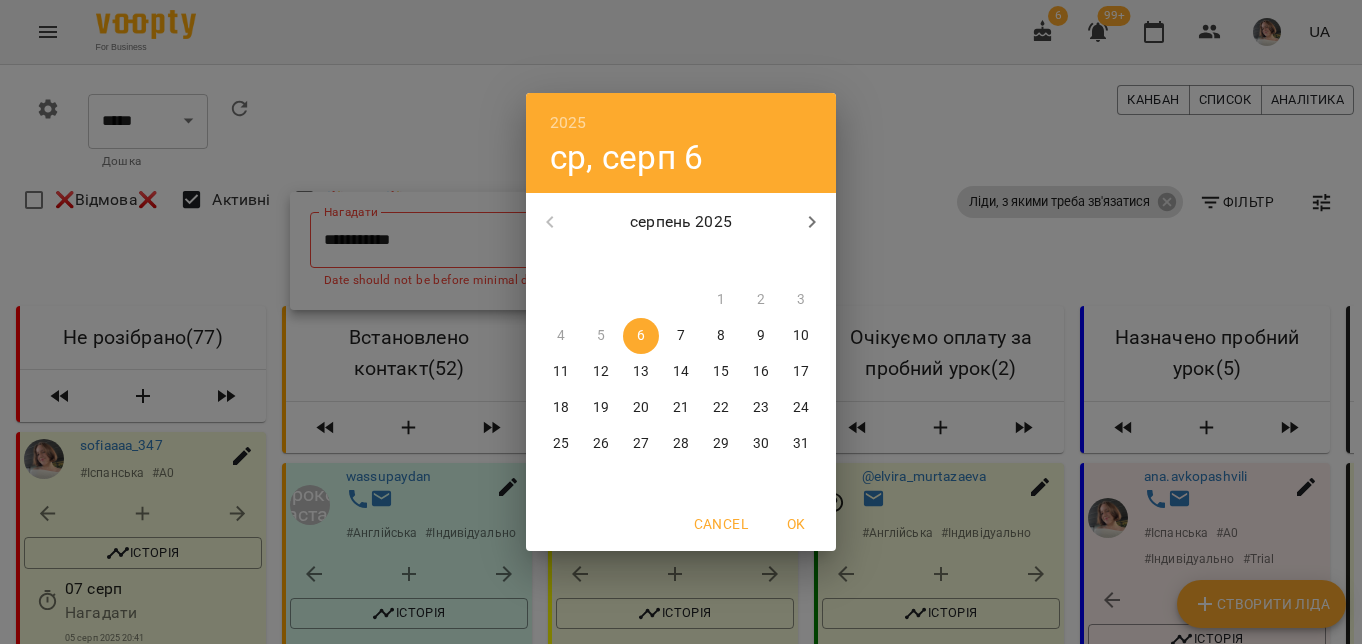 click on "13" at bounding box center (641, 372) 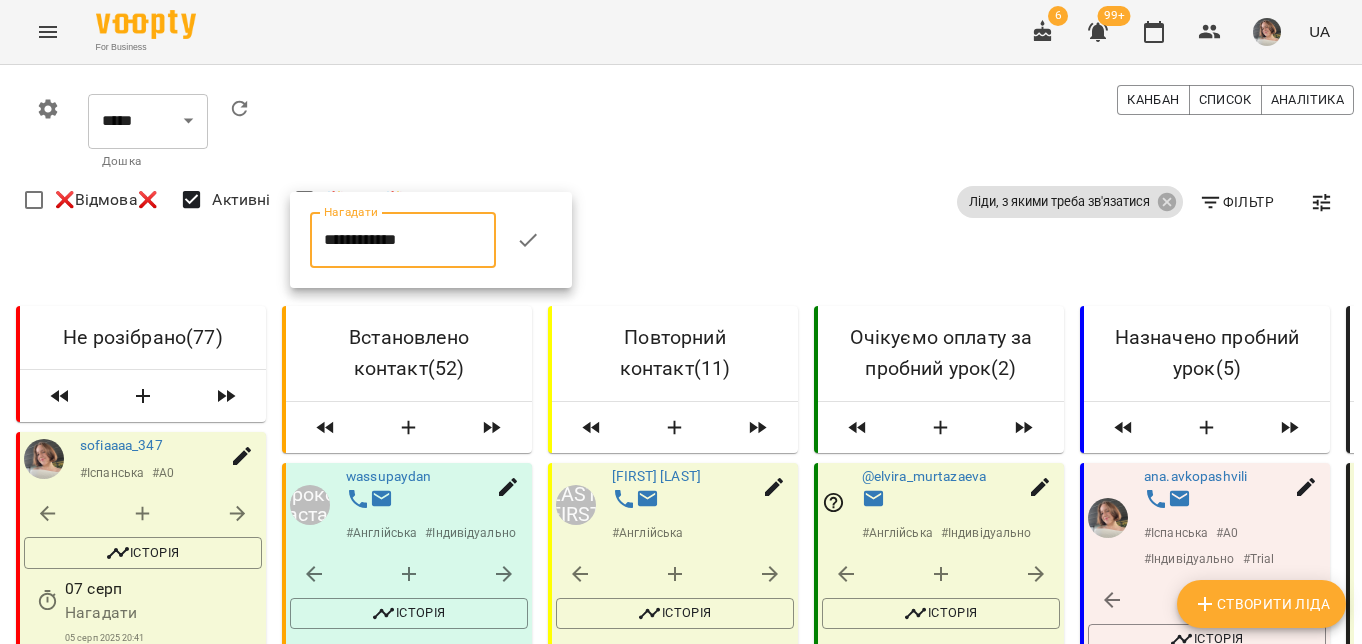 click 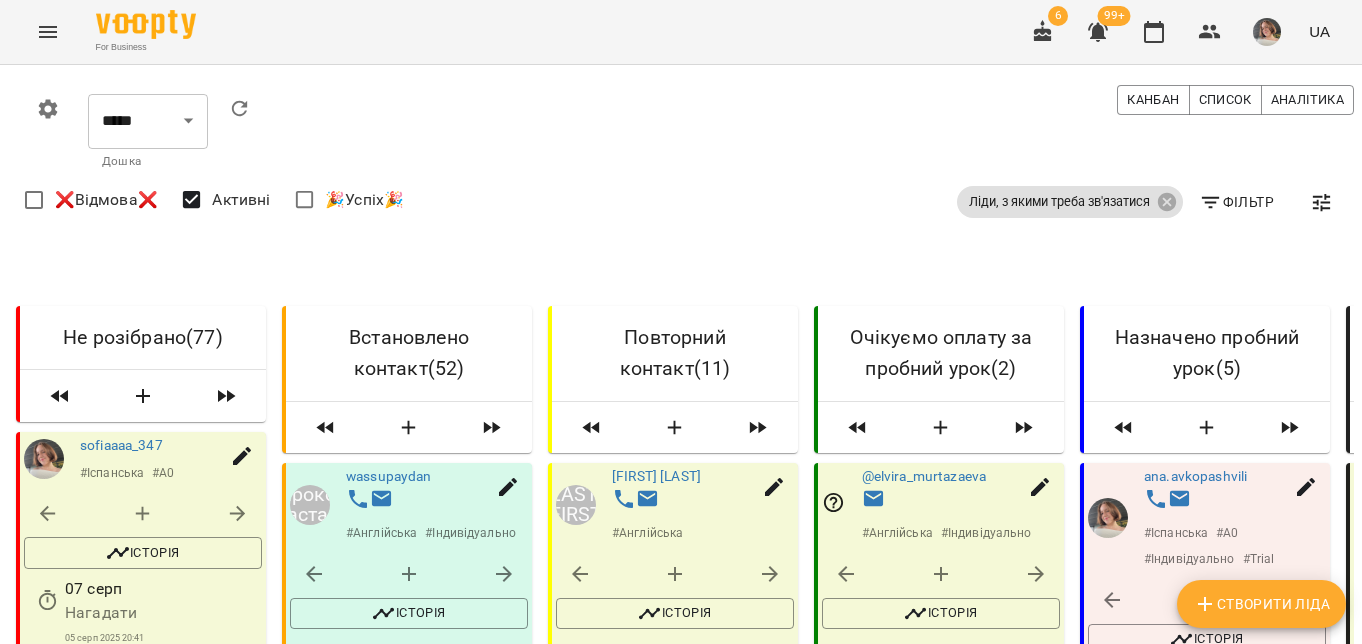 scroll, scrollTop: 3048, scrollLeft: 0, axis: vertical 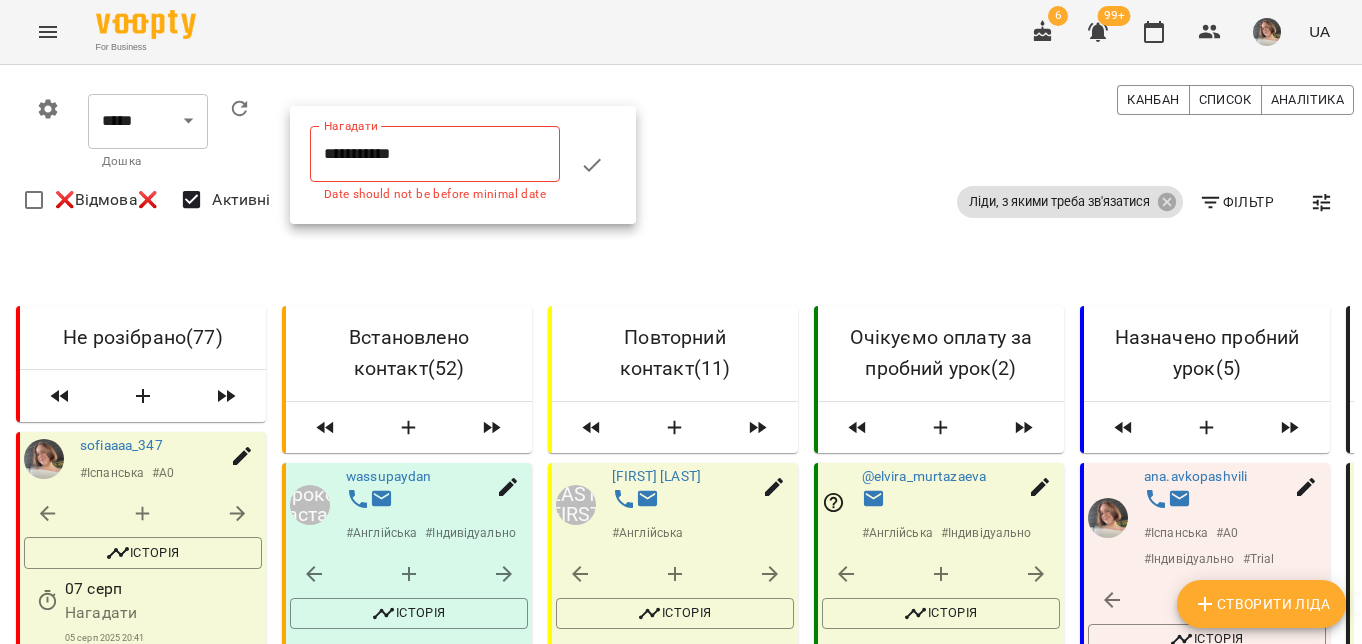 click on "**********" at bounding box center [435, 154] 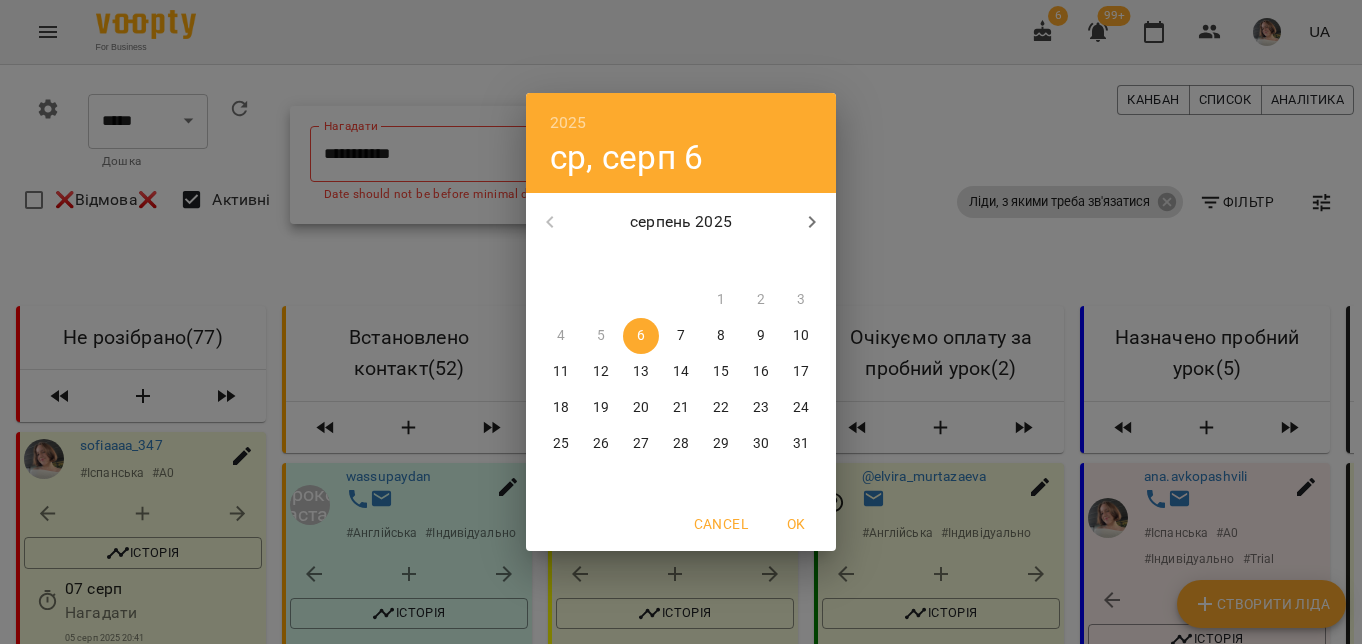 click on "13" at bounding box center [641, 372] 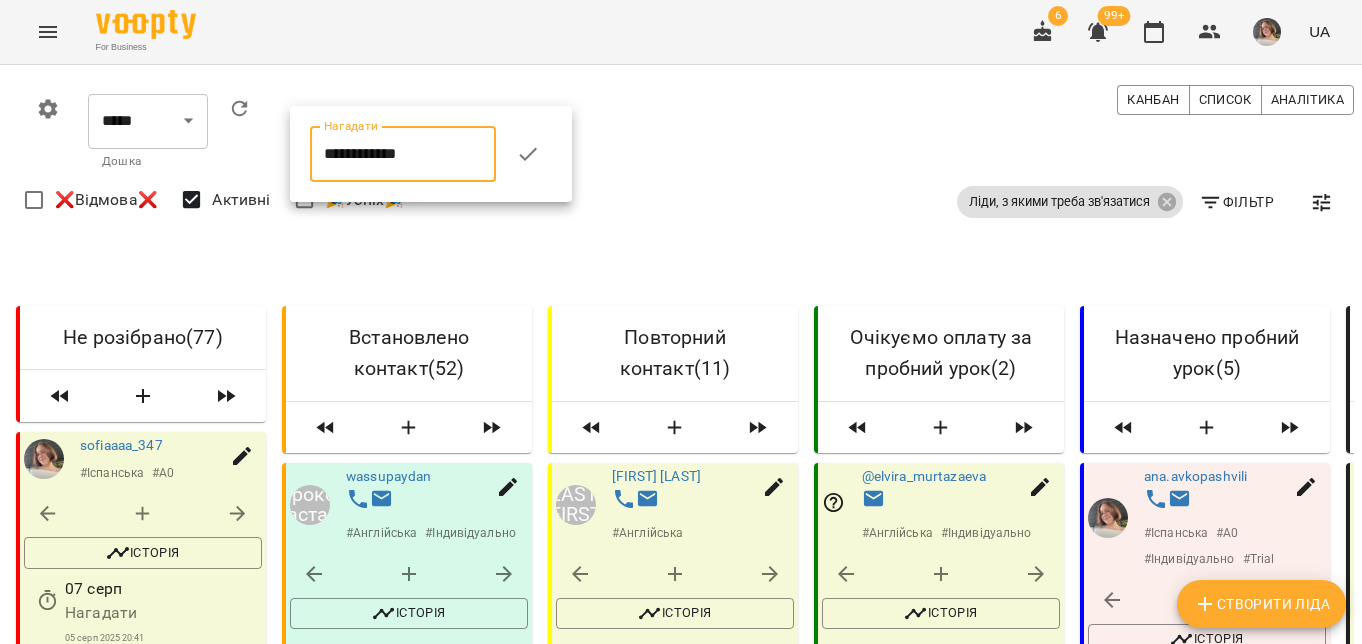 click at bounding box center [528, 154] 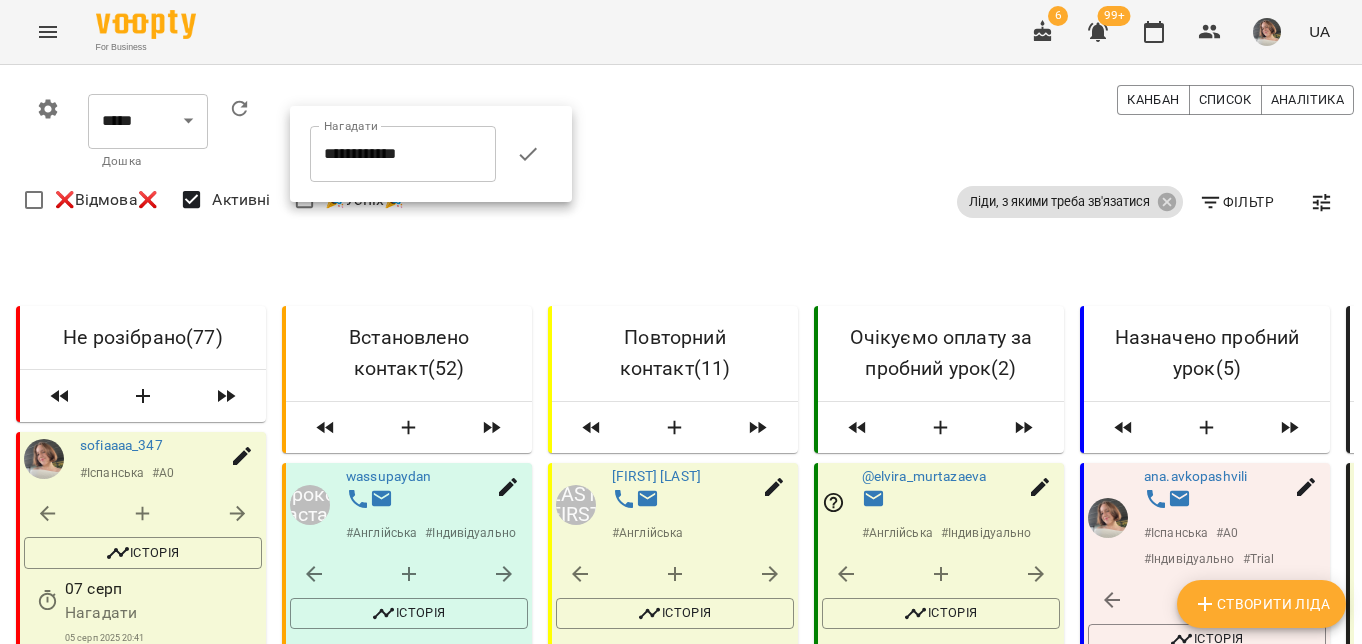 click 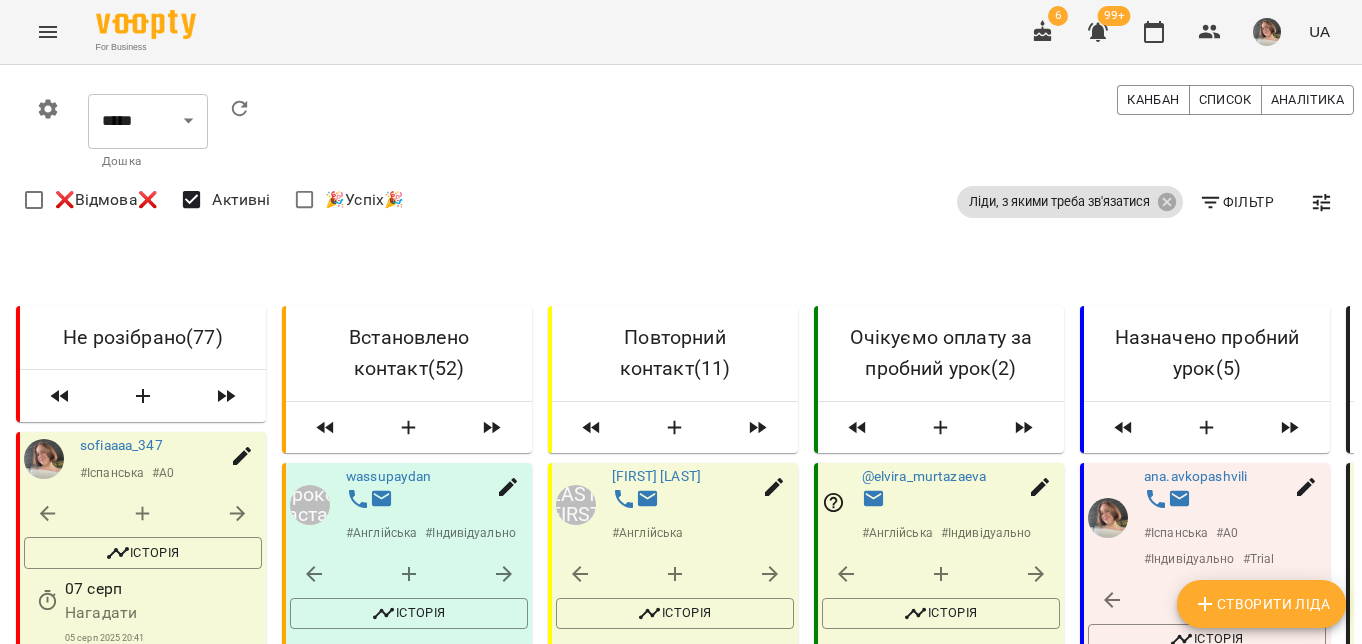 click on "Завантажити ще" at bounding box center [407, 3644] 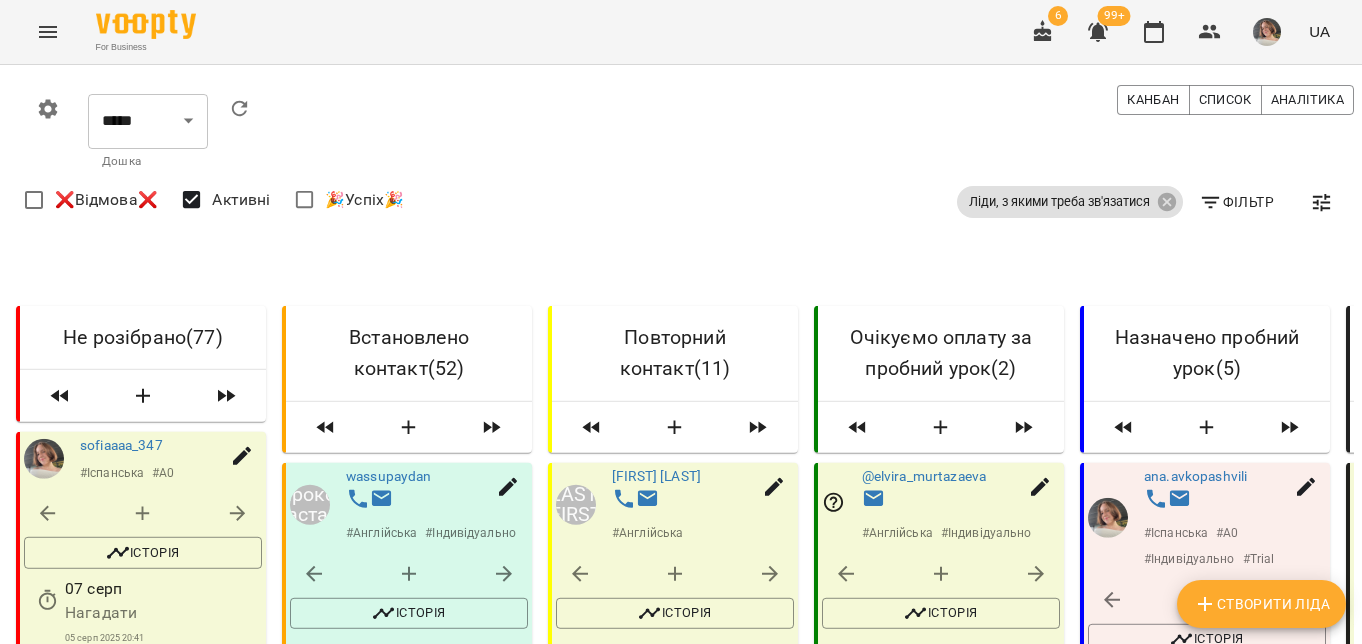 scroll, scrollTop: 3372, scrollLeft: 0, axis: vertical 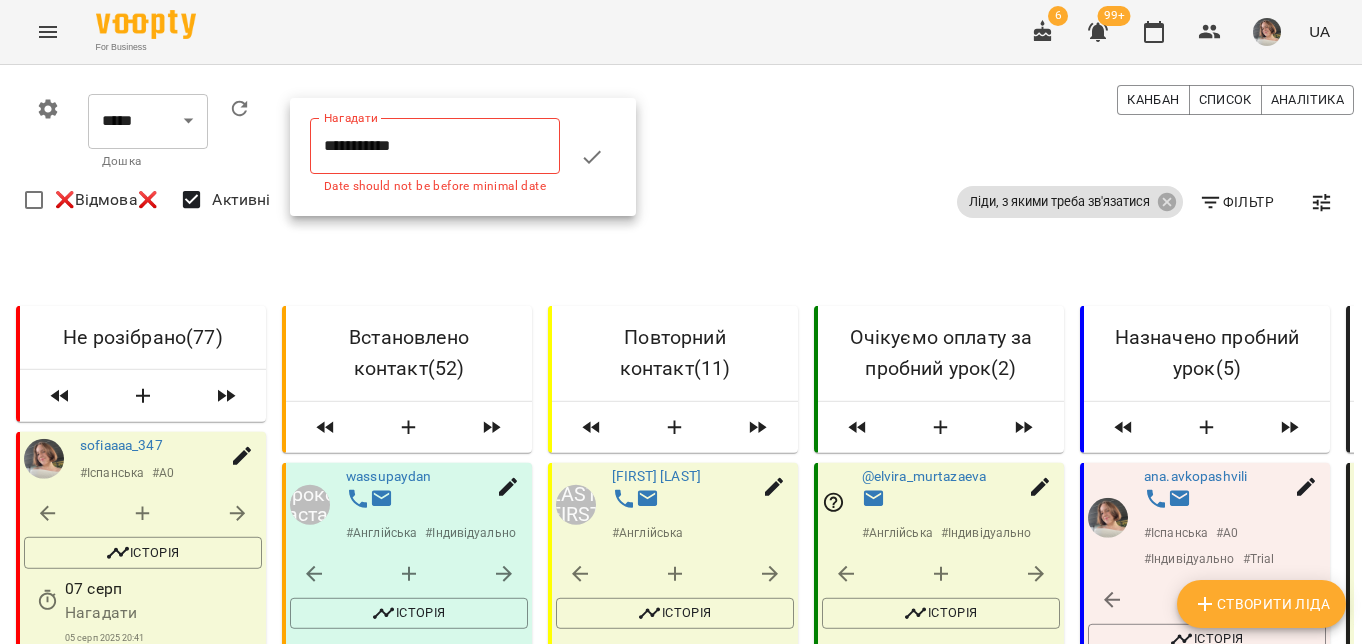 click on "**********" at bounding box center [435, 146] 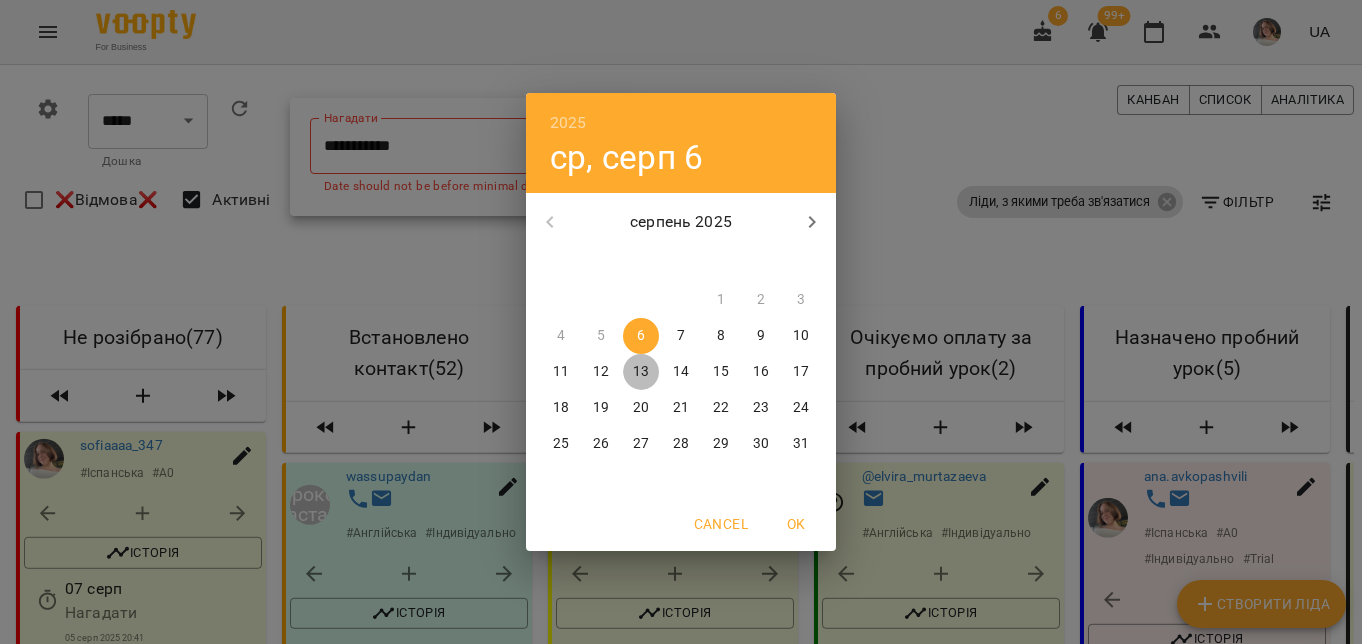 click on "13" at bounding box center [641, 372] 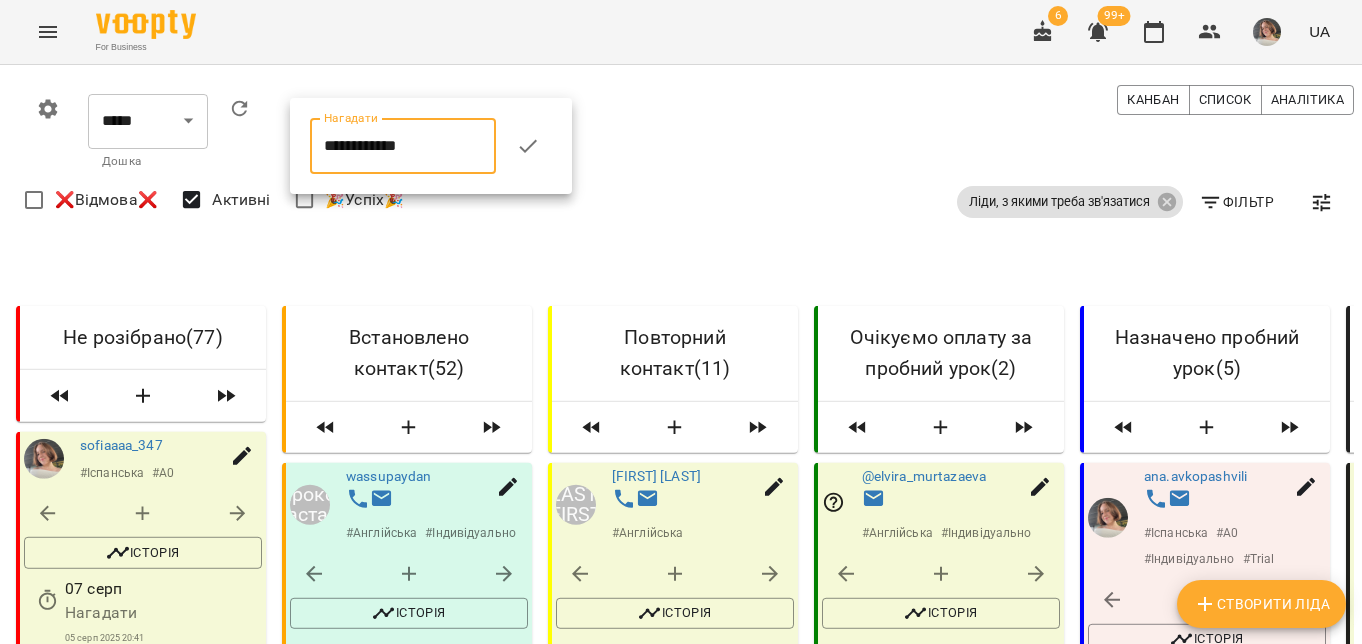 click 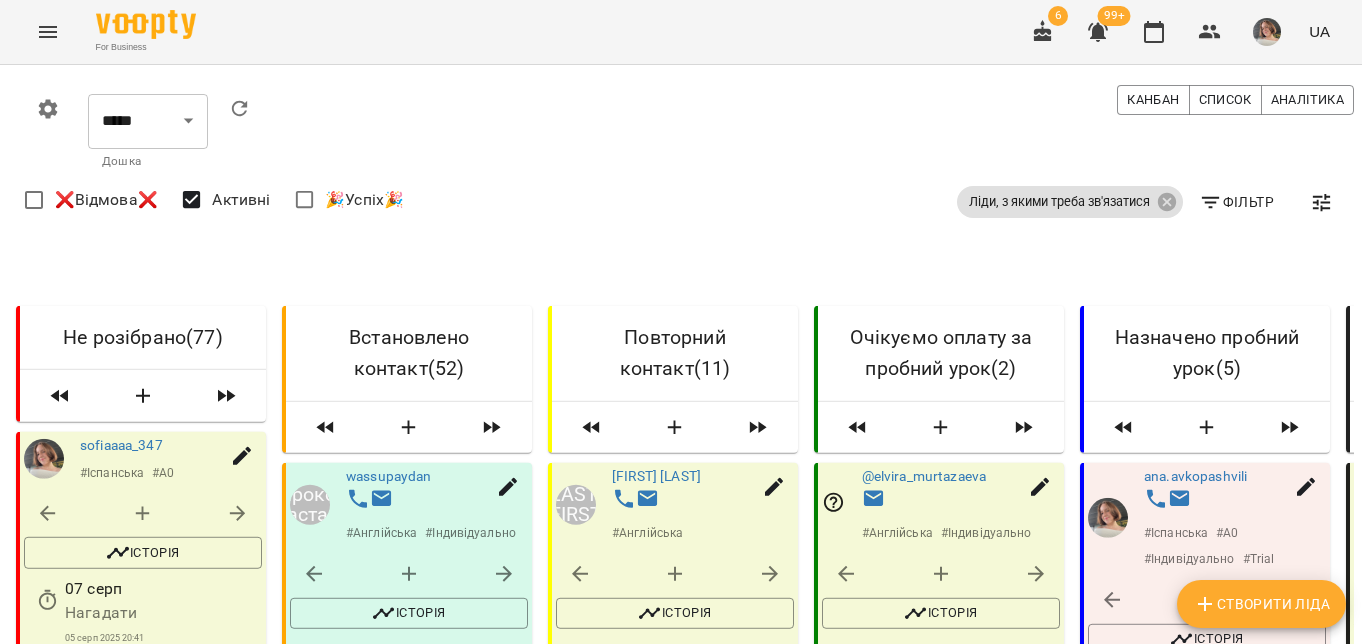 scroll, scrollTop: 3655, scrollLeft: 0, axis: vertical 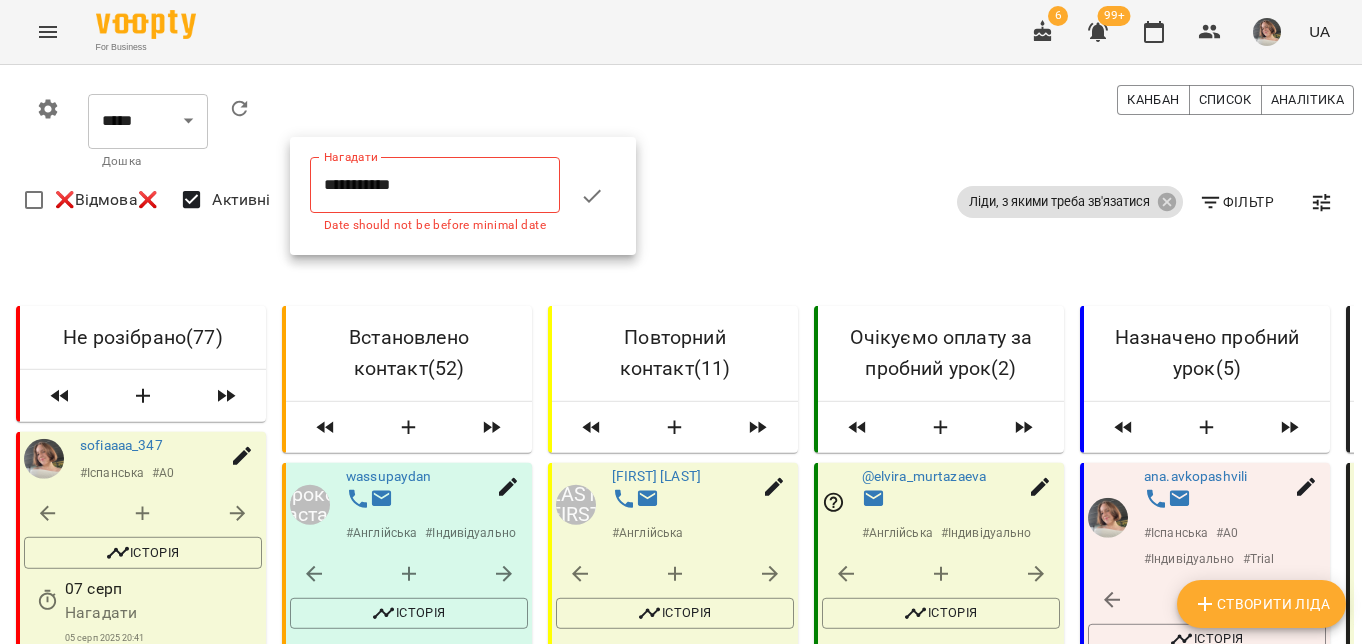 click on "**********" at bounding box center [435, 185] 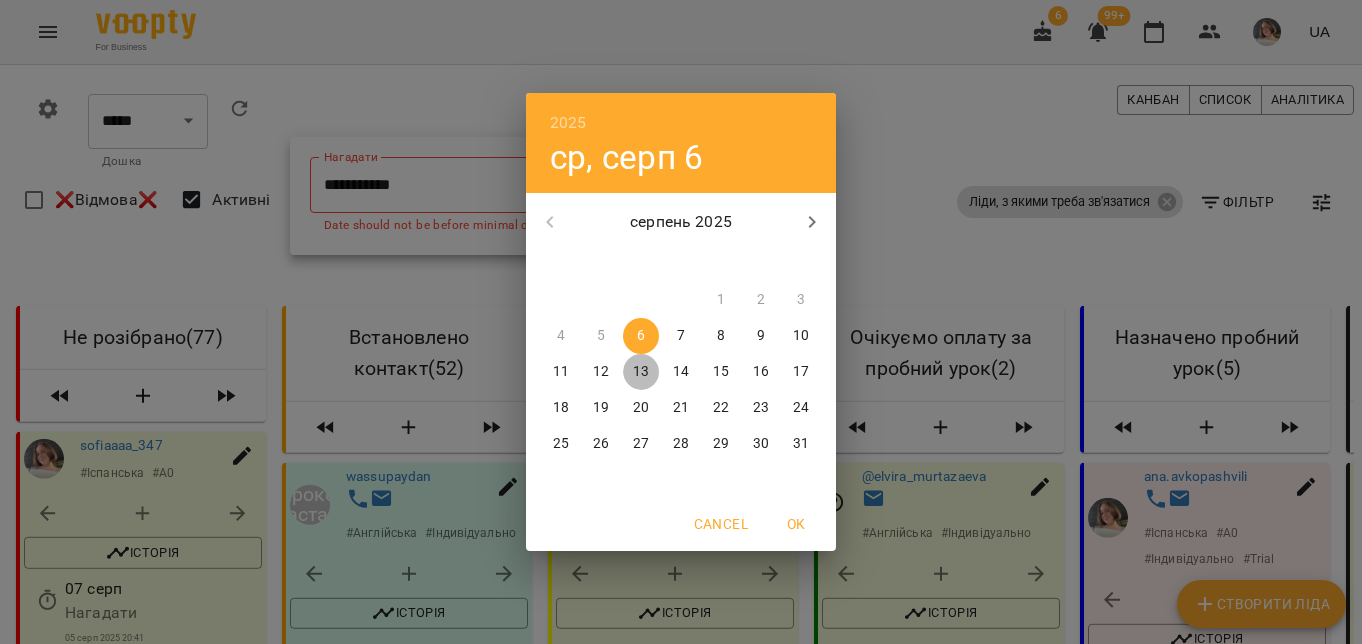 click on "13" at bounding box center (641, 372) 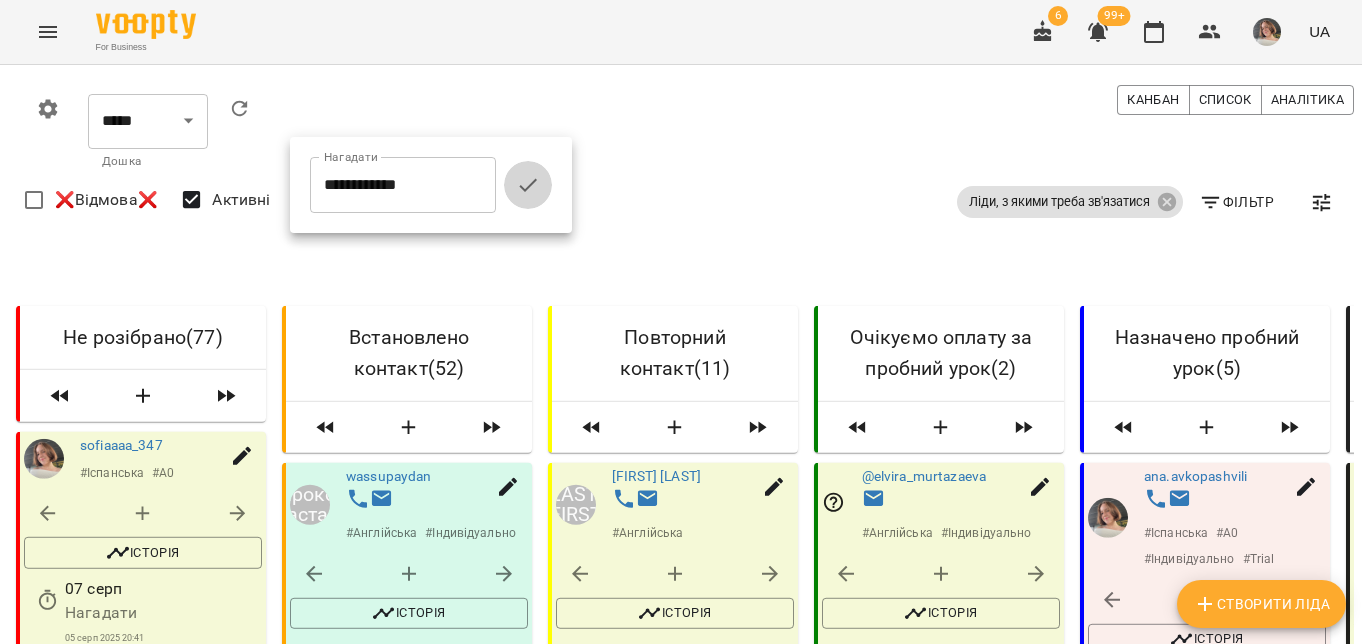 click at bounding box center [528, 185] 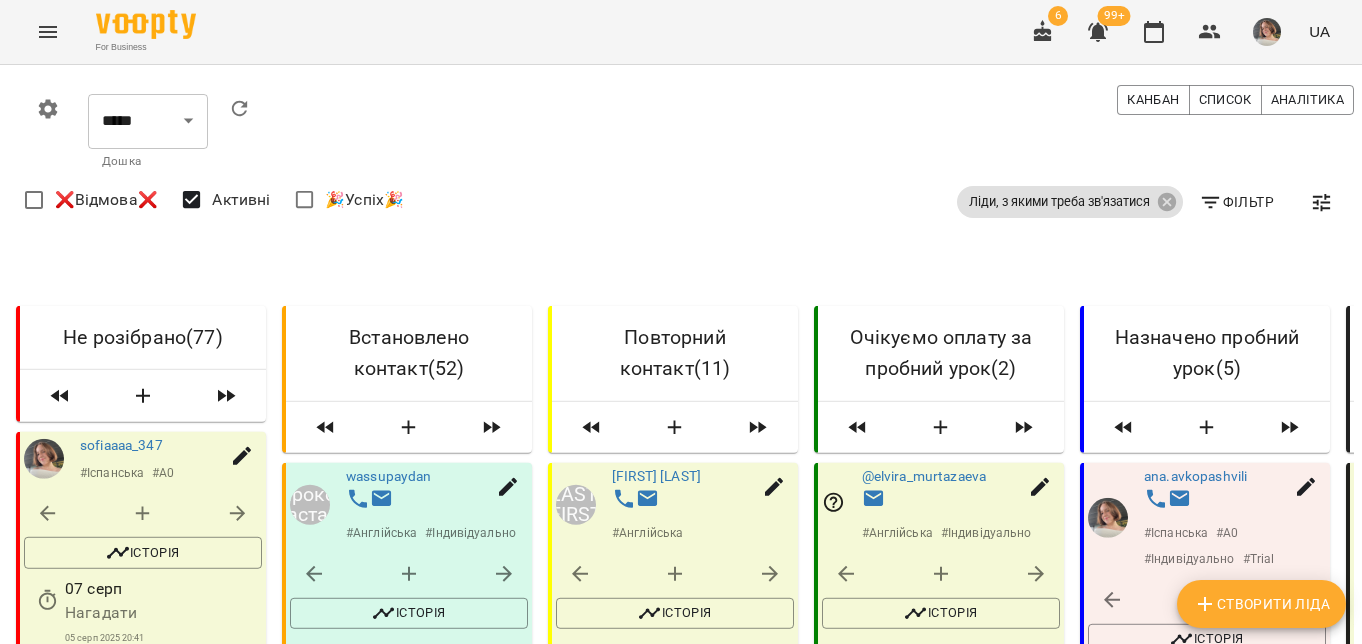 scroll, scrollTop: 3950, scrollLeft: 0, axis: vertical 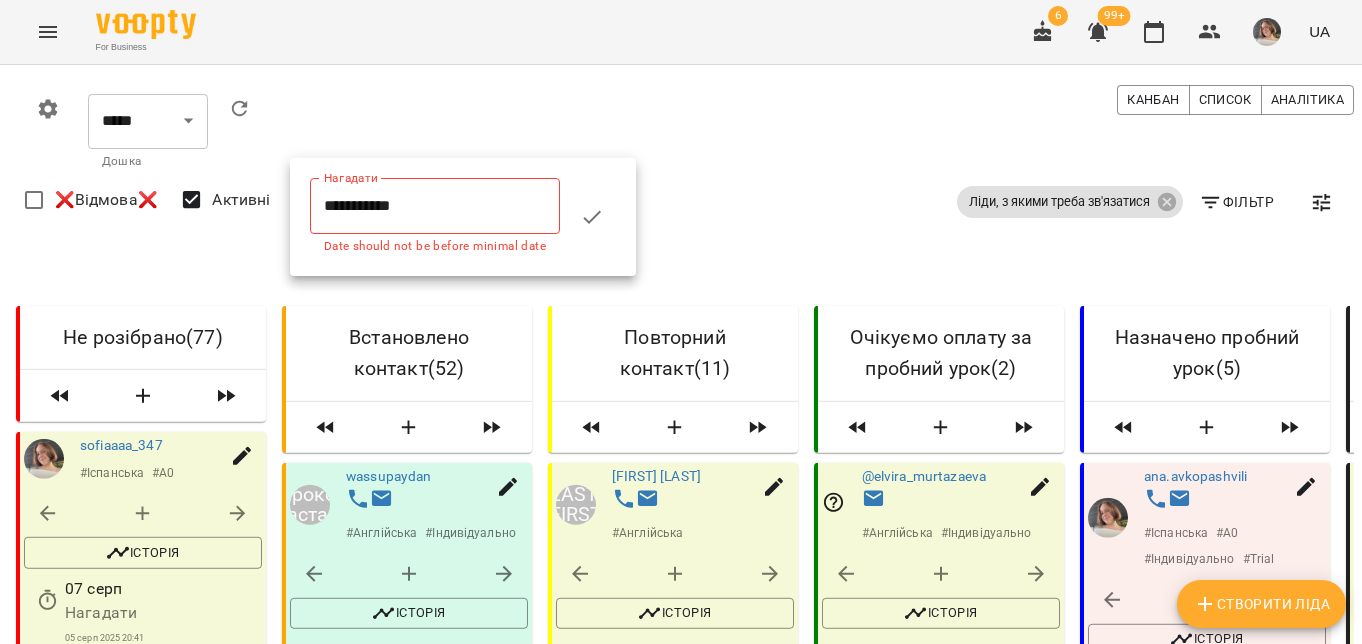 click on "**********" at bounding box center (435, 206) 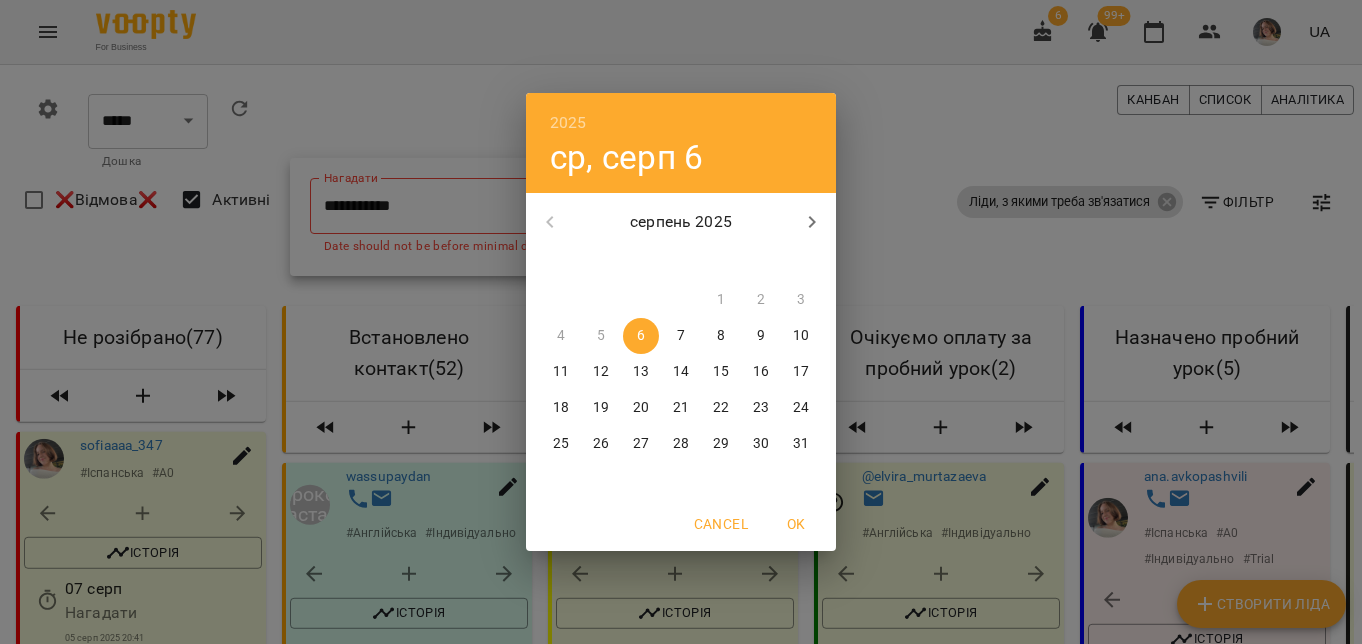 click on "13" at bounding box center [641, 372] 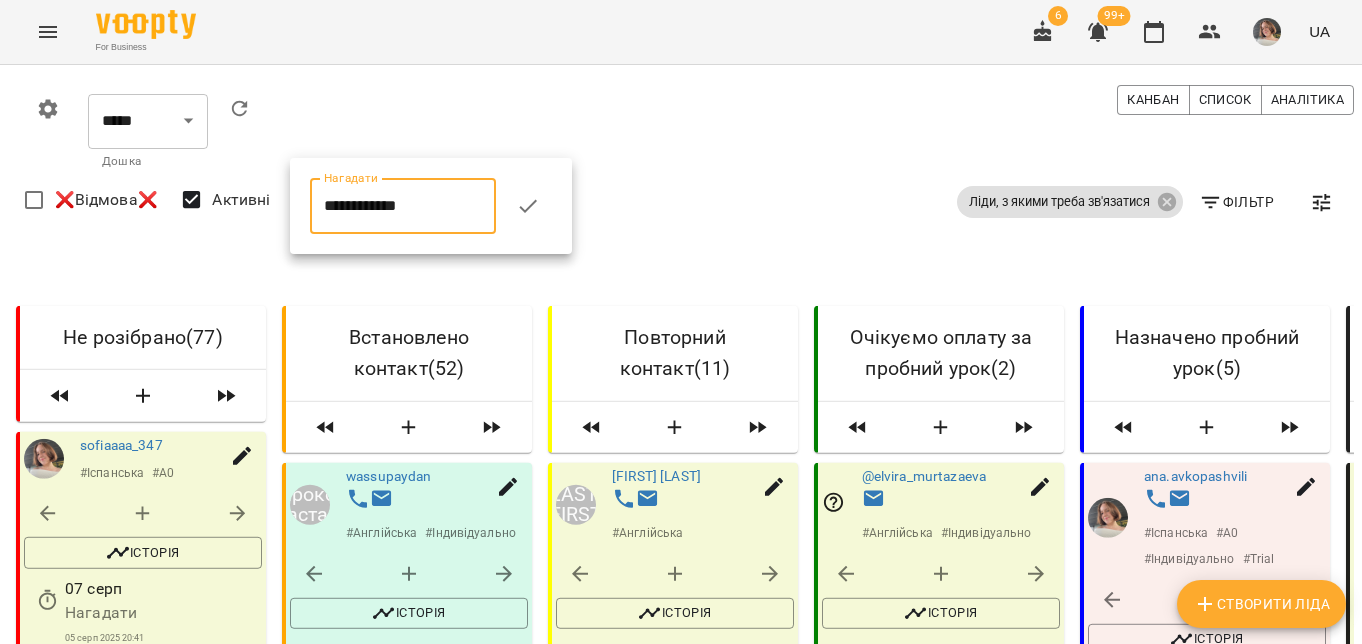 type on "**********" 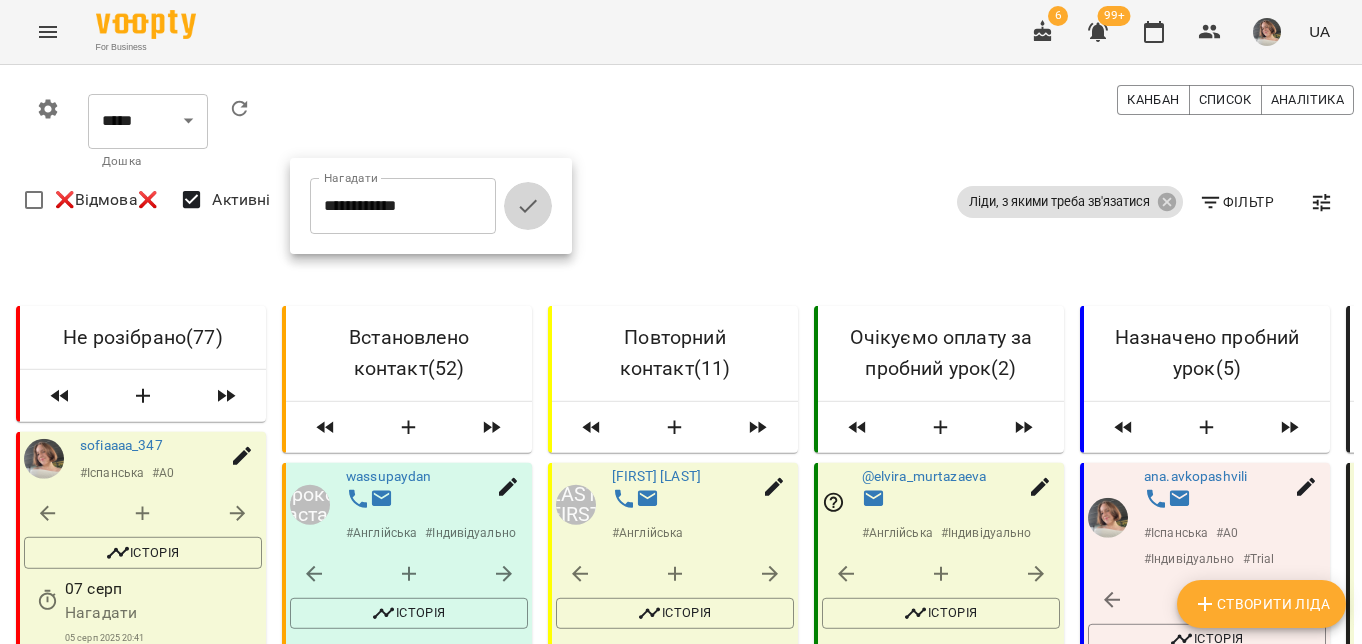 click 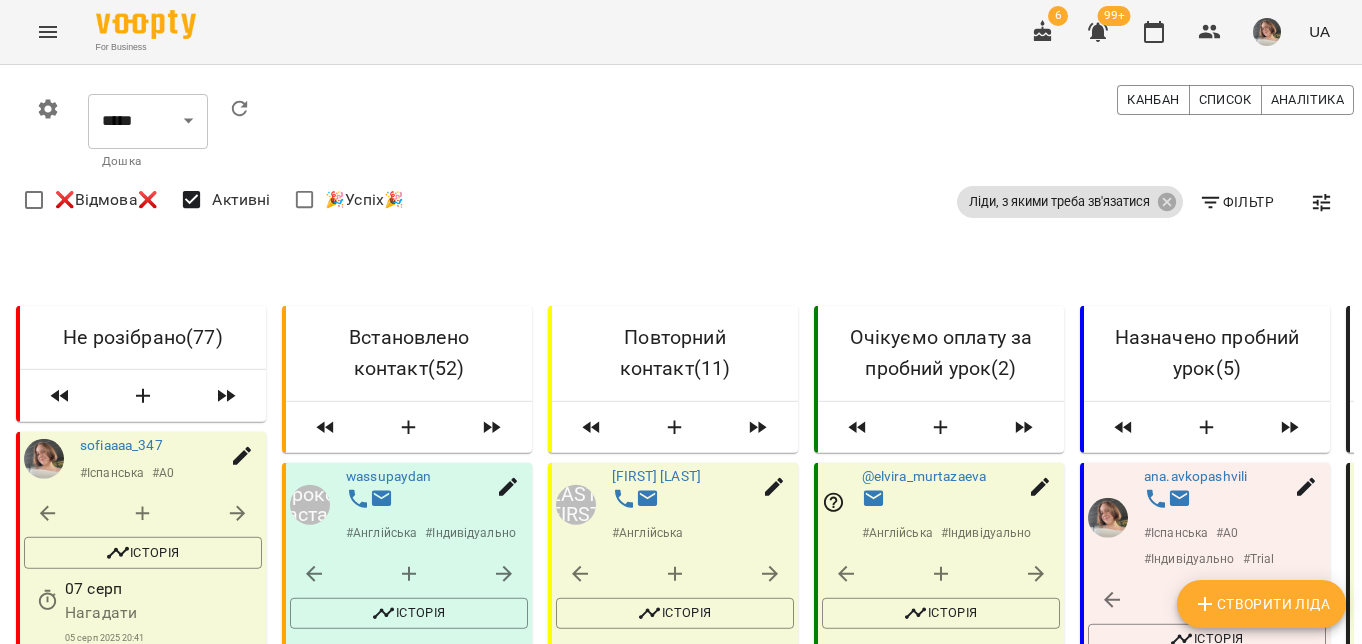 scroll, scrollTop: 4246, scrollLeft: 0, axis: vertical 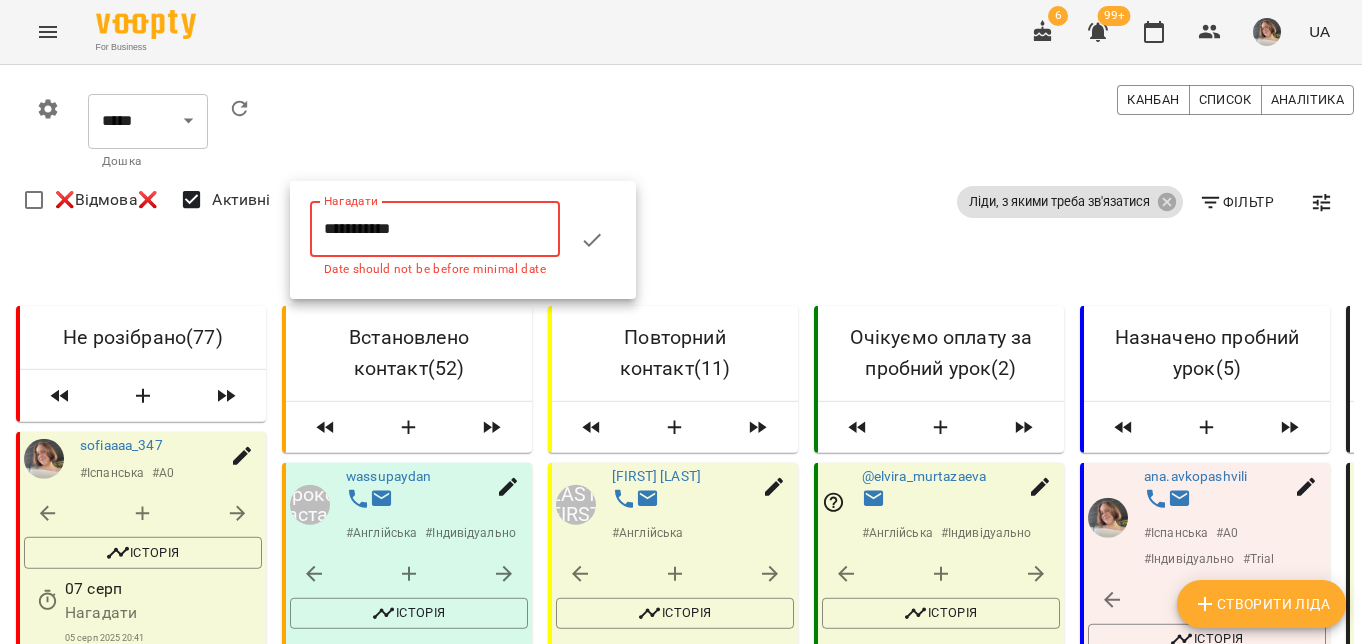 click on "**********" at bounding box center (435, 229) 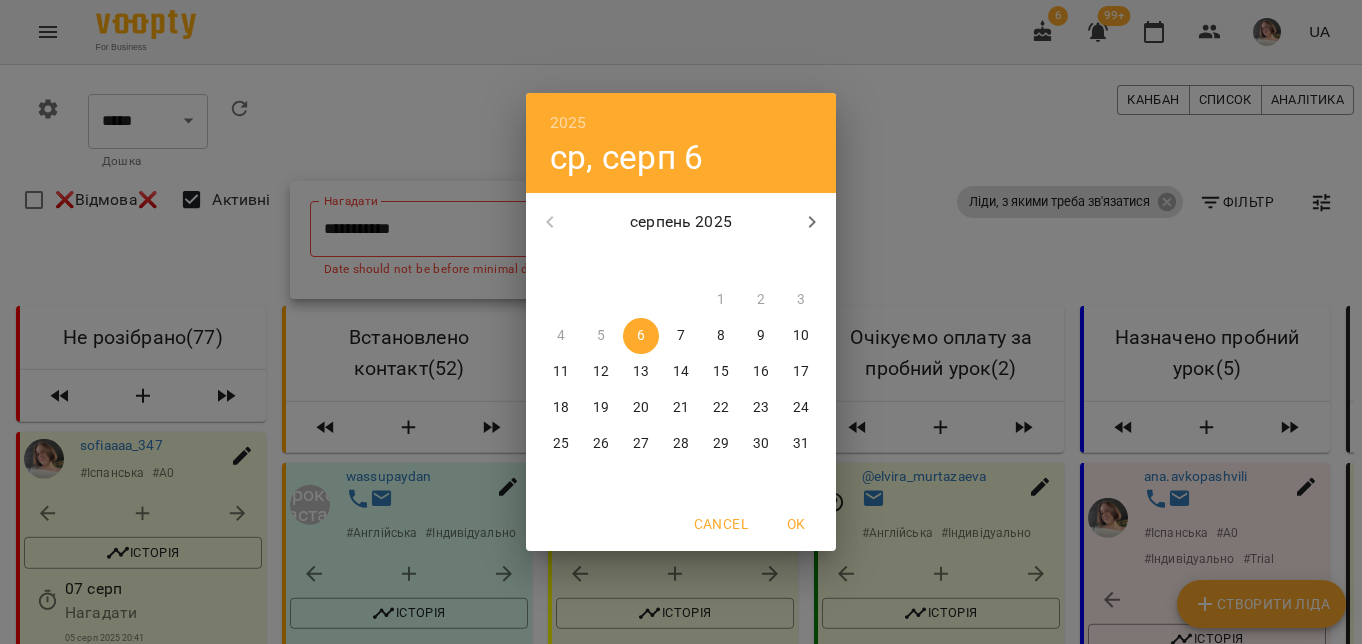 click on "13" at bounding box center [641, 372] 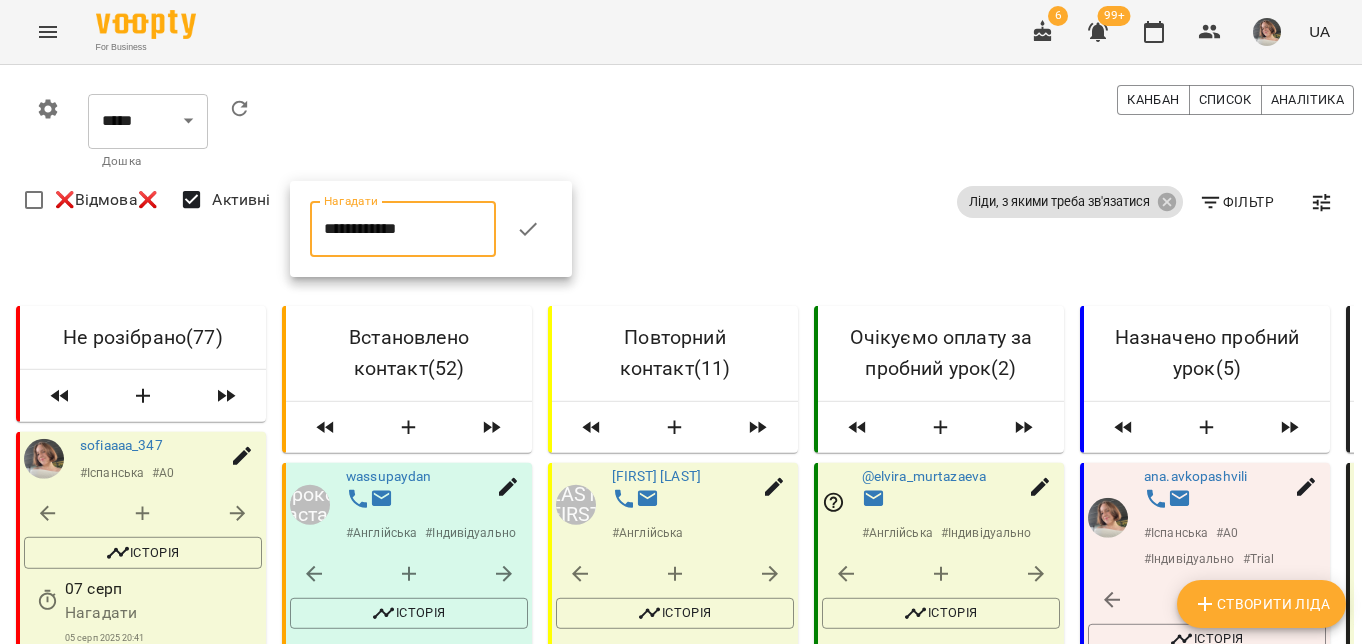 click at bounding box center (528, 229) 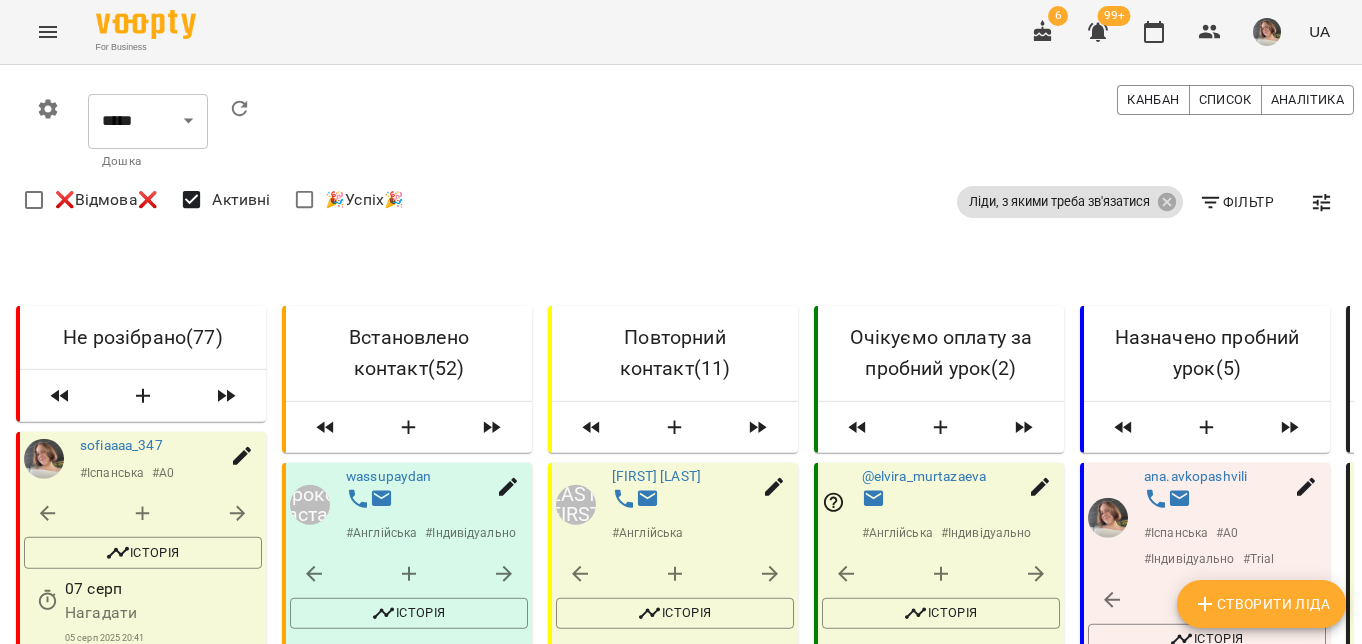 scroll, scrollTop: 4528, scrollLeft: 0, axis: vertical 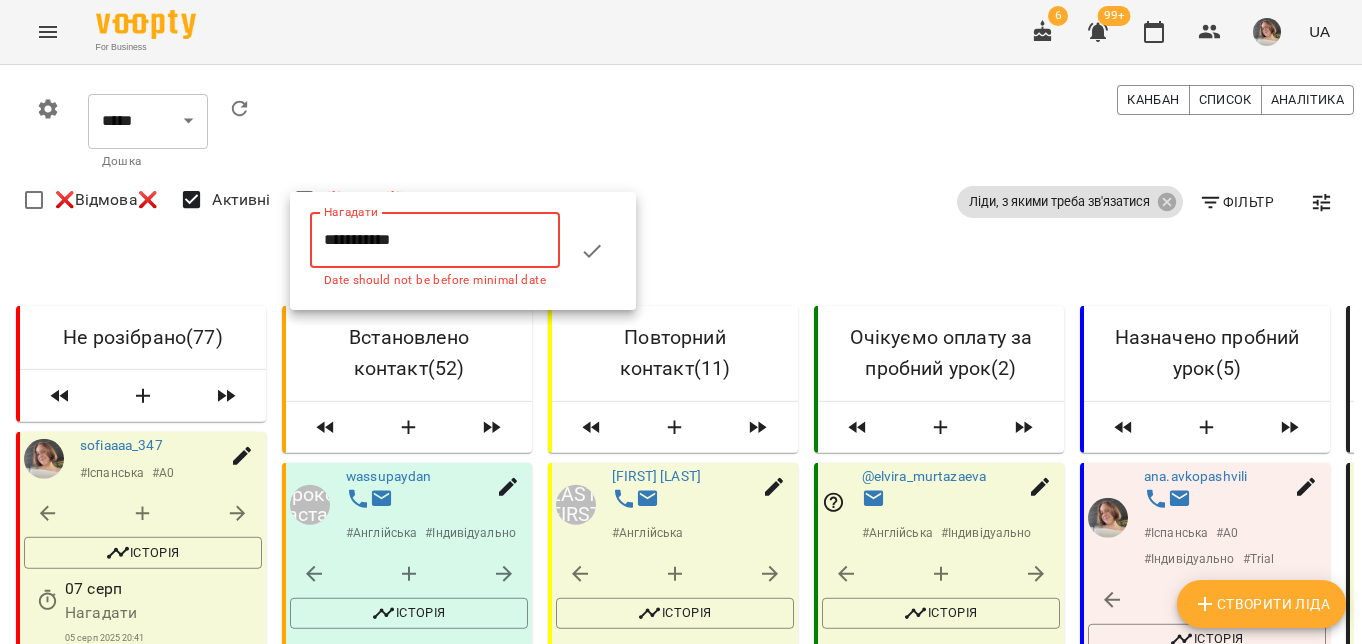 click on "**********" at bounding box center (435, 240) 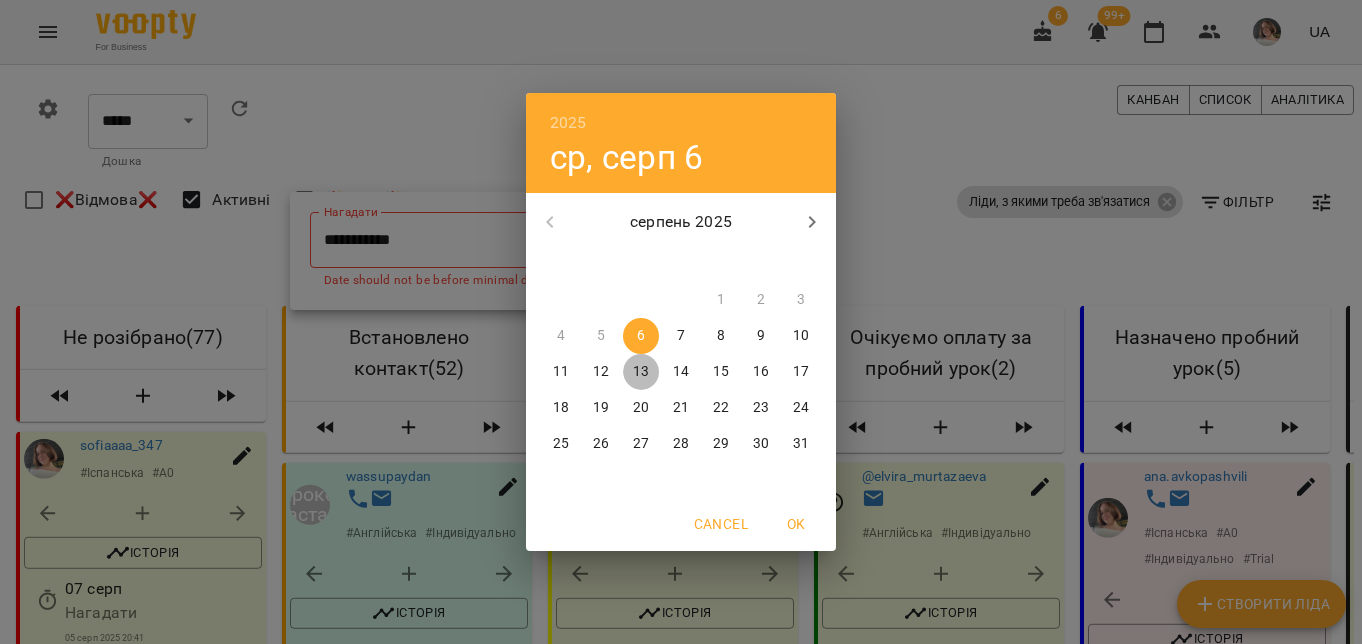click on "13" at bounding box center (641, 372) 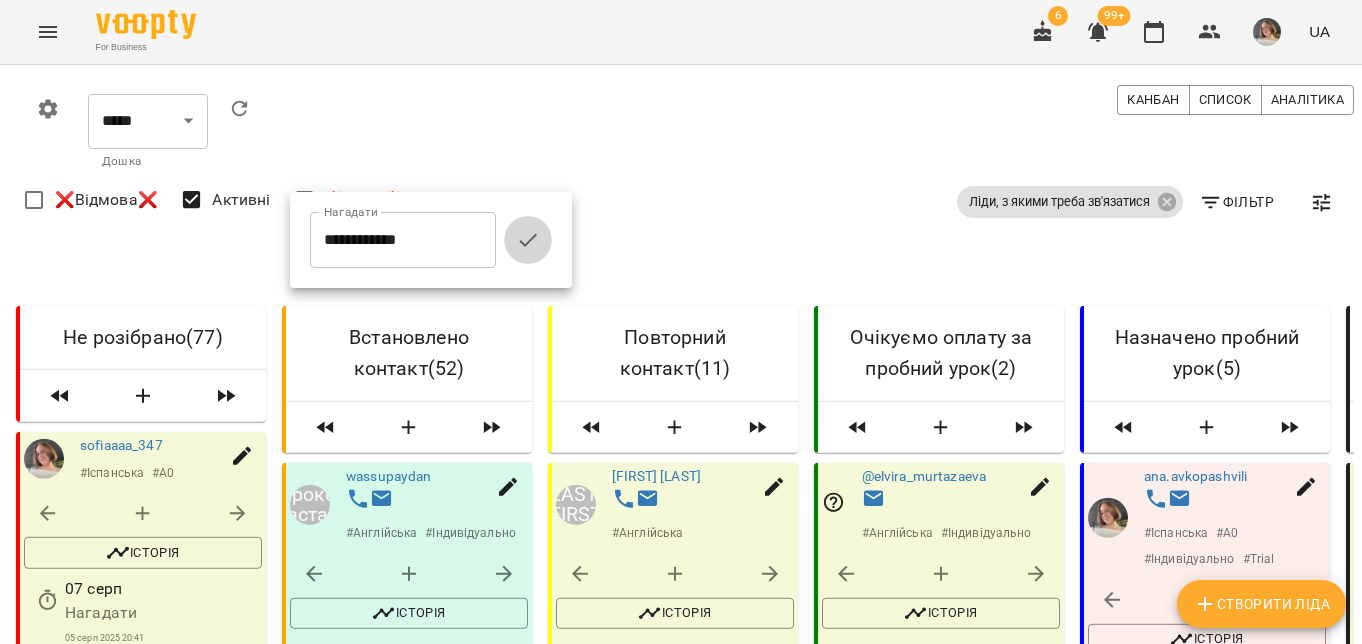 click 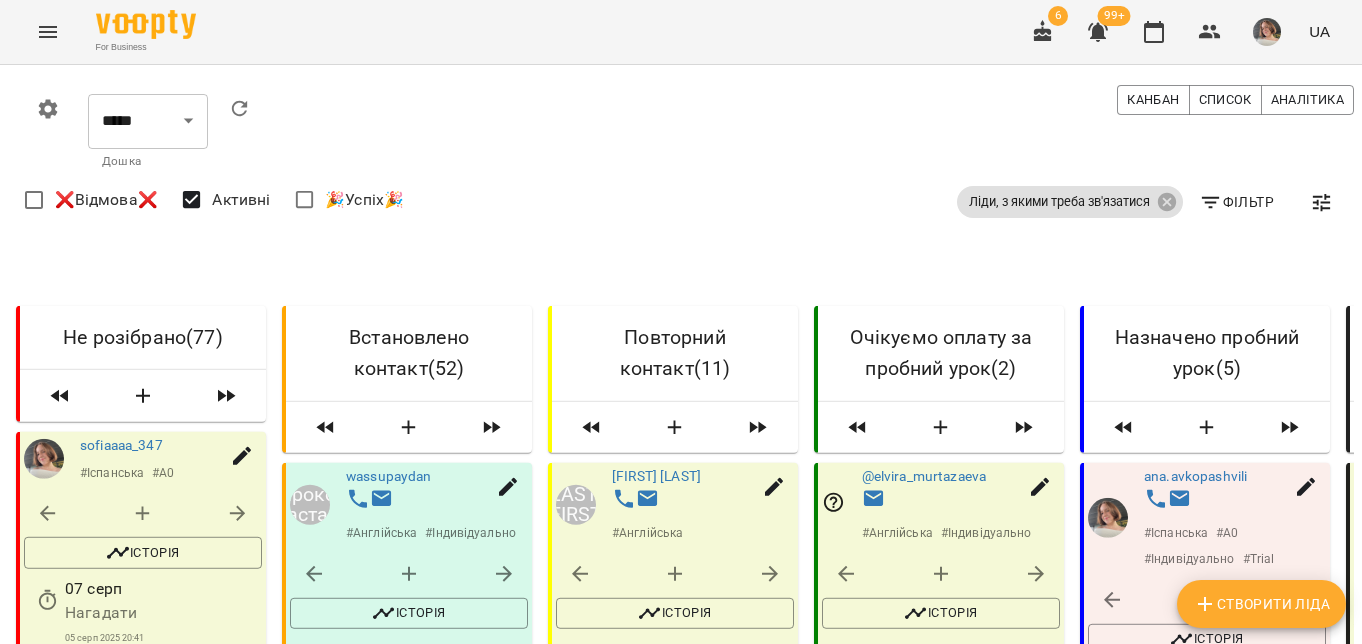 scroll, scrollTop: 4973, scrollLeft: 0, axis: vertical 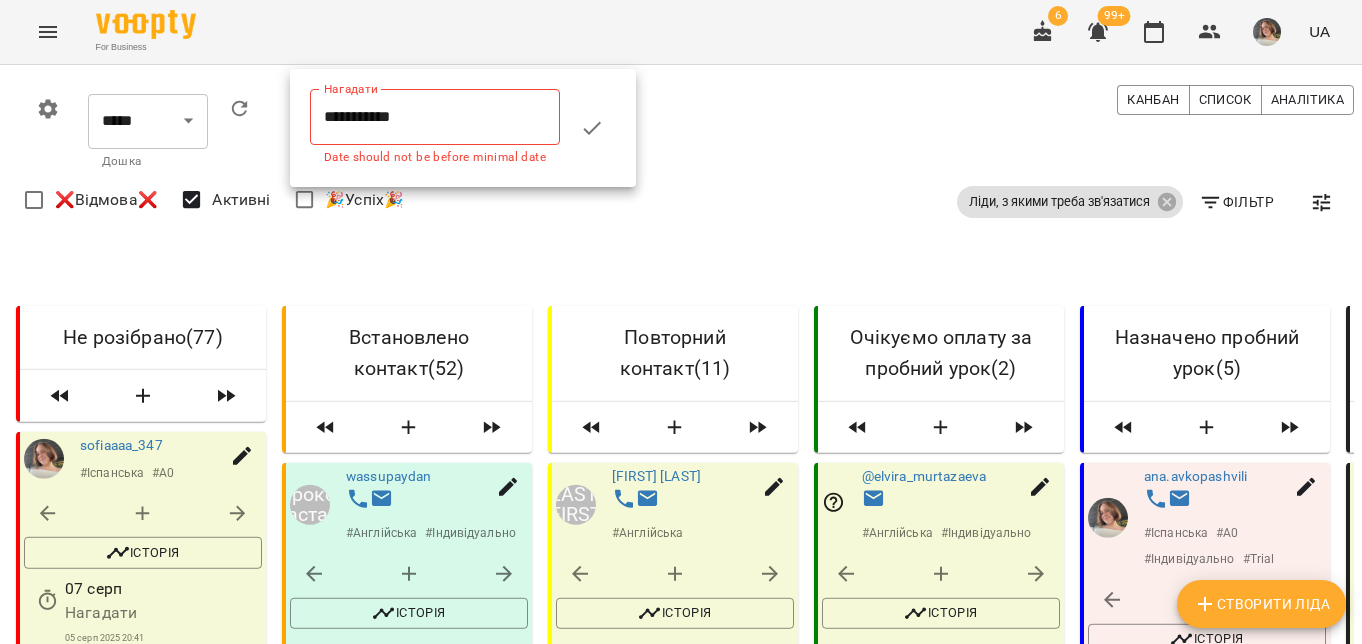 click on "**********" at bounding box center (435, 117) 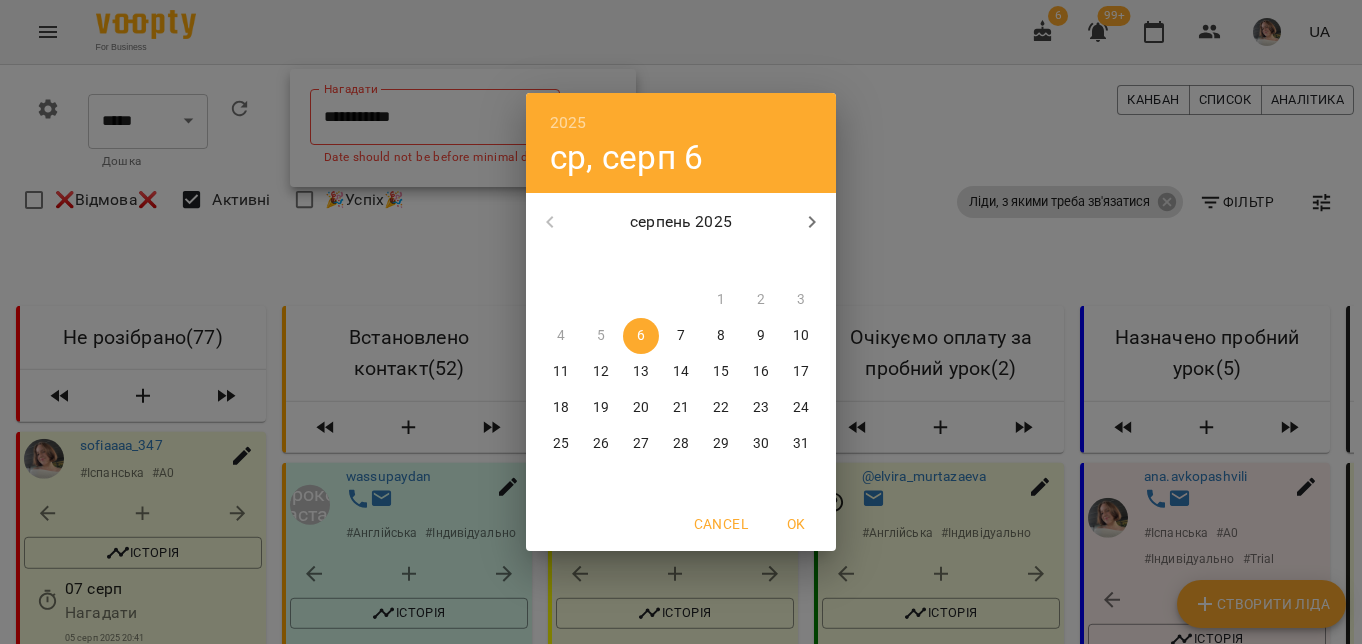 click on "13" at bounding box center (641, 372) 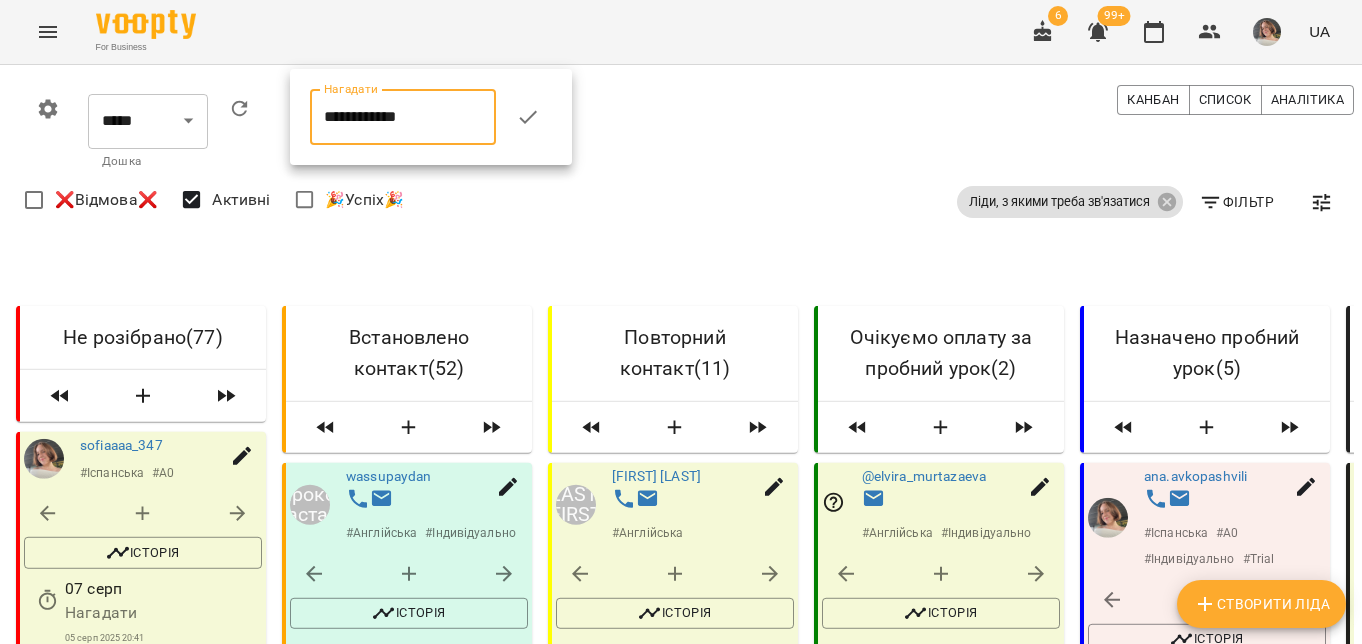 click 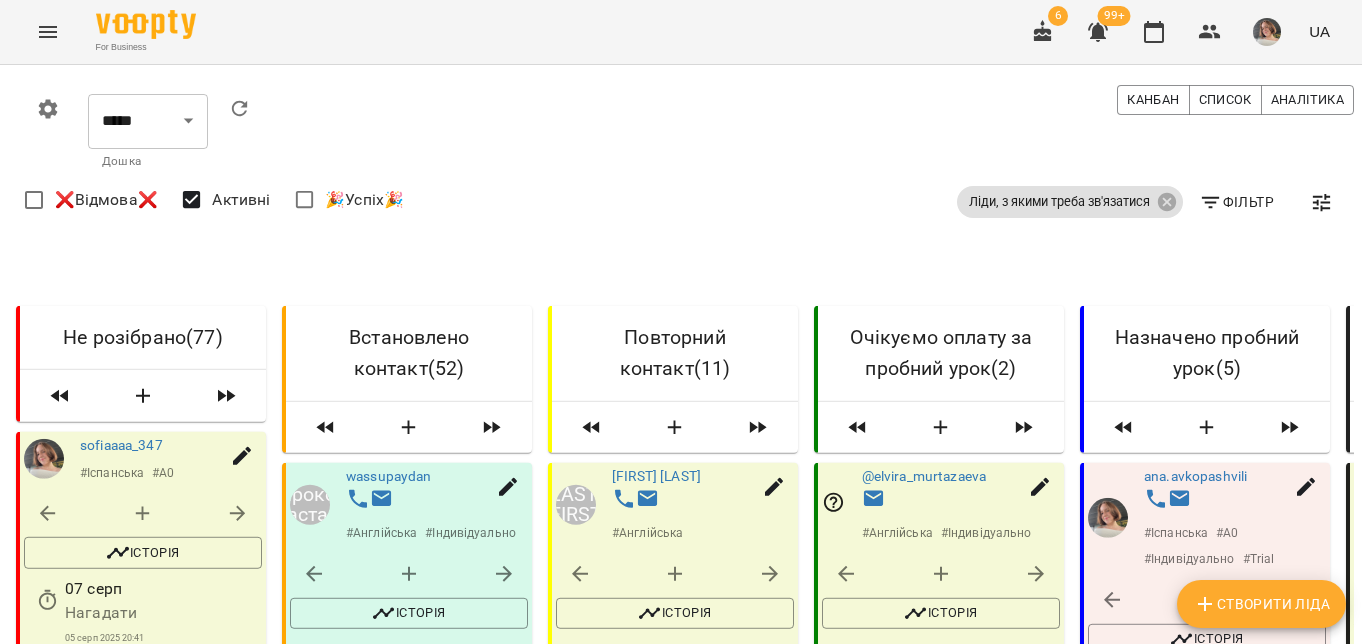 click 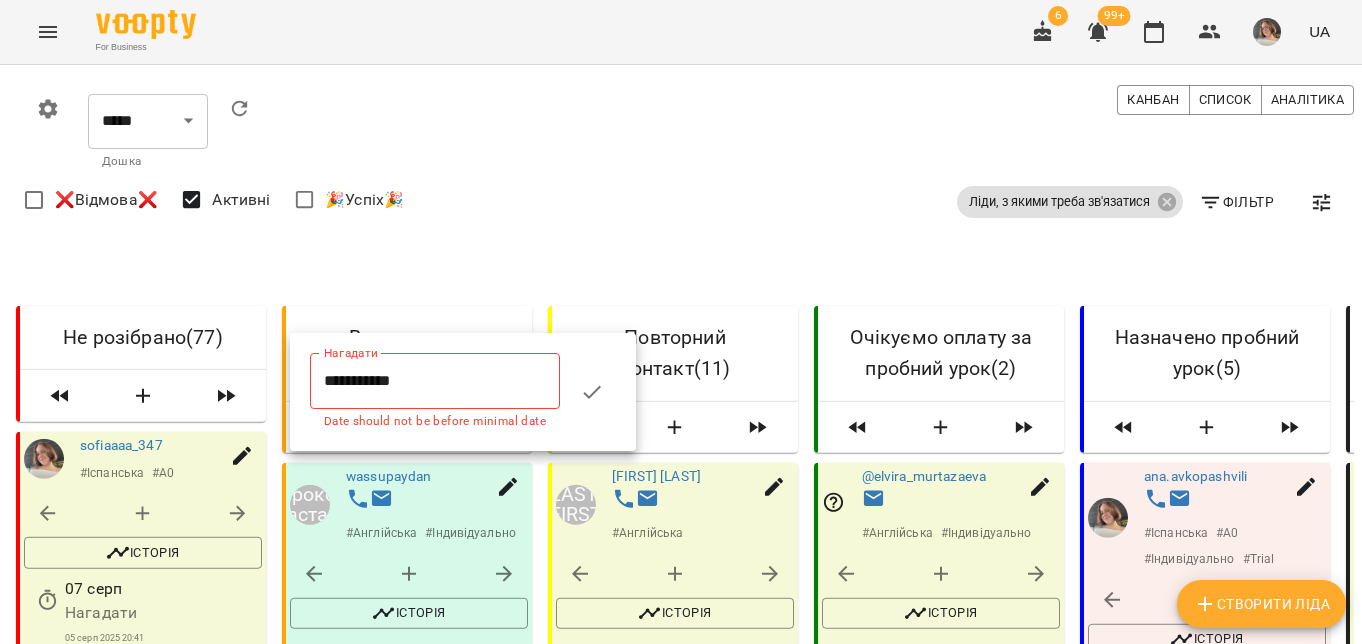 click on "**********" at bounding box center (435, 381) 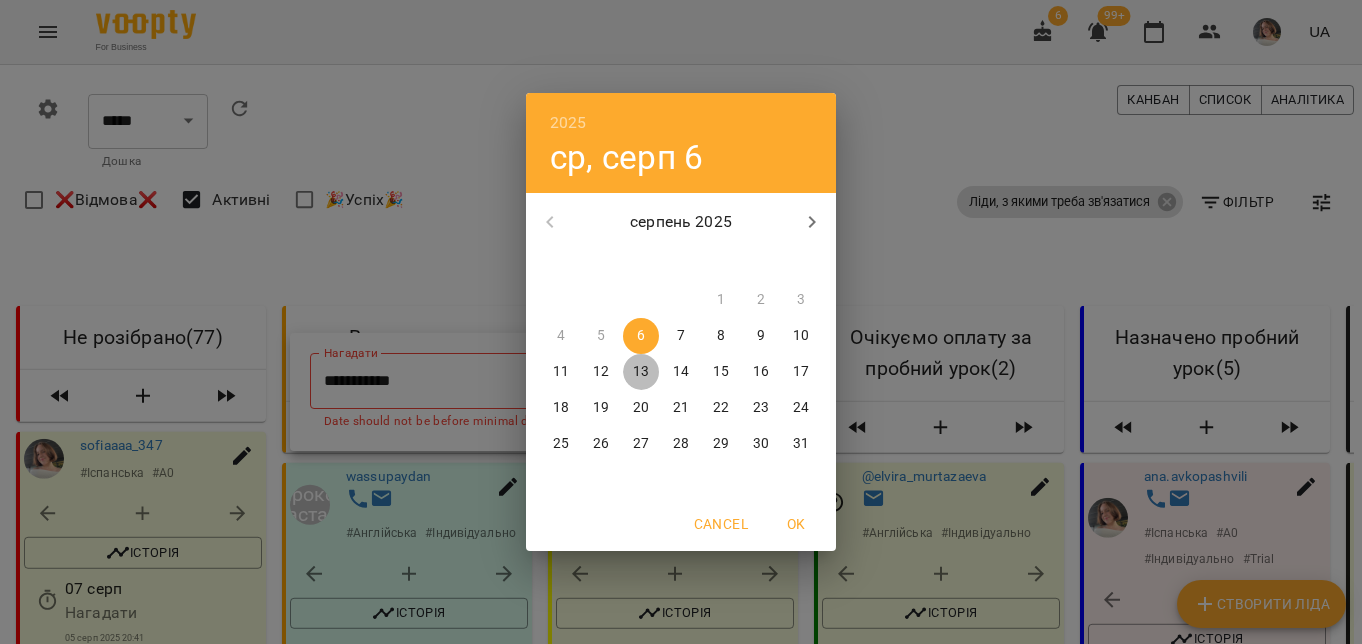 click on "13" at bounding box center [641, 372] 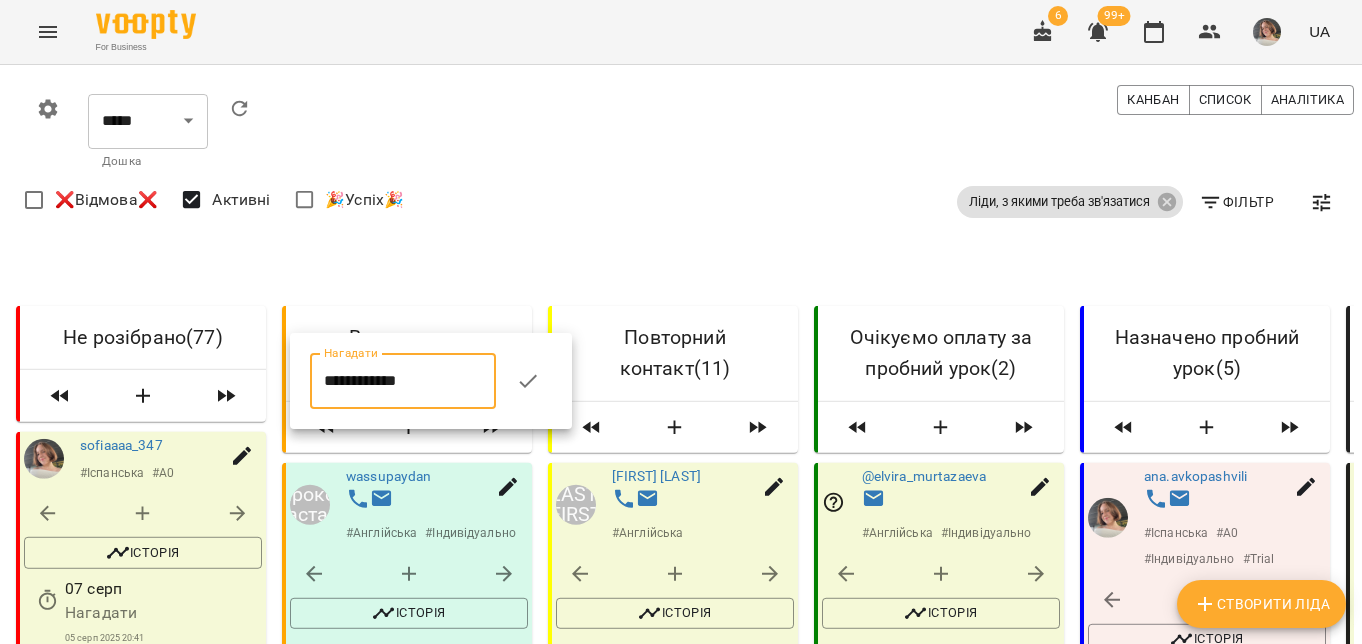 click 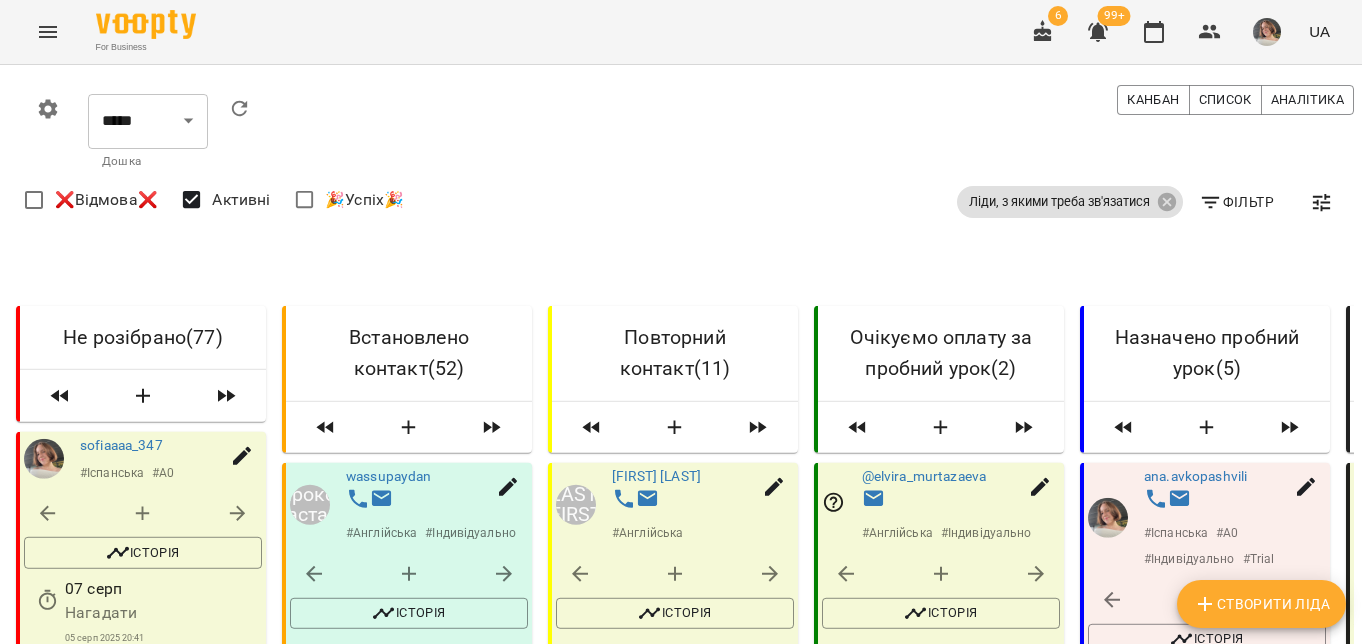 scroll, scrollTop: 5375, scrollLeft: 0, axis: vertical 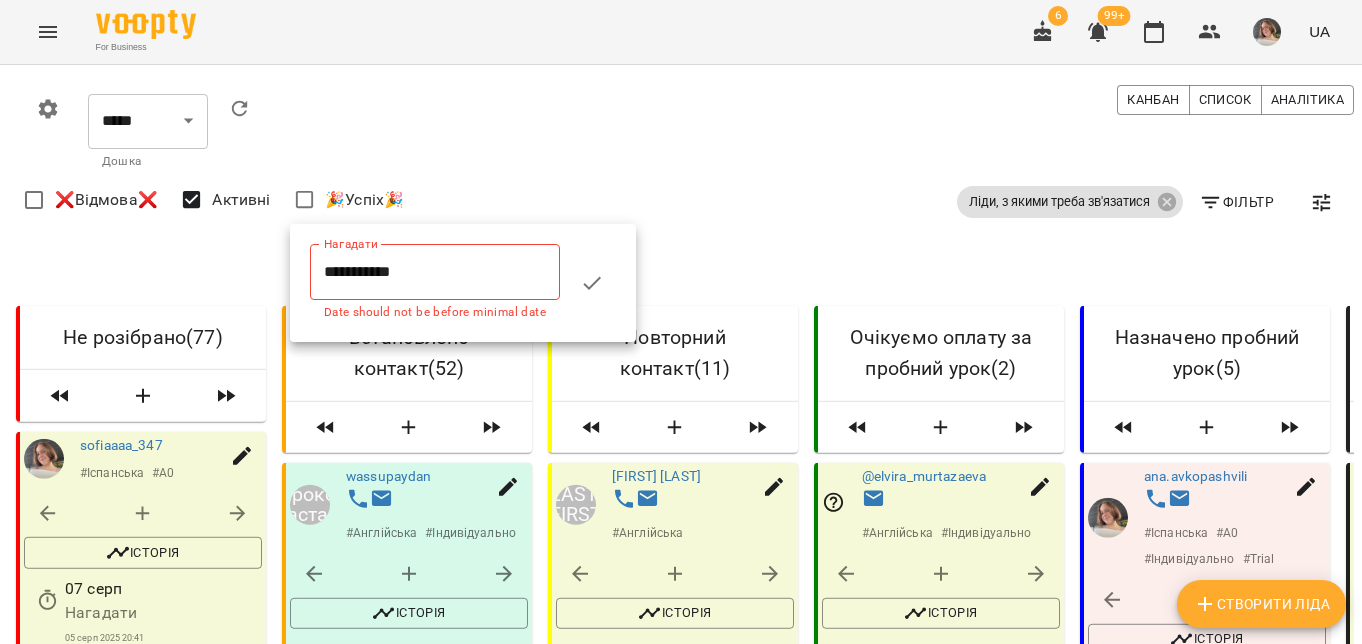 click on "**********" at bounding box center (435, 272) 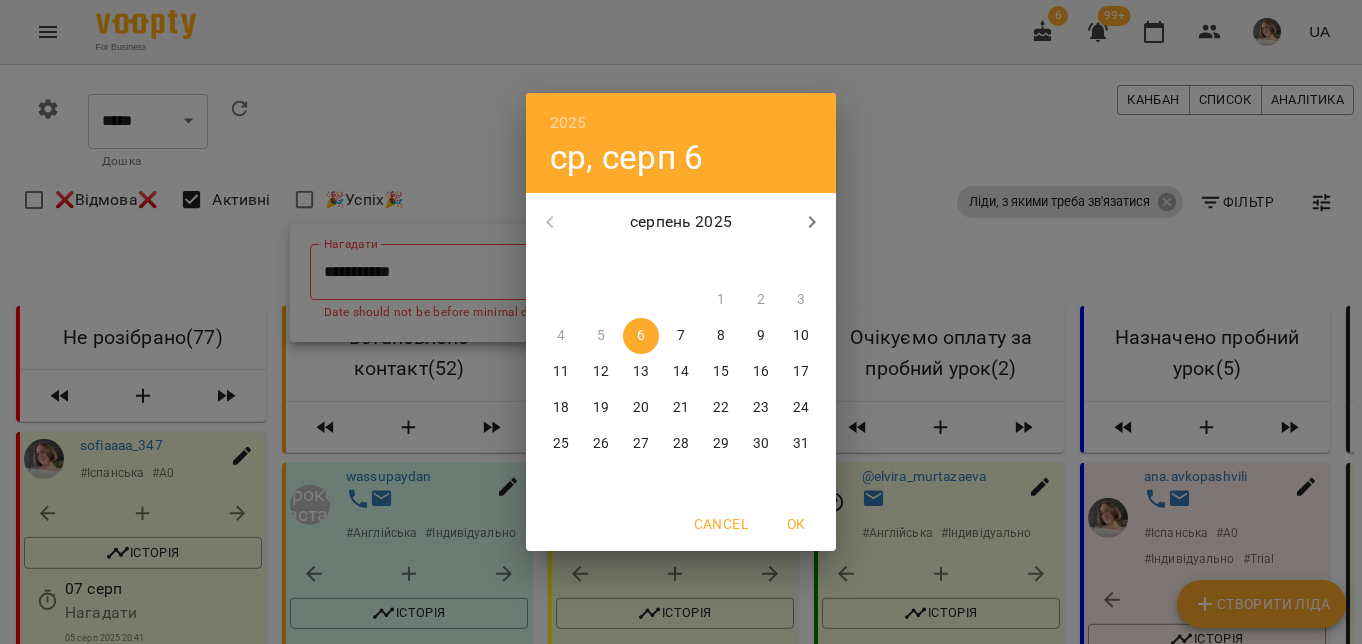 click on "13" at bounding box center (641, 372) 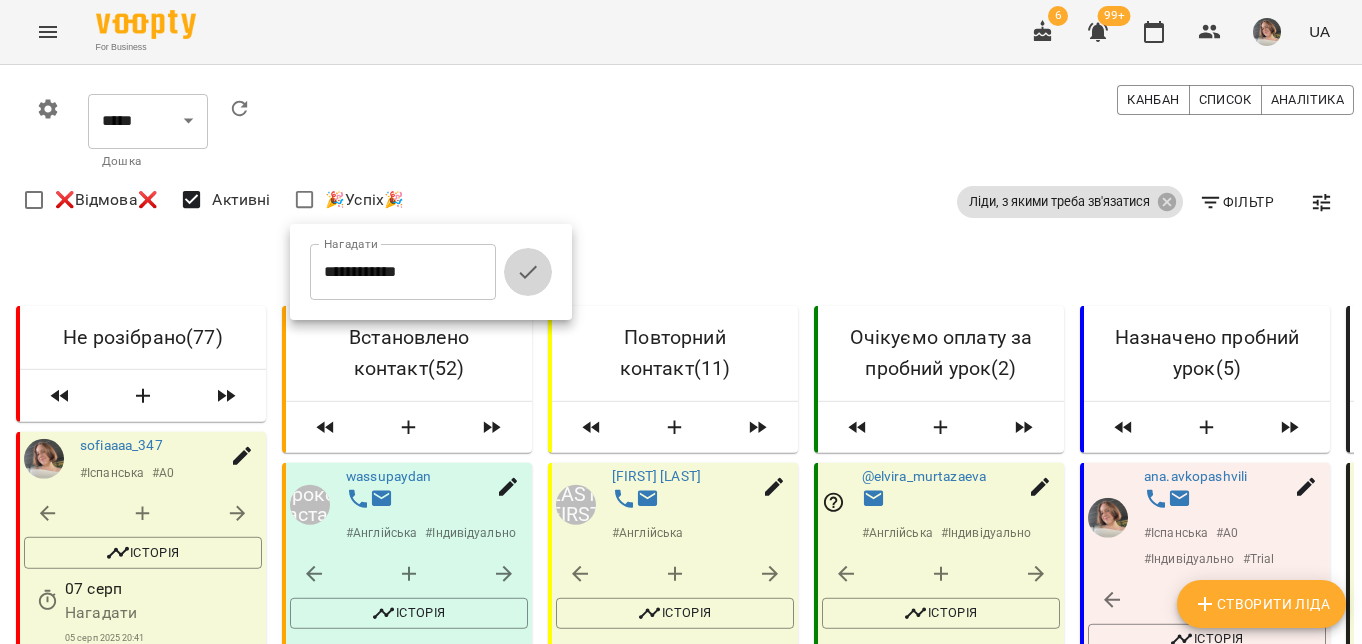 click at bounding box center [528, 272] 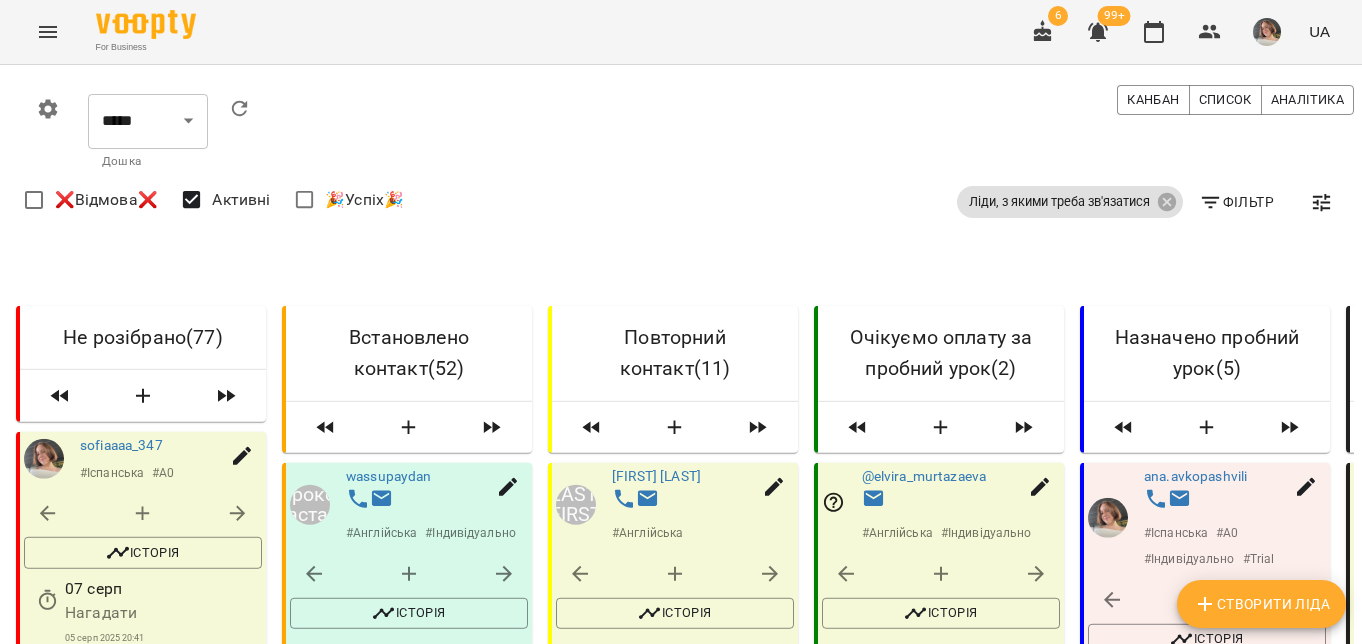 scroll, scrollTop: 5729, scrollLeft: 0, axis: vertical 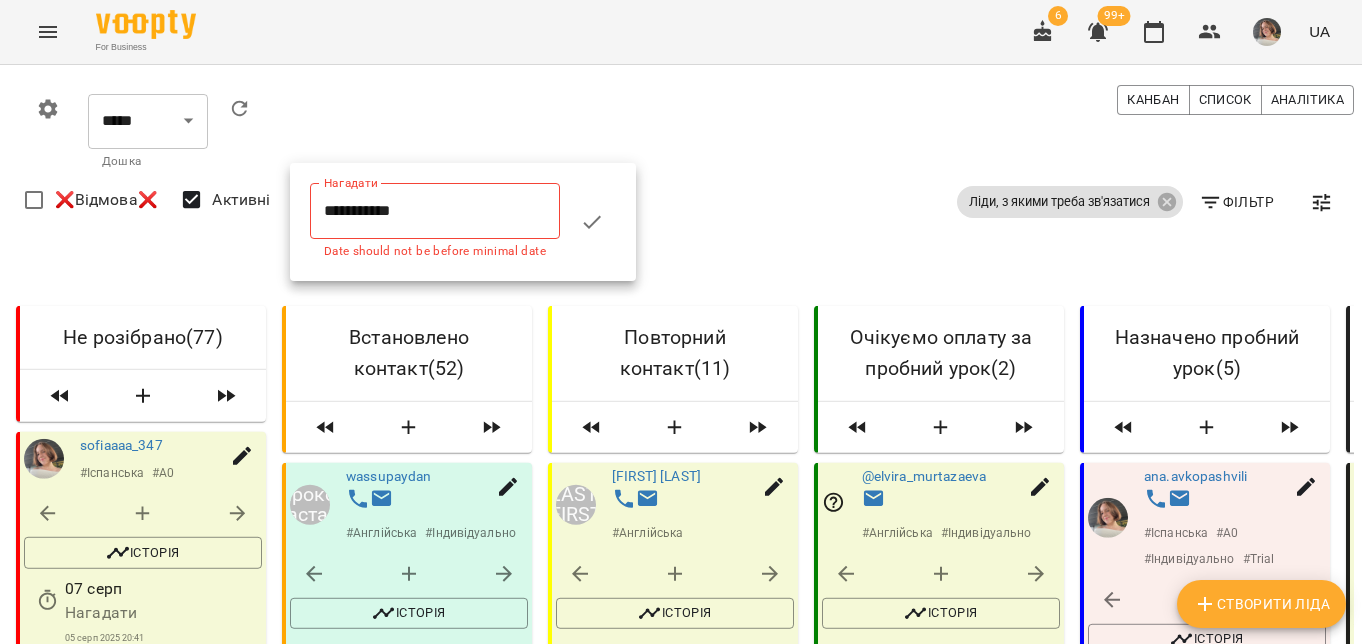 click on "**********" at bounding box center [435, 211] 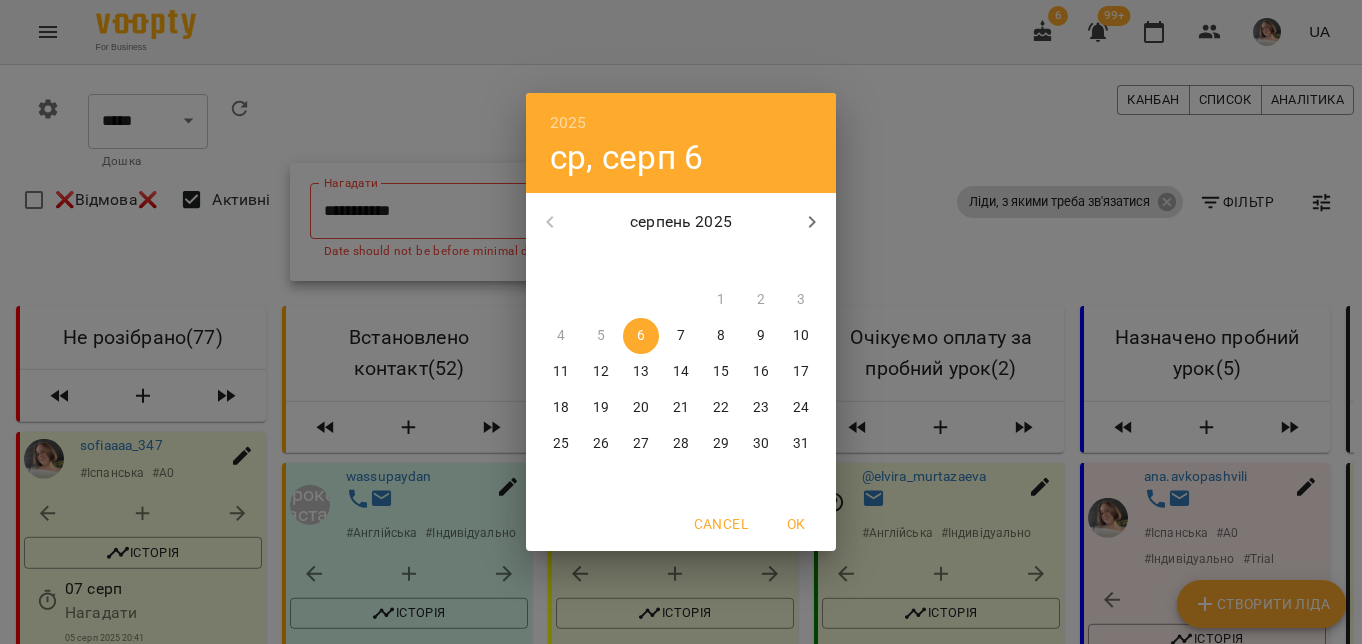 click on "13" at bounding box center [641, 372] 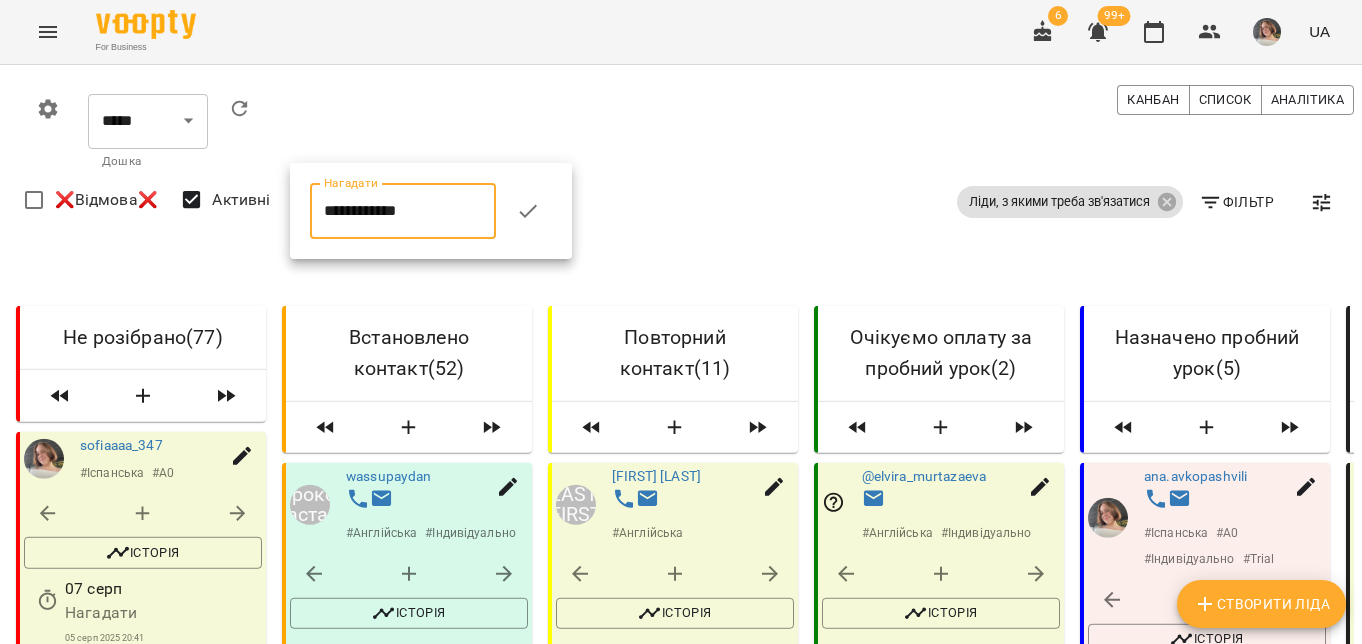 click 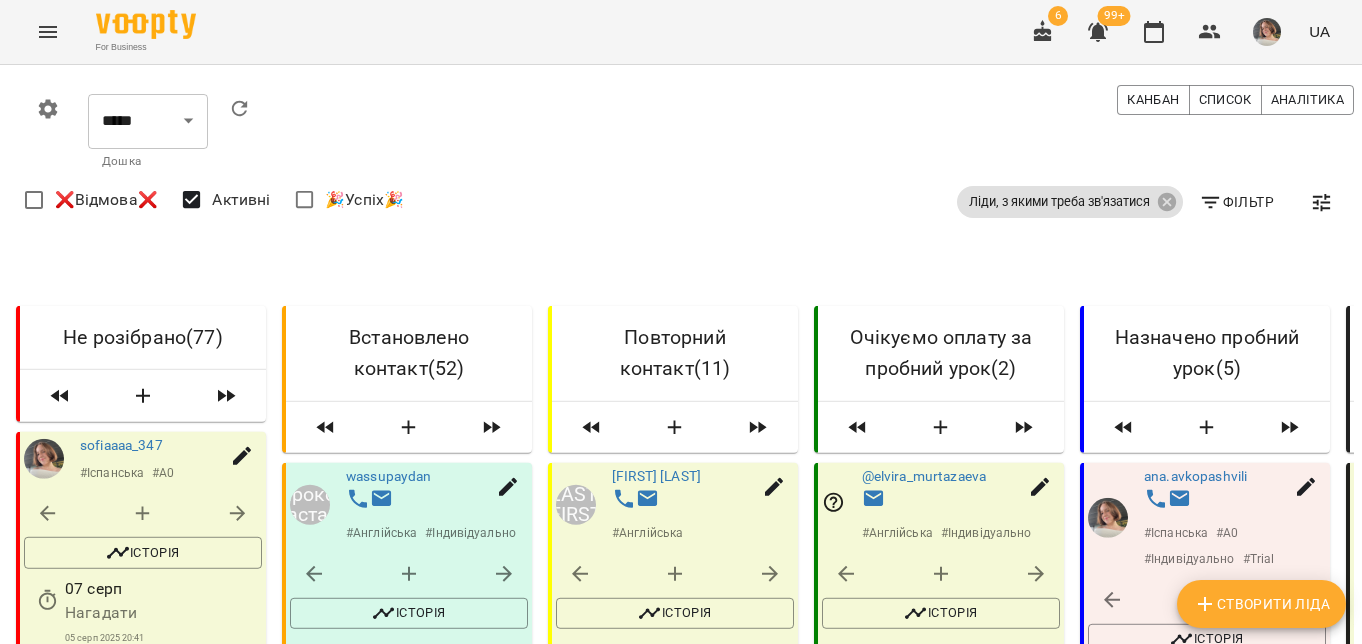 scroll, scrollTop: 6102, scrollLeft: 0, axis: vertical 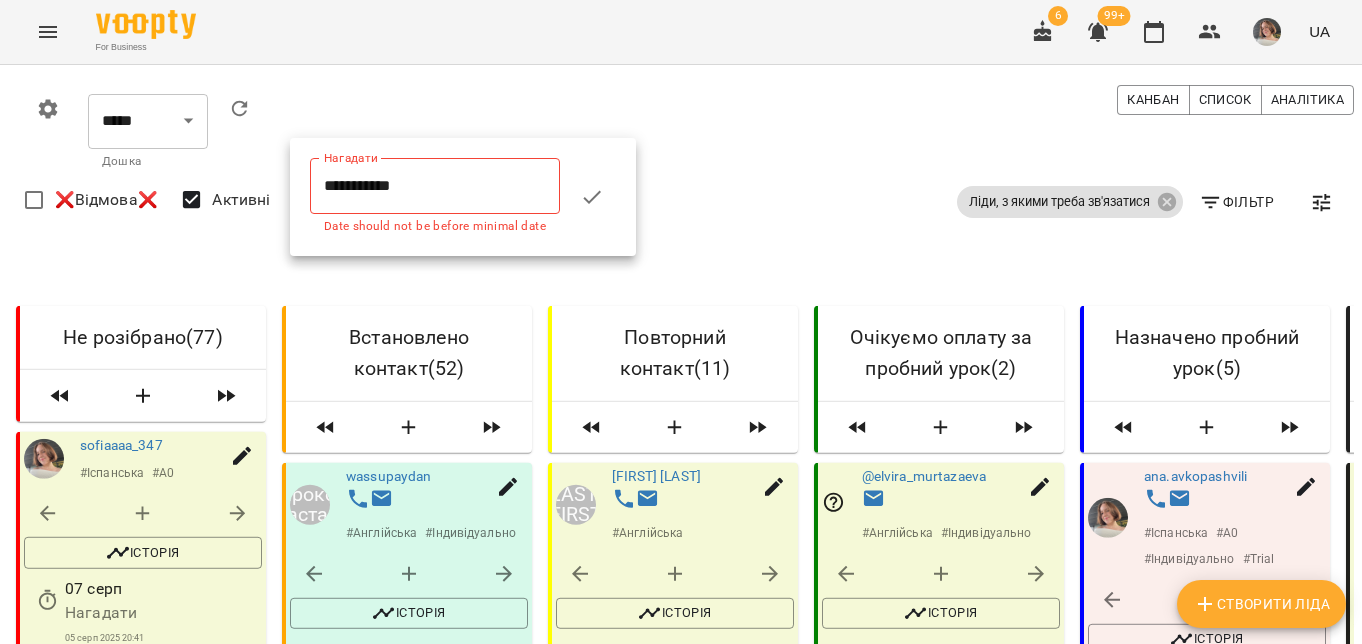 click on "**********" at bounding box center (435, 186) 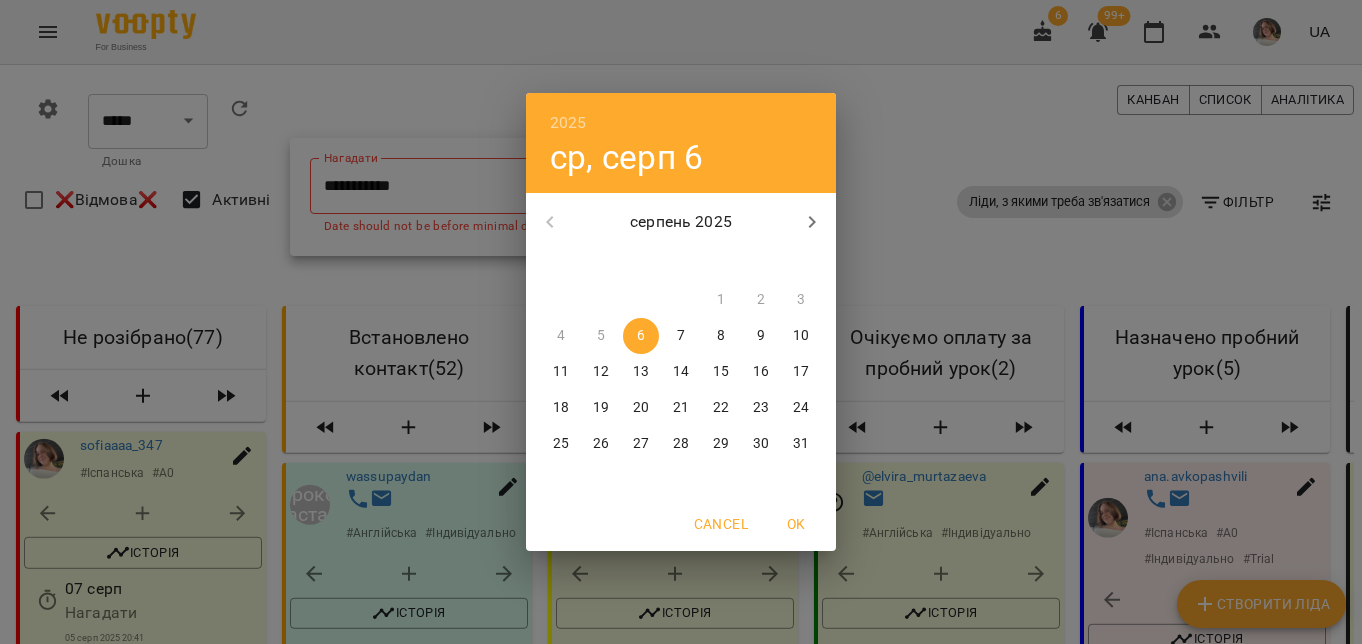 click on "13" at bounding box center (641, 372) 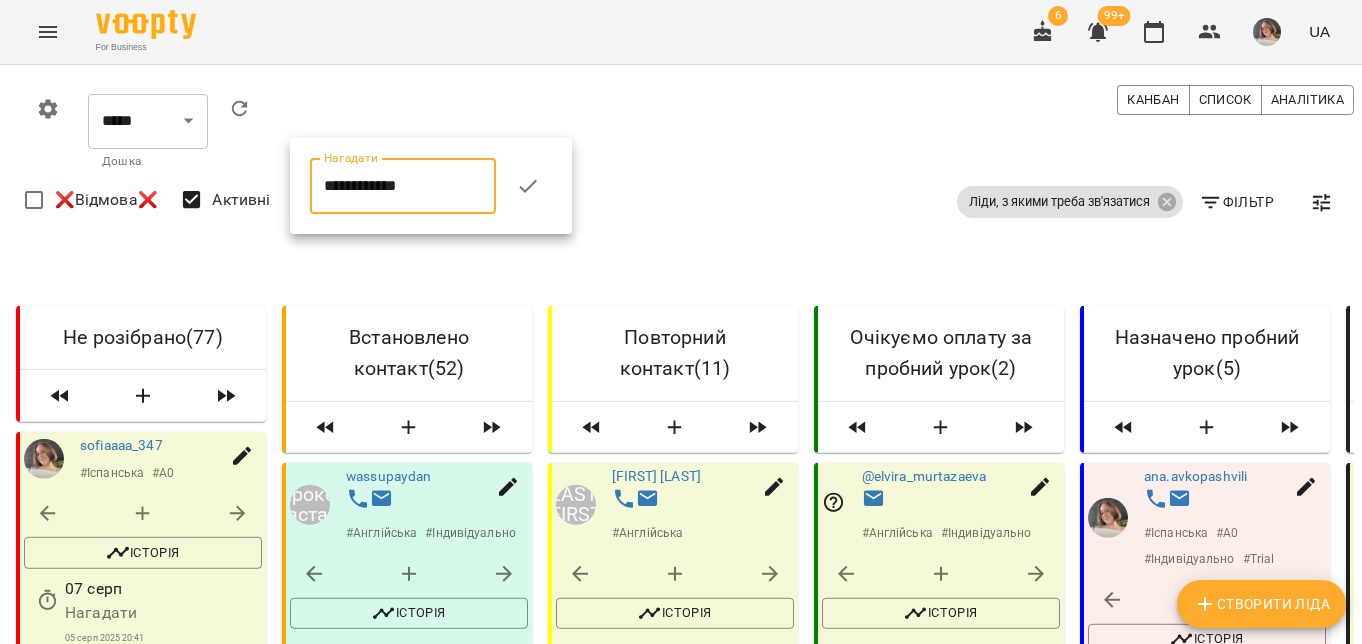 click at bounding box center (528, 186) 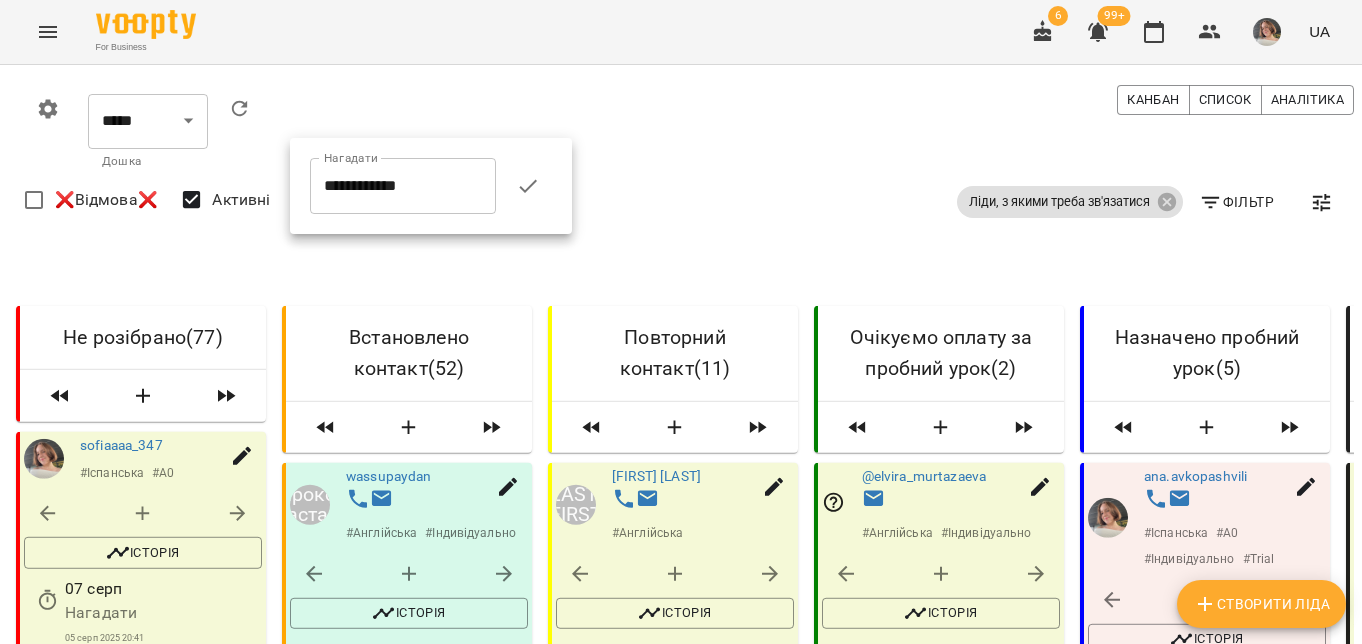 click 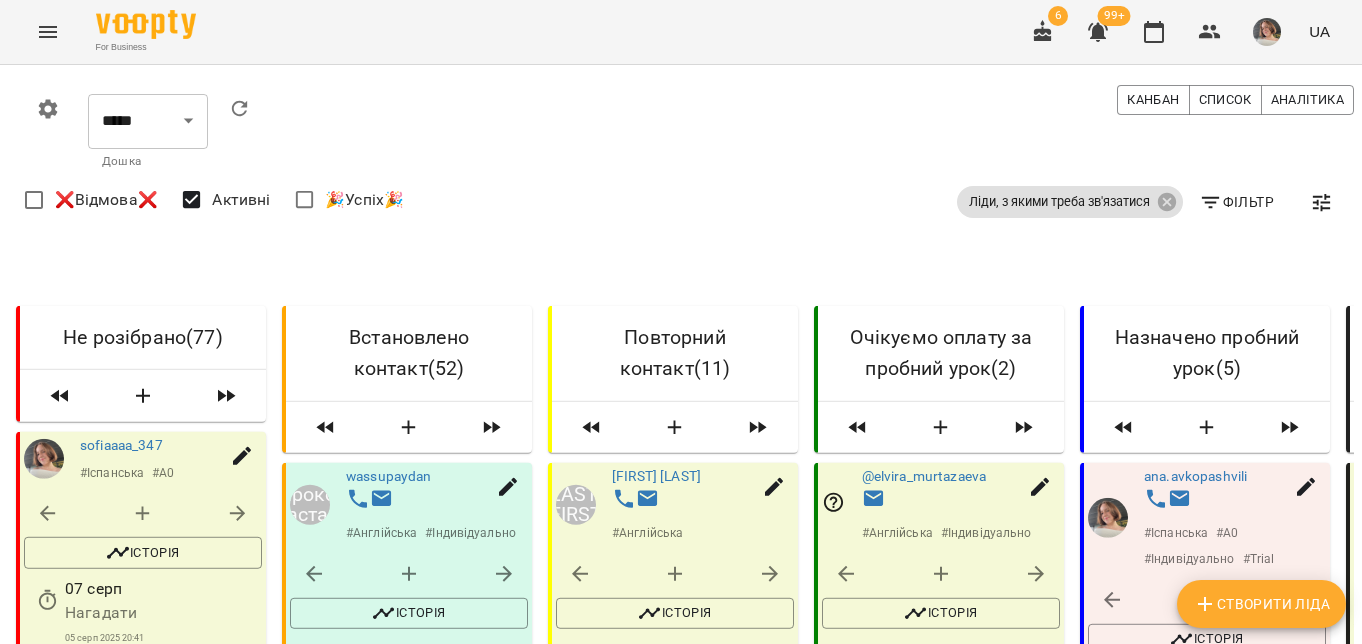 scroll, scrollTop: 6259, scrollLeft: 0, axis: vertical 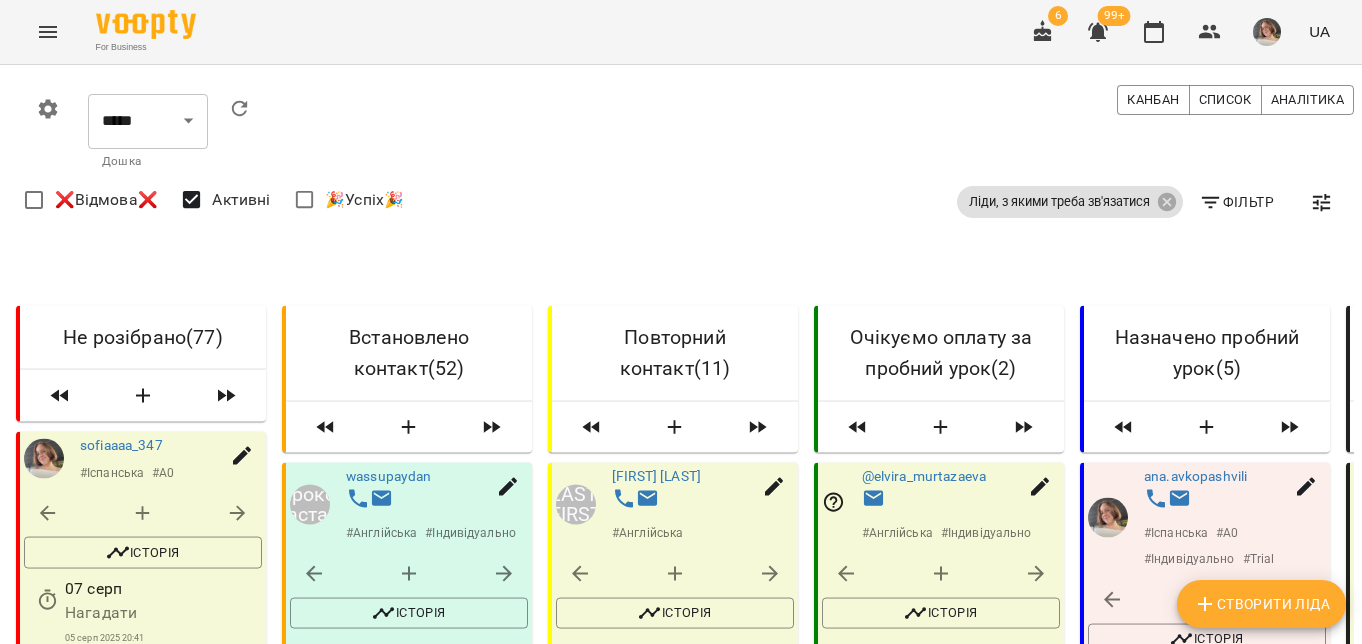 click 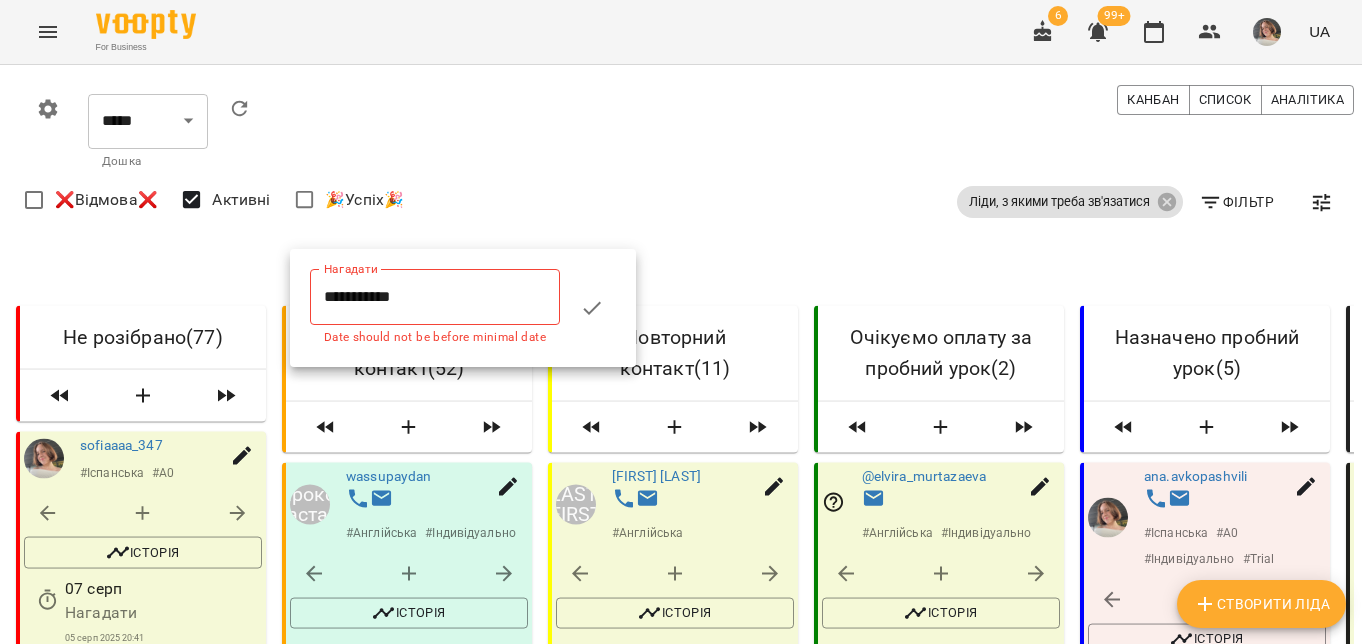 click on "**********" at bounding box center (435, 297) 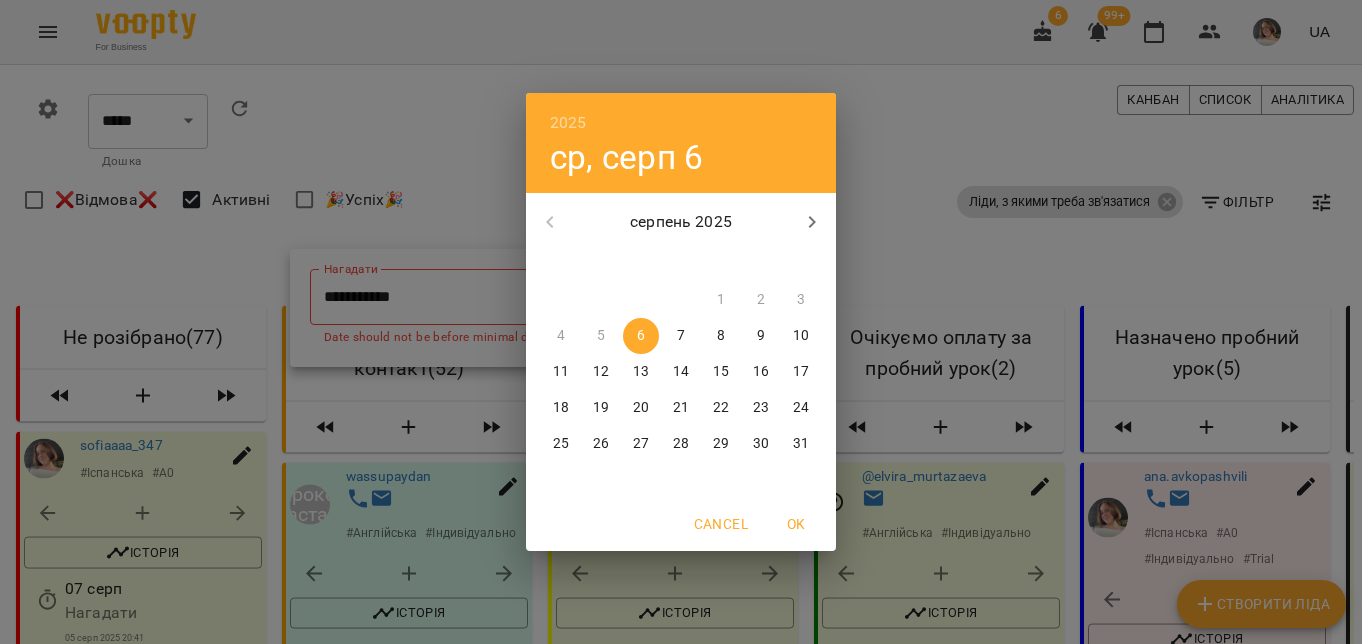 click on "13" at bounding box center [641, 372] 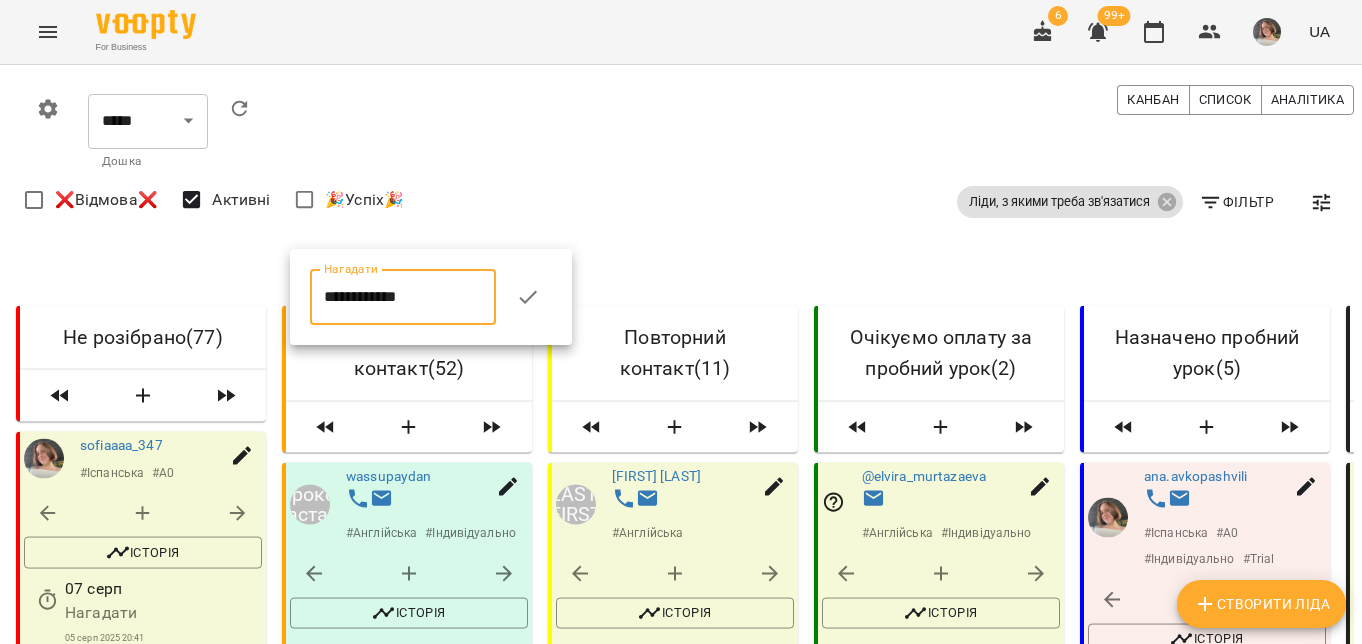 click 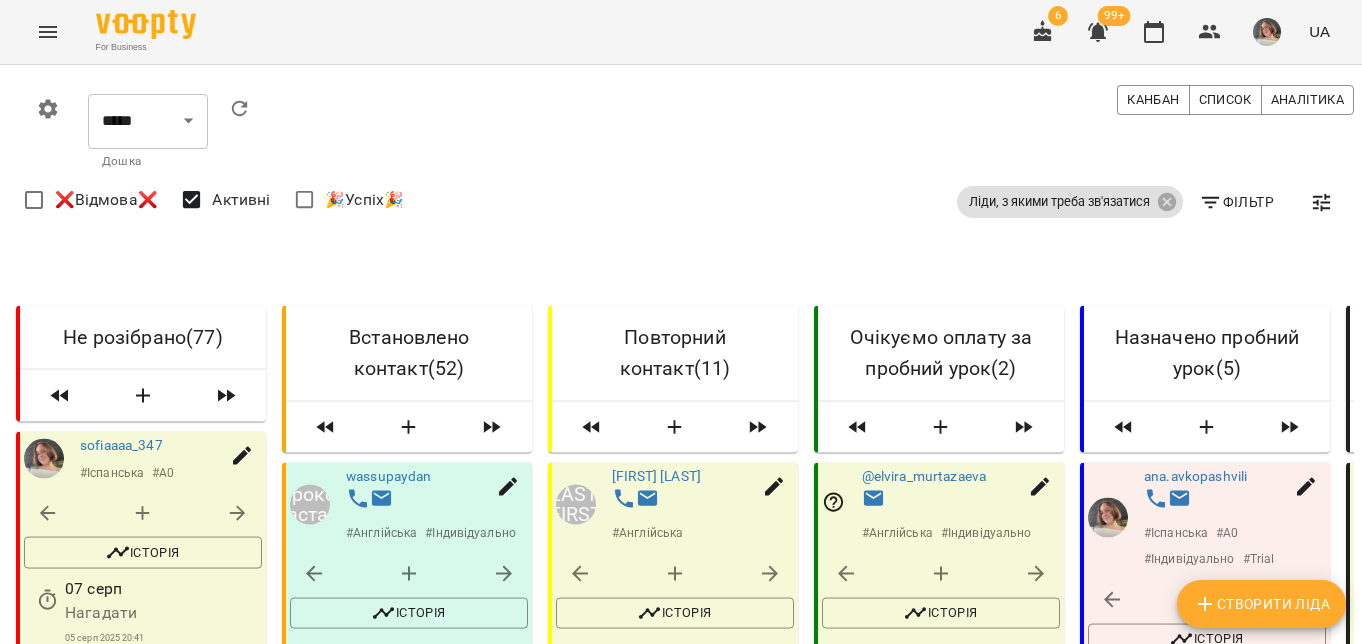 scroll, scrollTop: 6627, scrollLeft: 0, axis: vertical 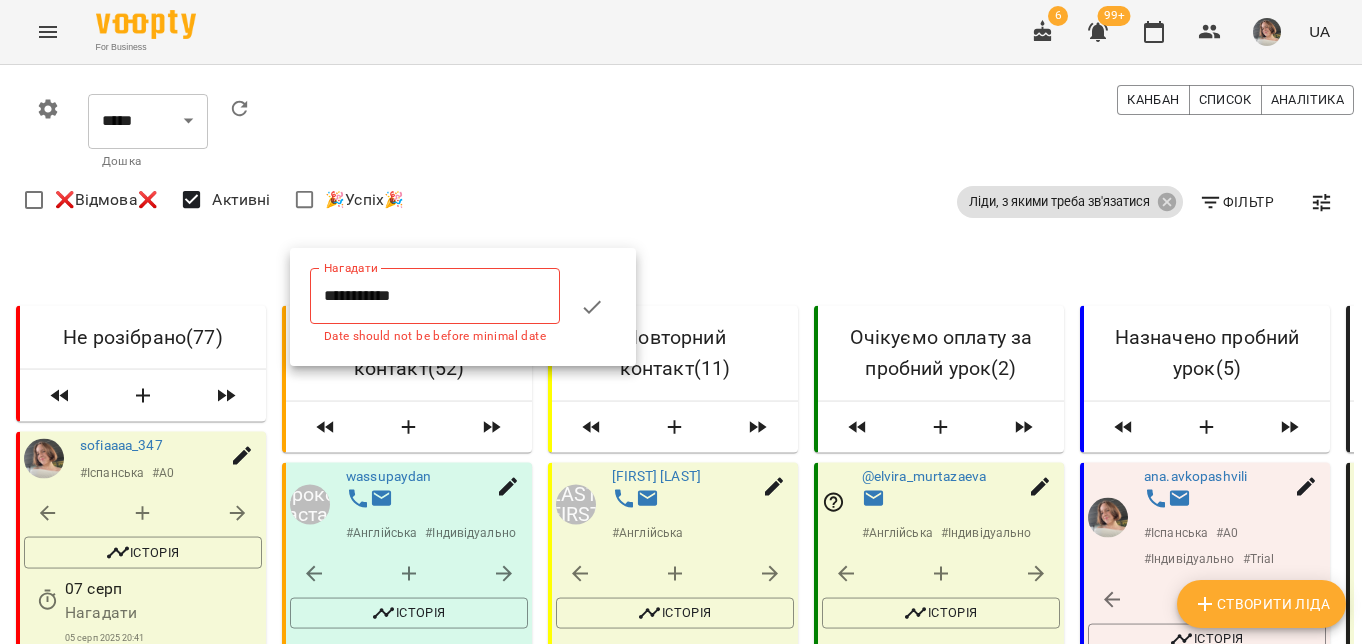 click on "**********" at bounding box center [435, 296] 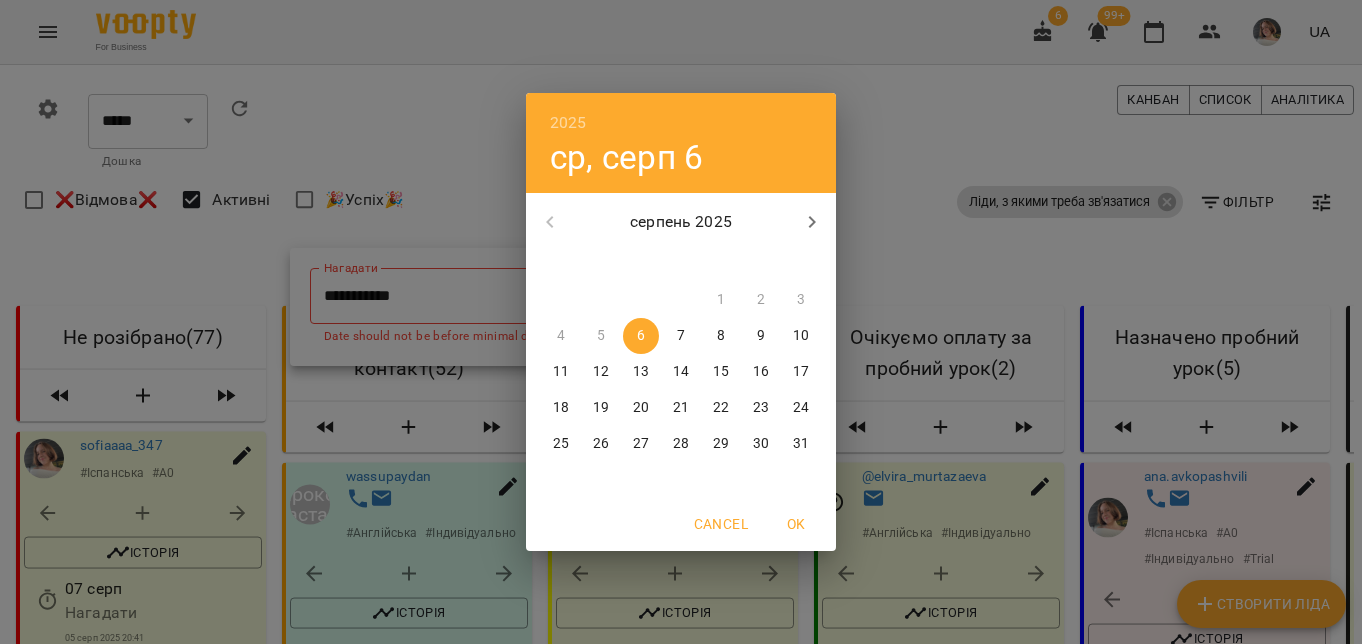 click on "13" at bounding box center [641, 372] 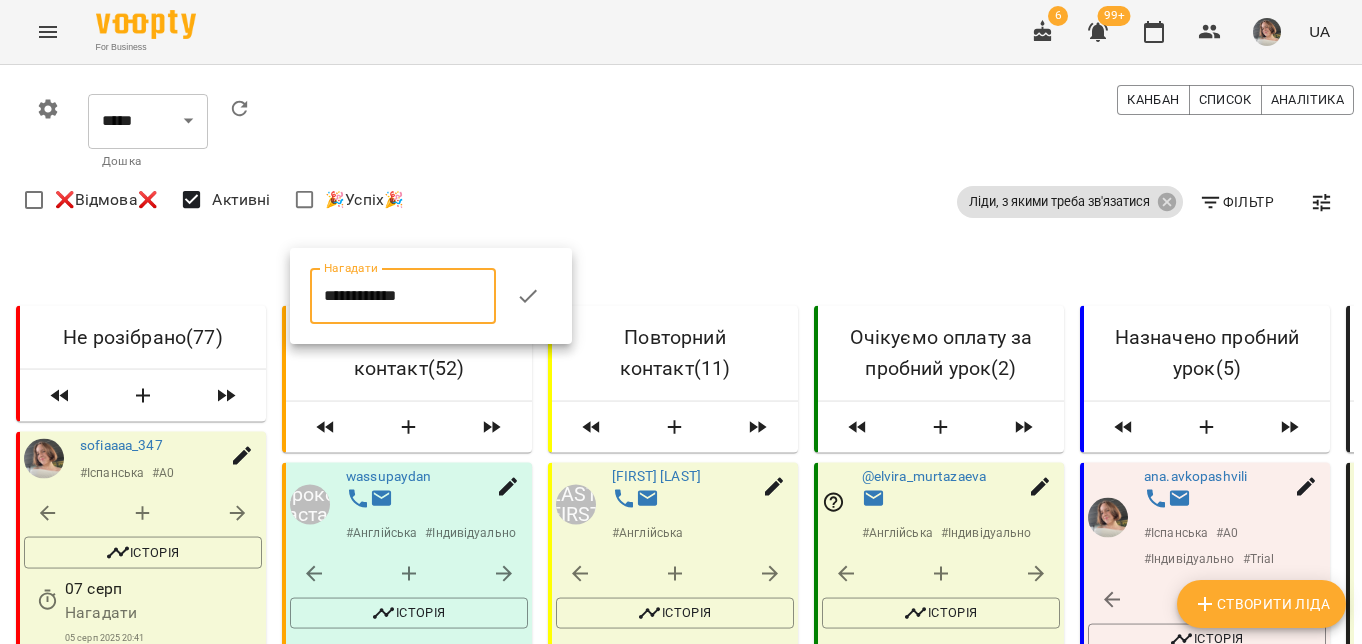 click at bounding box center (528, 296) 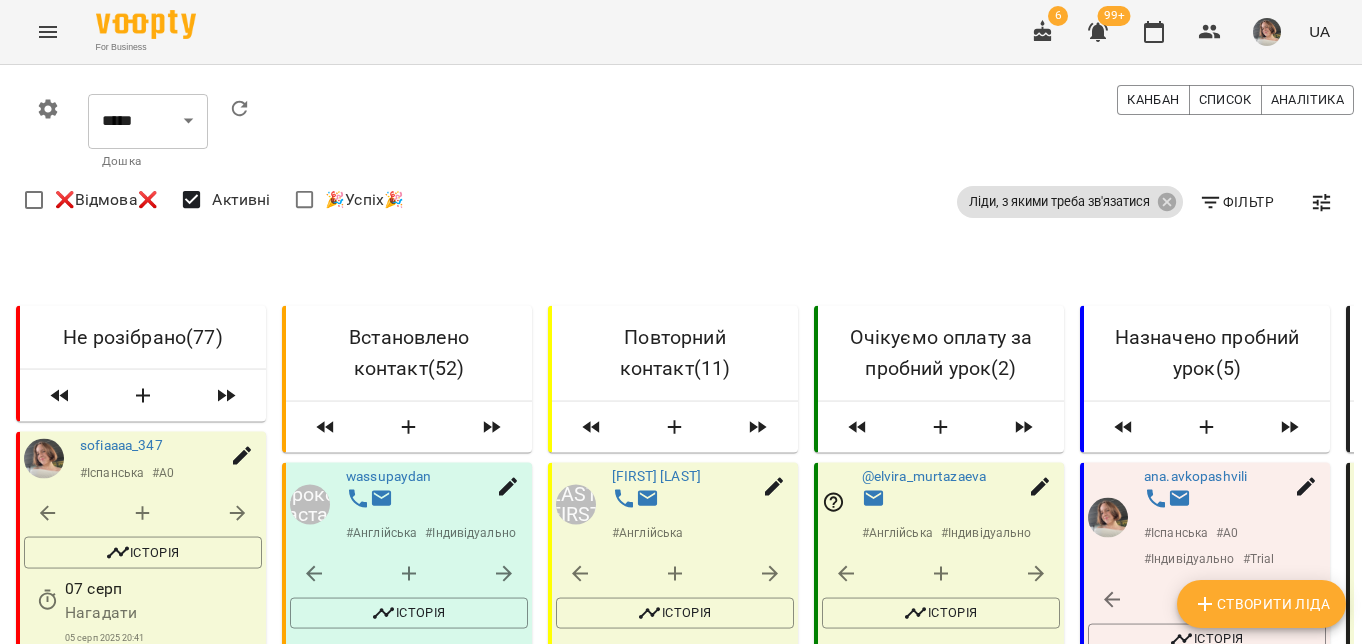 scroll, scrollTop: 7017, scrollLeft: 0, axis: vertical 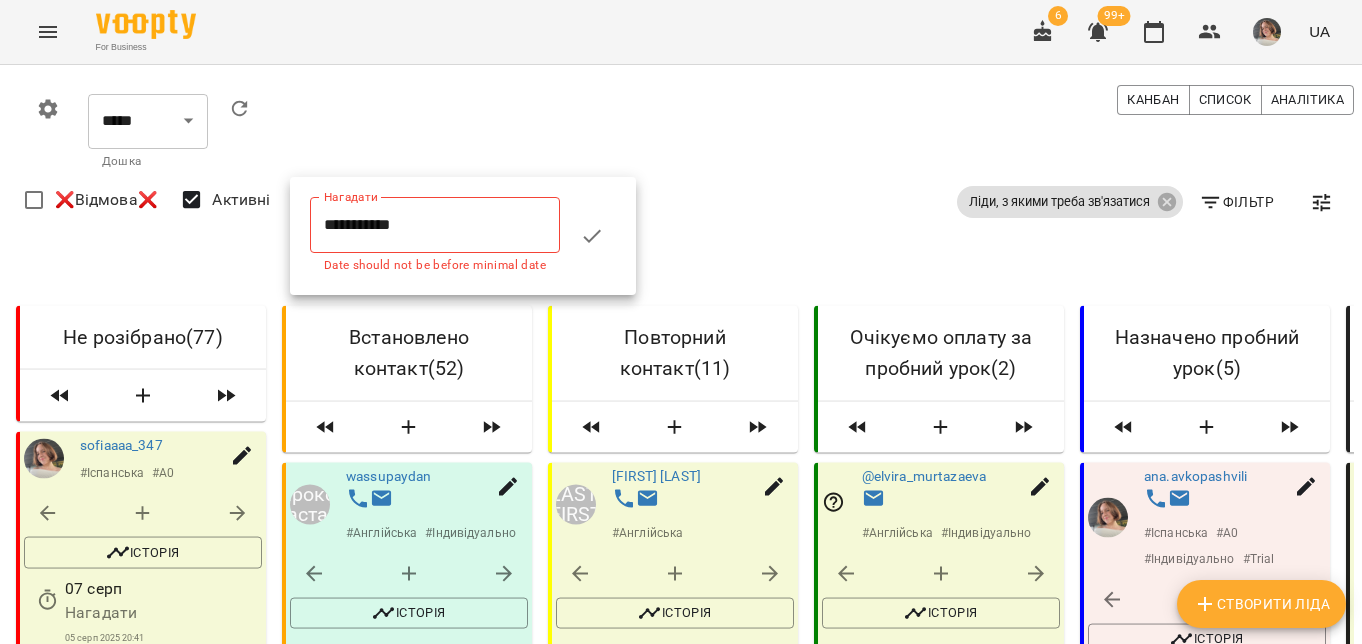 click at bounding box center [681, 322] 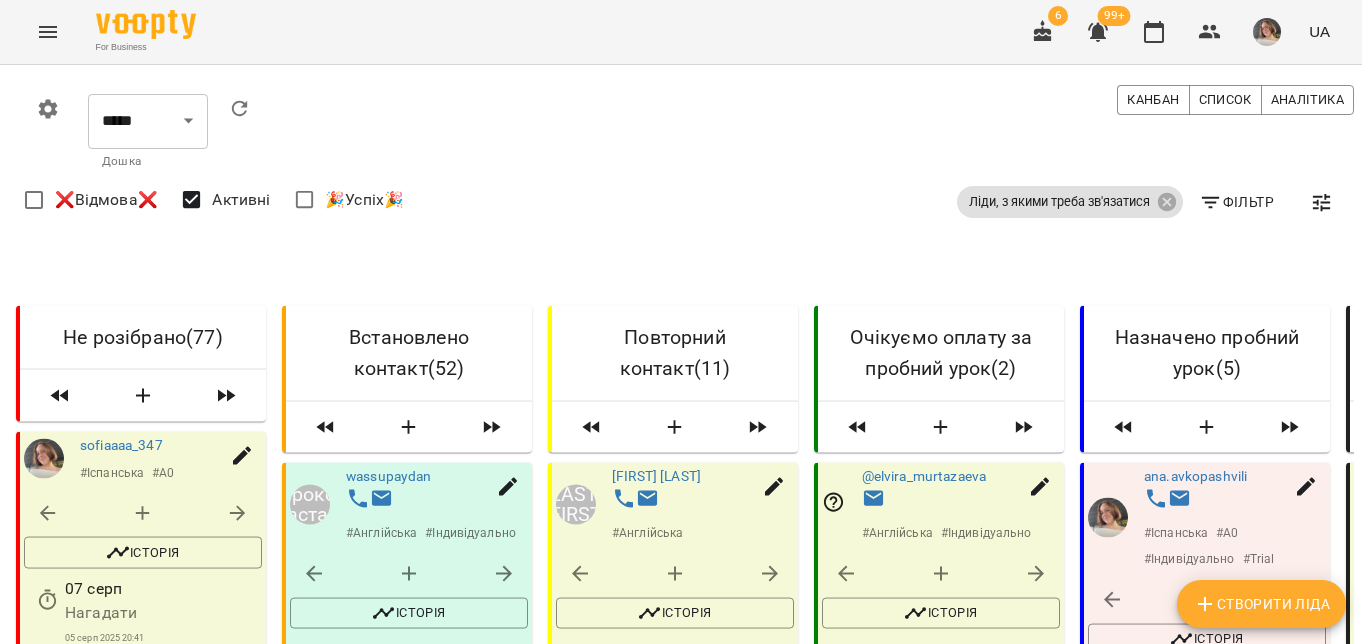 scroll, scrollTop: 9351, scrollLeft: 0, axis: vertical 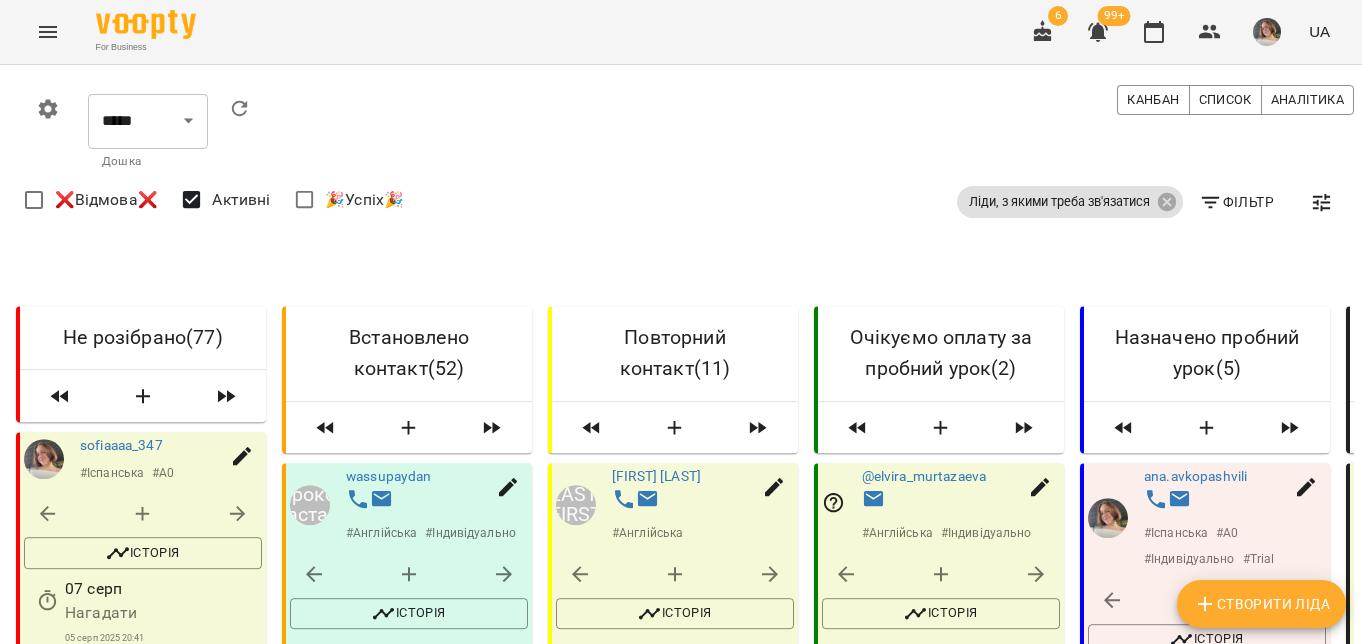 click on "Завантажити ще" at bounding box center (407, 10195) 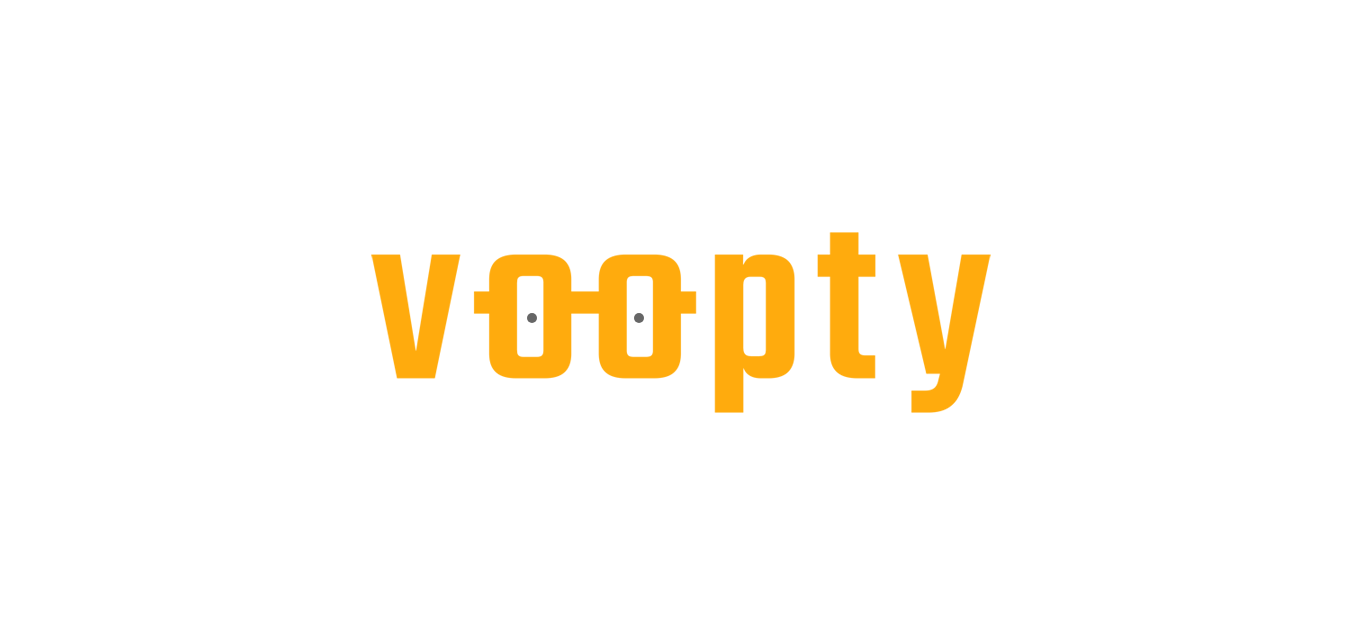 scroll, scrollTop: 0, scrollLeft: 0, axis: both 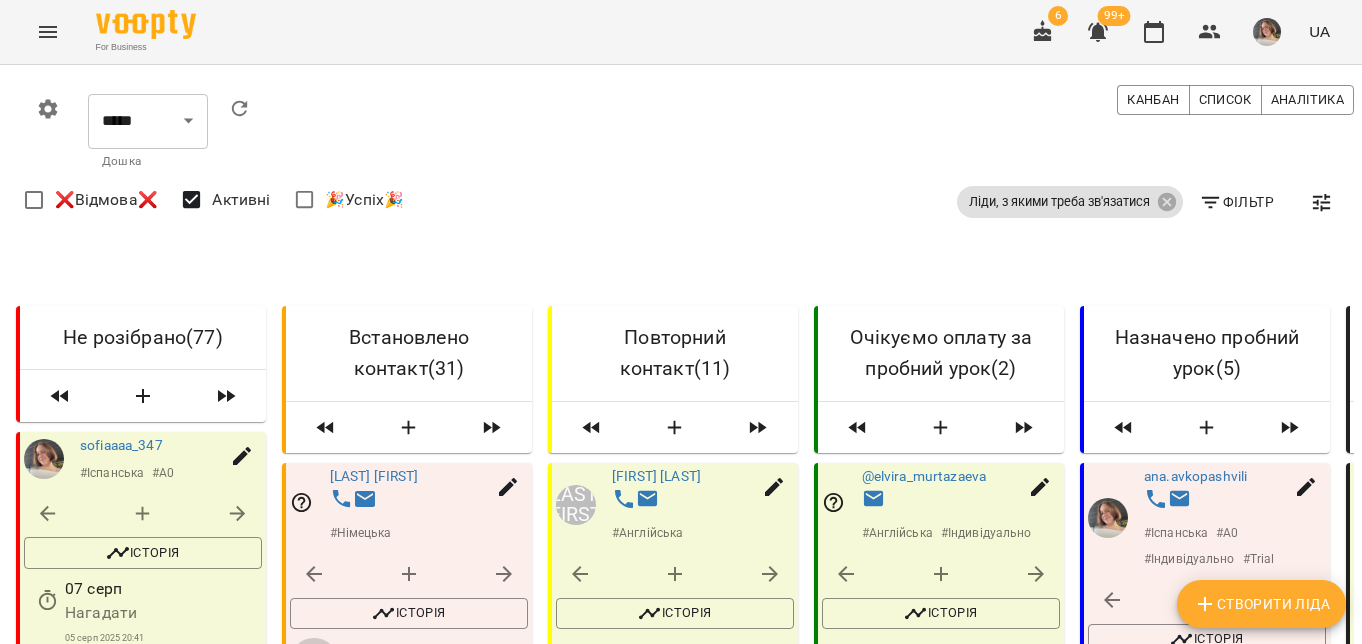 click 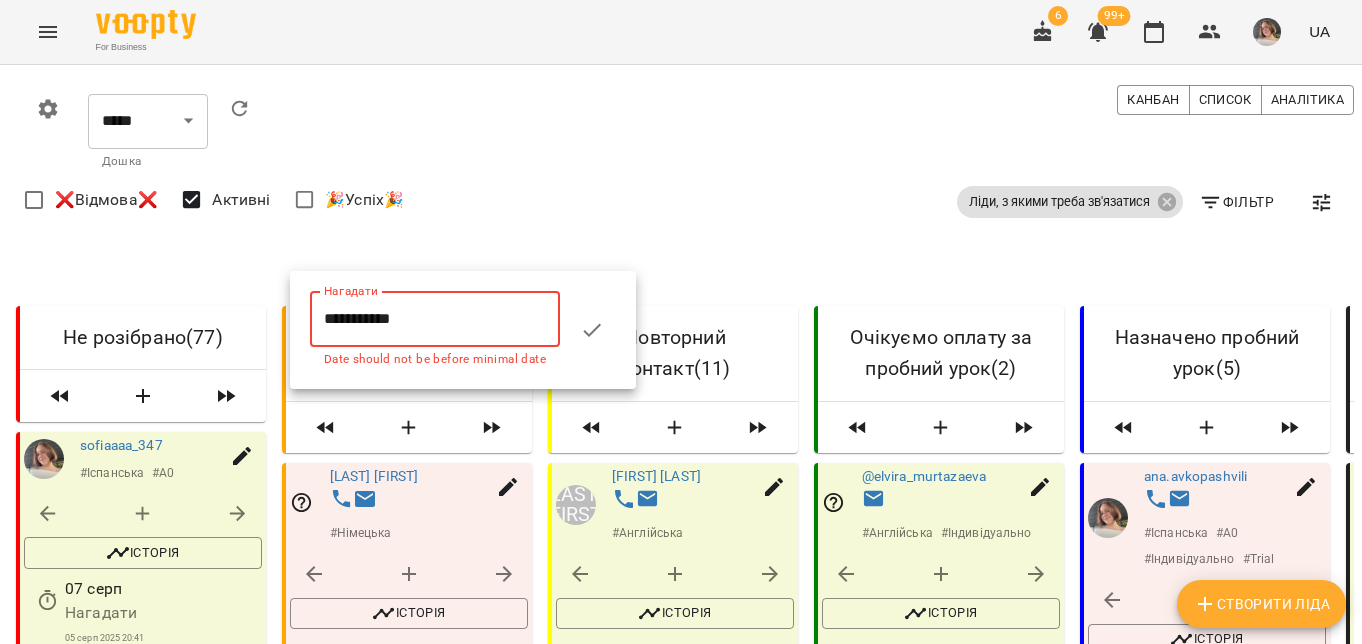 click on "**********" at bounding box center [435, 319] 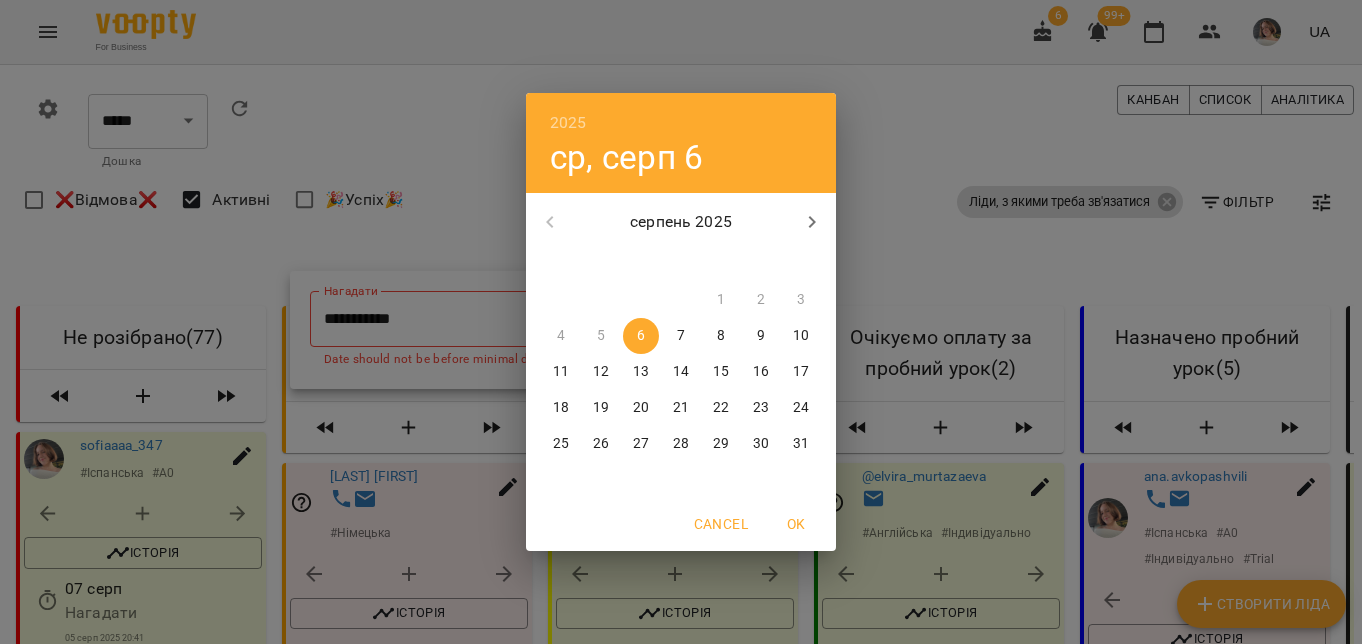 click on "13" at bounding box center (641, 372) 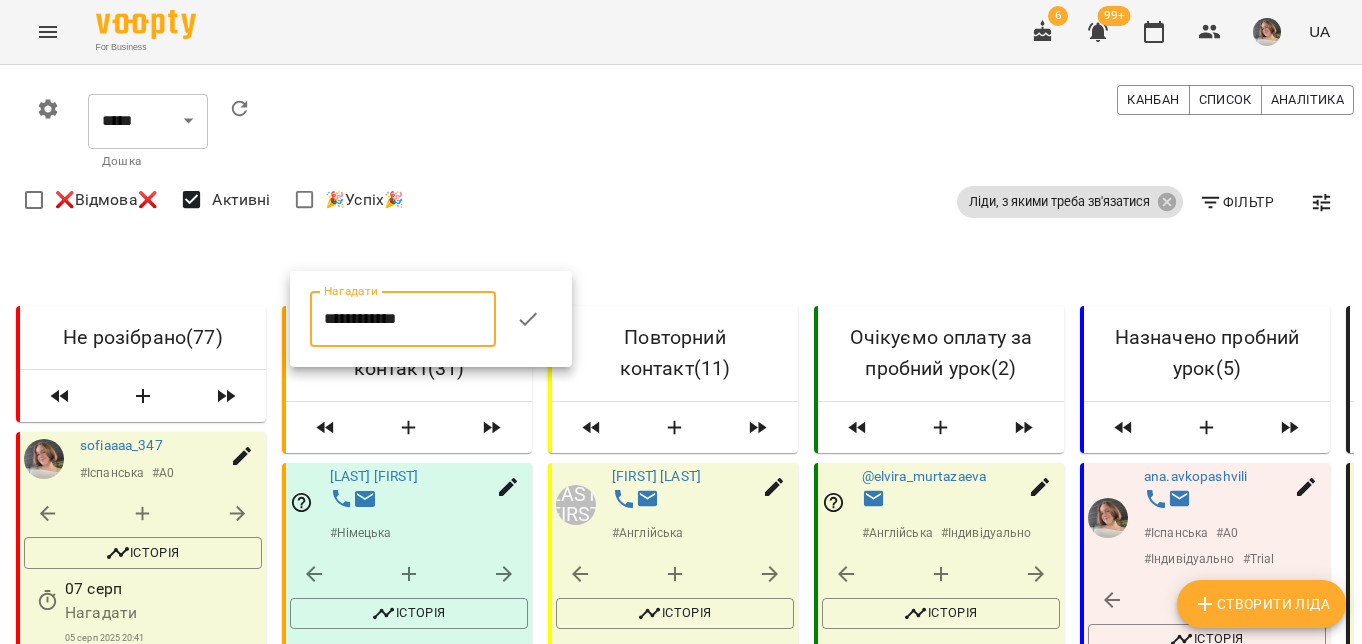 click 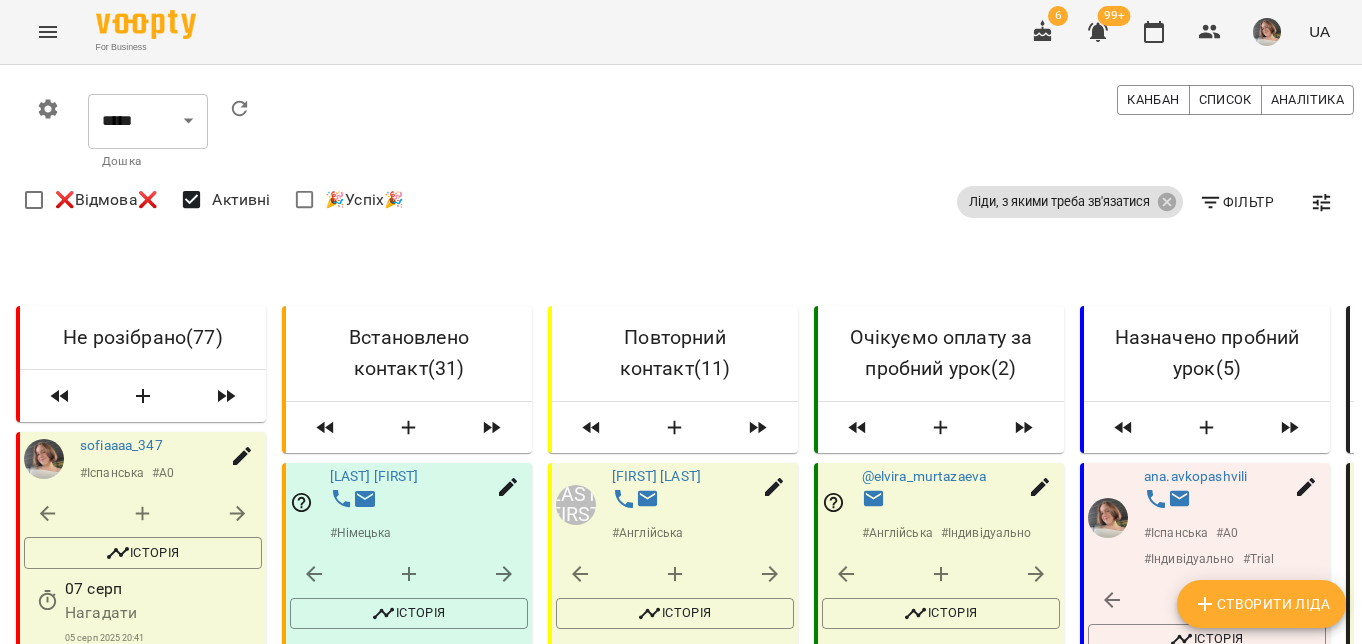 scroll, scrollTop: 781, scrollLeft: 0, axis: vertical 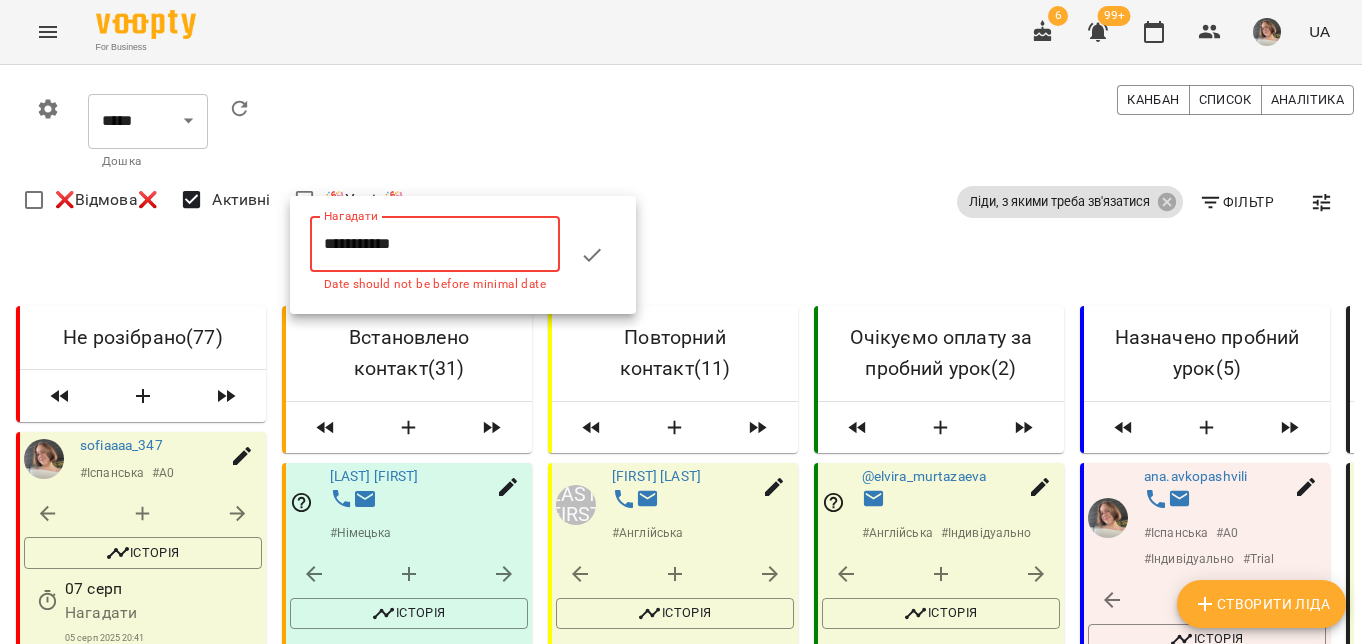 click on "**********" at bounding box center [435, 244] 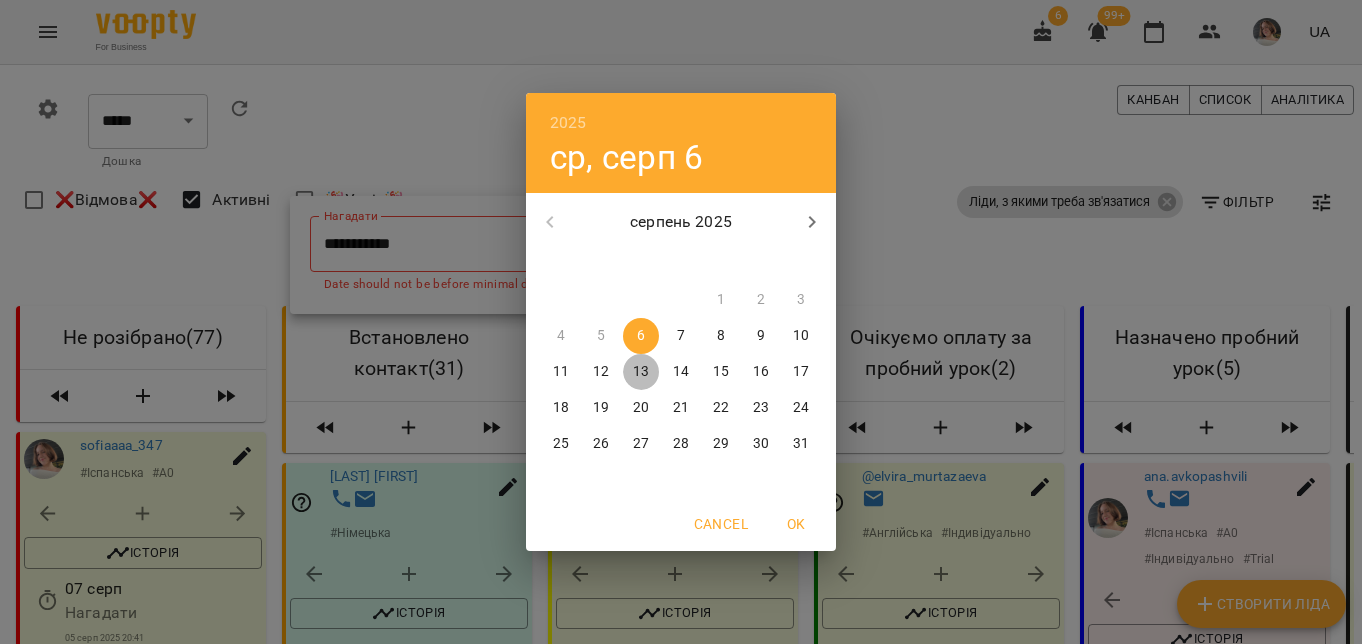 click on "13" at bounding box center (641, 372) 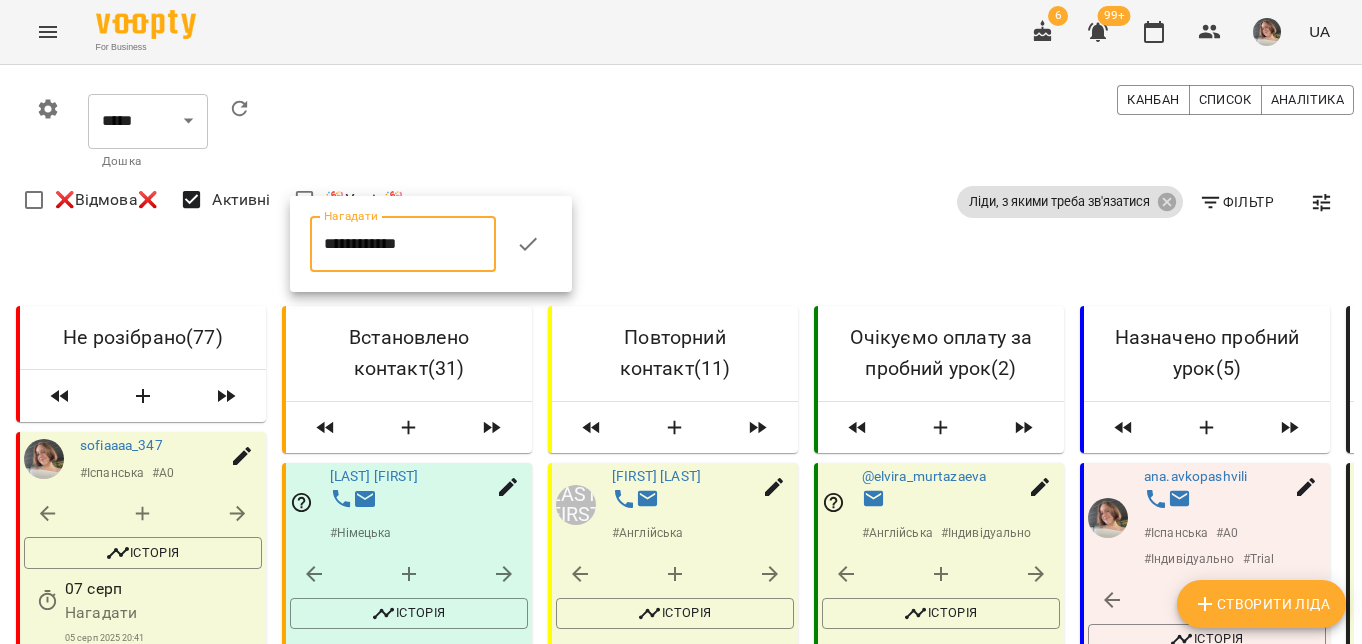 click 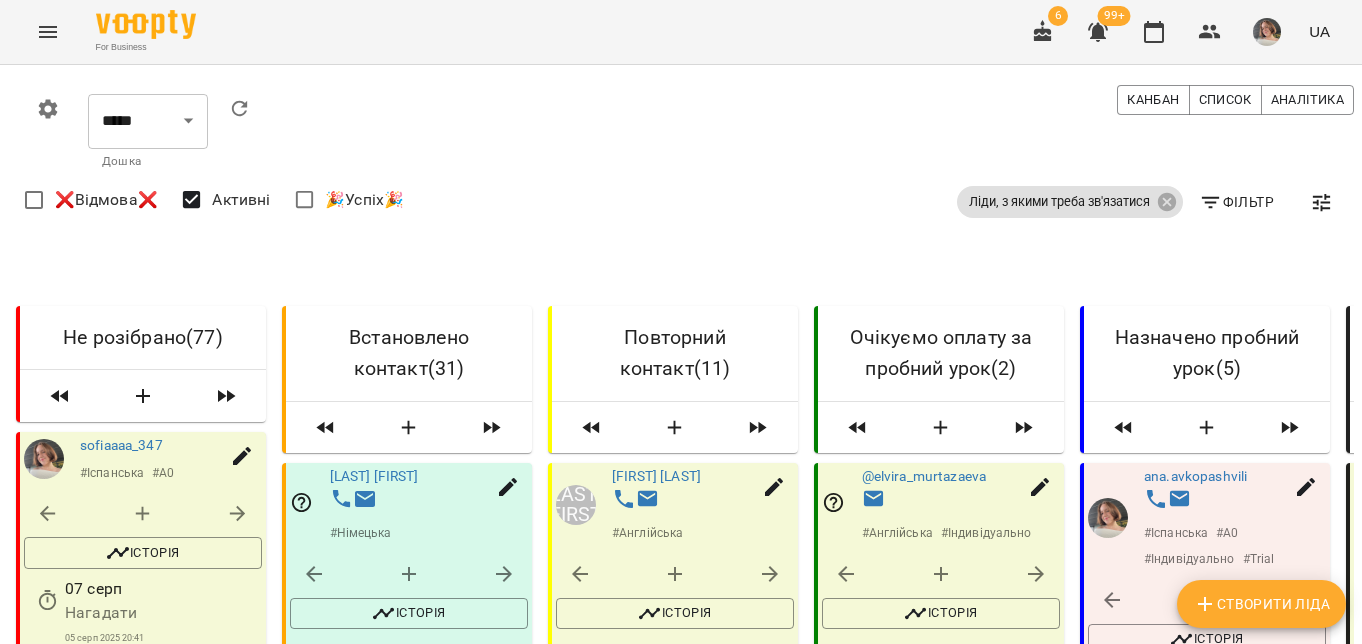 scroll, scrollTop: 1096, scrollLeft: 0, axis: vertical 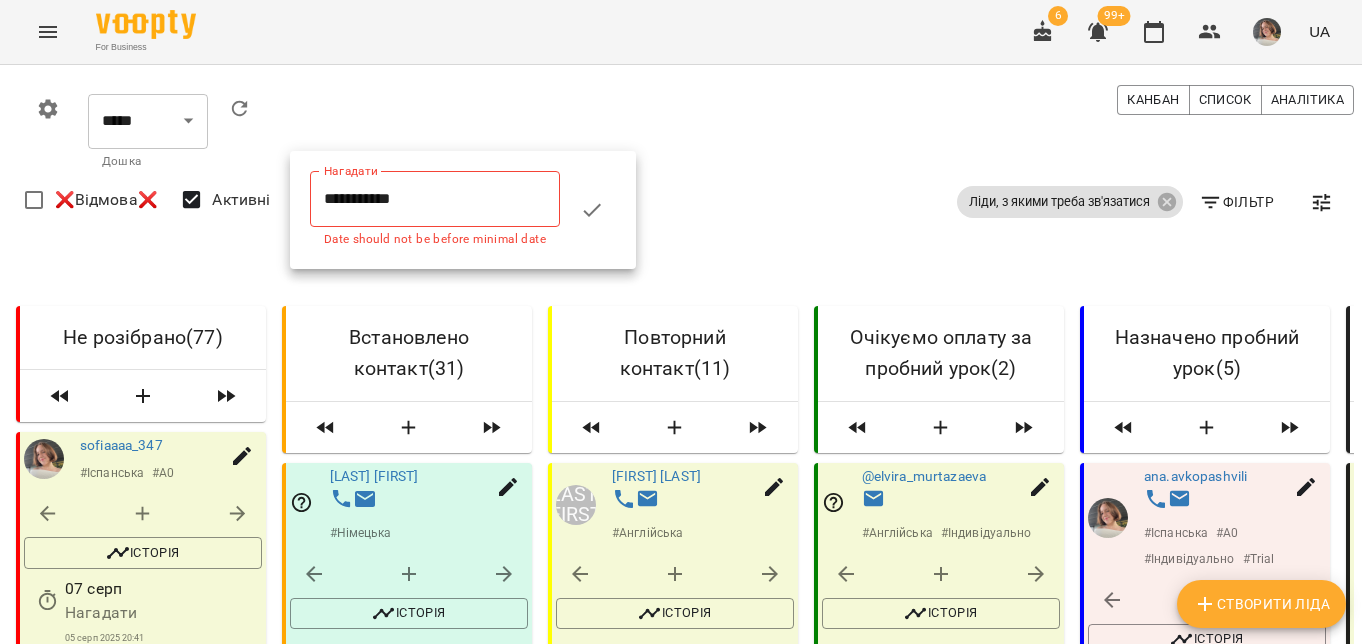 click on "**********" at bounding box center (435, 199) 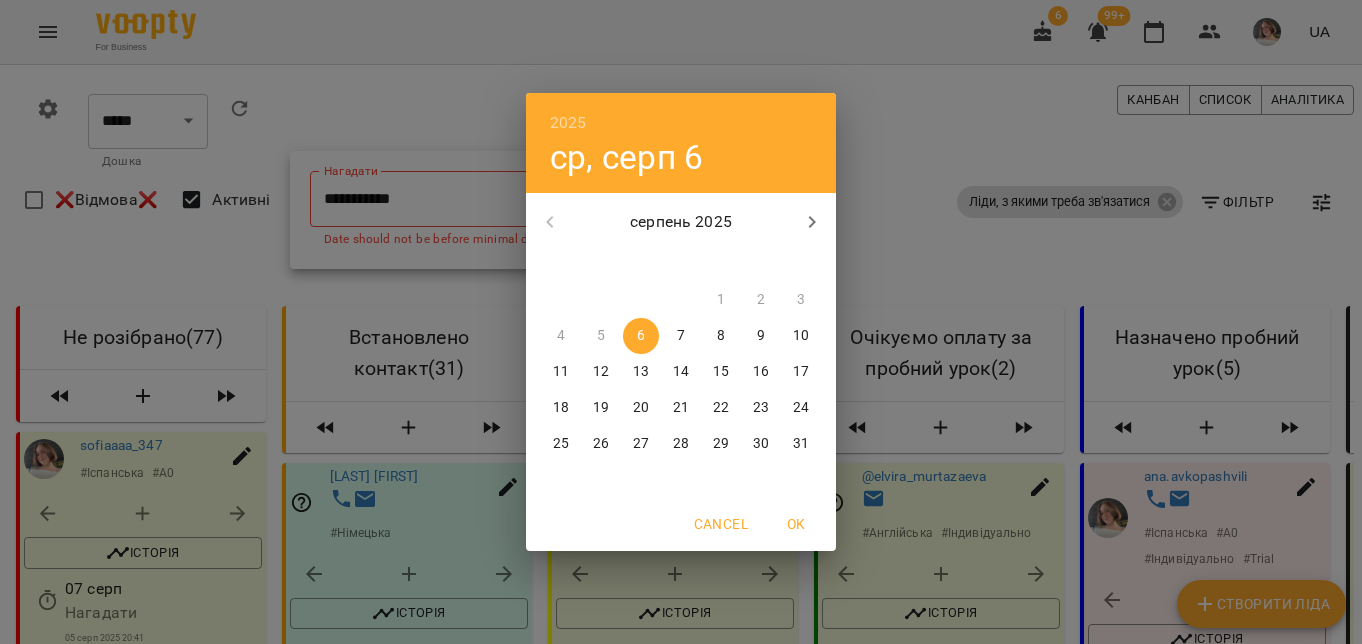 click on "13" at bounding box center [641, 372] 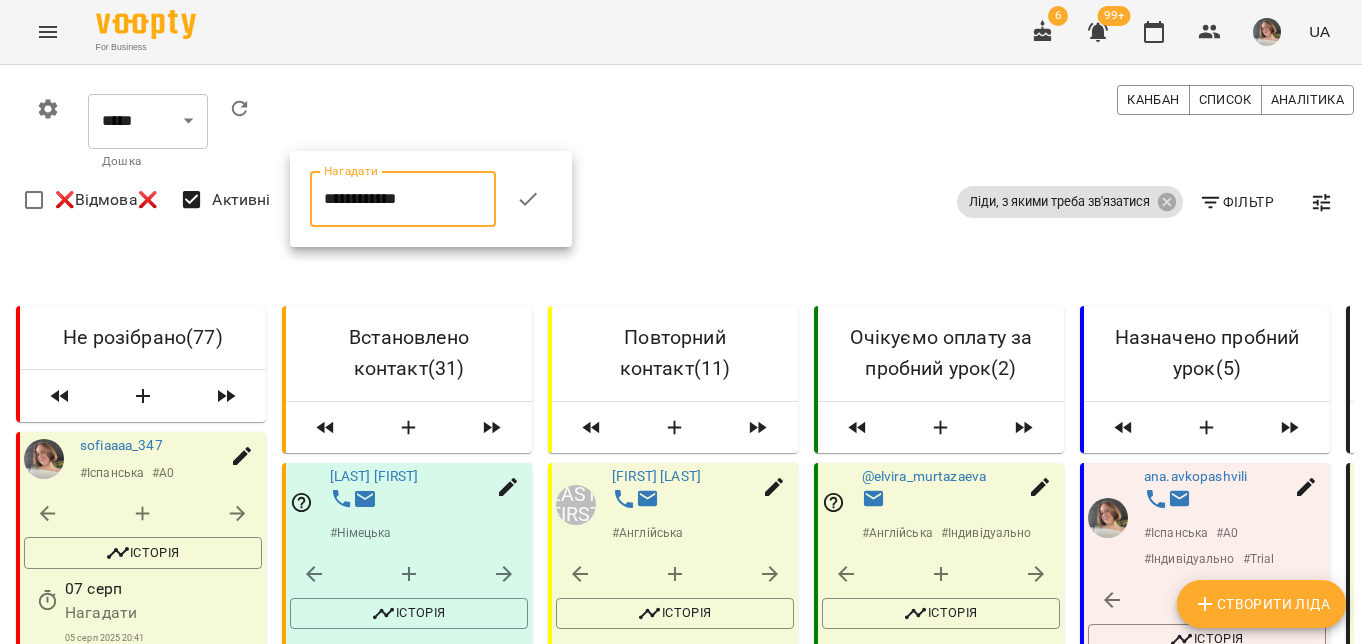 click 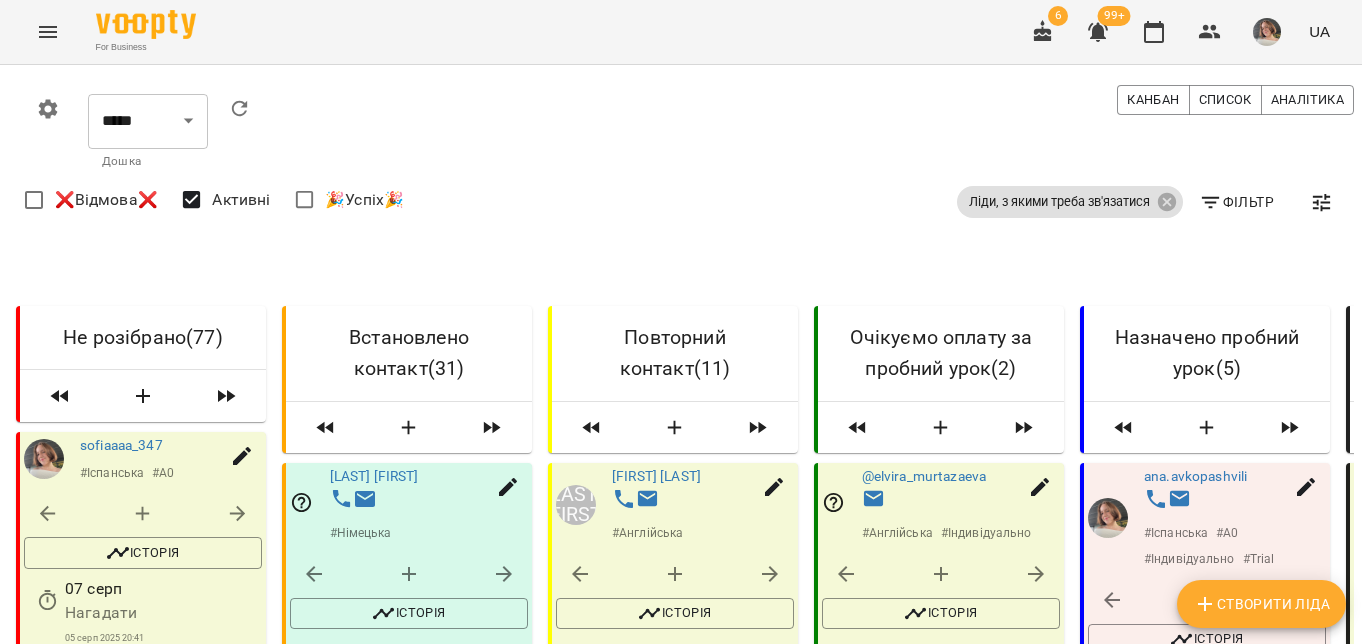 scroll, scrollTop: 1440, scrollLeft: 0, axis: vertical 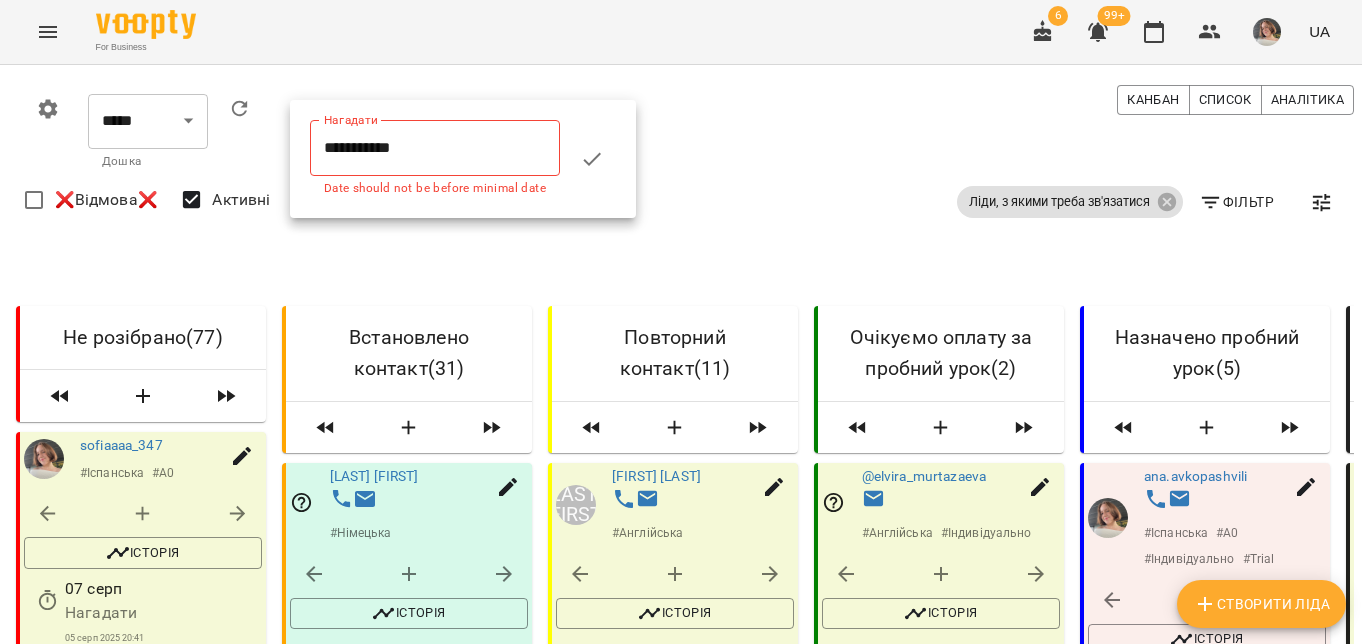 click on "**********" at bounding box center [435, 148] 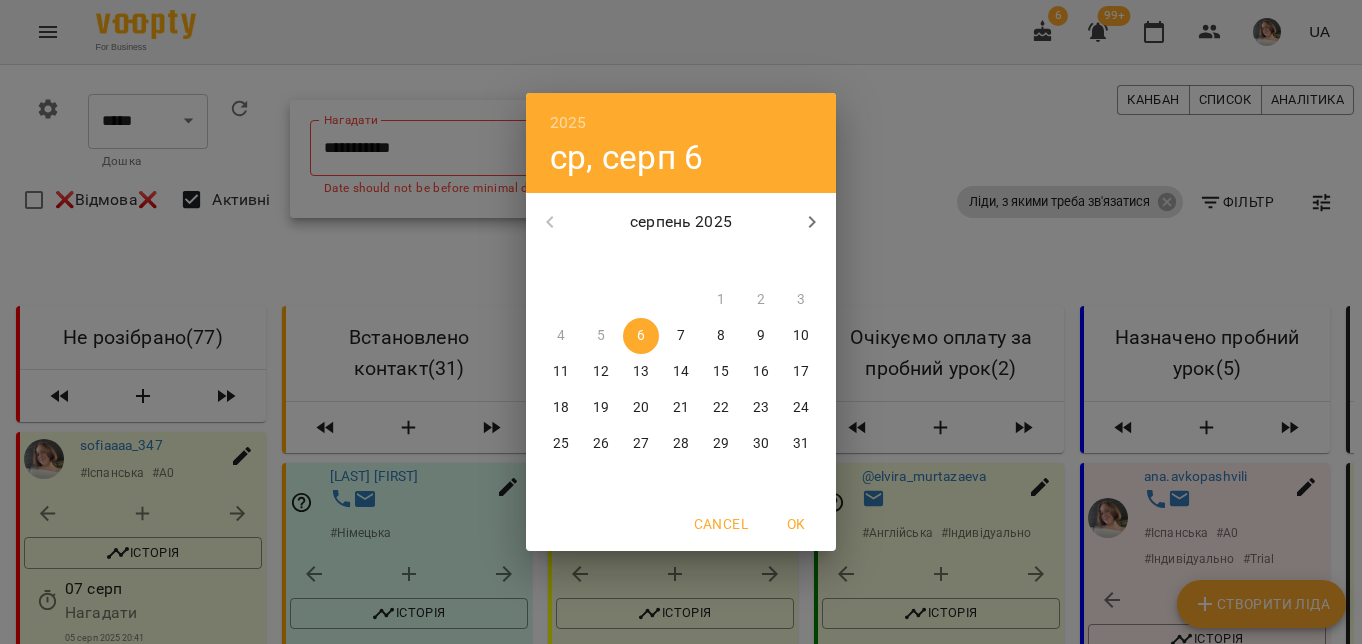 click on "13" at bounding box center (641, 372) 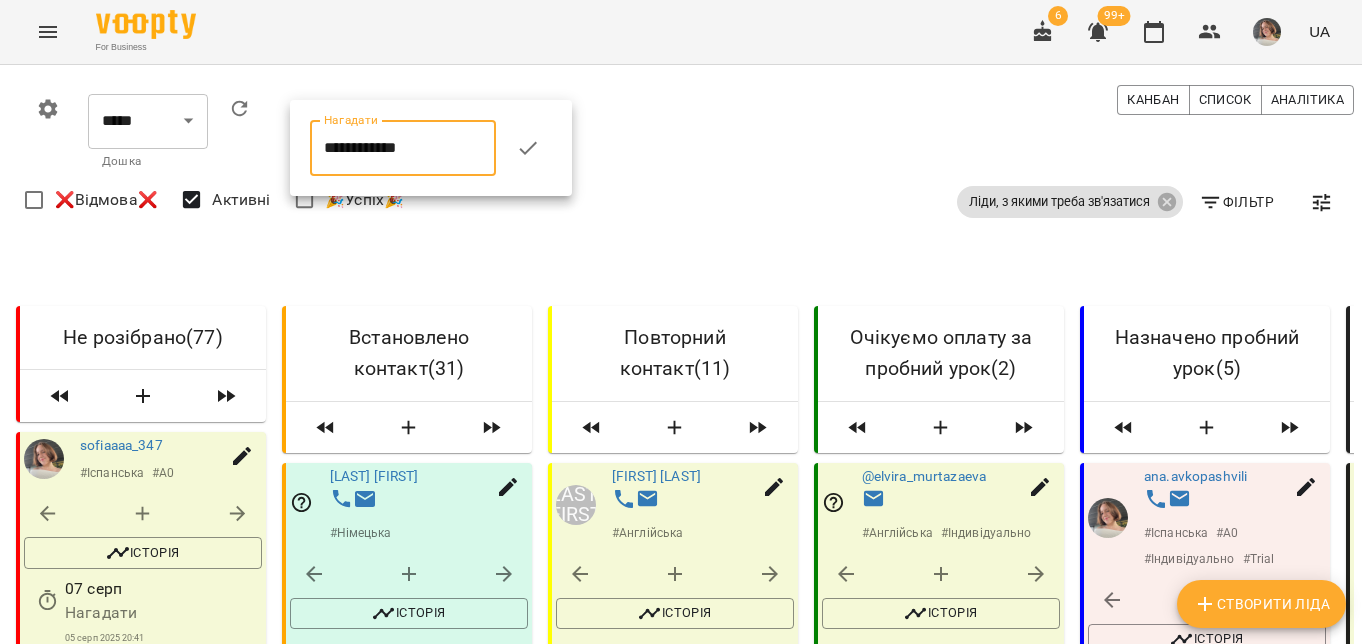 click 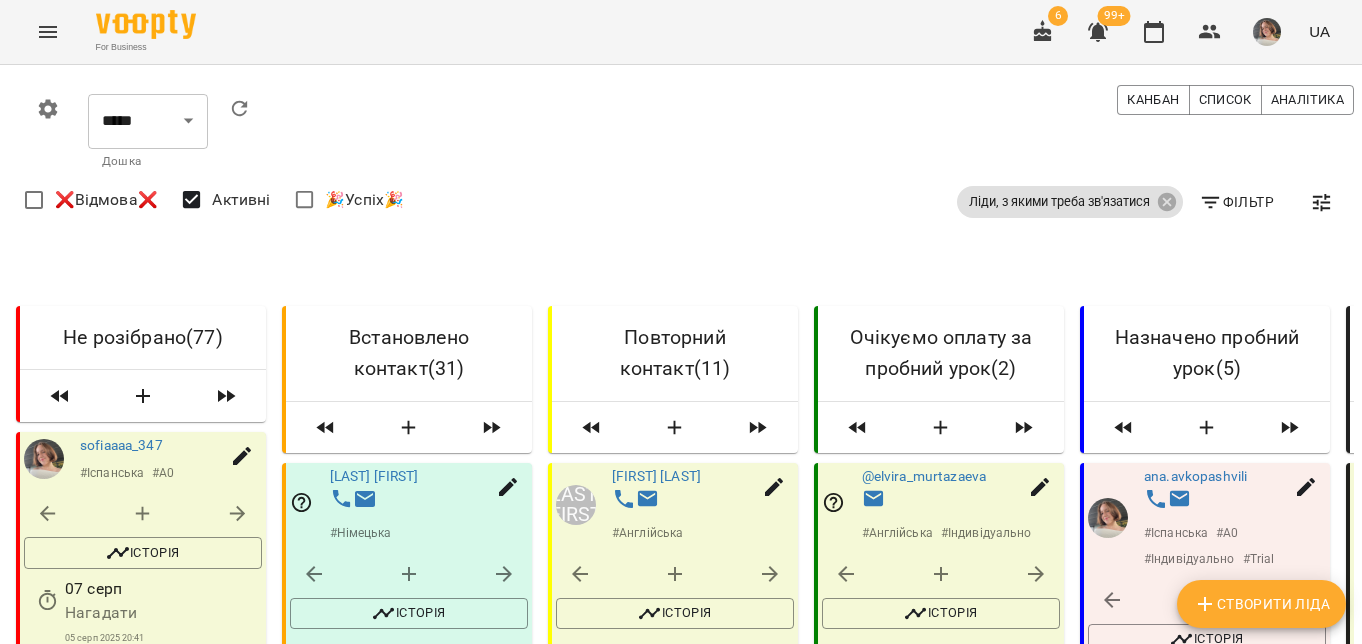 scroll, scrollTop: 1775, scrollLeft: 0, axis: vertical 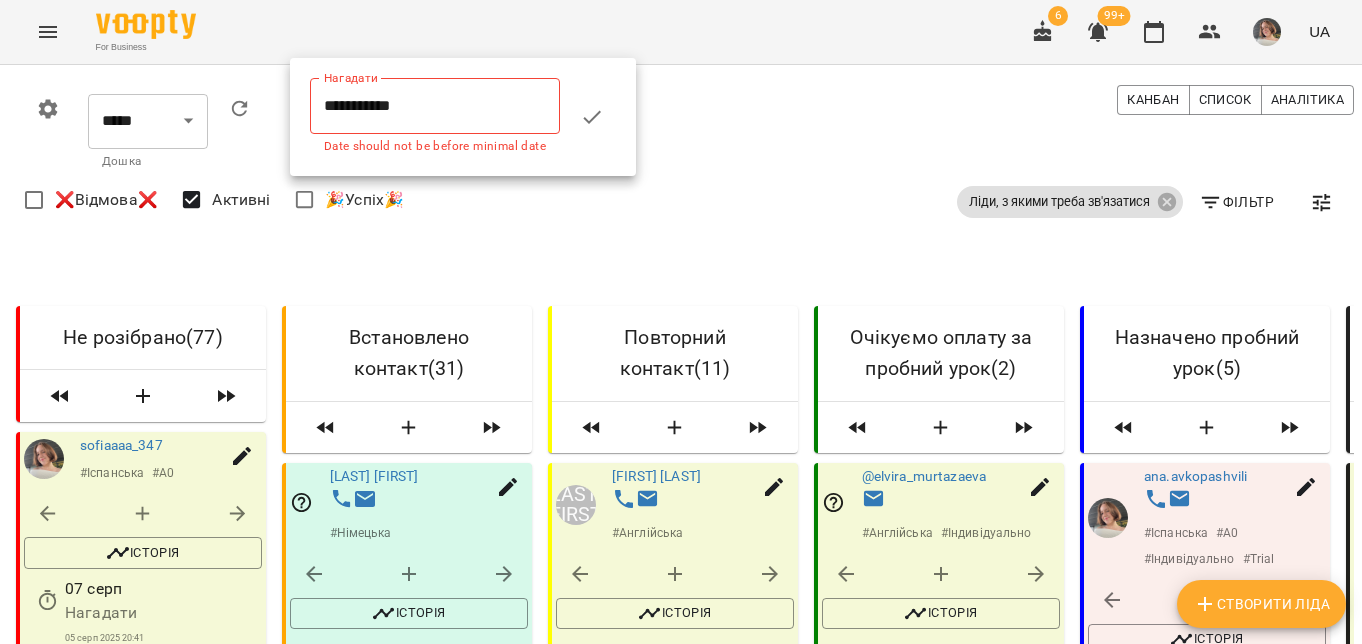click on "**********" at bounding box center [435, 106] 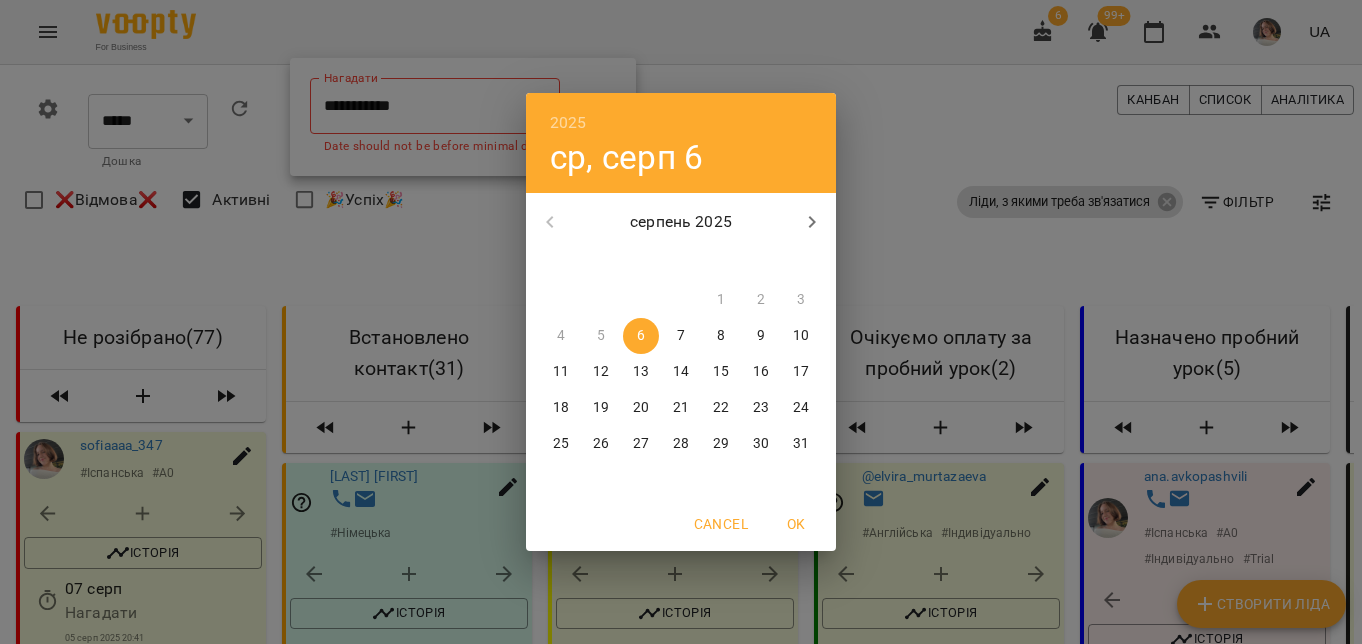 click on "13" at bounding box center [641, 372] 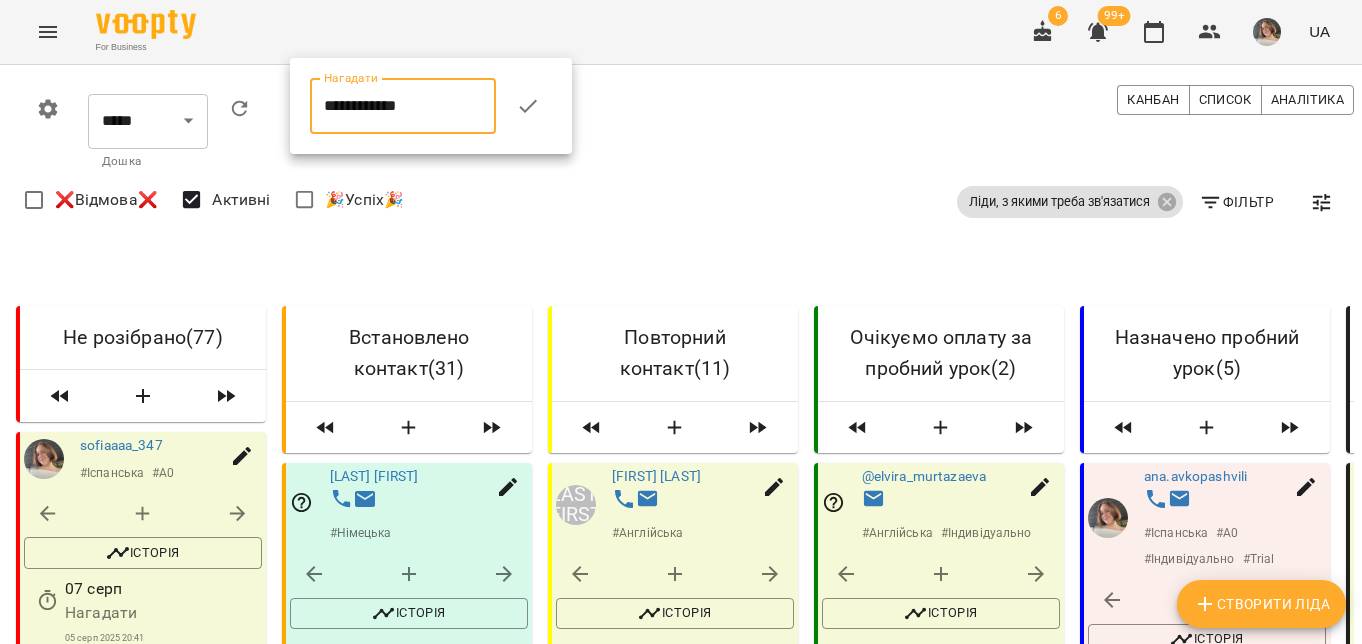 click 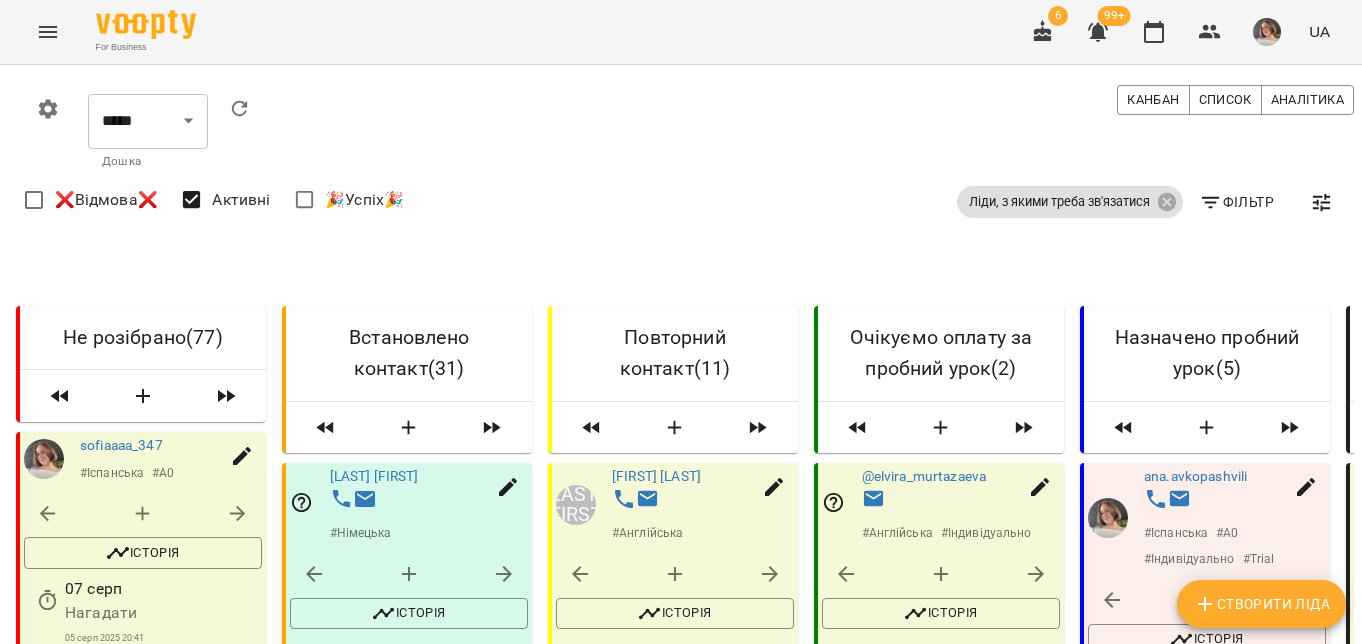 scroll, scrollTop: 2028, scrollLeft: 0, axis: vertical 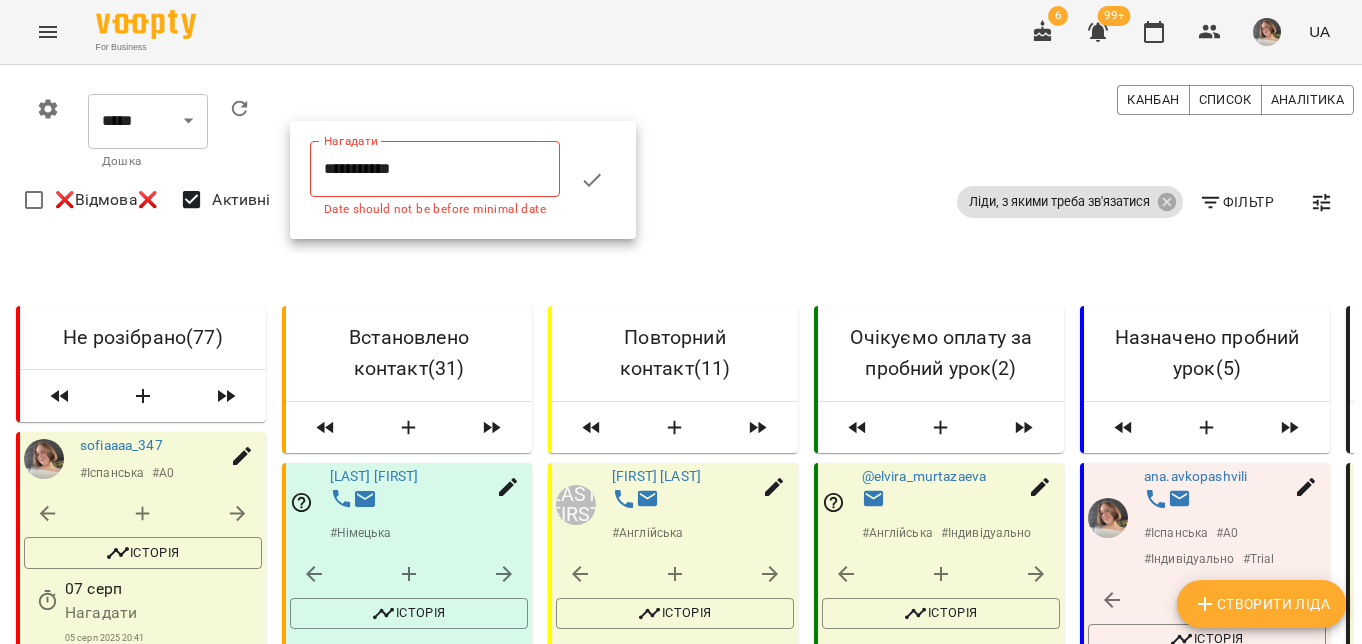 click on "**********" at bounding box center (435, 169) 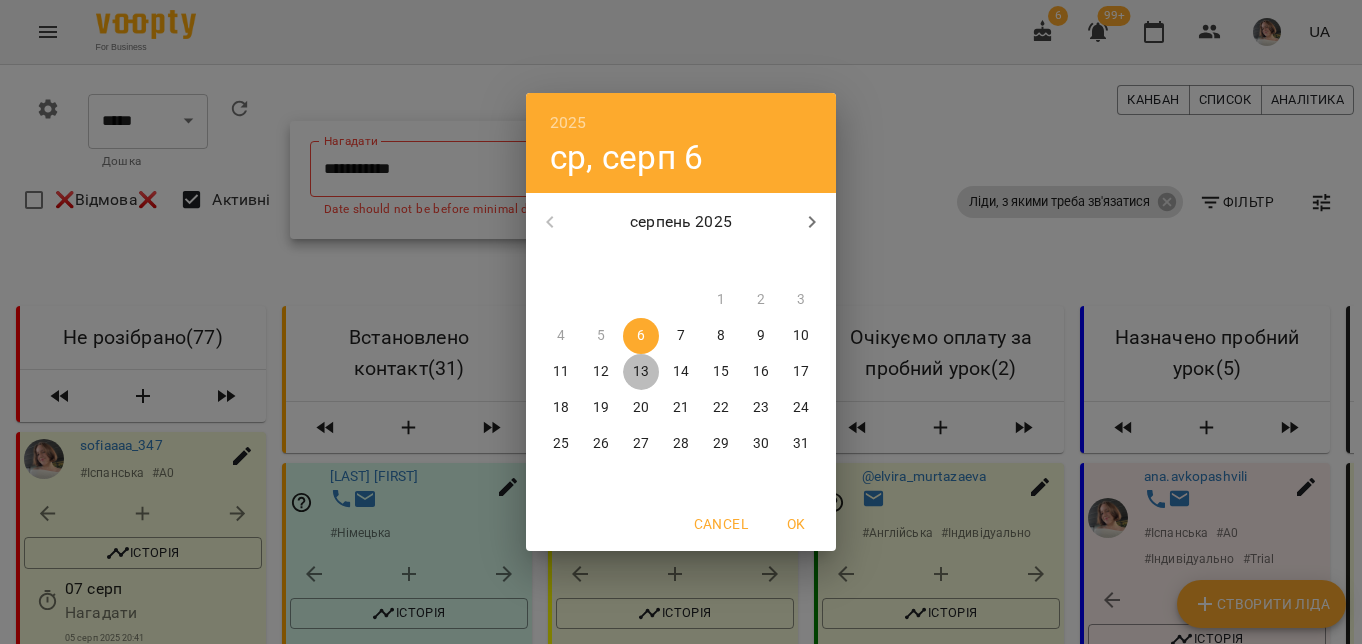 click on "13" at bounding box center (641, 372) 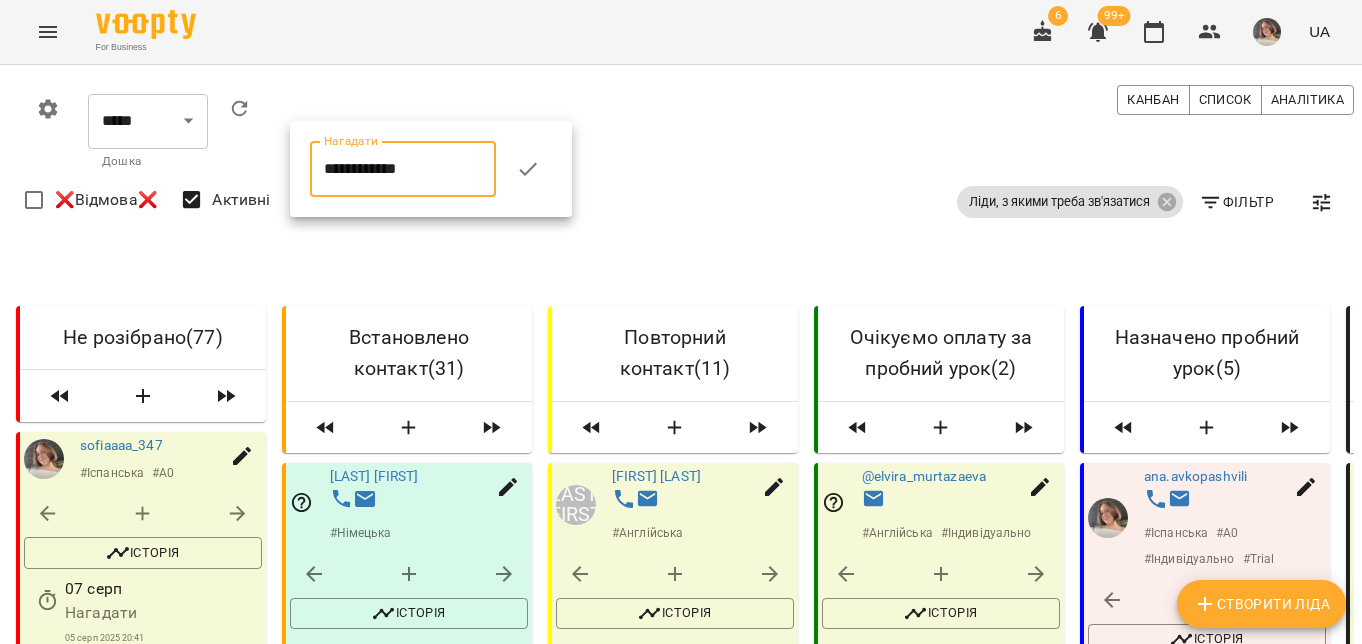 click 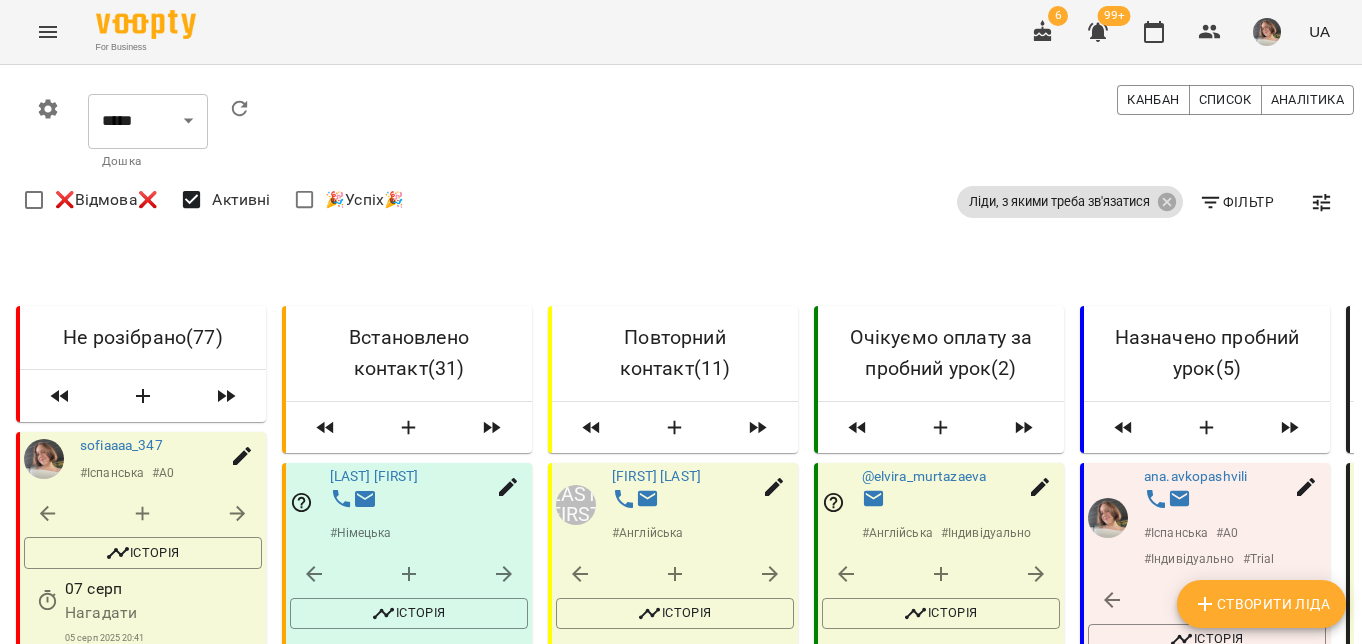 click 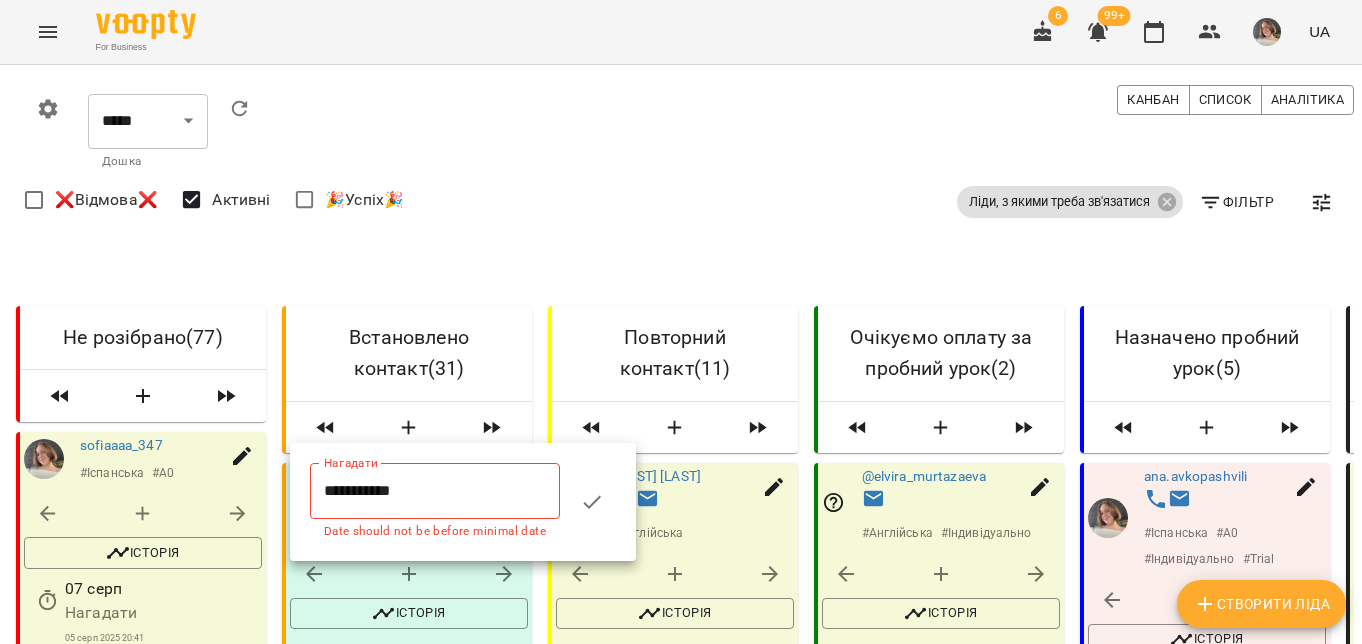 click on "**********" at bounding box center [435, 491] 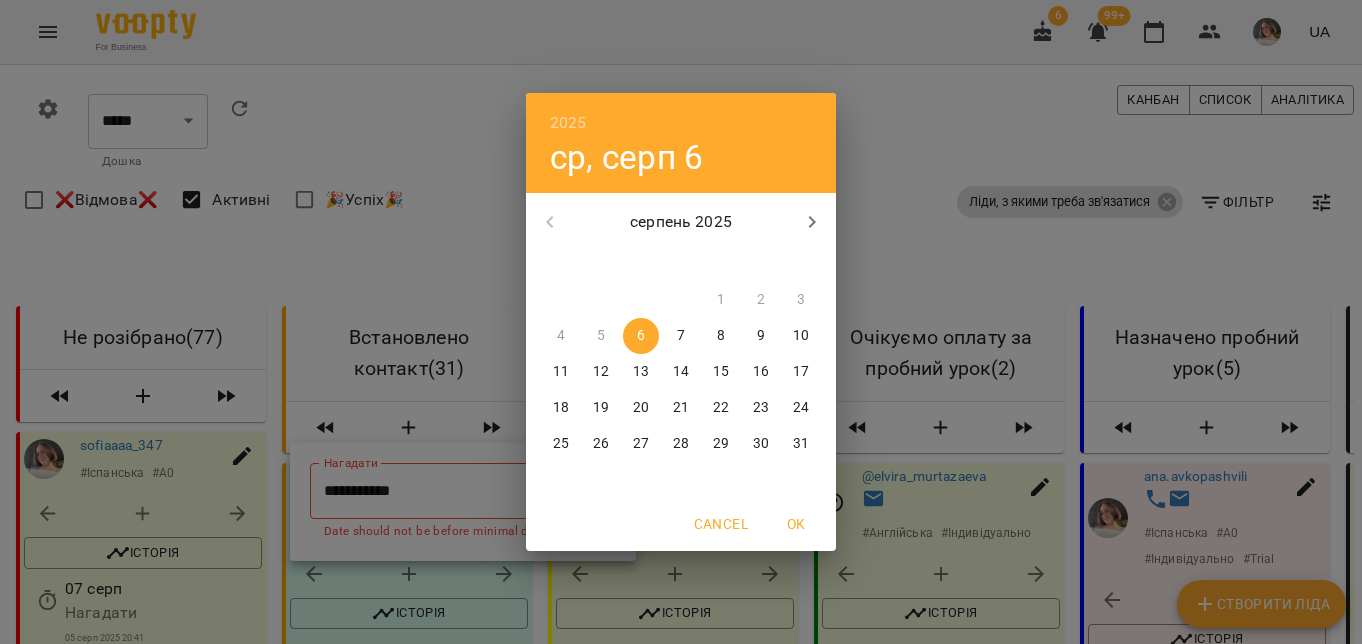 click on "13" at bounding box center (641, 372) 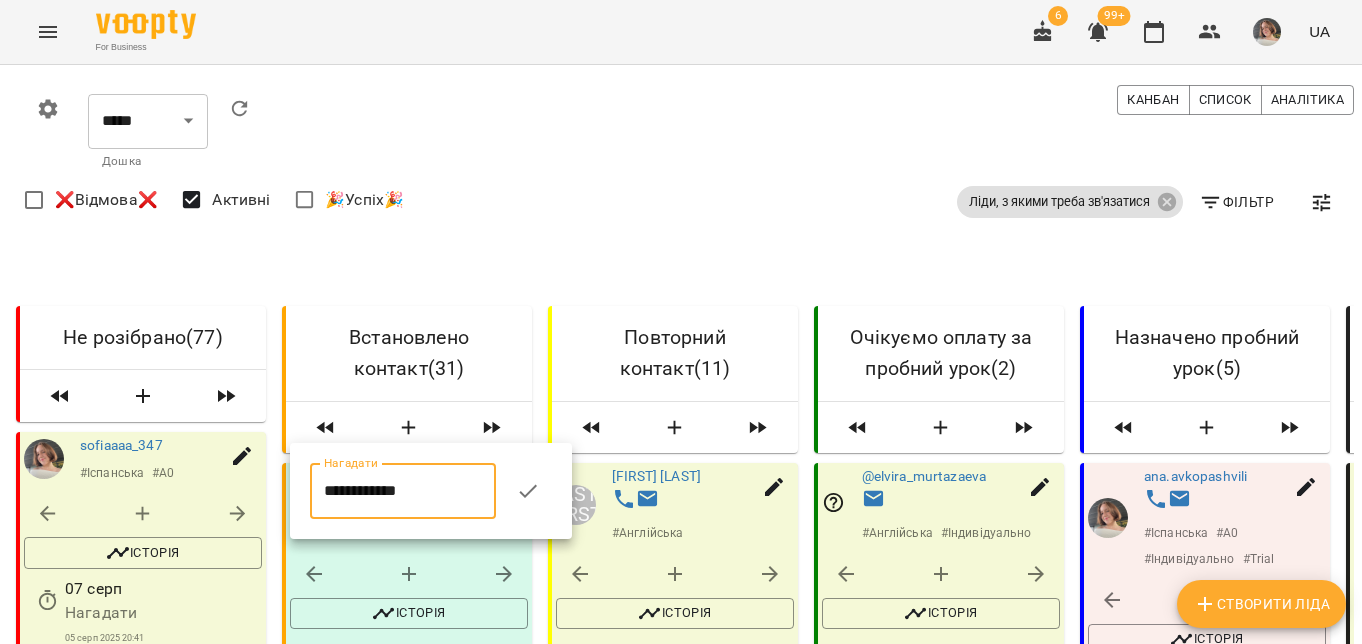 click 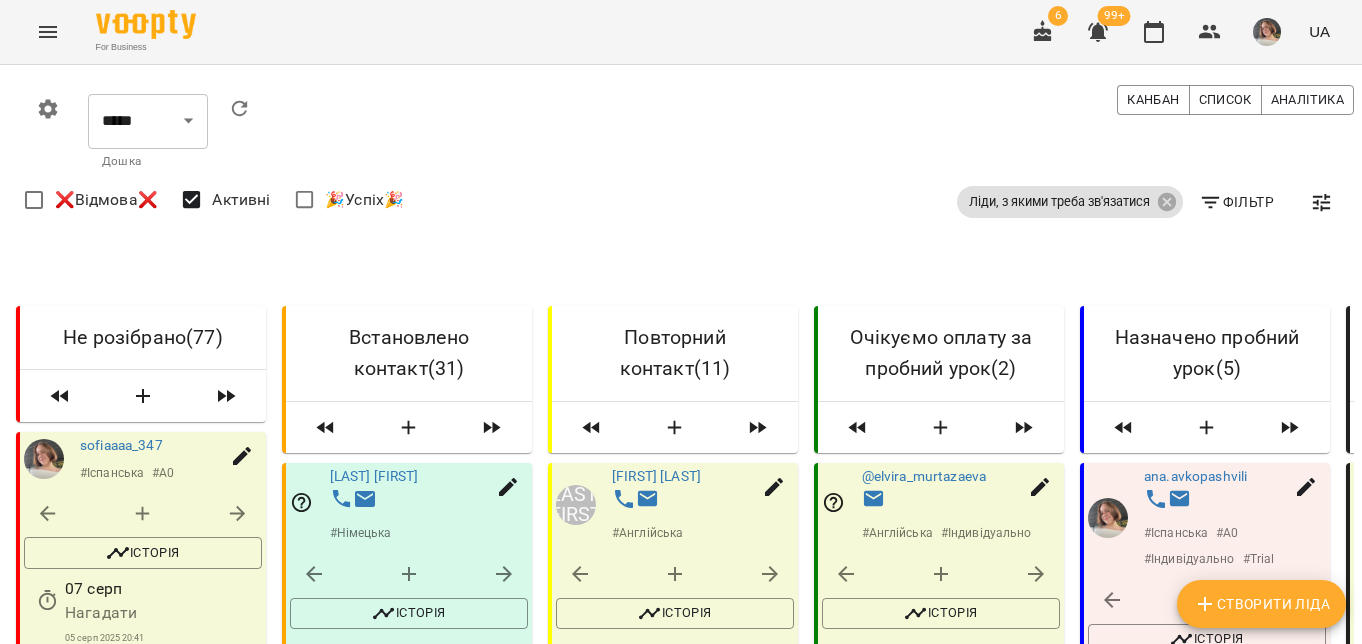 scroll, scrollTop: 2511, scrollLeft: 0, axis: vertical 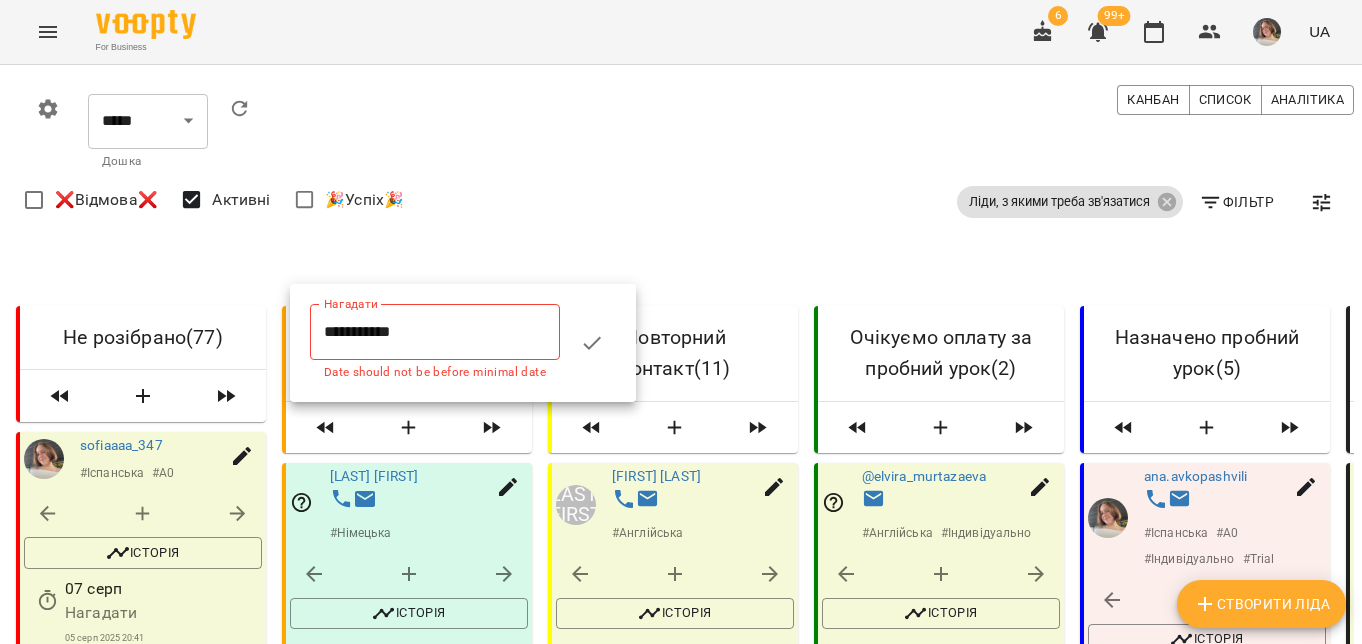 click on "**********" at bounding box center (435, 332) 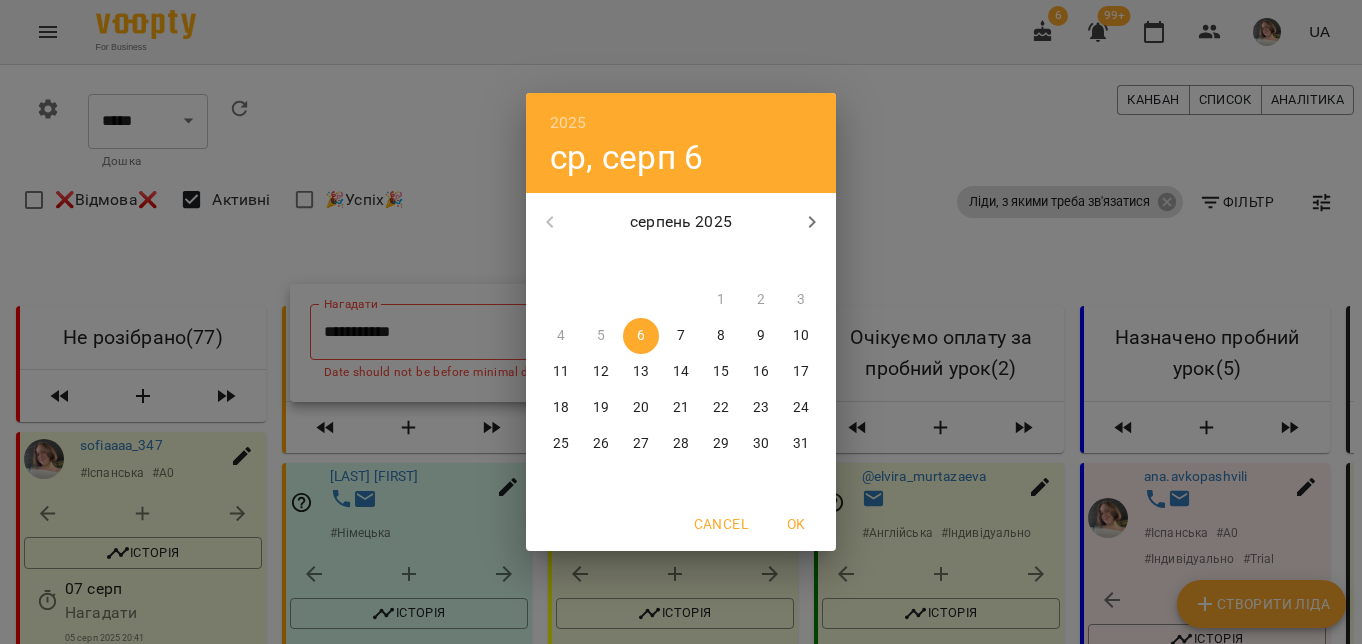 click on "13" at bounding box center (641, 372) 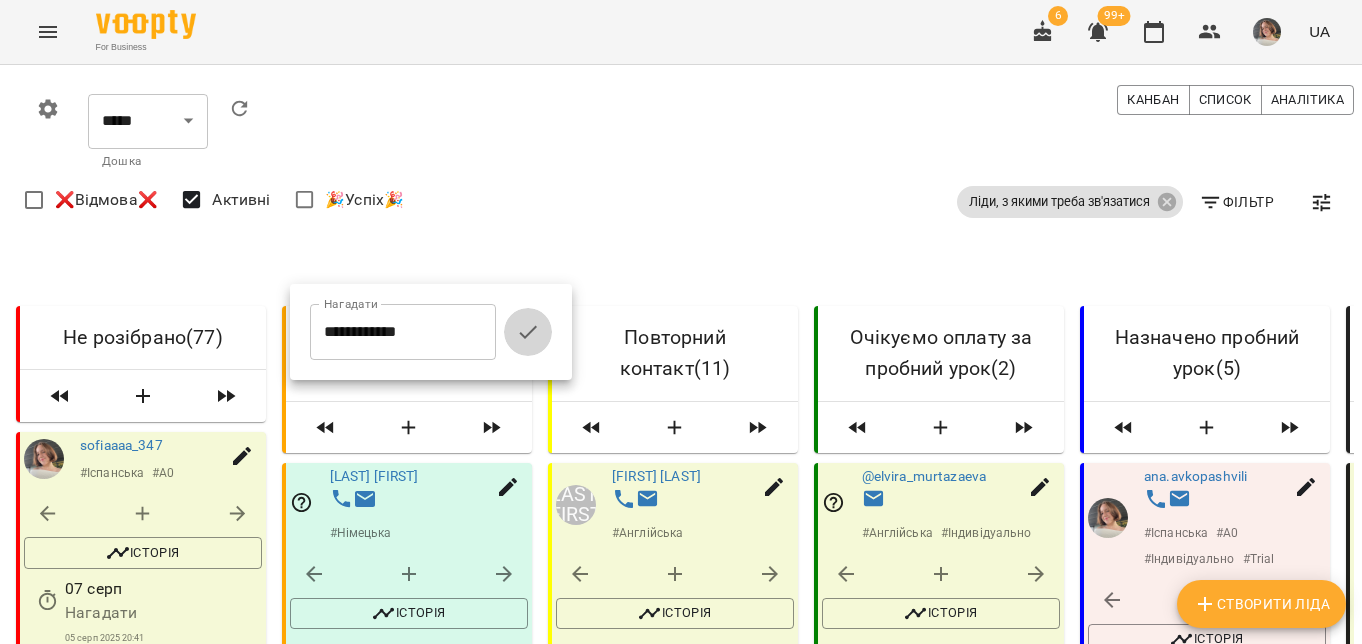 click 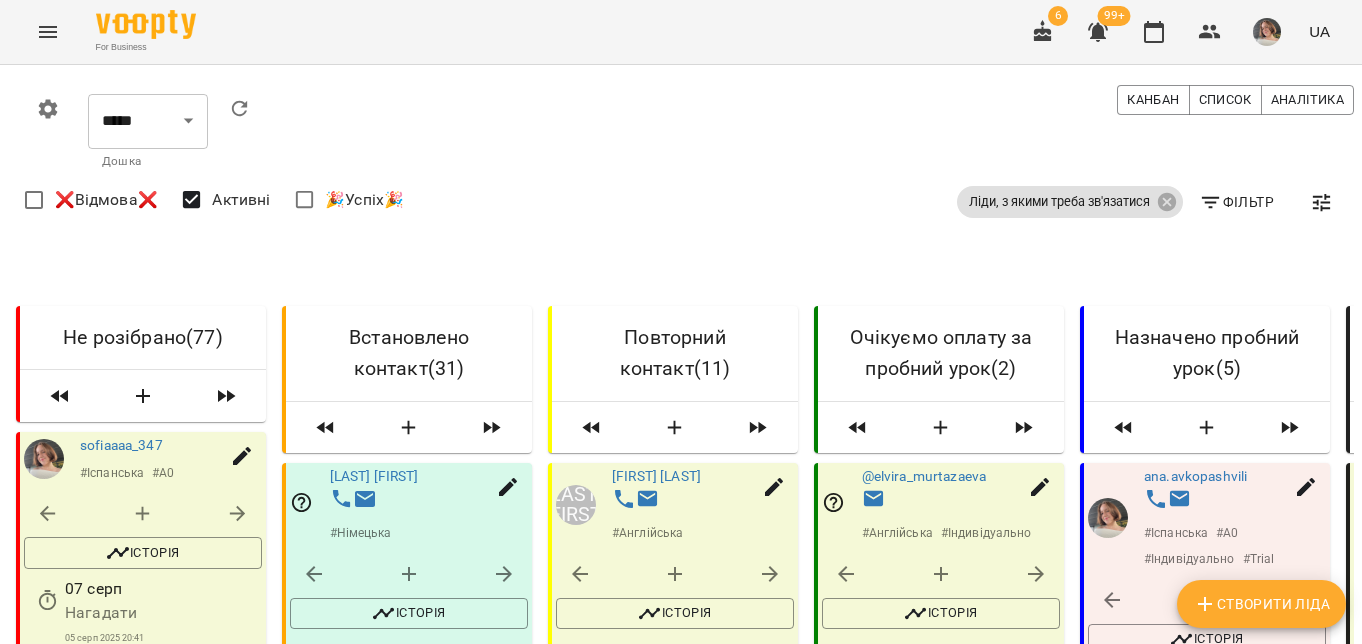 scroll, scrollTop: 2887, scrollLeft: 0, axis: vertical 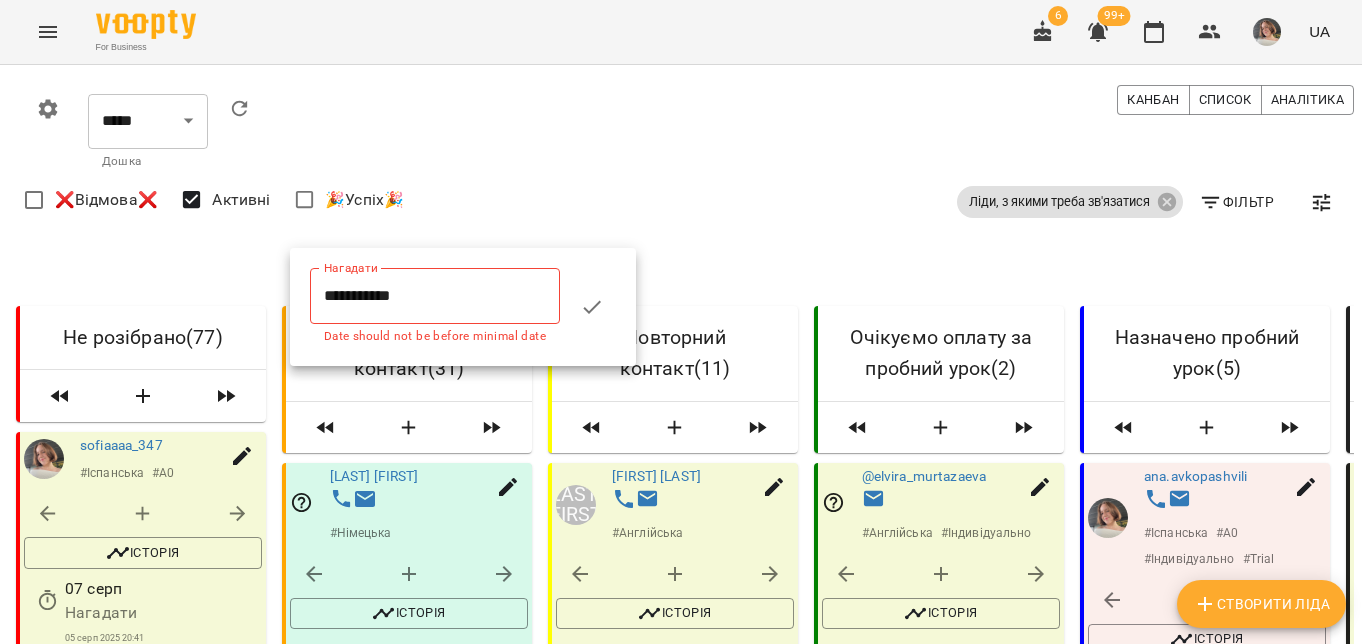 click on "**********" at bounding box center (435, 296) 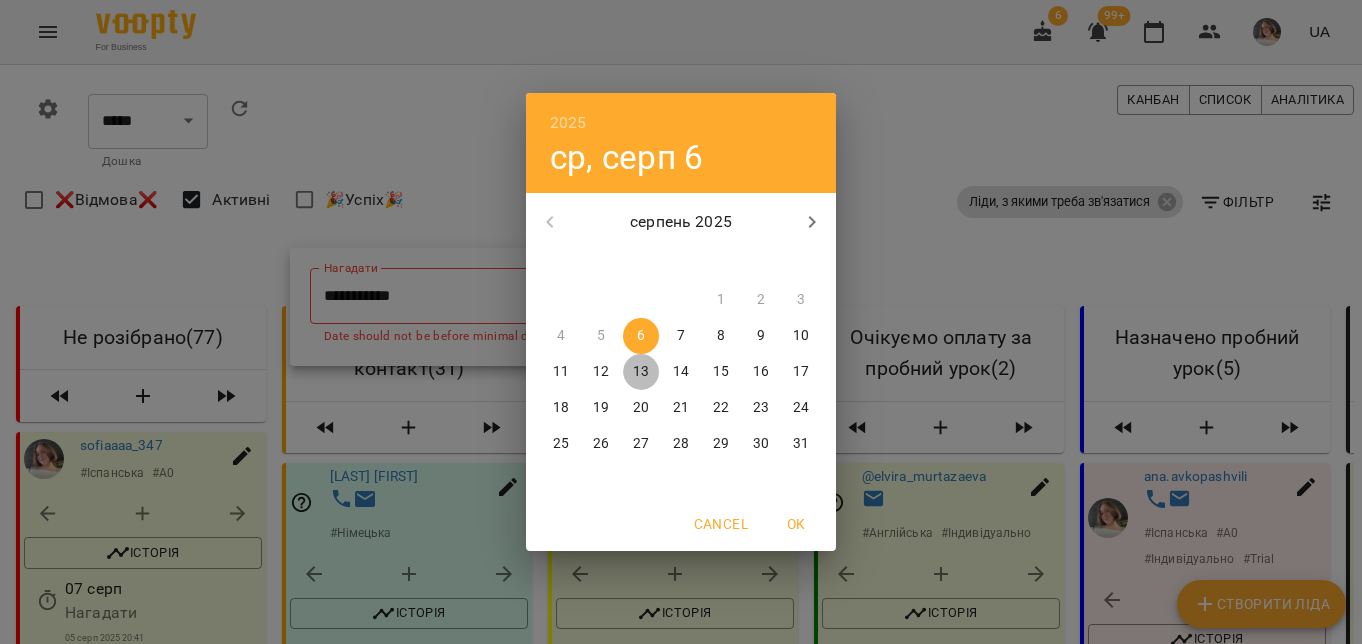 click on "13" at bounding box center [641, 372] 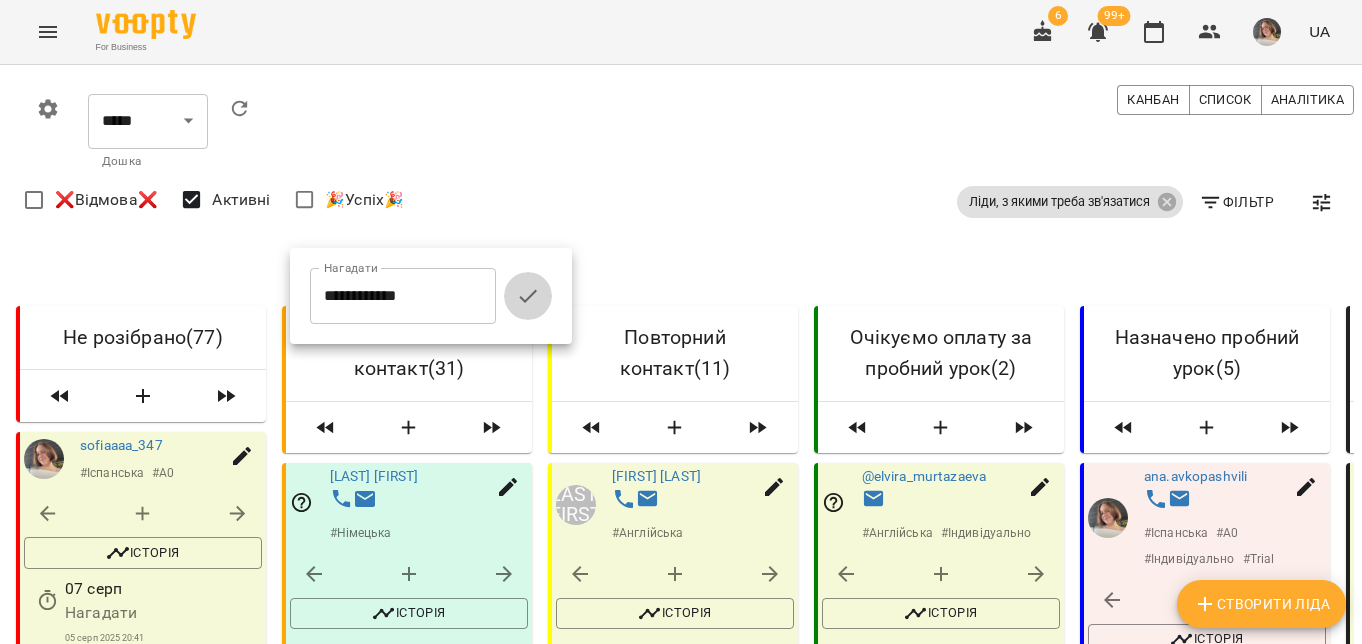 click 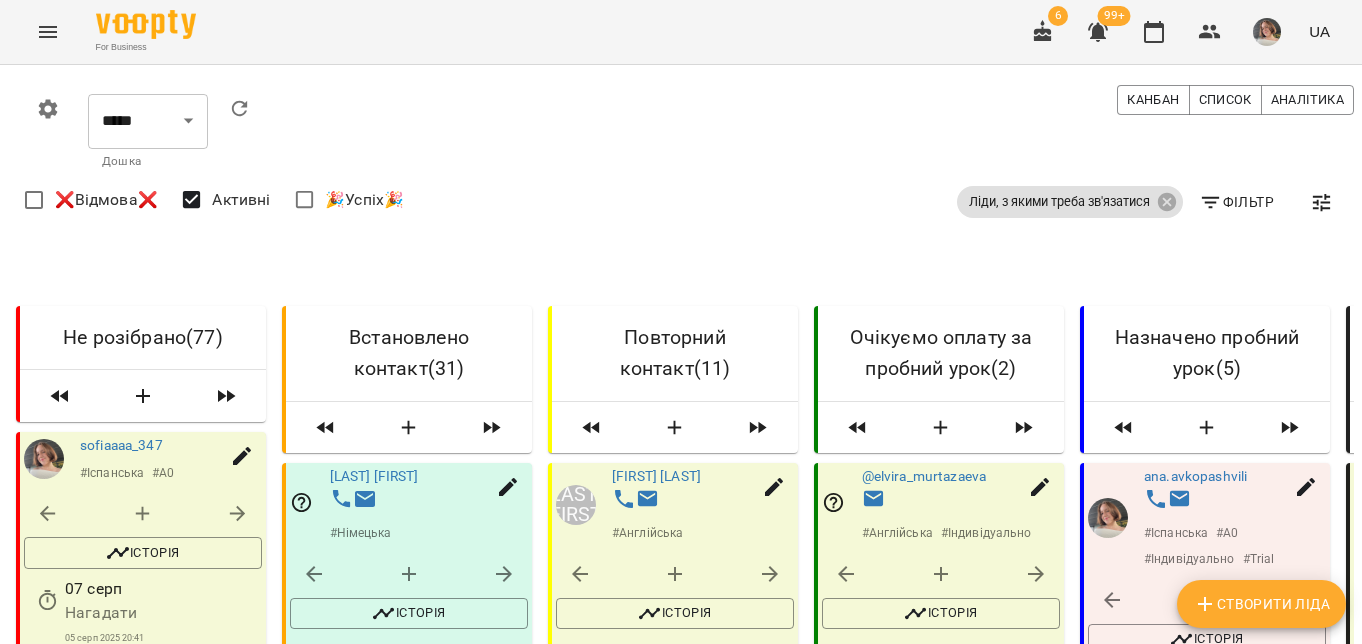 scroll, scrollTop: 3222, scrollLeft: 0, axis: vertical 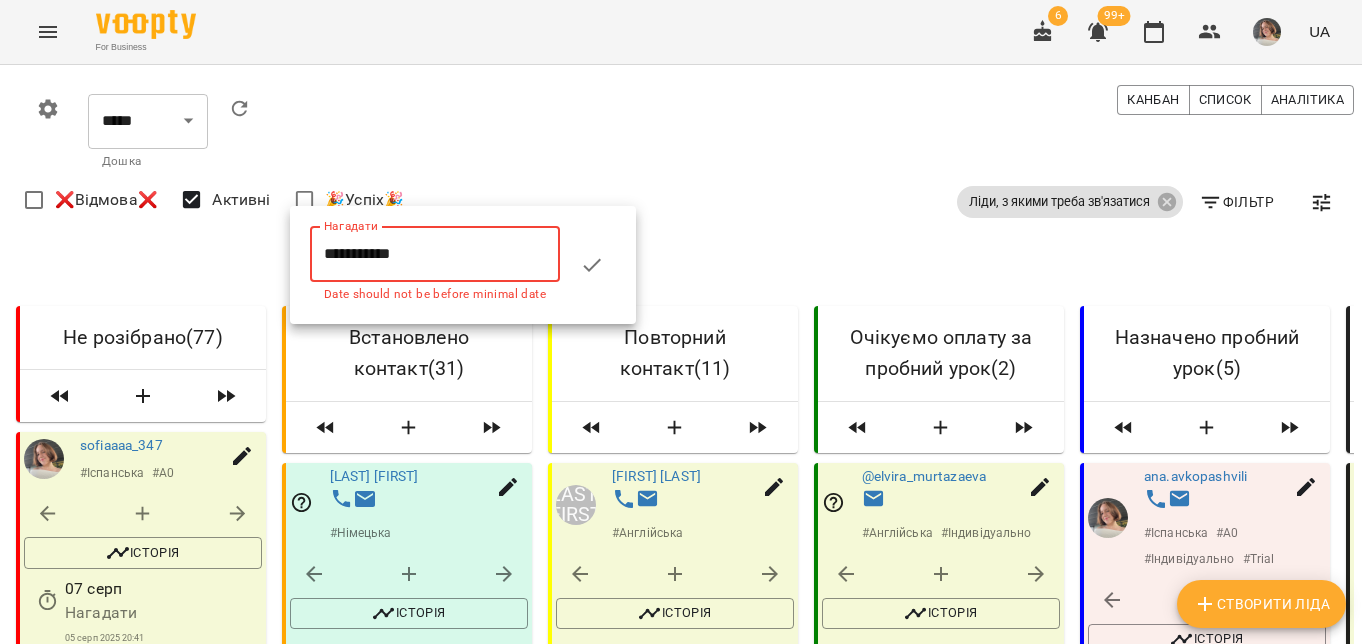 click on "**********" at bounding box center (435, 254) 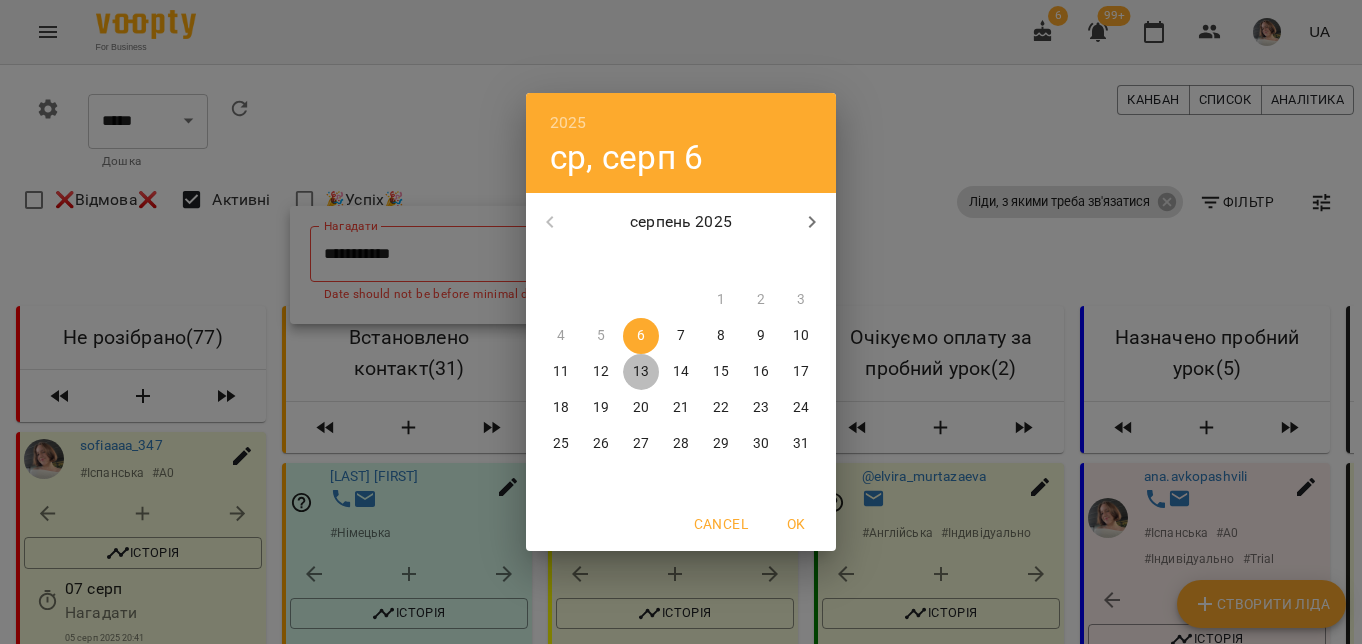 click on "13" at bounding box center [641, 372] 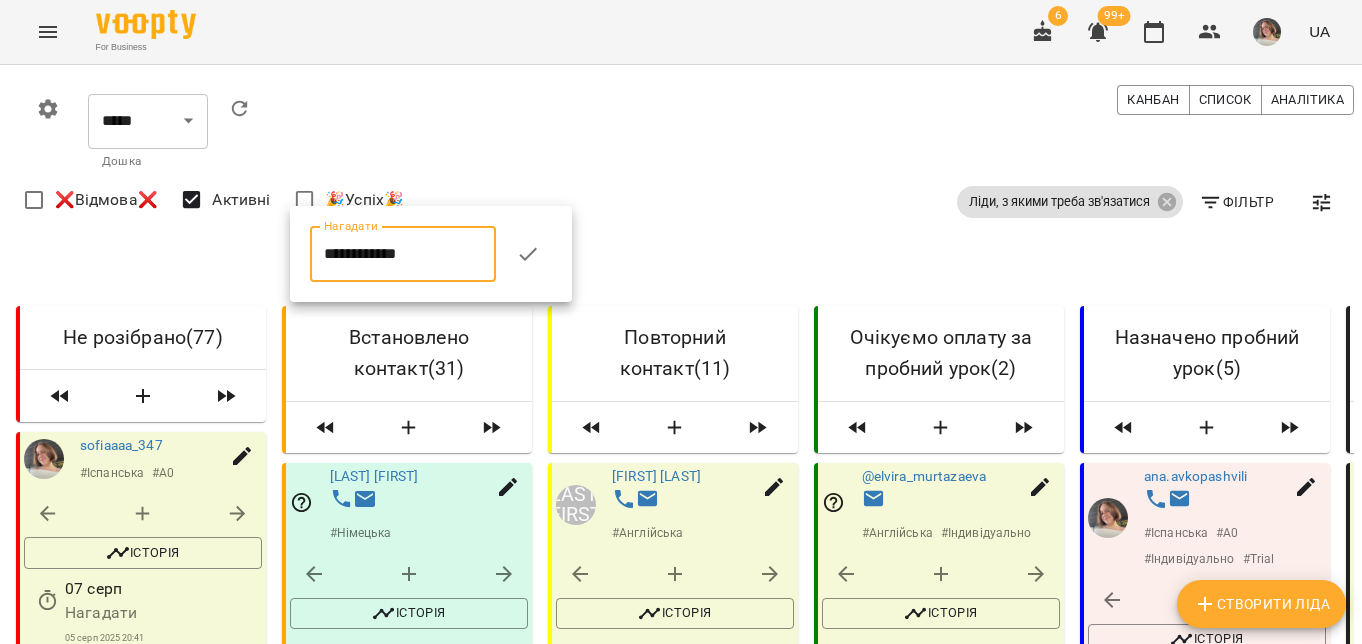 click 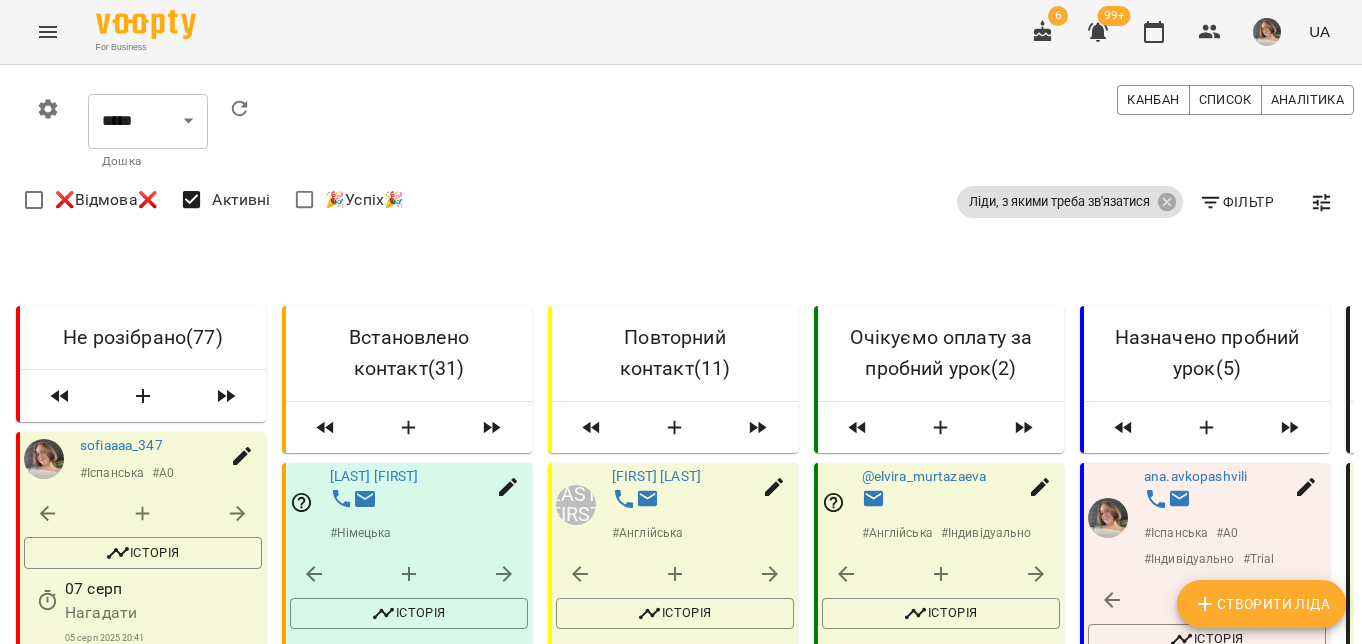 click on "Завантажити ще" at bounding box center [407, 3578] 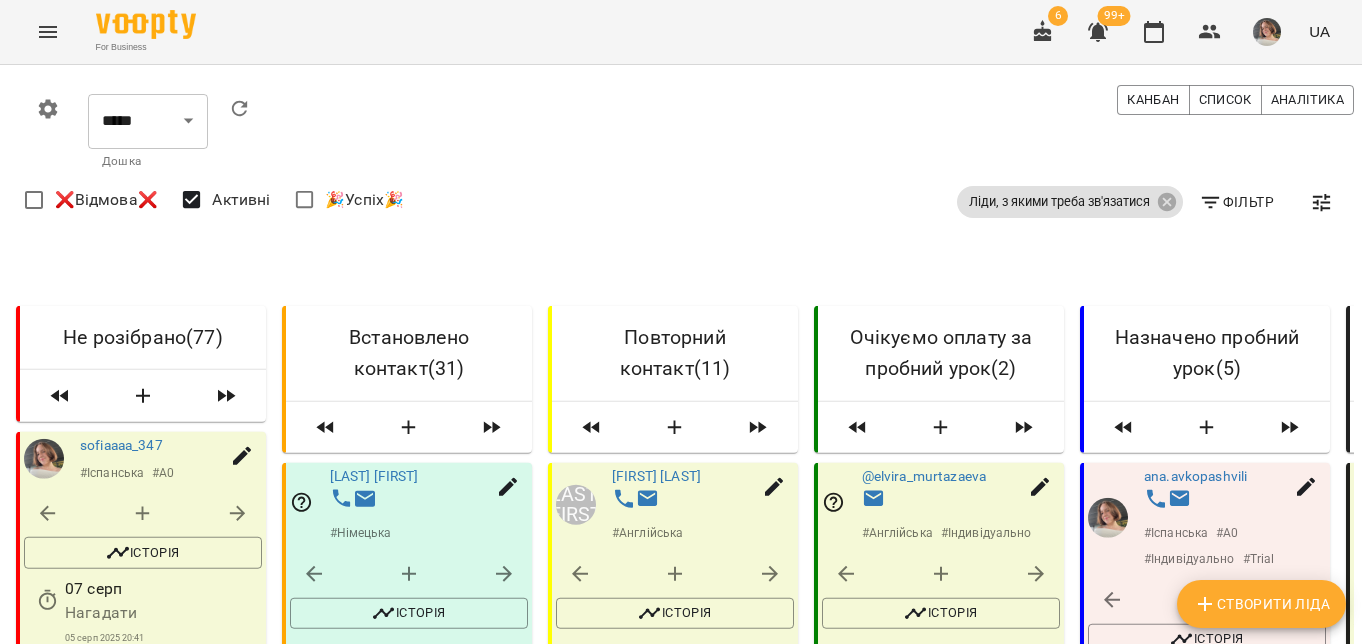 scroll, scrollTop: 3688, scrollLeft: 0, axis: vertical 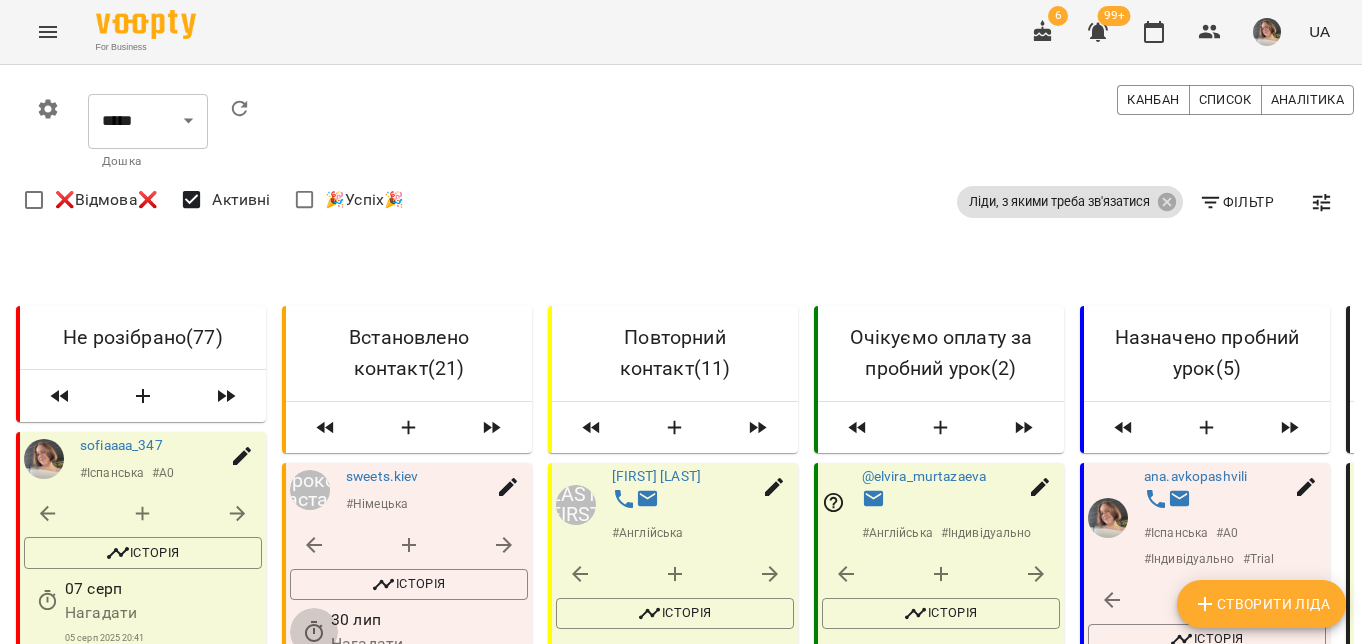 click 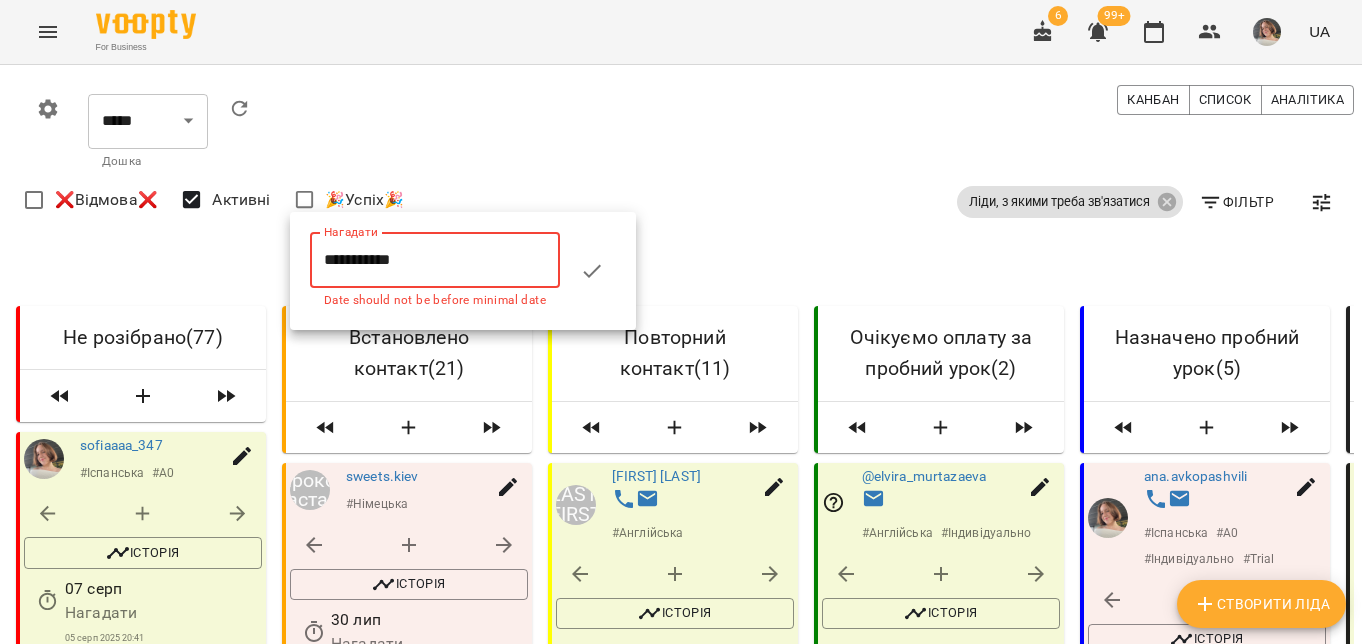 click on "**********" at bounding box center [435, 260] 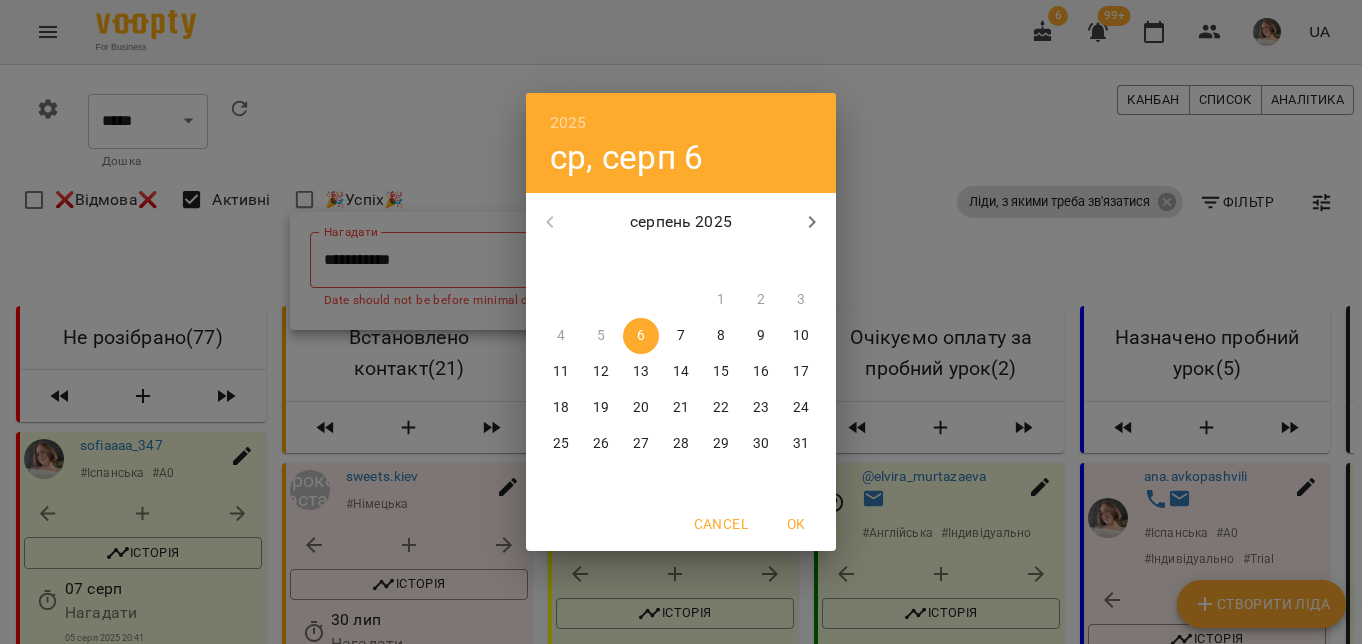 click on "13" at bounding box center [641, 372] 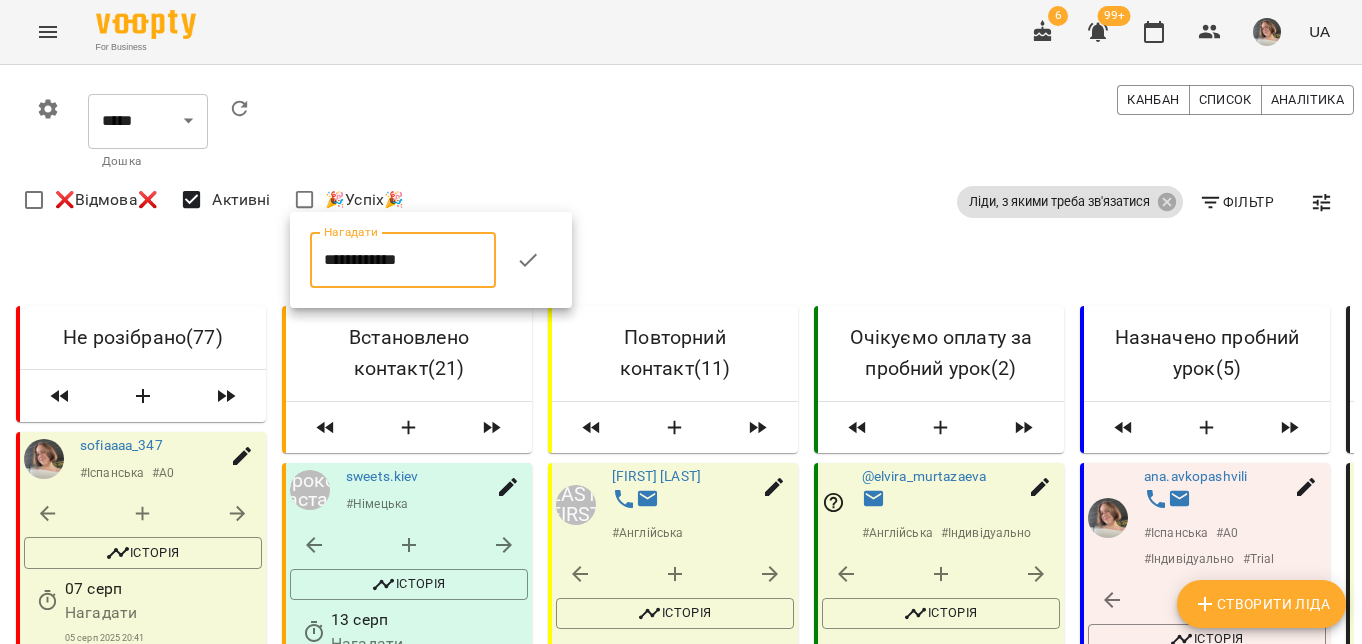 click 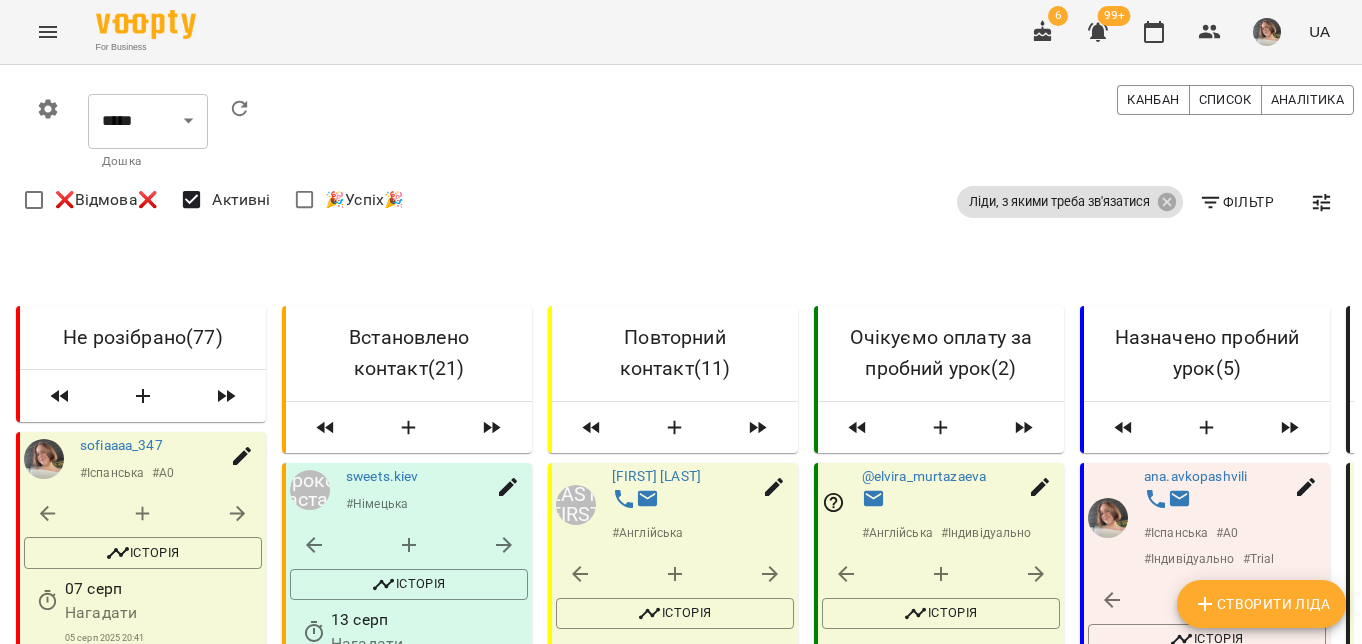 scroll, scrollTop: 708, scrollLeft: 0, axis: vertical 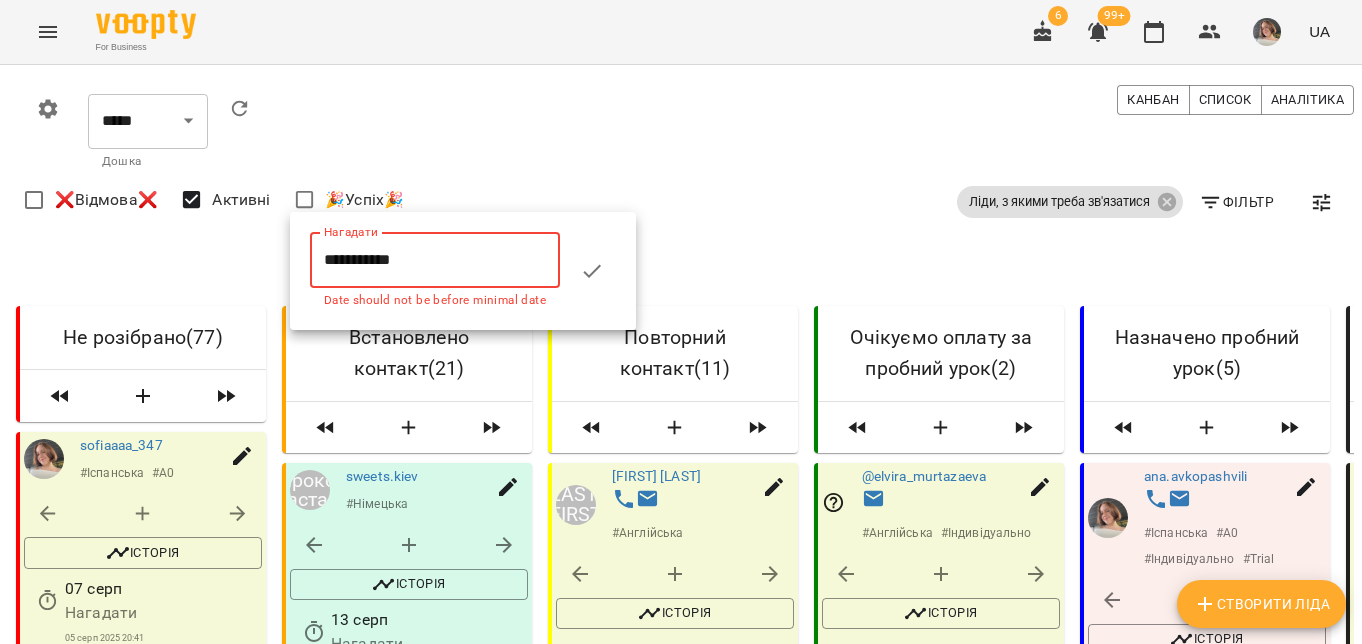 click on "**********" at bounding box center [435, 260] 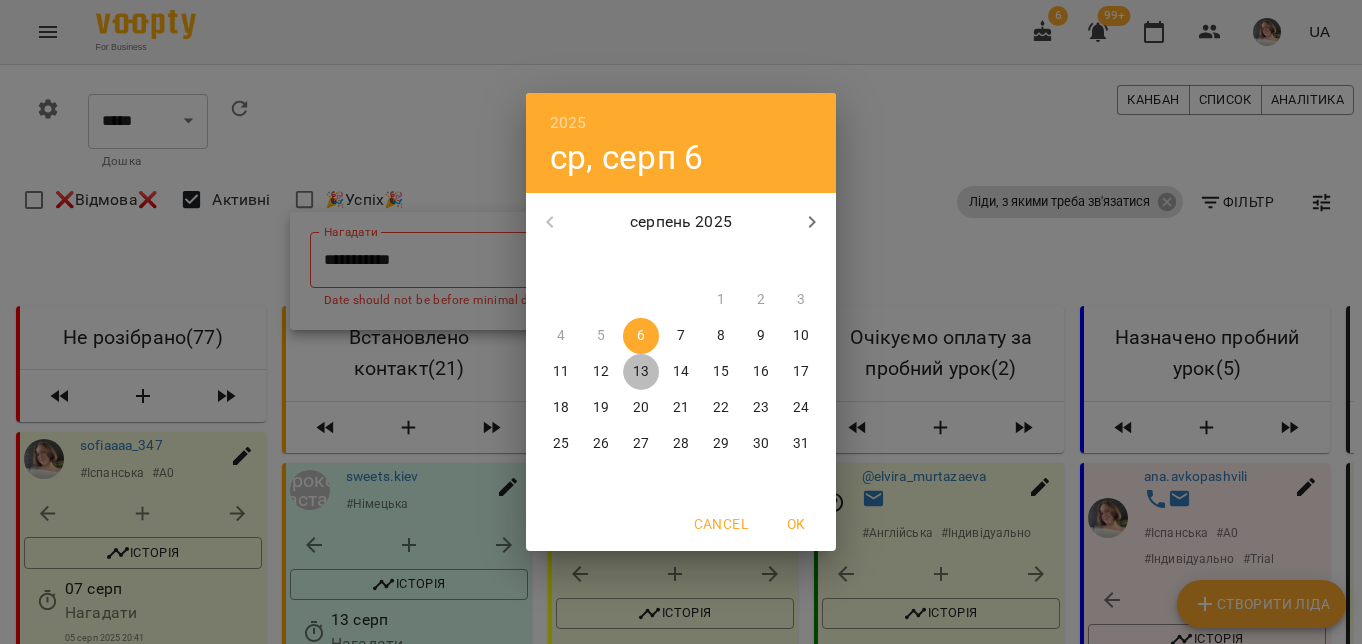 click on "13" at bounding box center [641, 372] 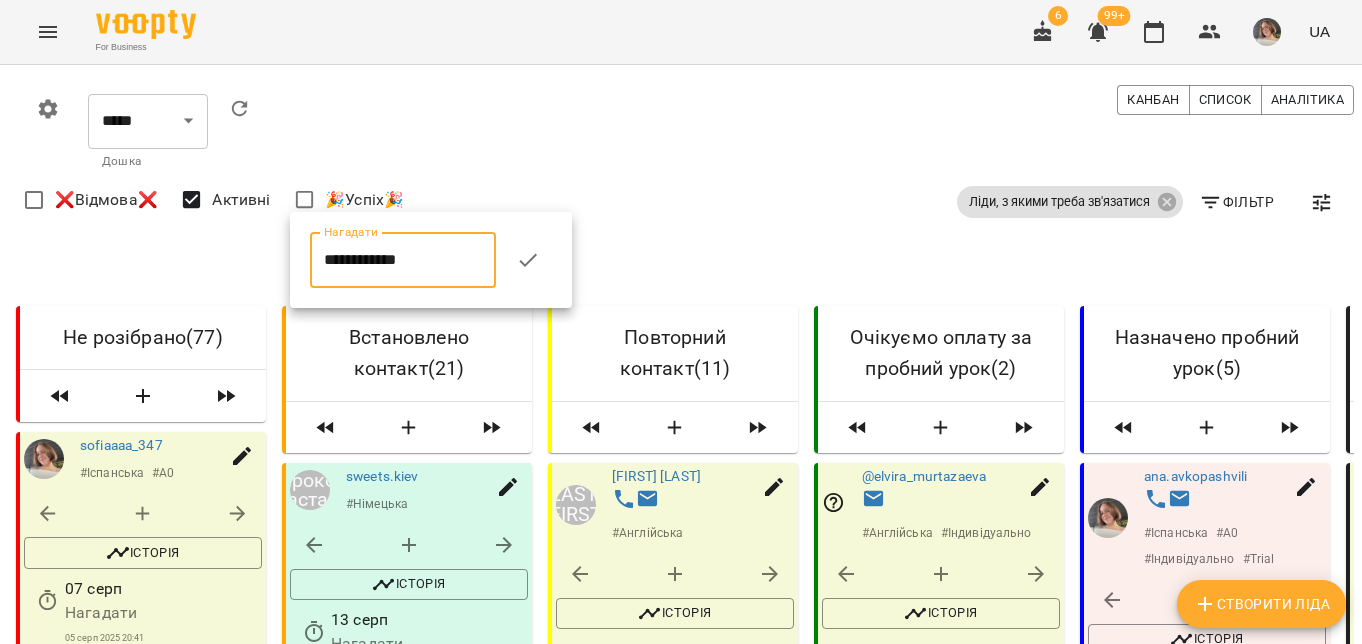 click at bounding box center [528, 260] 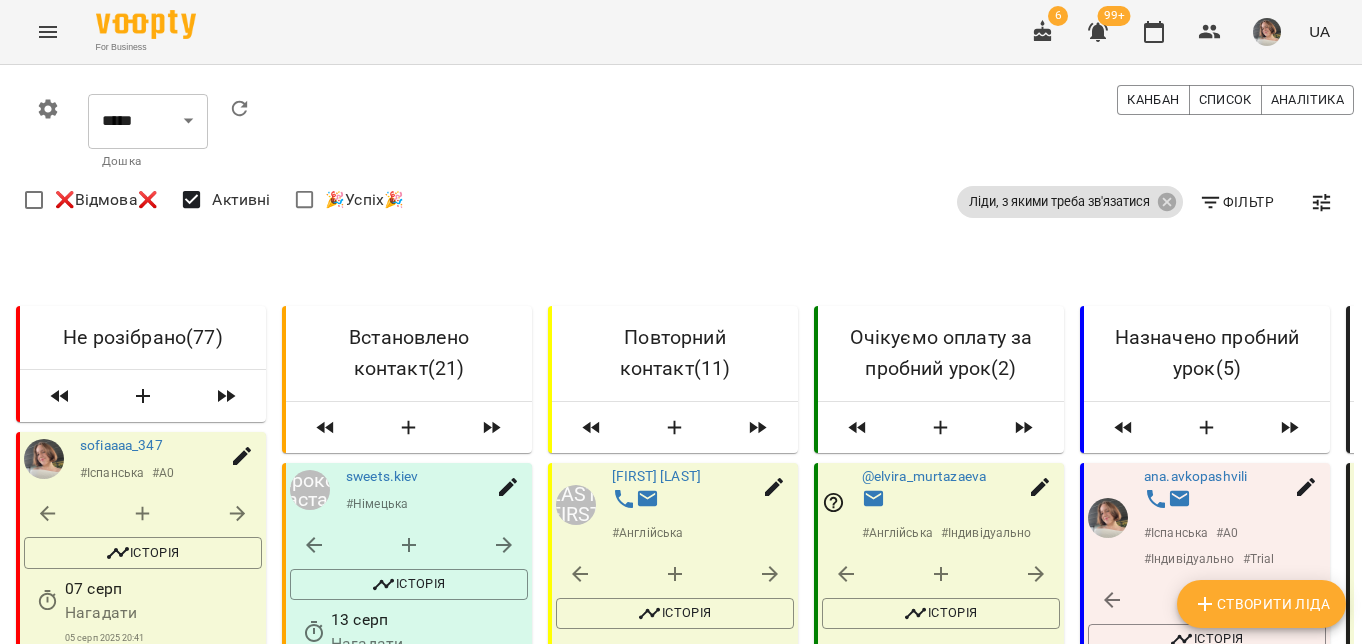 scroll, scrollTop: 1032, scrollLeft: 0, axis: vertical 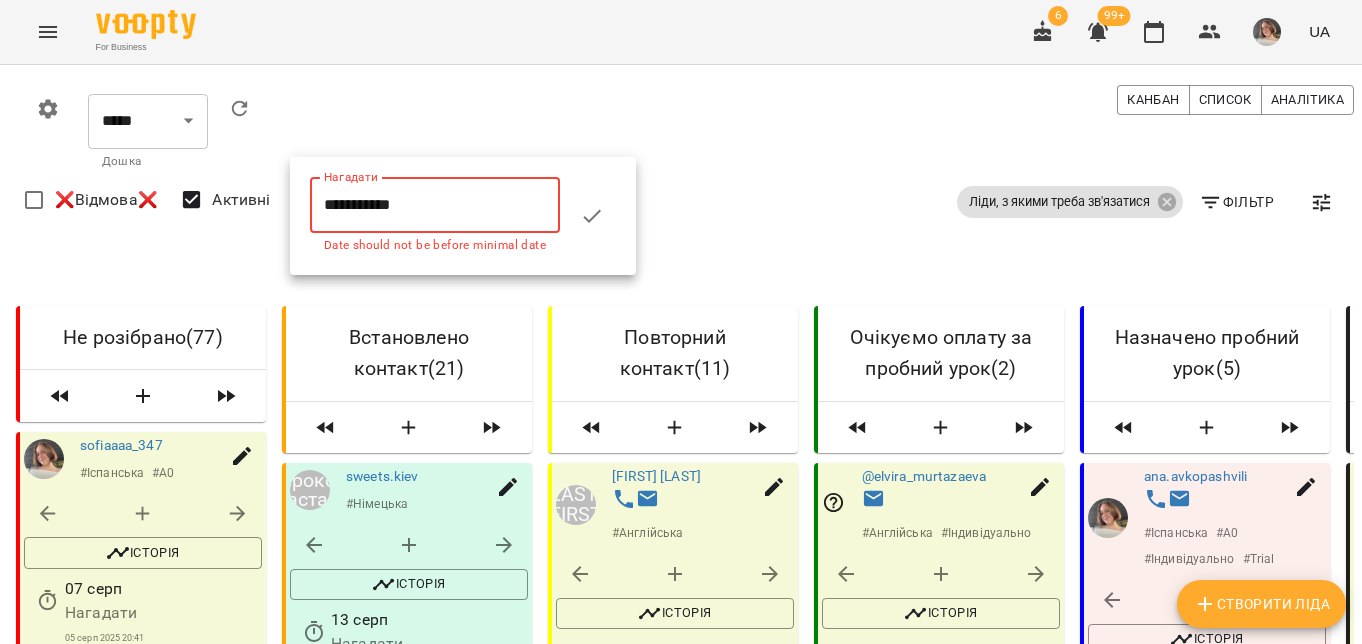 click on "**********" at bounding box center [435, 205] 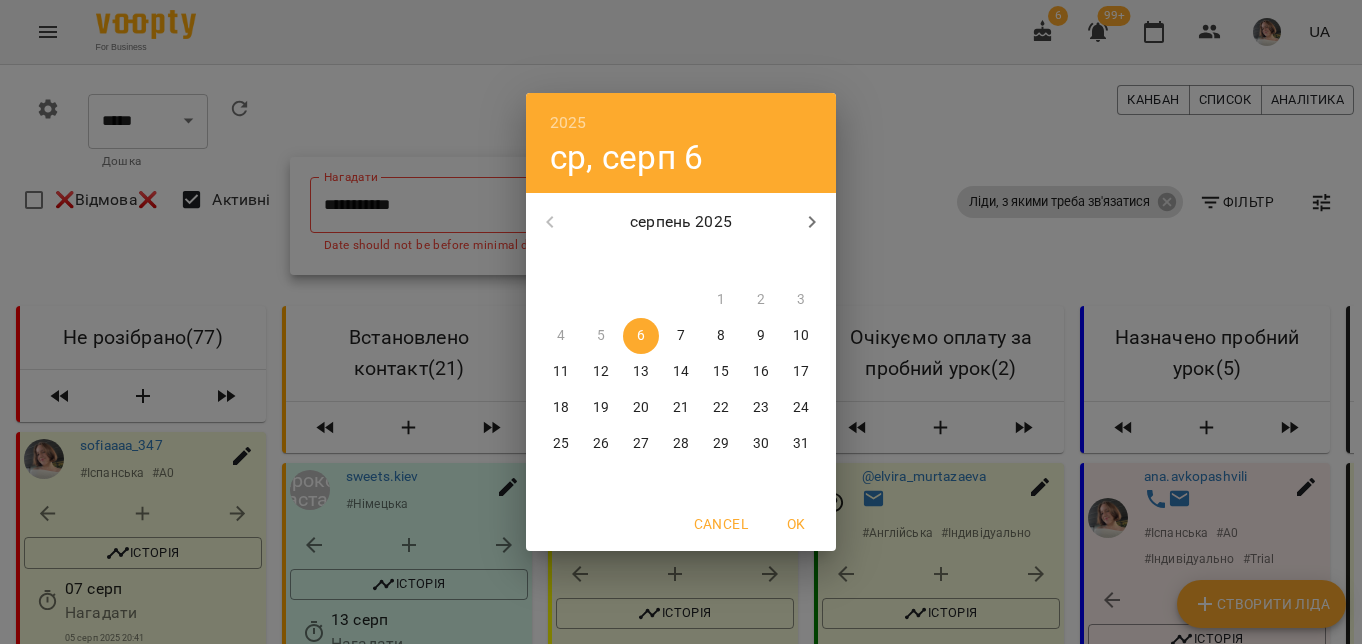 click on "13" at bounding box center (641, 372) 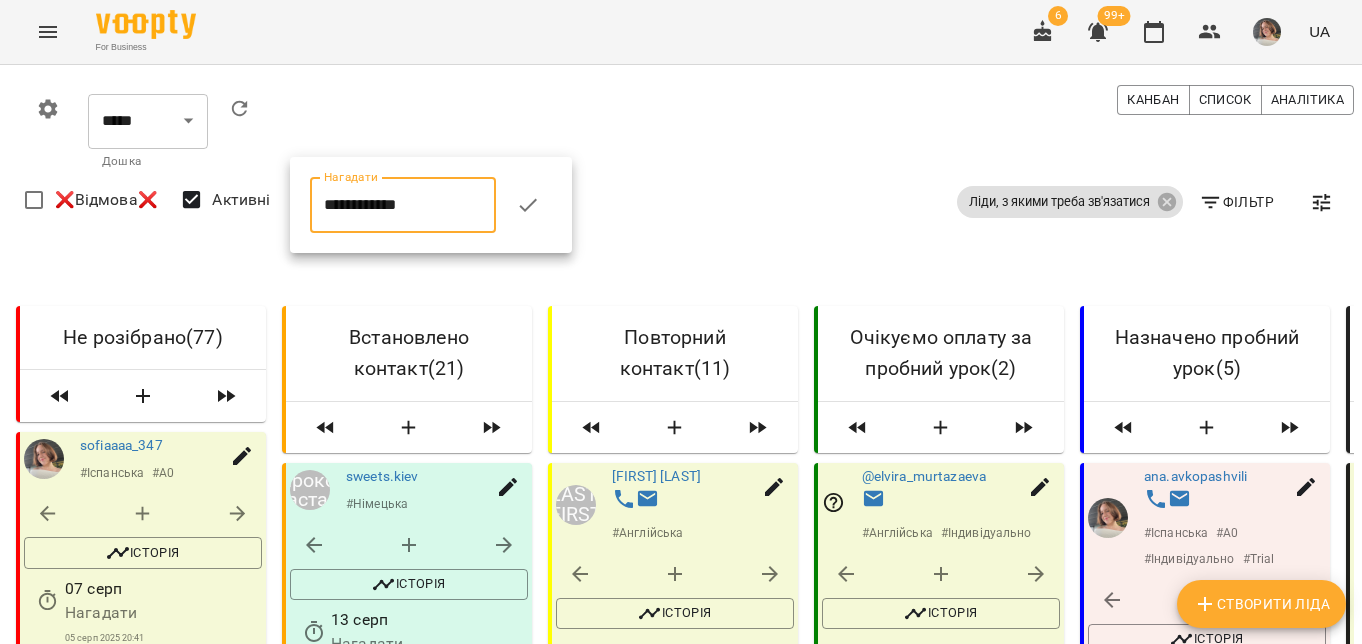 click 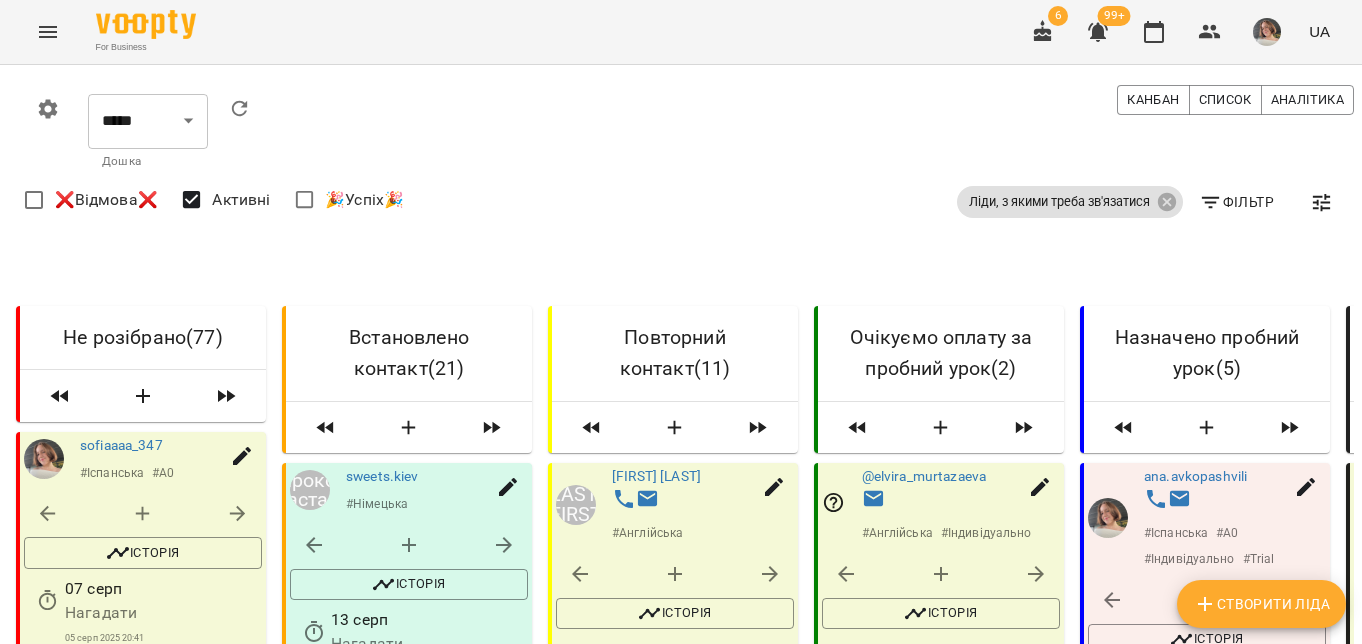 scroll, scrollTop: 1337, scrollLeft: 0, axis: vertical 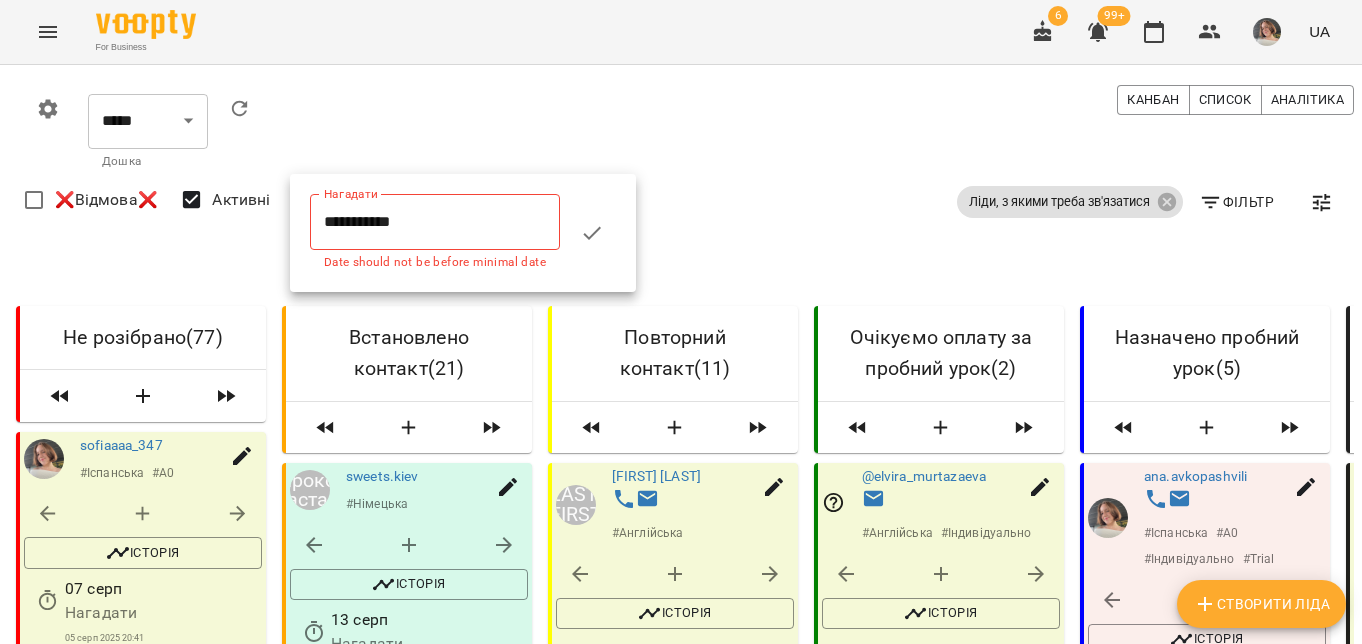 click on "**********" at bounding box center [435, 222] 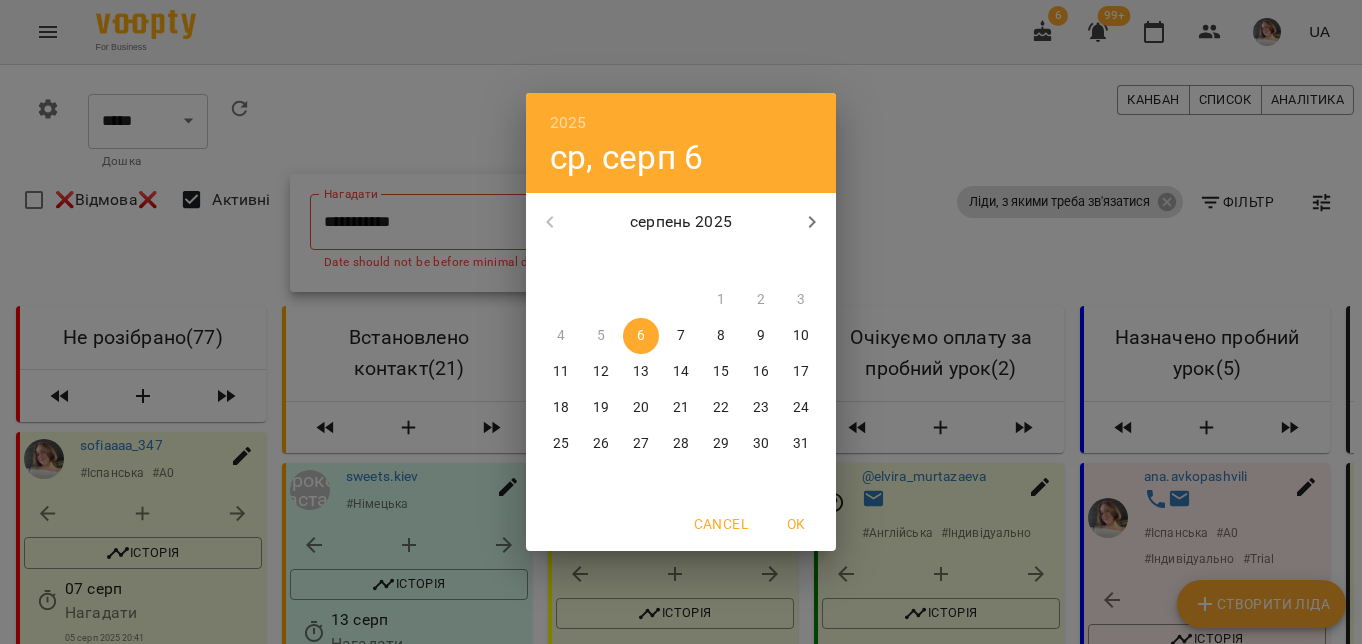 click on "14" at bounding box center (681, 372) 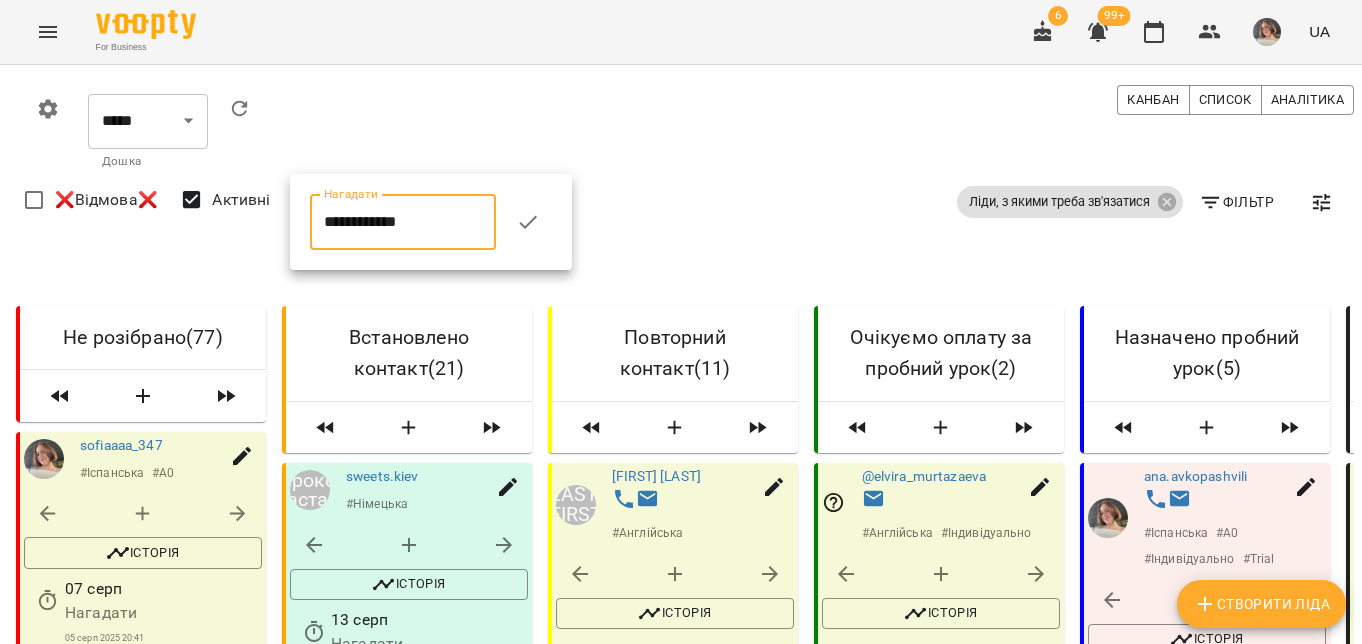 click on "**********" at bounding box center [403, 222] 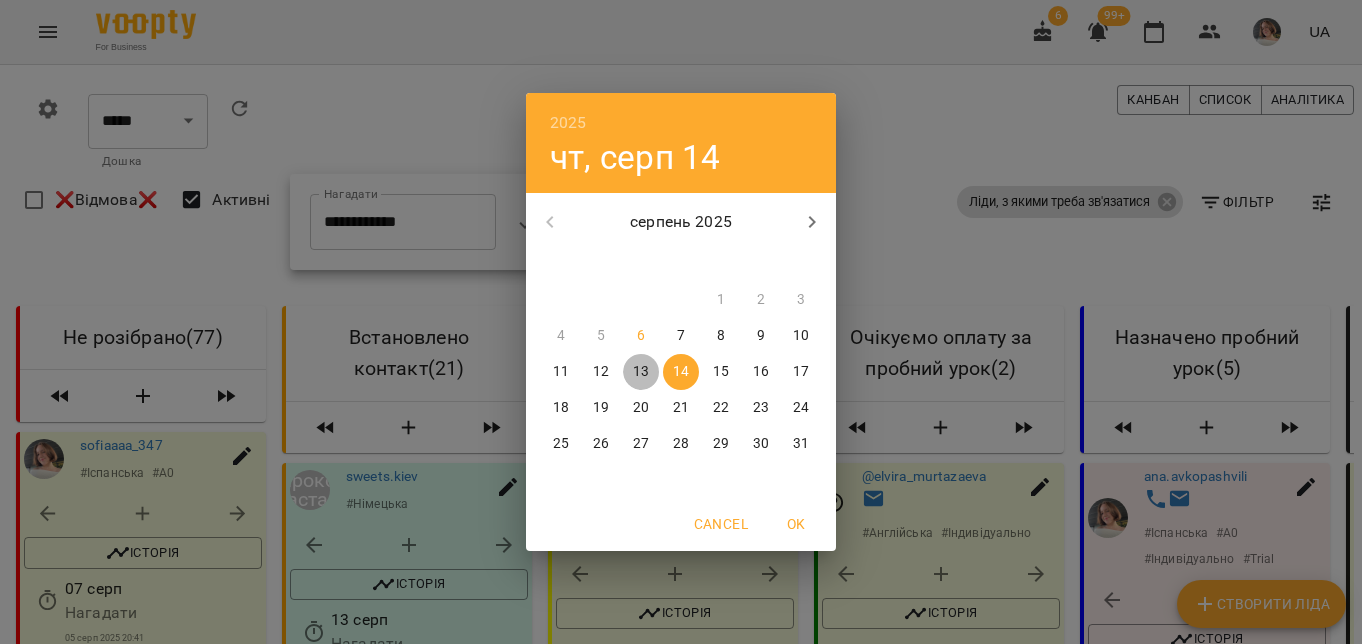 click on "13" at bounding box center [641, 372] 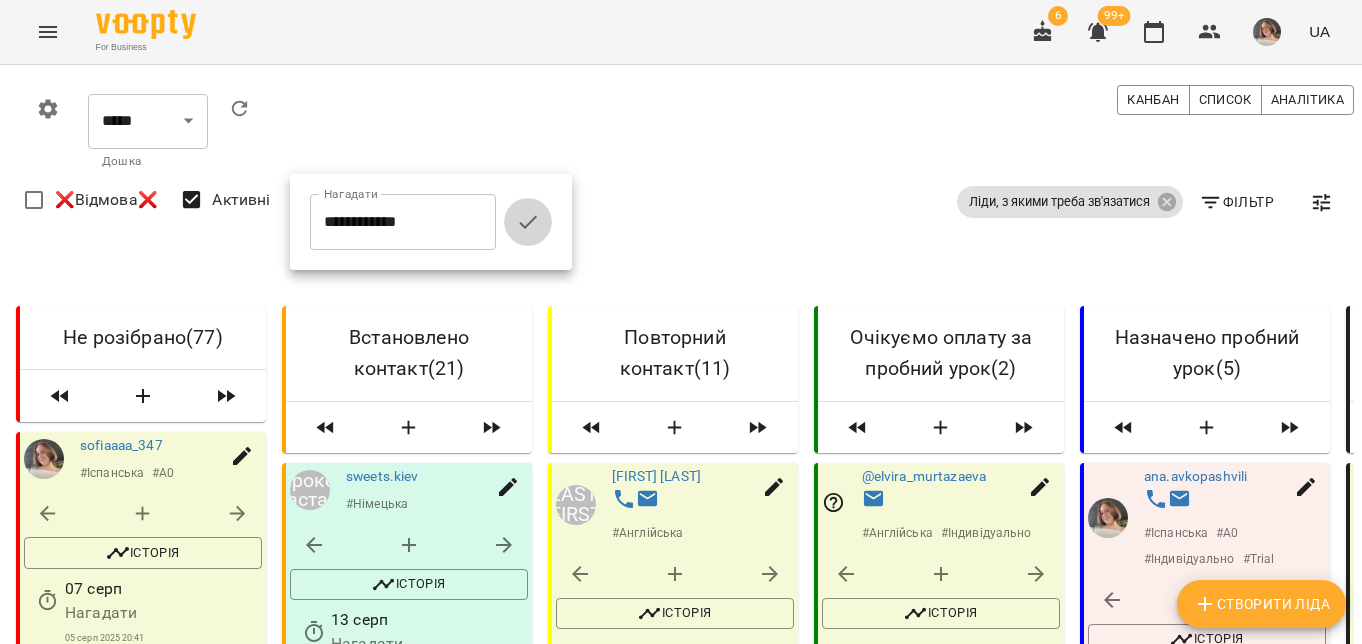 click at bounding box center (528, 222) 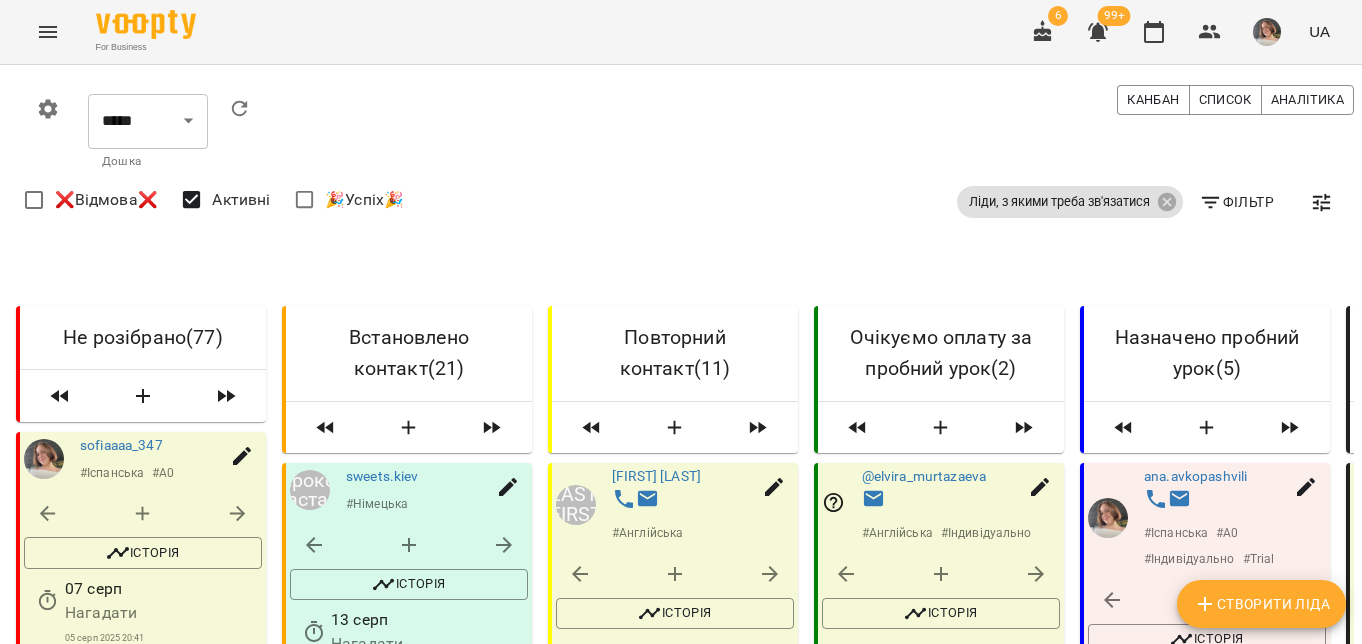 scroll, scrollTop: 1681, scrollLeft: 0, axis: vertical 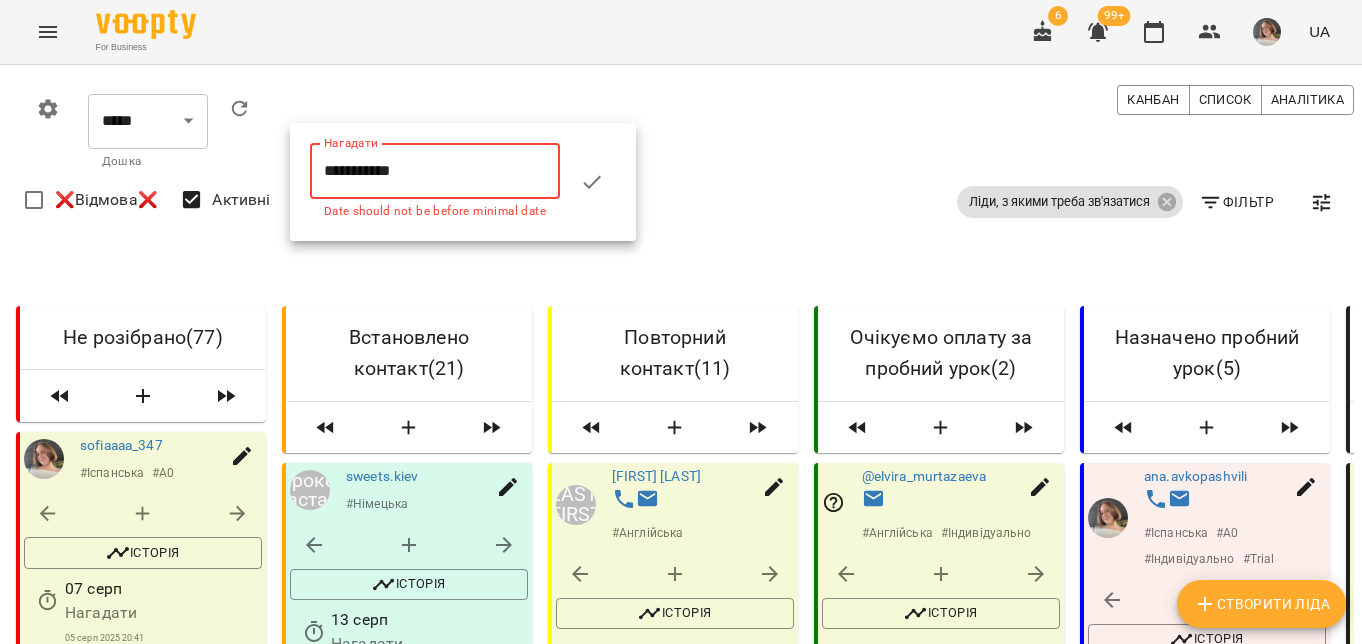 click on "**********" at bounding box center (435, 171) 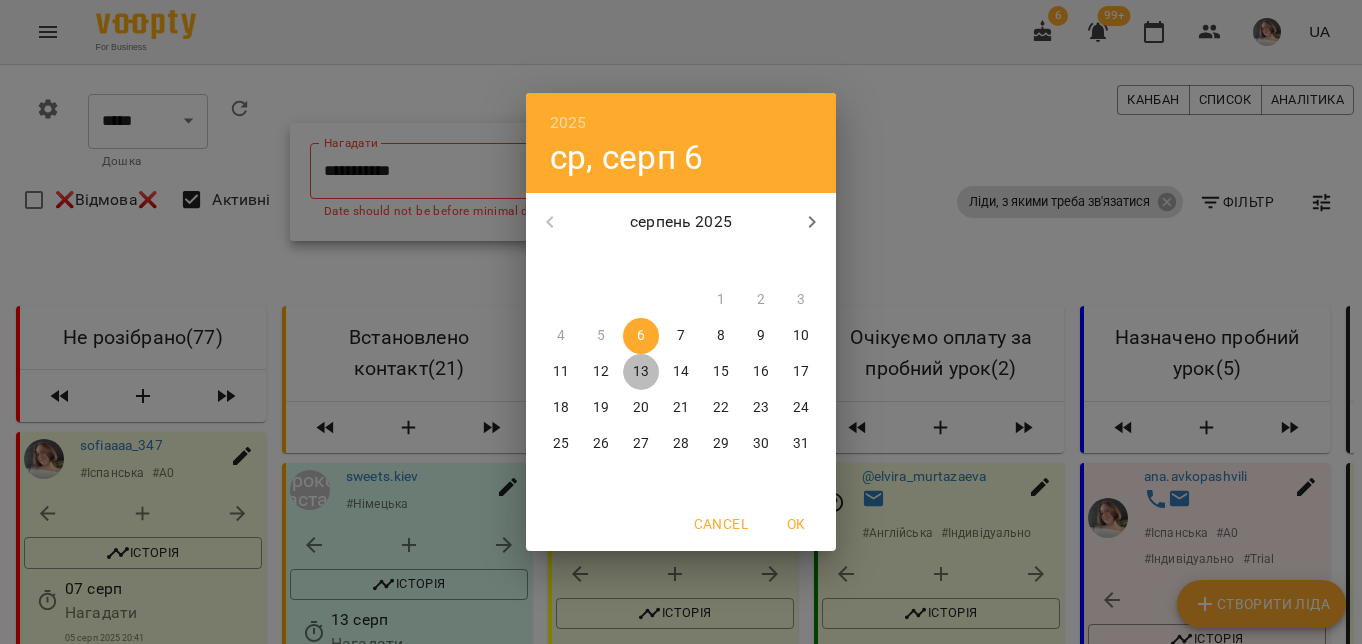 click on "13" at bounding box center (641, 372) 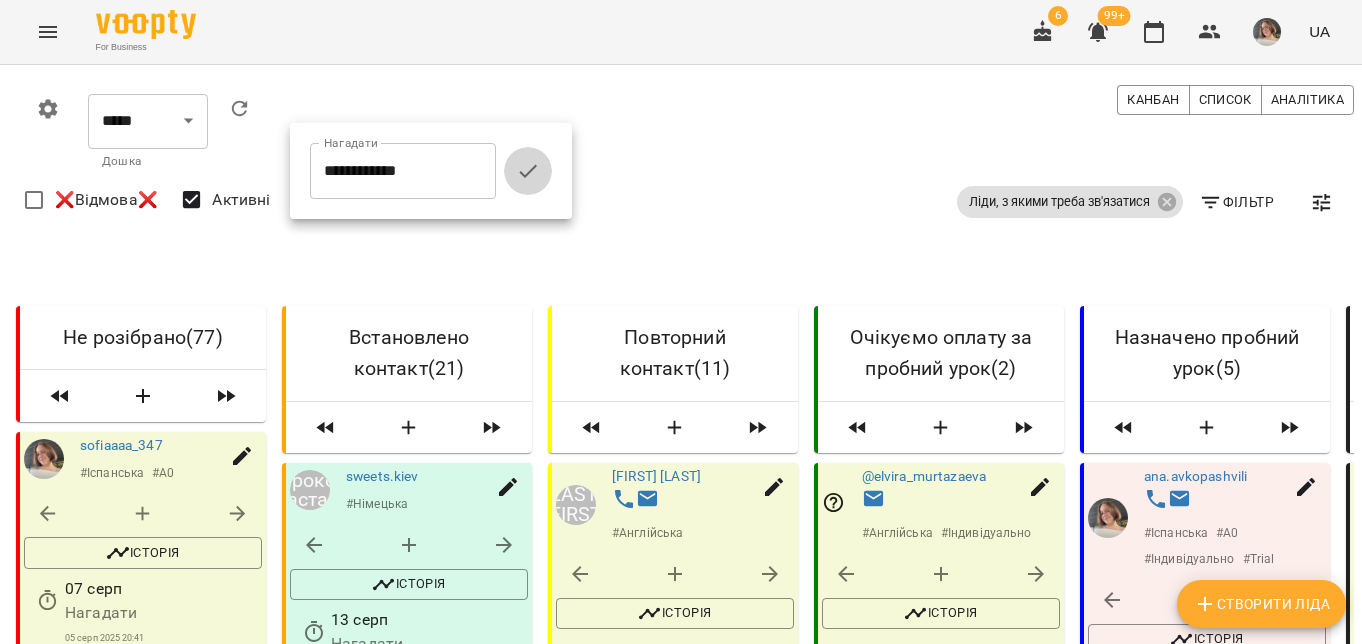click 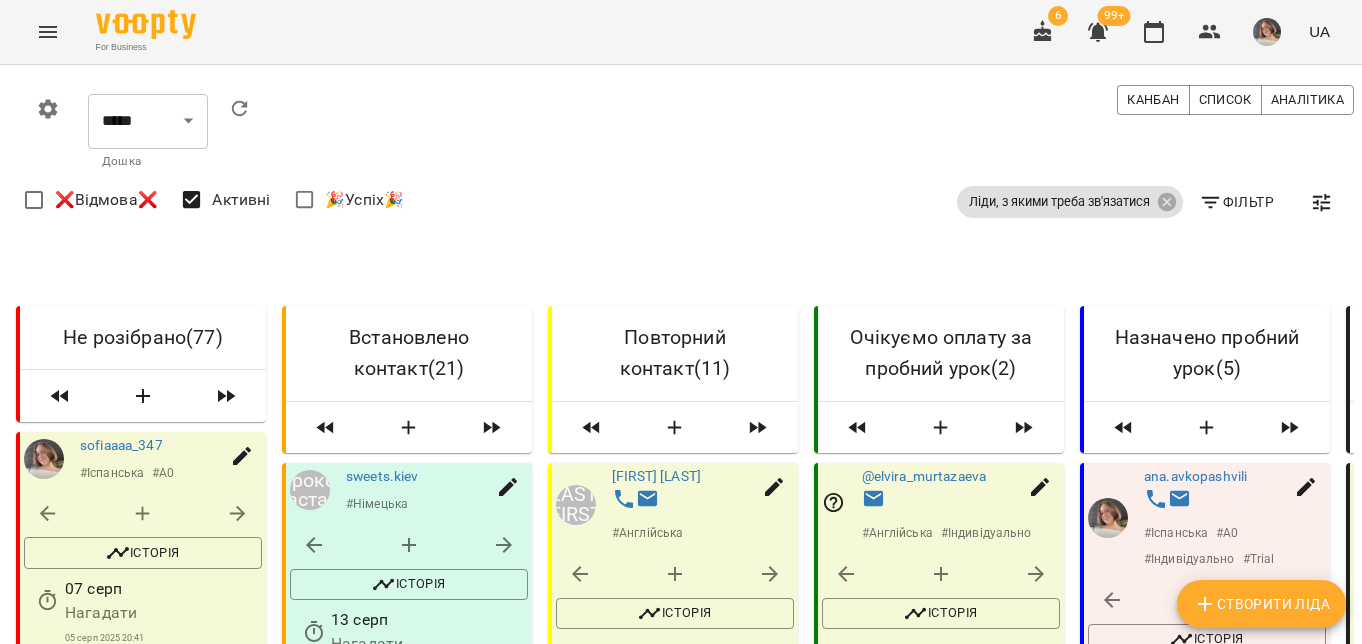click at bounding box center (314, 2103) 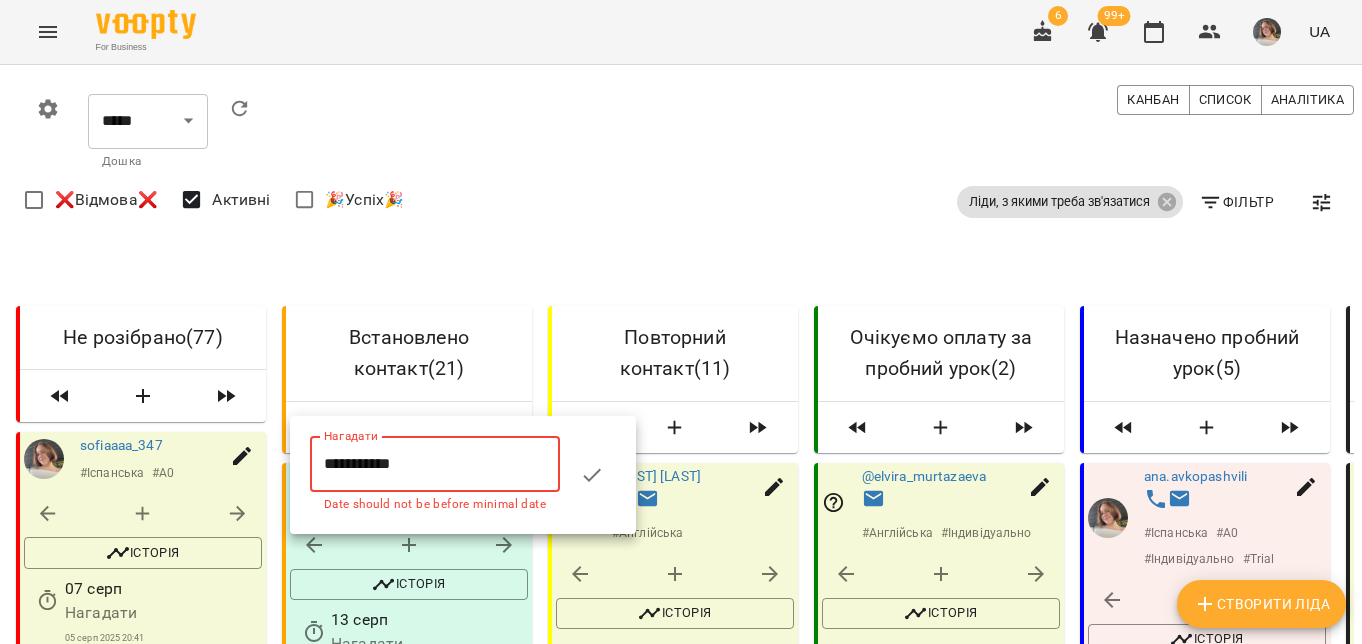 click on "**********" at bounding box center [435, 464] 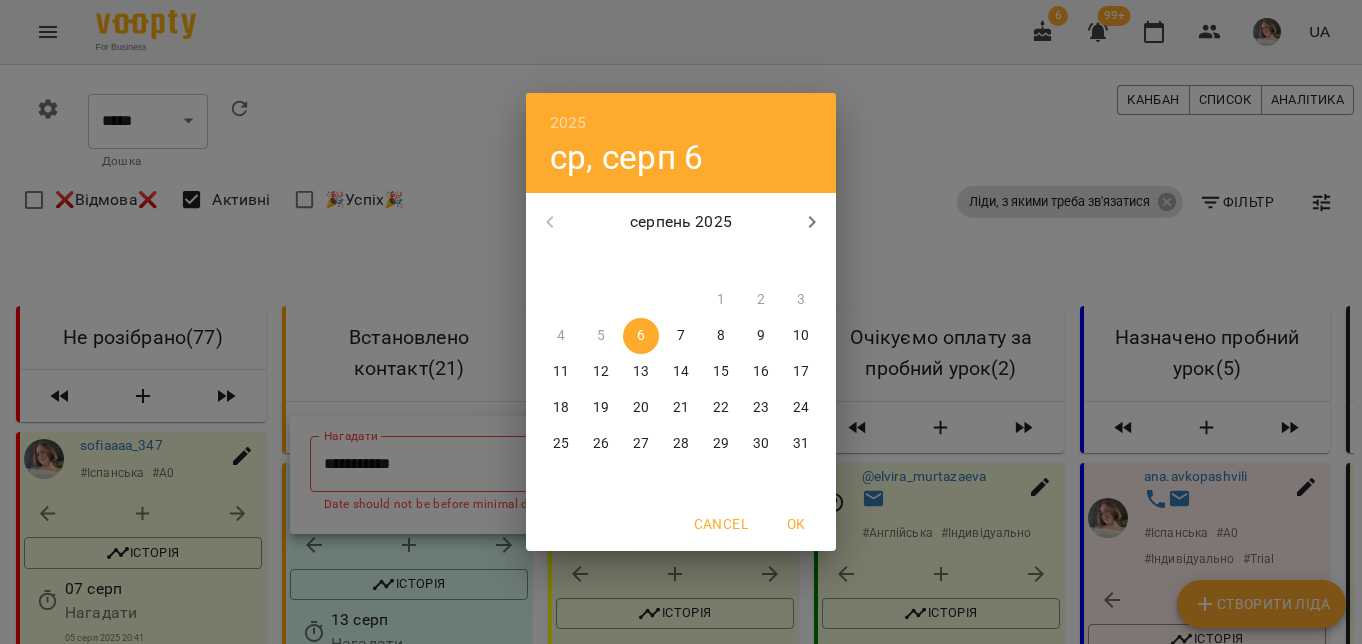 click on "13" at bounding box center [641, 372] 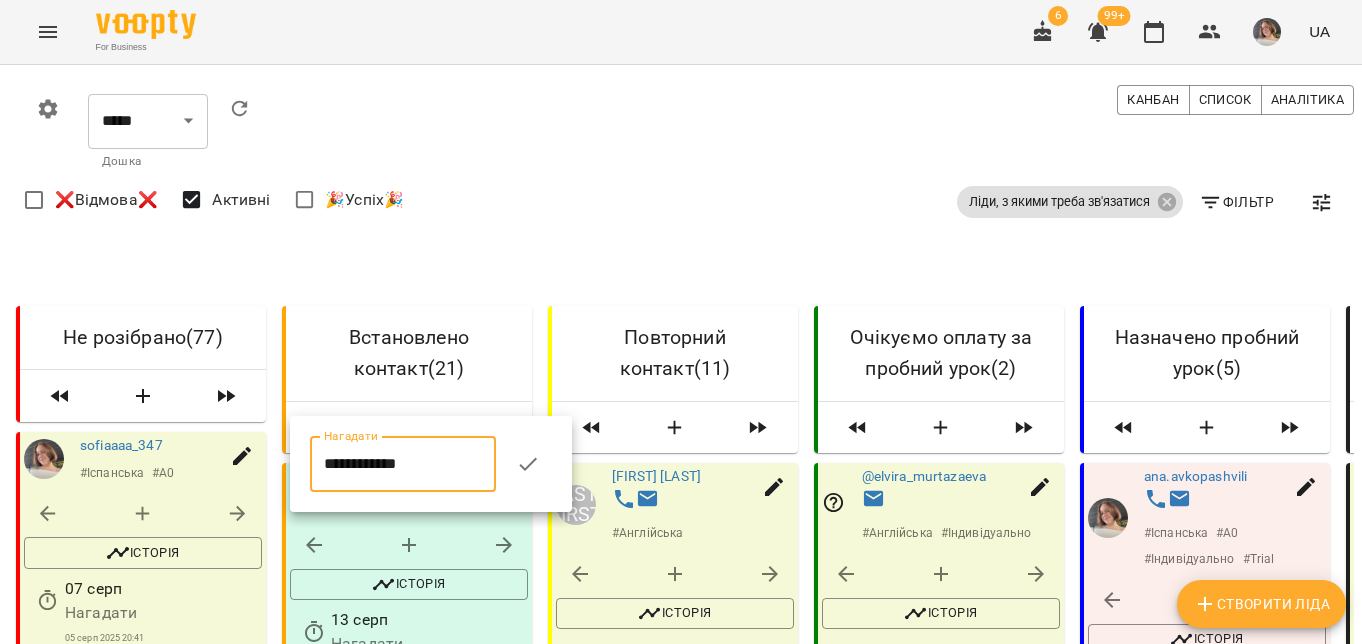 click at bounding box center [528, 464] 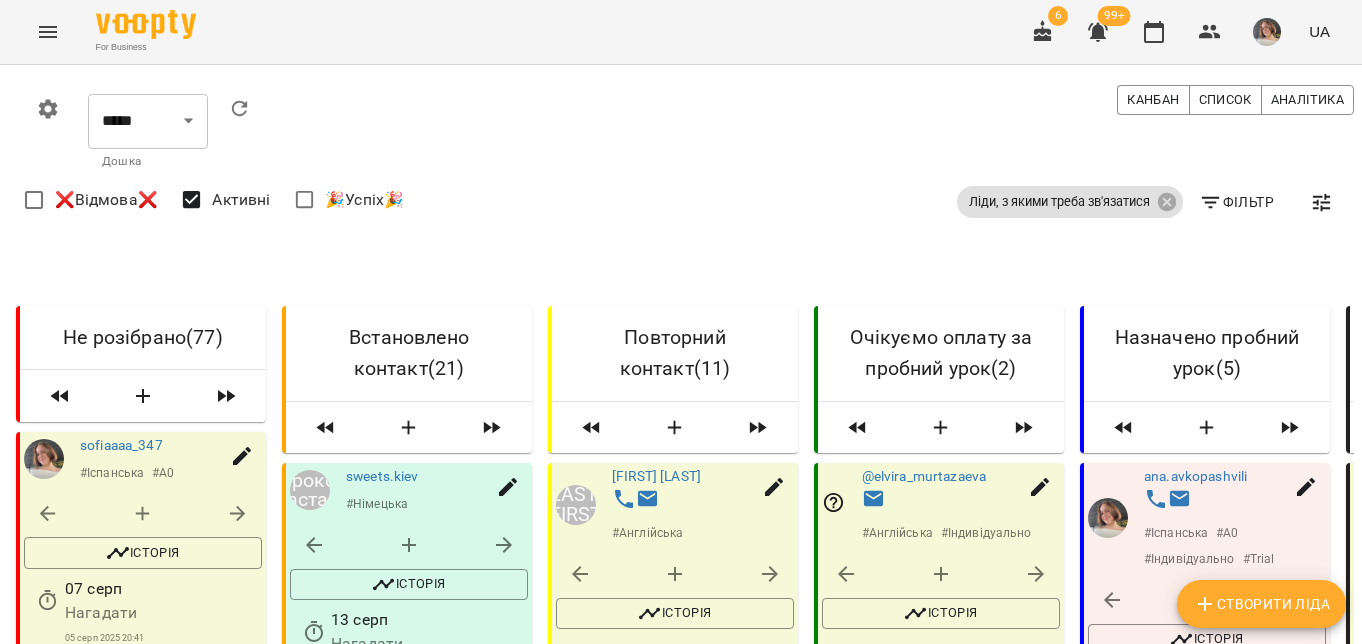 scroll, scrollTop: 2219, scrollLeft: 0, axis: vertical 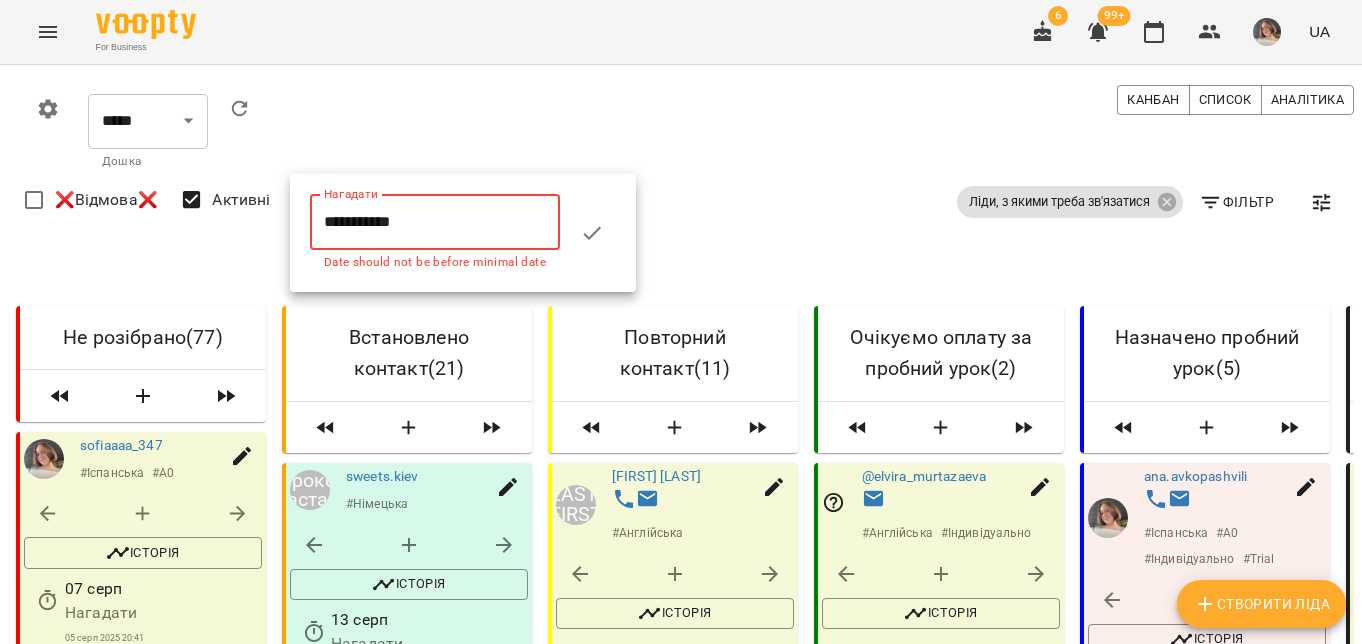 click on "**********" at bounding box center (435, 222) 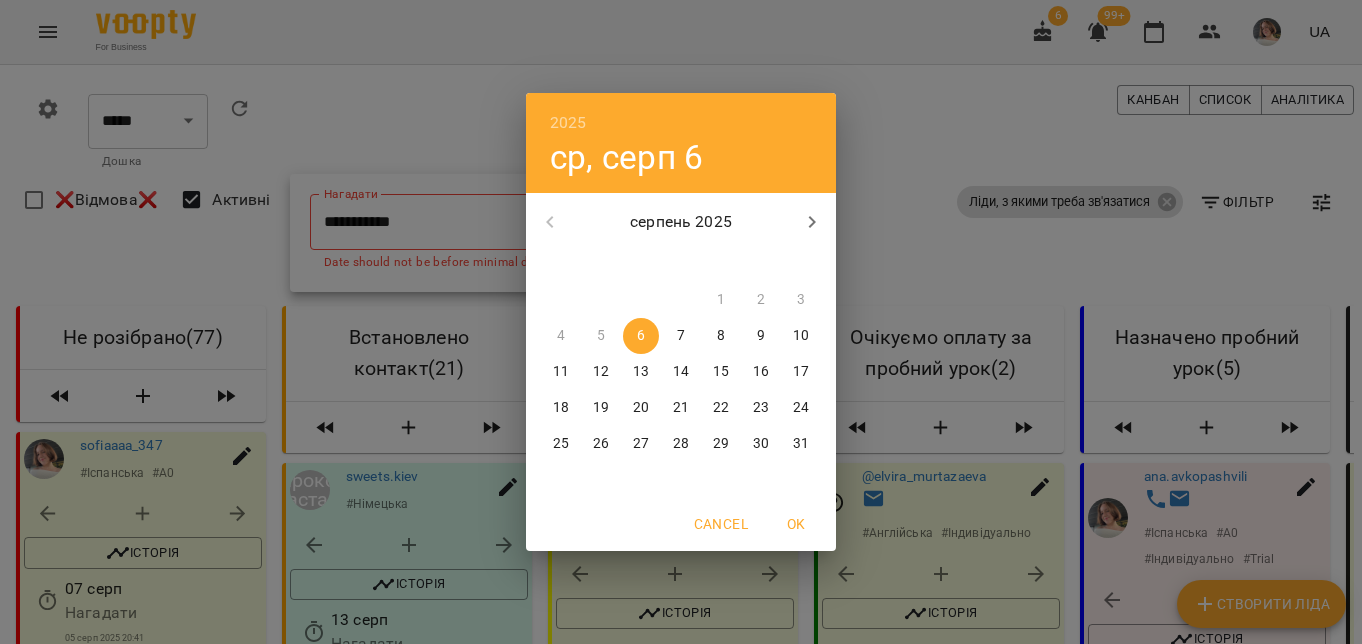 click on "13" at bounding box center (641, 372) 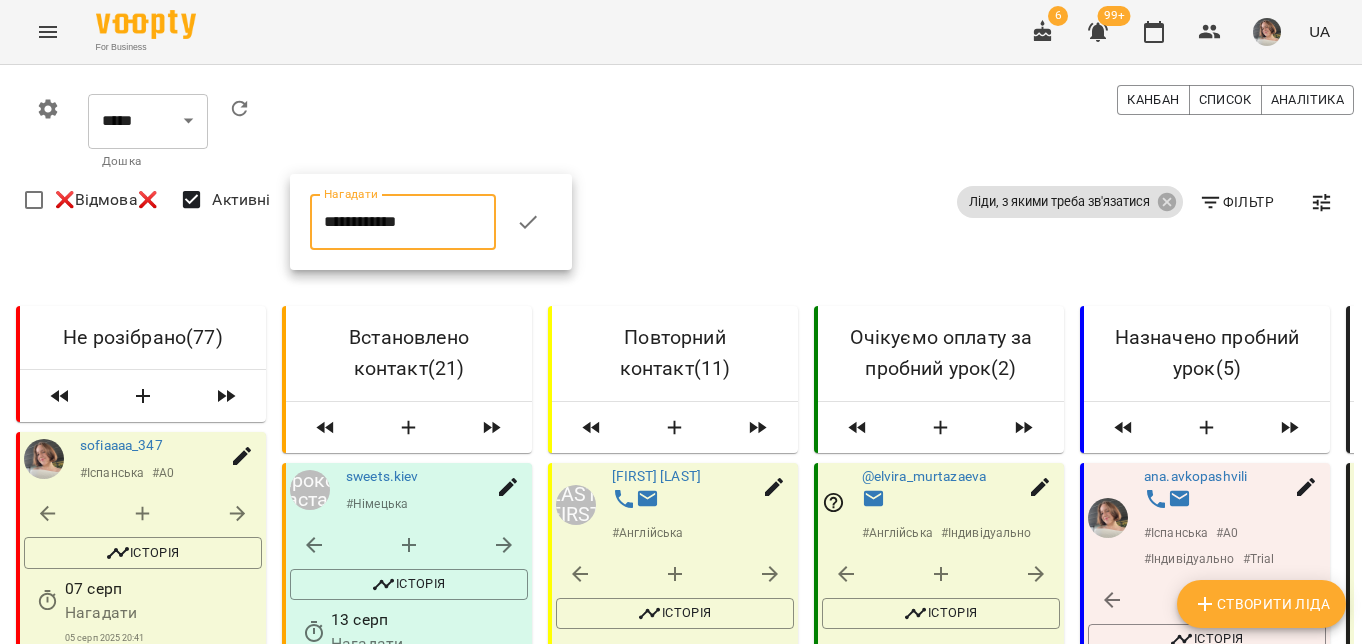 click 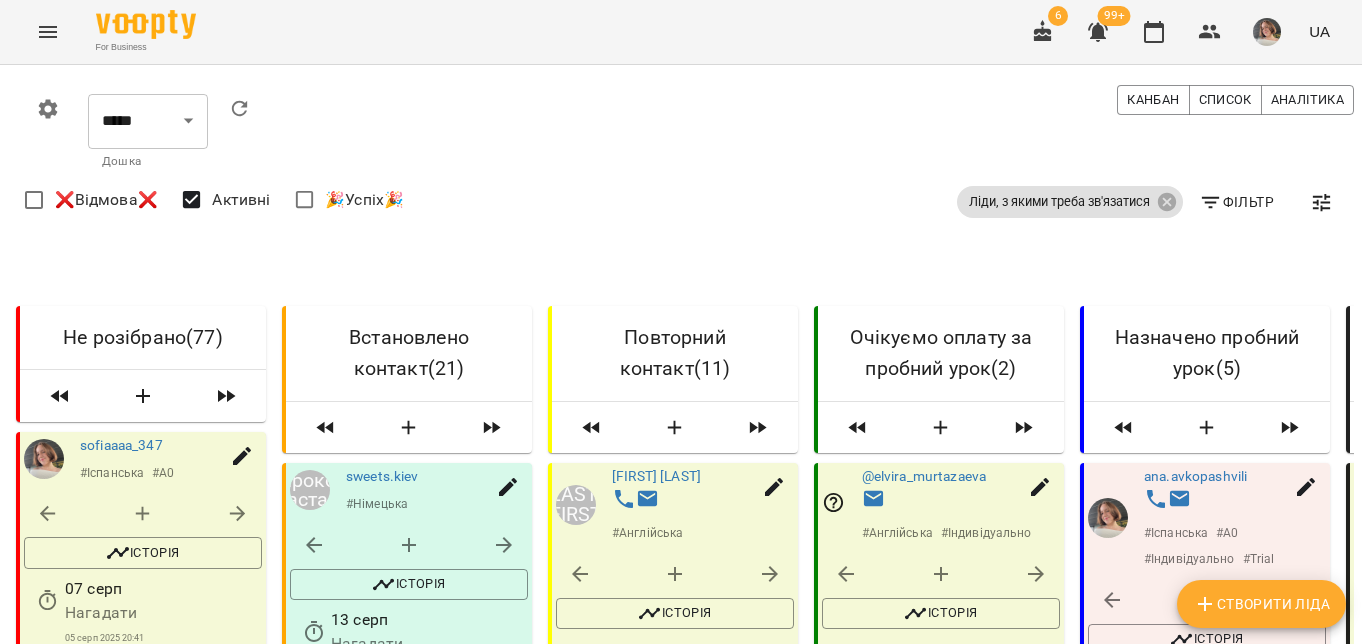 scroll, scrollTop: 2491, scrollLeft: 0, axis: vertical 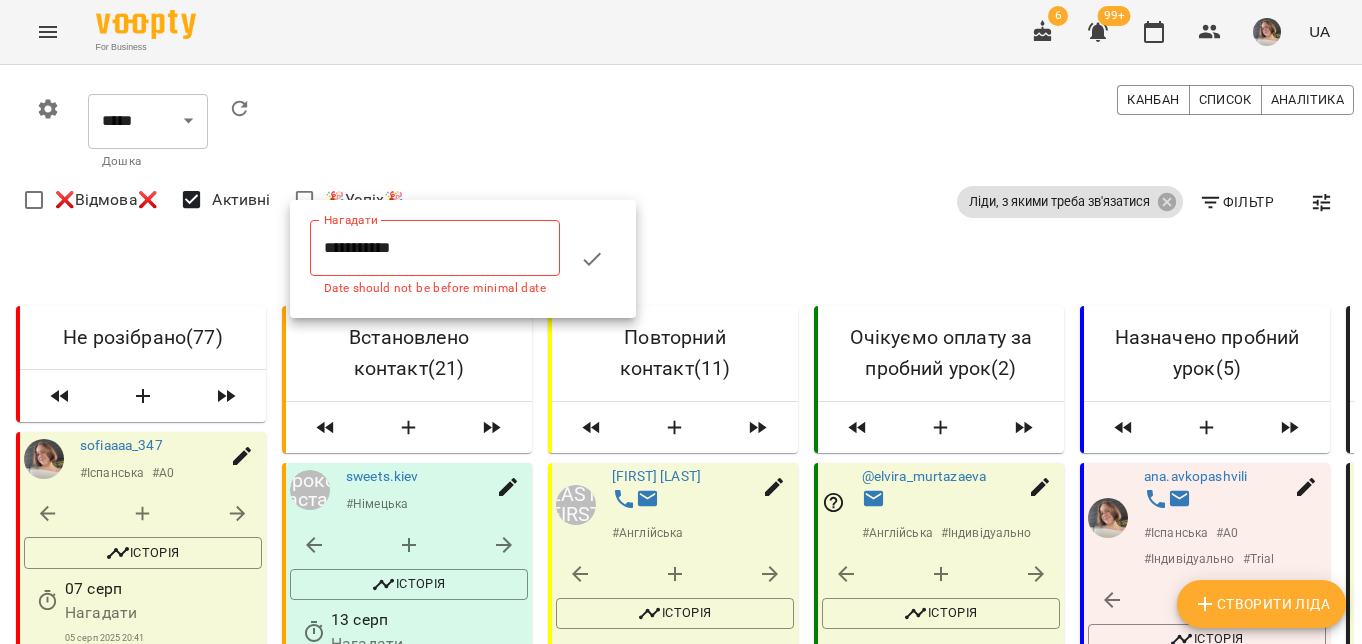 click on "**********" at bounding box center (435, 248) 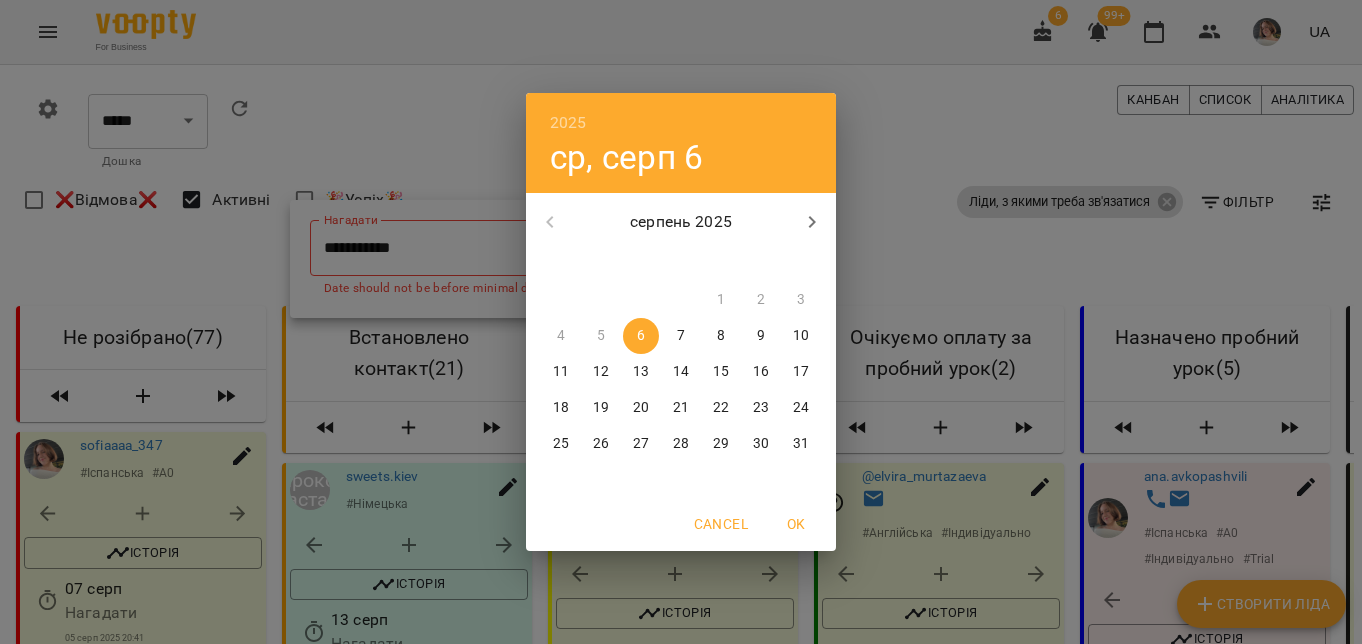 click on "13" at bounding box center (641, 372) 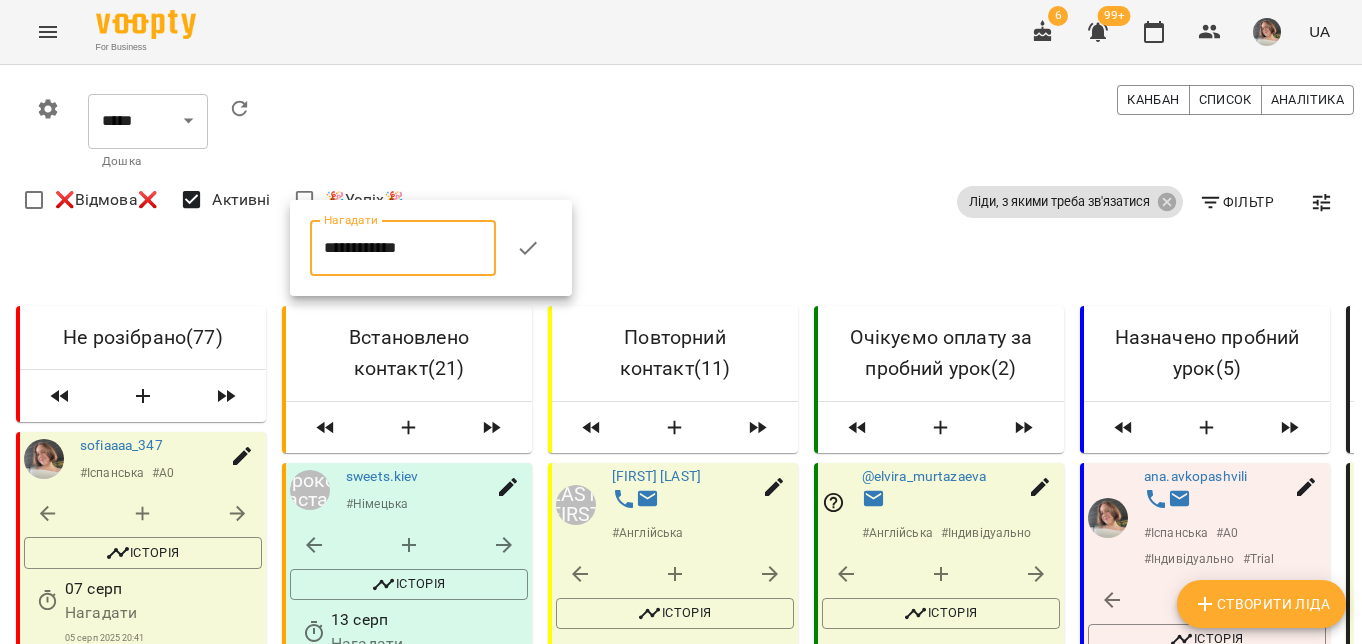 click at bounding box center (528, 248) 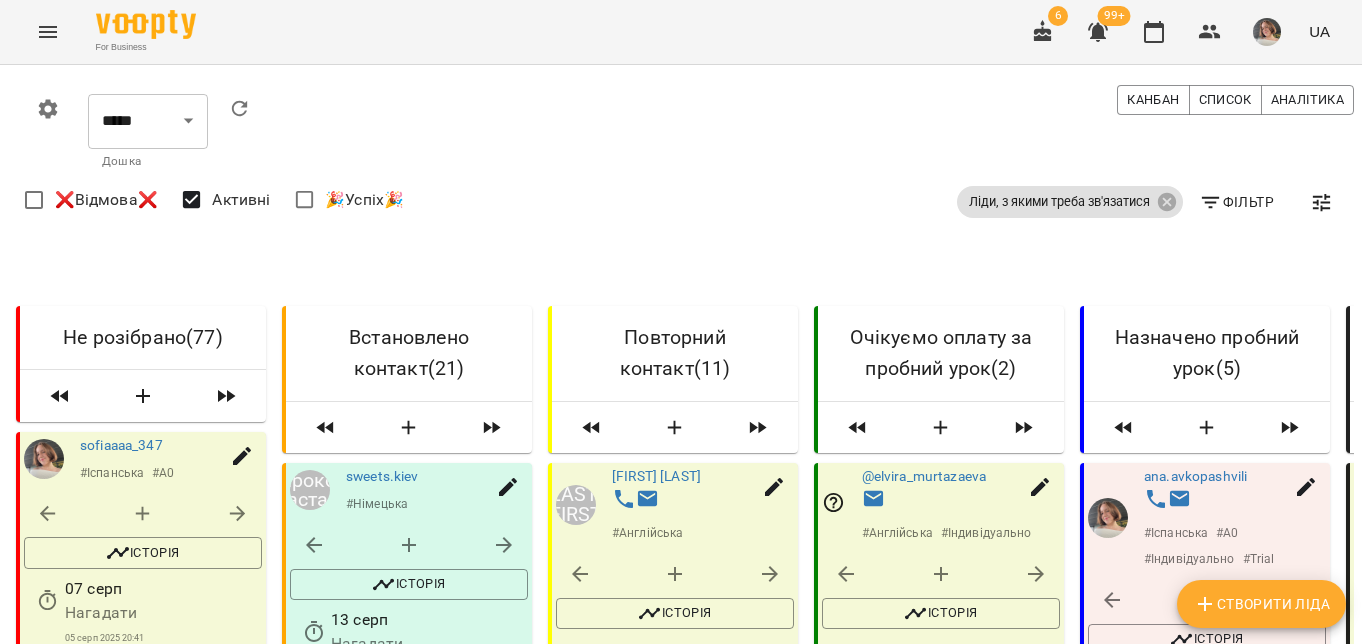 scroll, scrollTop: 2835, scrollLeft: 0, axis: vertical 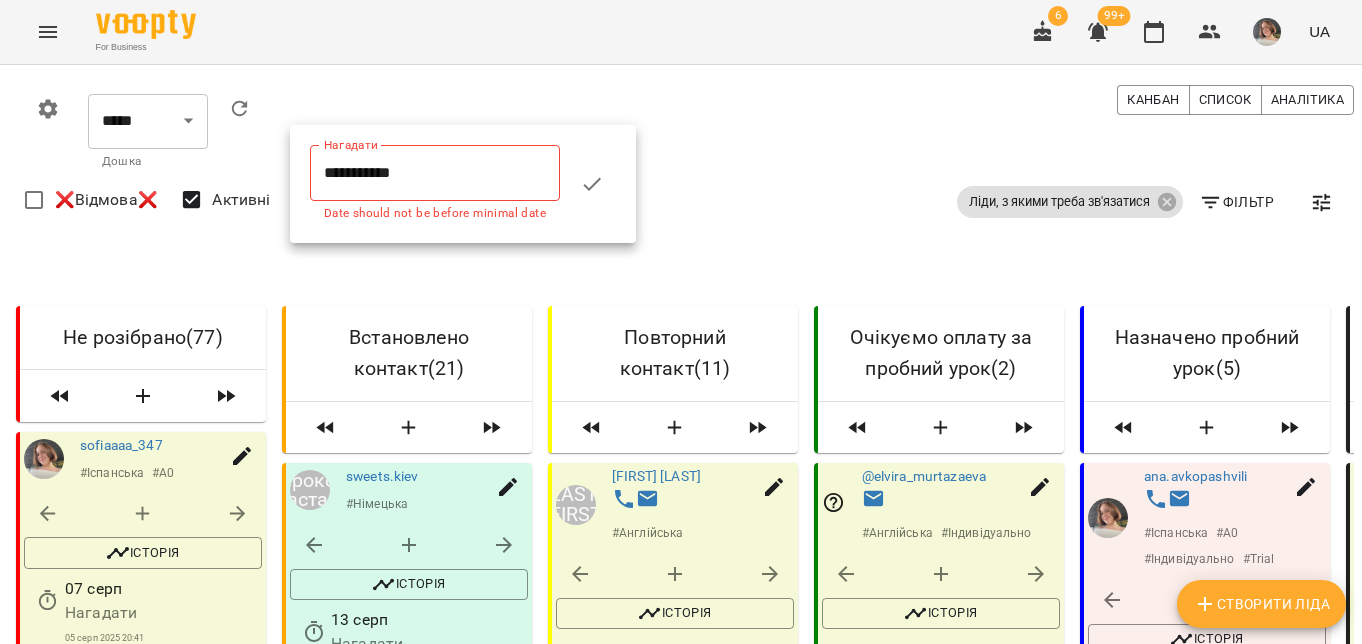 click on "**********" at bounding box center (435, 173) 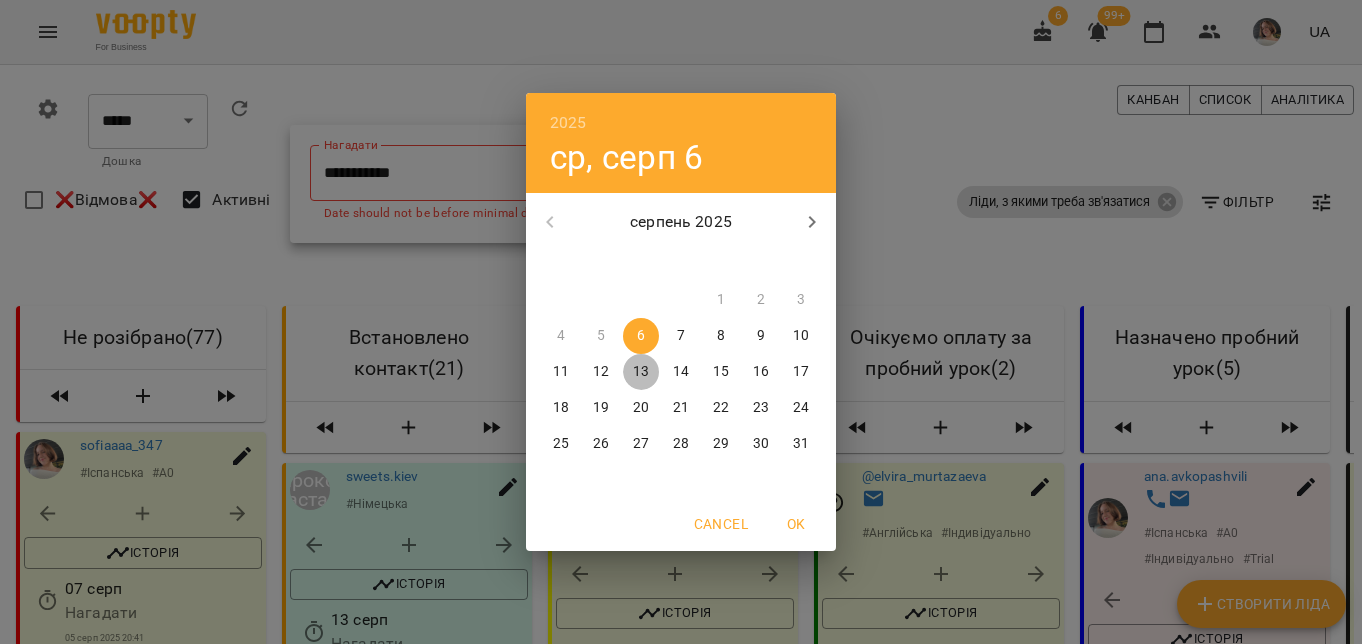 click on "13" at bounding box center (641, 372) 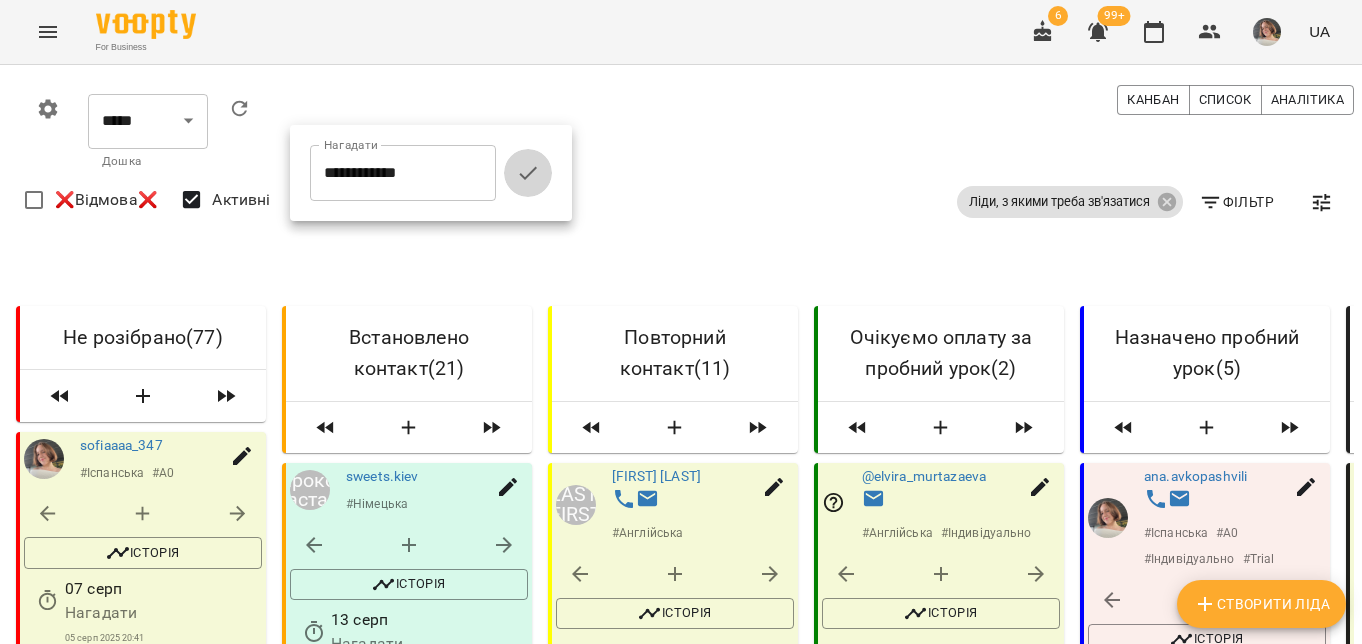 click 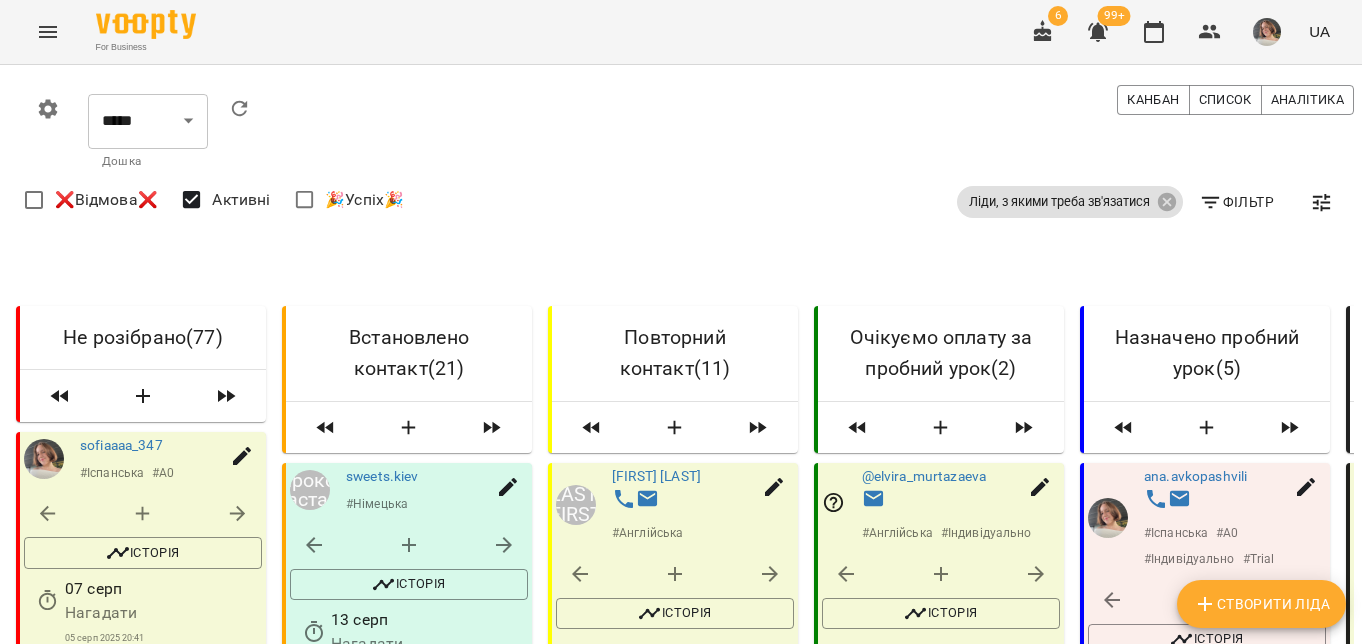scroll, scrollTop: 3095, scrollLeft: 0, axis: vertical 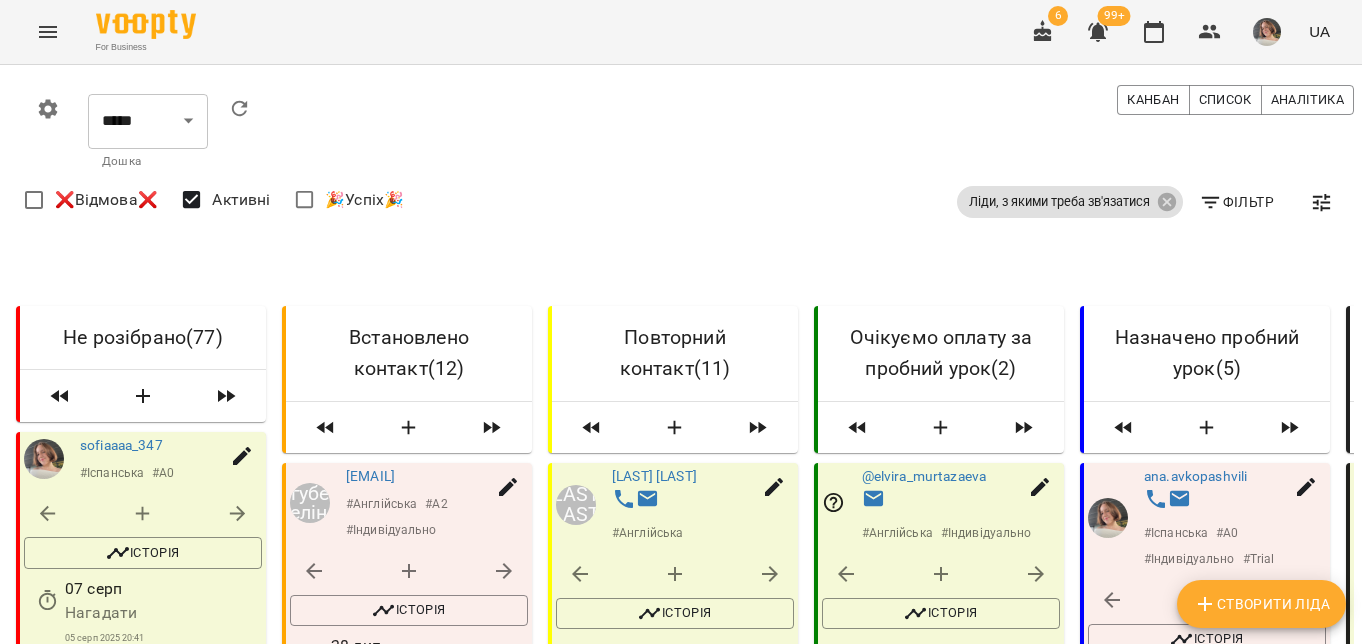 click on "Завантажити ще" at bounding box center [407, 3519] 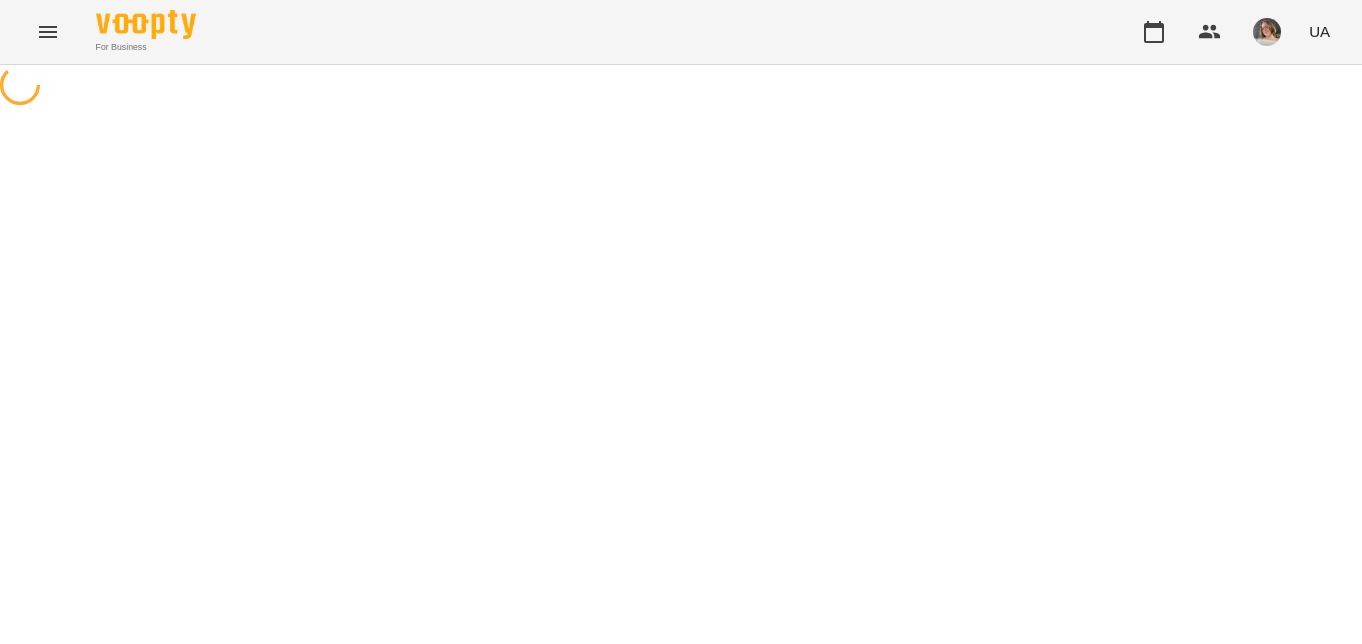 scroll, scrollTop: 0, scrollLeft: 0, axis: both 